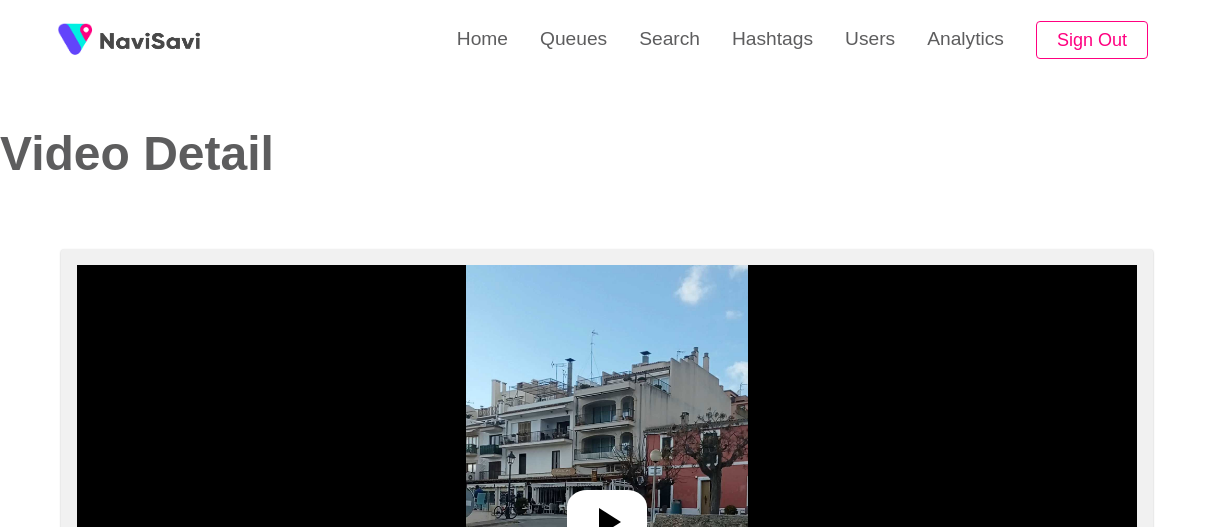 select on "**" 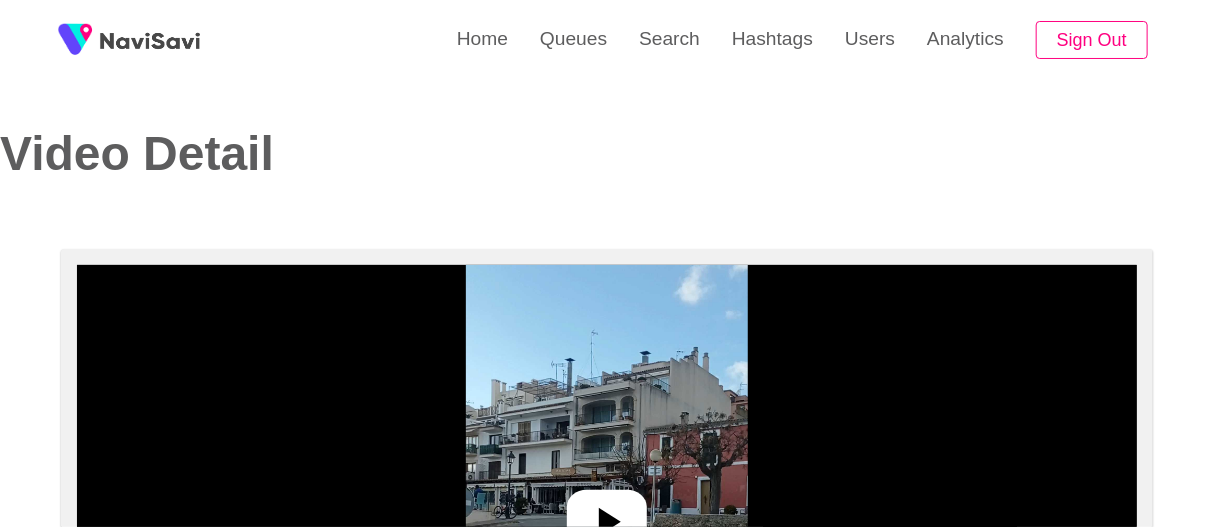 select on "**********" 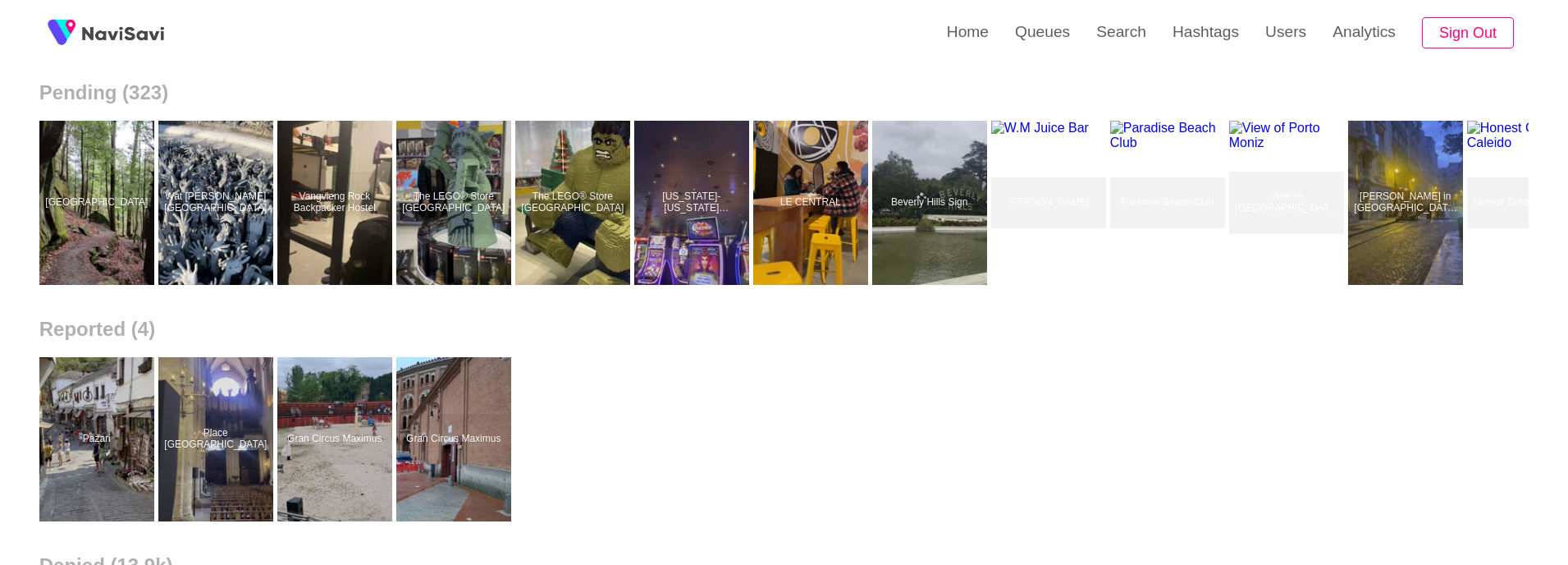 scroll, scrollTop: 211, scrollLeft: 0, axis: vertical 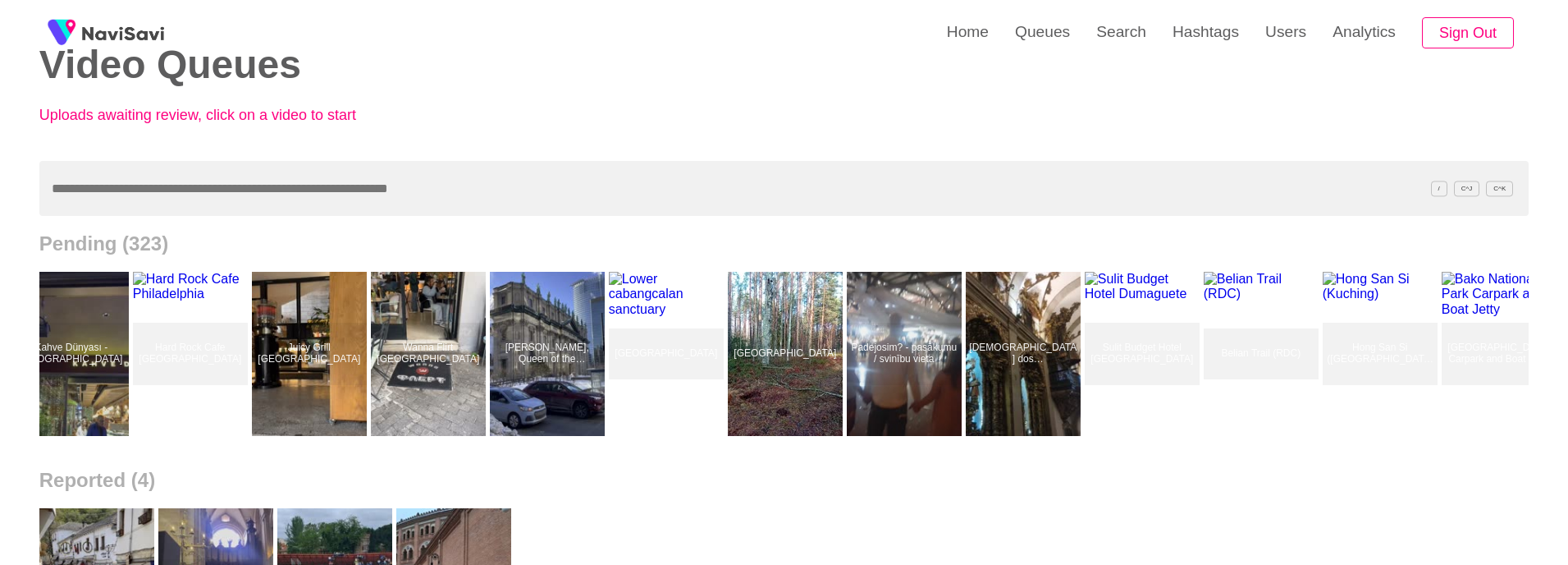 click on "Video Queues Uploads awaiting review, click on a video to start / C^[PERSON_NAME]^K Pending (323) [GEOGRAPHIC_DATA] [GEOGRAPHIC_DATA][PERSON_NAME][GEOGRAPHIC_DATA] [GEOGRAPHIC_DATA] Rock Backpacker Hostel The LEGO® Store [GEOGRAPHIC_DATA] The LEGO® Store [GEOGRAPHIC_DATA] [US_STATE]-[US_STATE][GEOGRAPHIC_DATA] [GEOGRAPHIC_DATA][PERSON_NAME] Sign [PERSON_NAME] Juice [GEOGRAPHIC_DATA] View of [GEOGRAPHIC_DATA][PERSON_NAME] in [GEOGRAPHIC_DATA] Tours by Explore [GEOGRAPHIC_DATA] Tours Honest Greens Caleido The Met Hotel [GEOGRAPHIC_DATA] [GEOGRAPHIC_DATA] [GEOGRAPHIC_DATA] [GEOGRAPHIC_DATA] [GEOGRAPHIC_DATA] [GEOGRAPHIC_DATA] [GEOGRAPHIC_DATA] [GEOGRAPHIC_DATA] Памятник Эрнесту Брастинсу [GEOGRAPHIC_DATA] Гребенщиковская старообрядческая община [GEOGRAPHIC_DATA] старообрядческая община [GEOGRAPHIC_DATA] старообрядческая община [GEOGRAPHIC_DATA] [GEOGRAPHIC_DATA] [GEOGRAPHIC_DATA]" at bounding box center (784, 431) 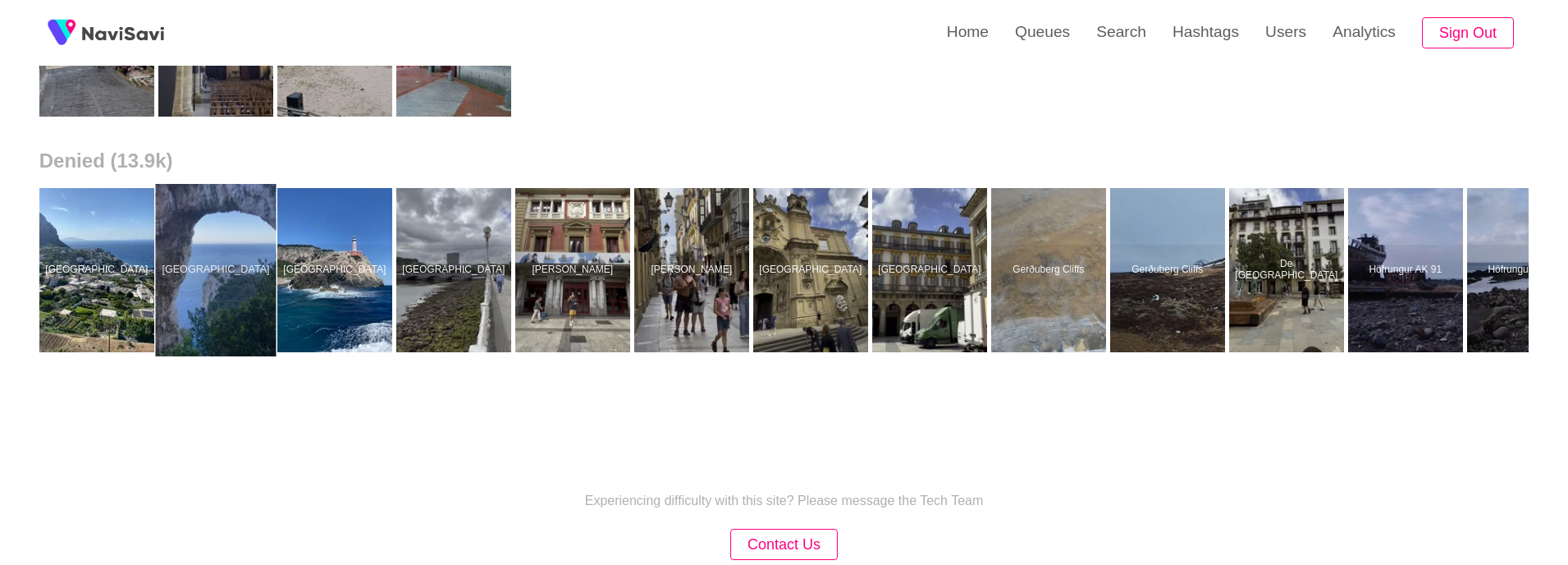 scroll, scrollTop: 617, scrollLeft: 0, axis: vertical 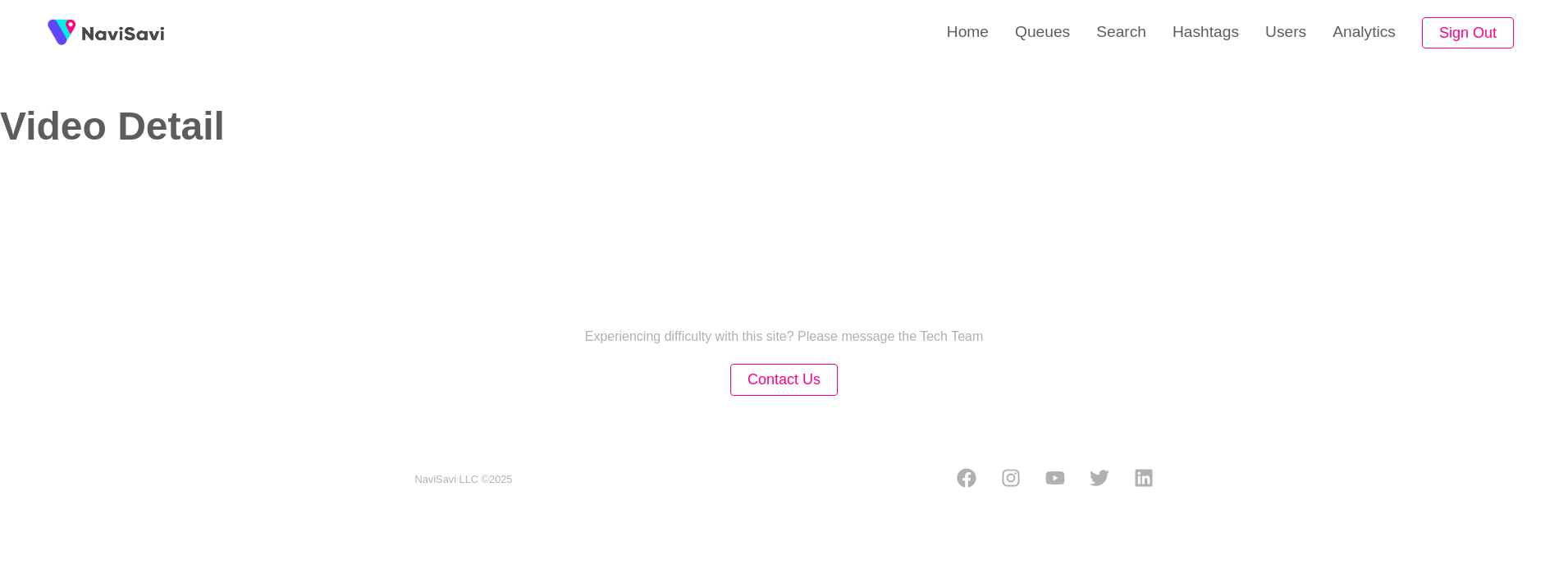 select on "**********" 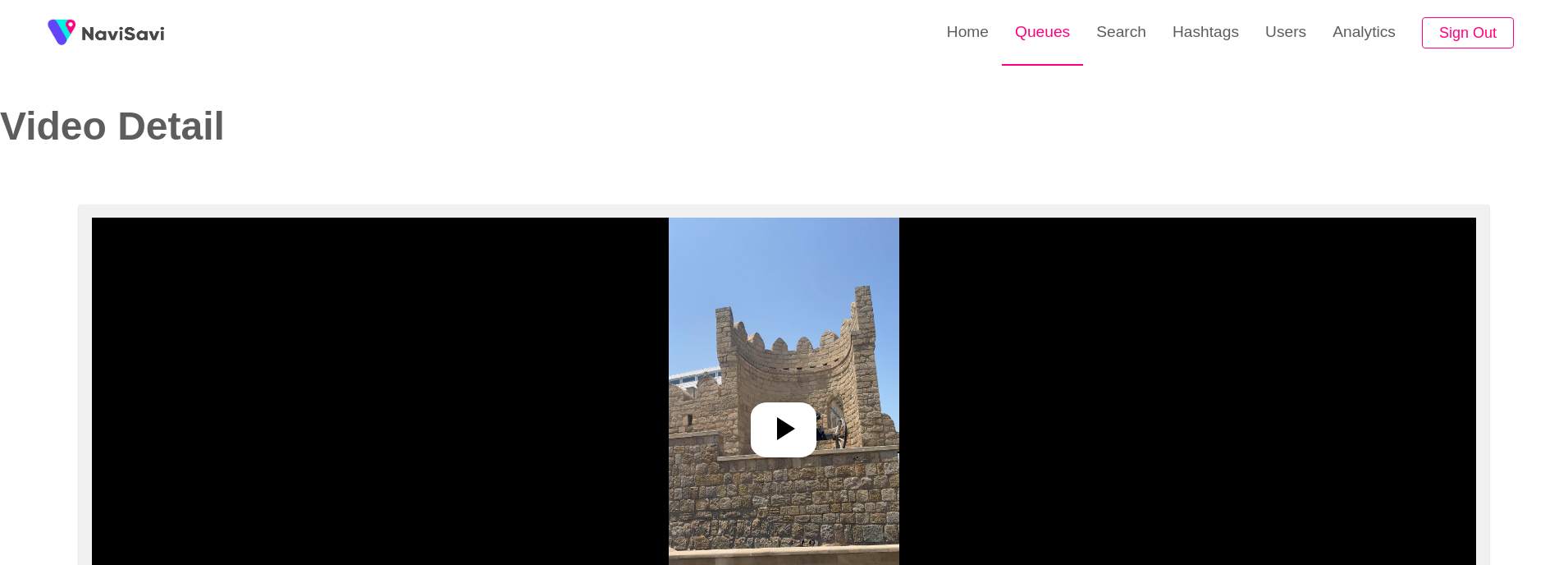 click on "Queues" at bounding box center [1042, 32] 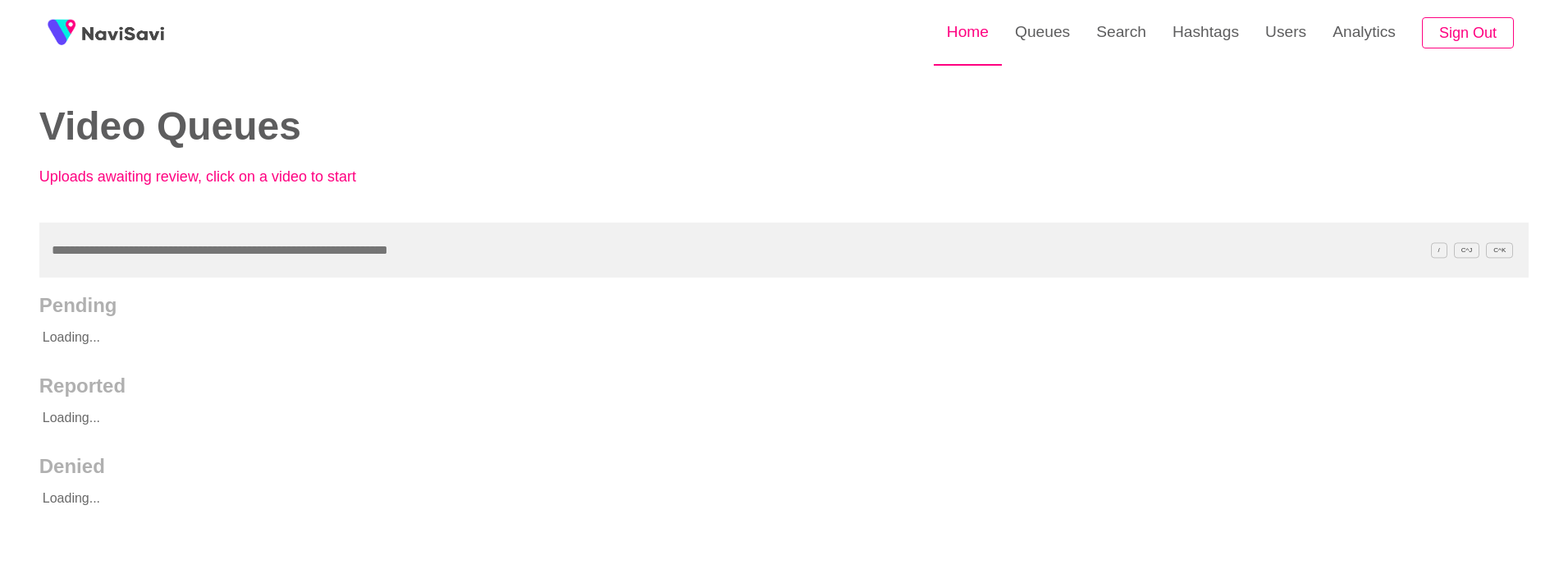 click on "Home" at bounding box center (967, 32) 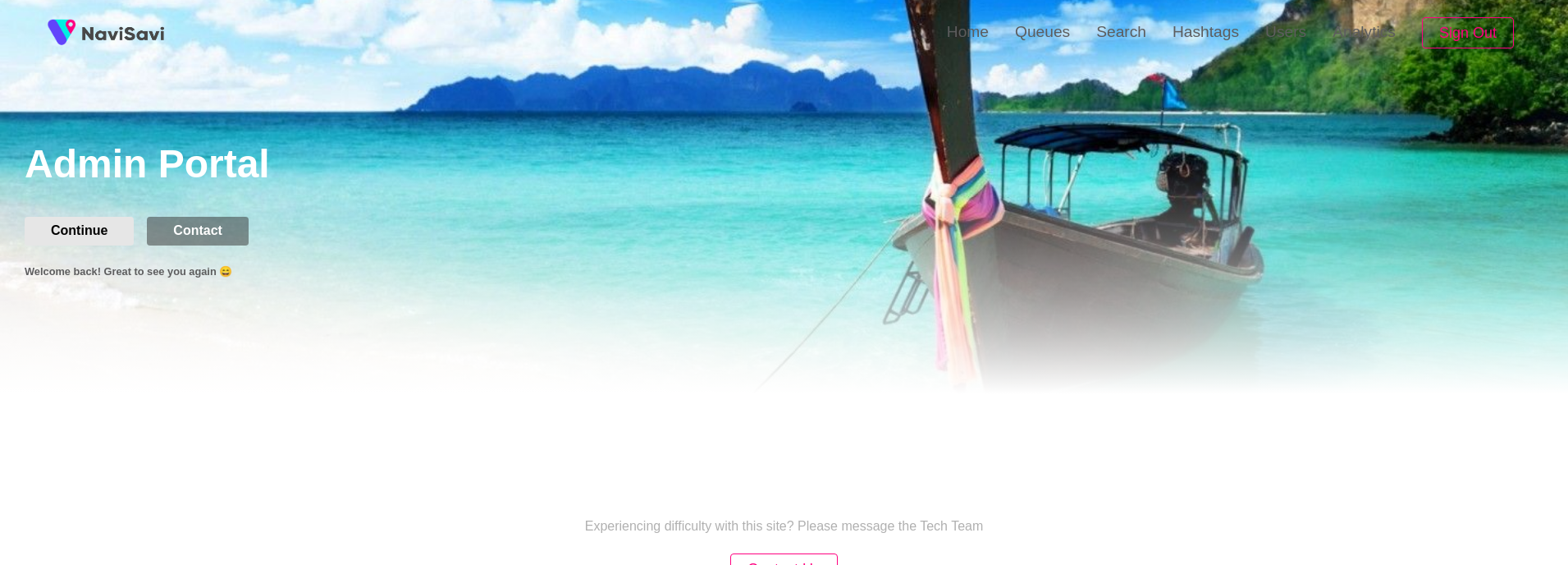 click on "Continue" at bounding box center [79, 231] 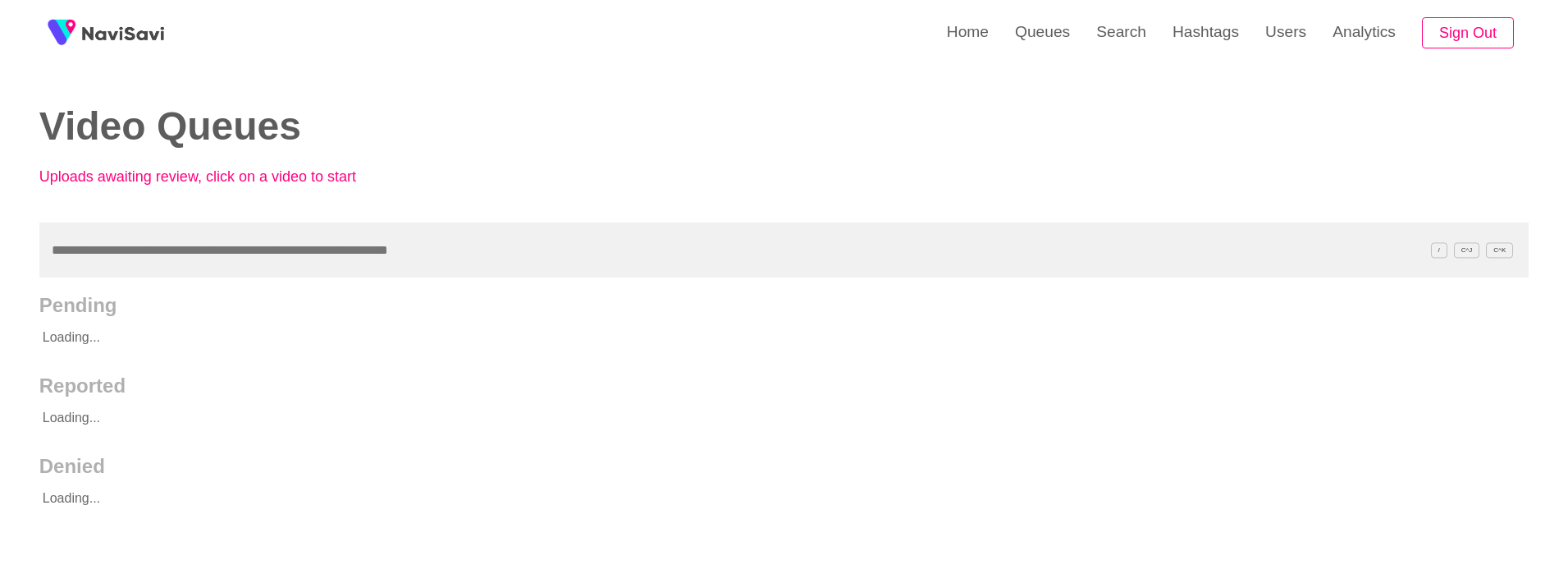 click at bounding box center [784, 250] 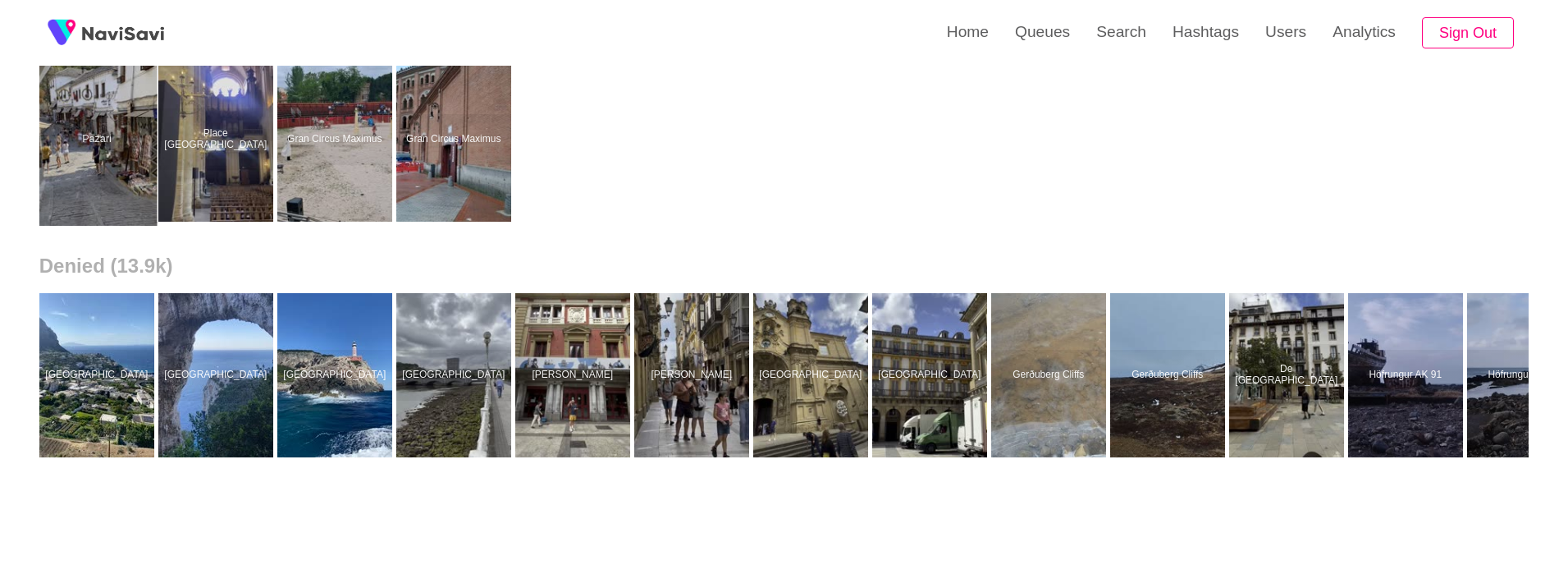 scroll, scrollTop: 513, scrollLeft: 0, axis: vertical 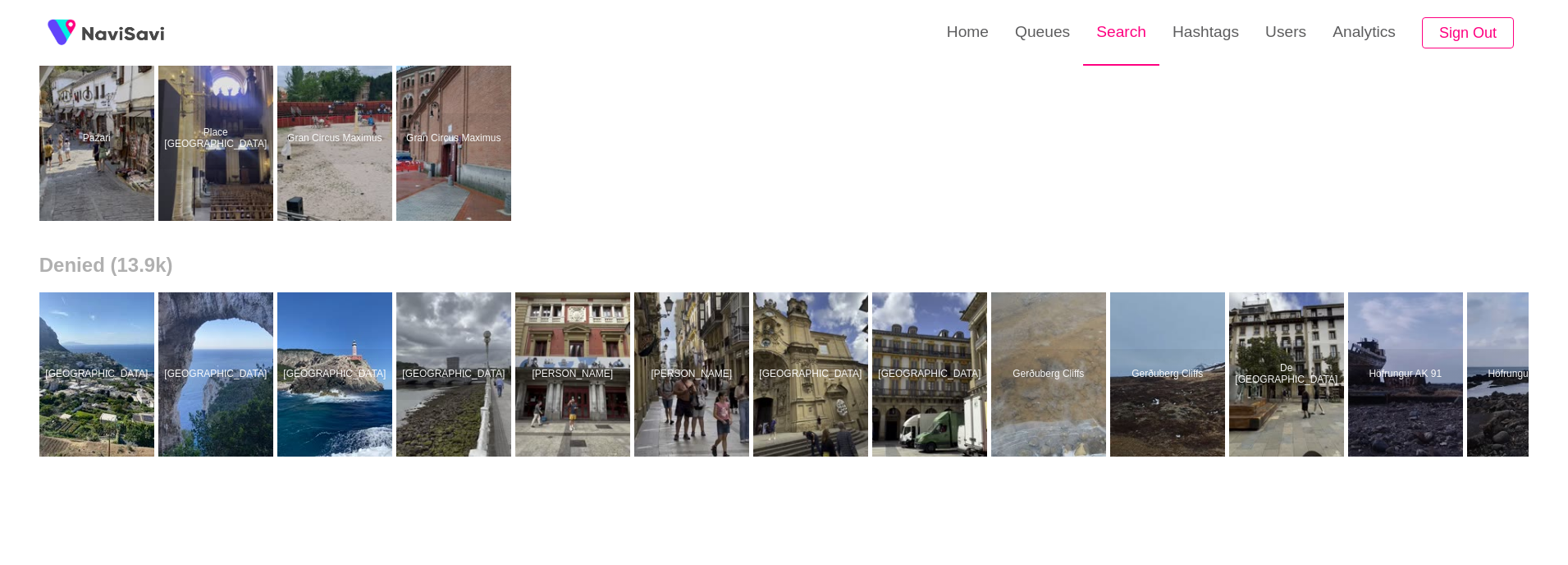 click on "Search" at bounding box center (1121, 32) 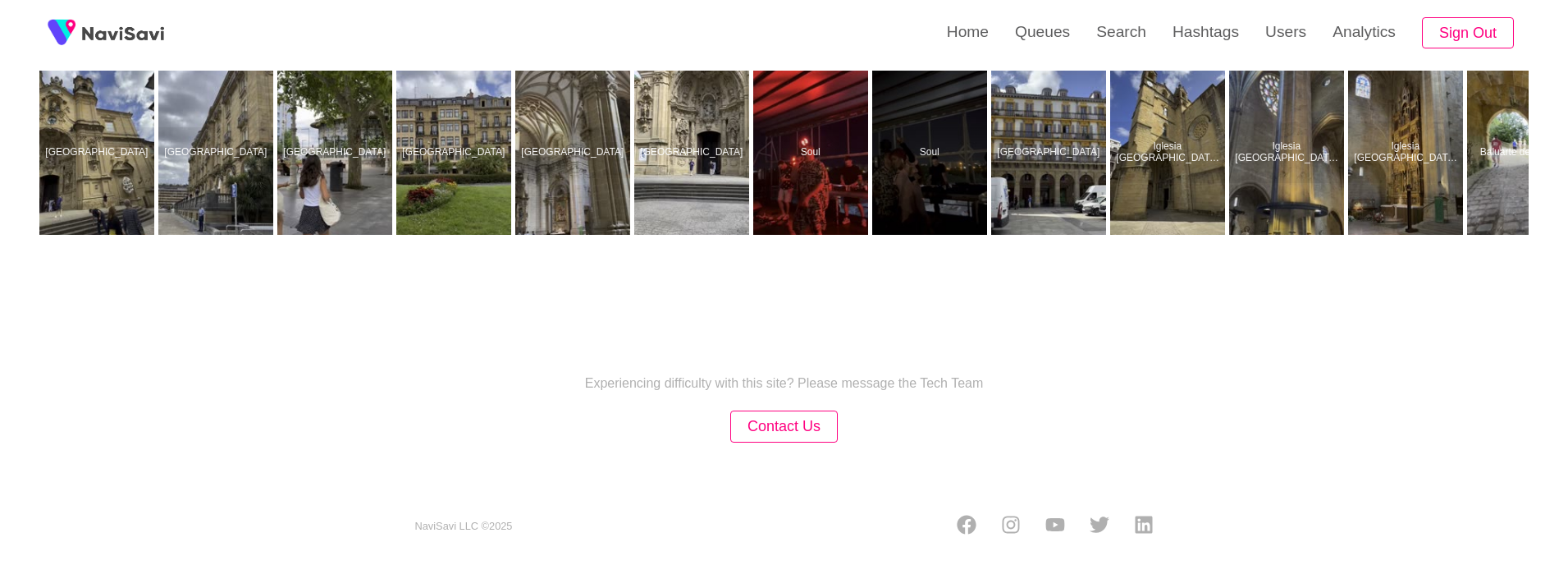 scroll, scrollTop: 499, scrollLeft: 0, axis: vertical 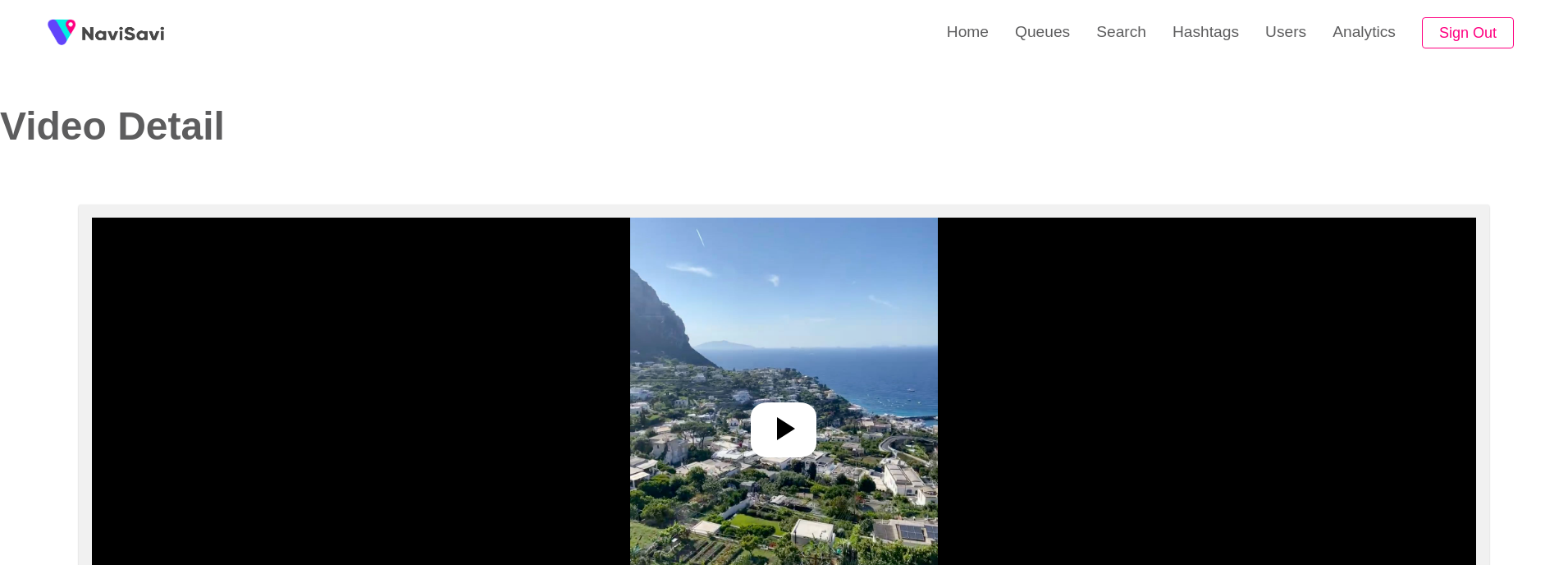 select on "**********" 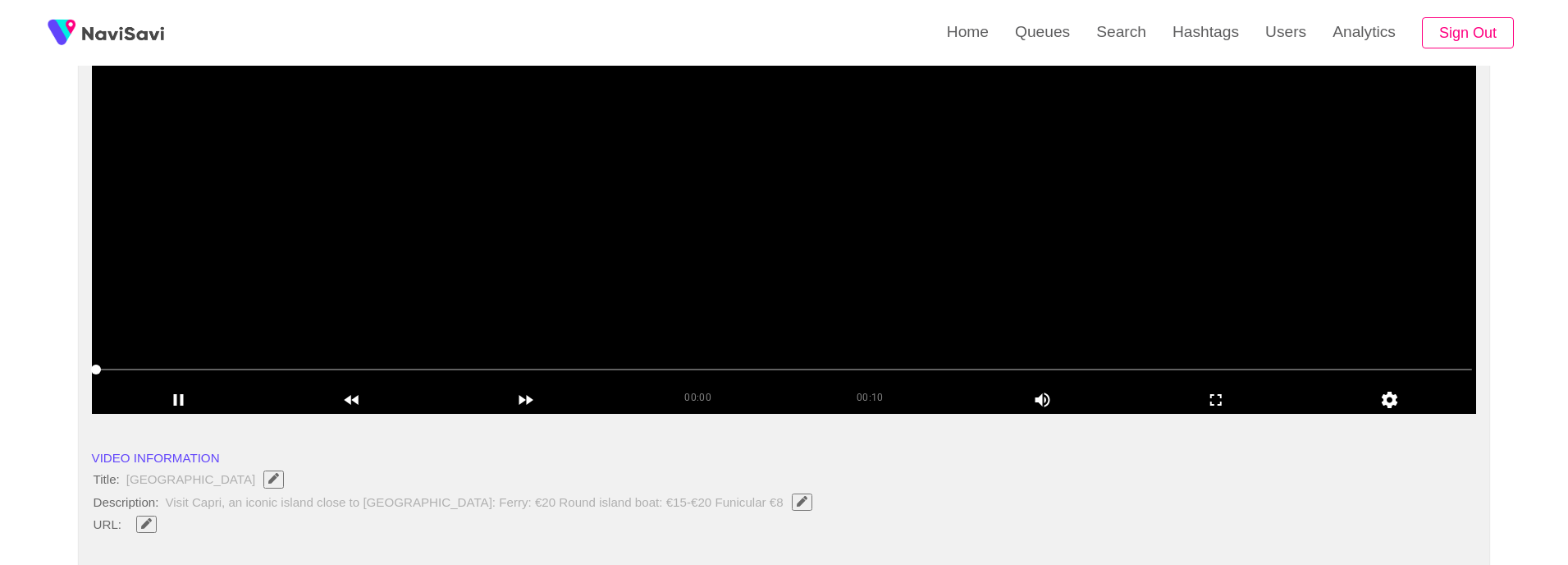 scroll, scrollTop: 214, scrollLeft: 0, axis: vertical 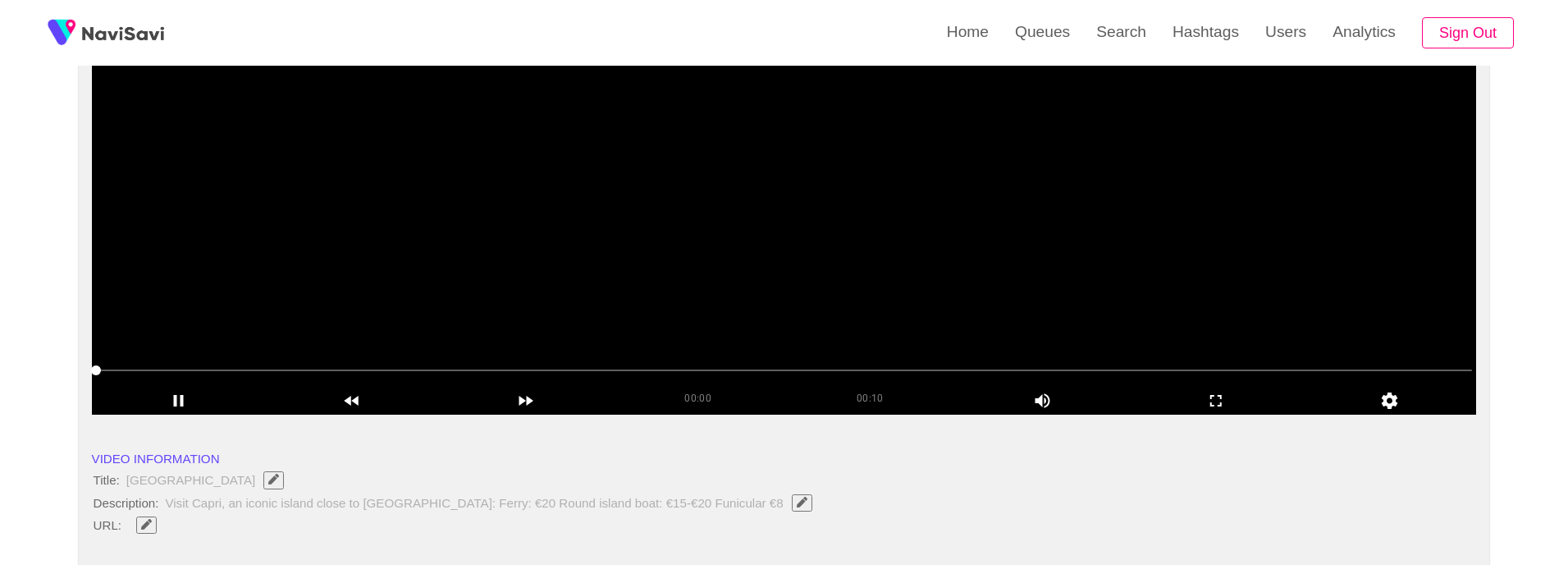 click at bounding box center [784, 209] 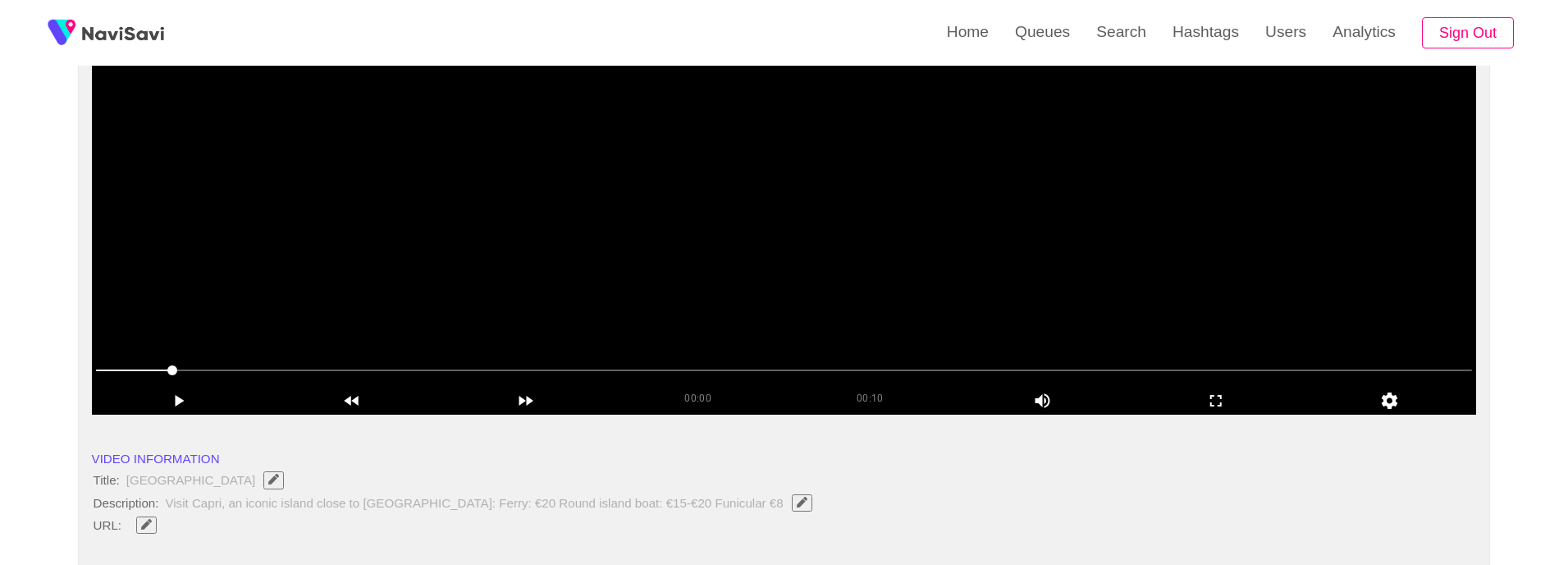 click at bounding box center [784, 209] 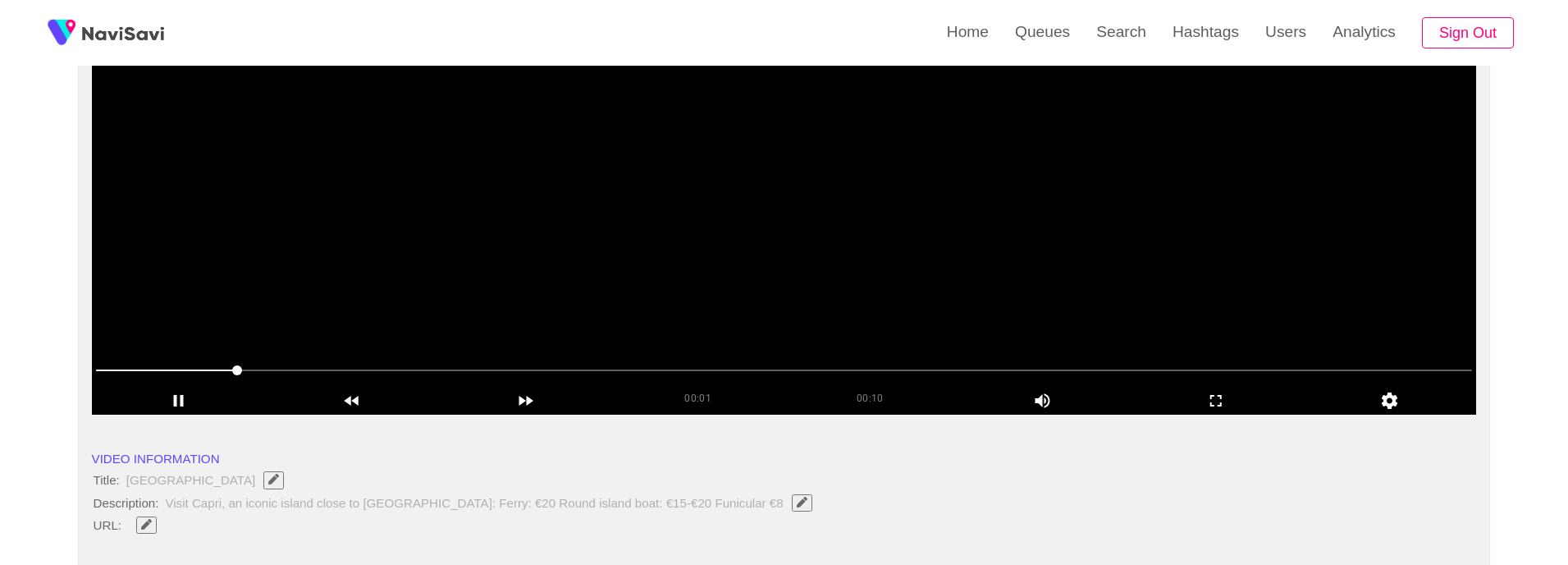 click at bounding box center (784, 209) 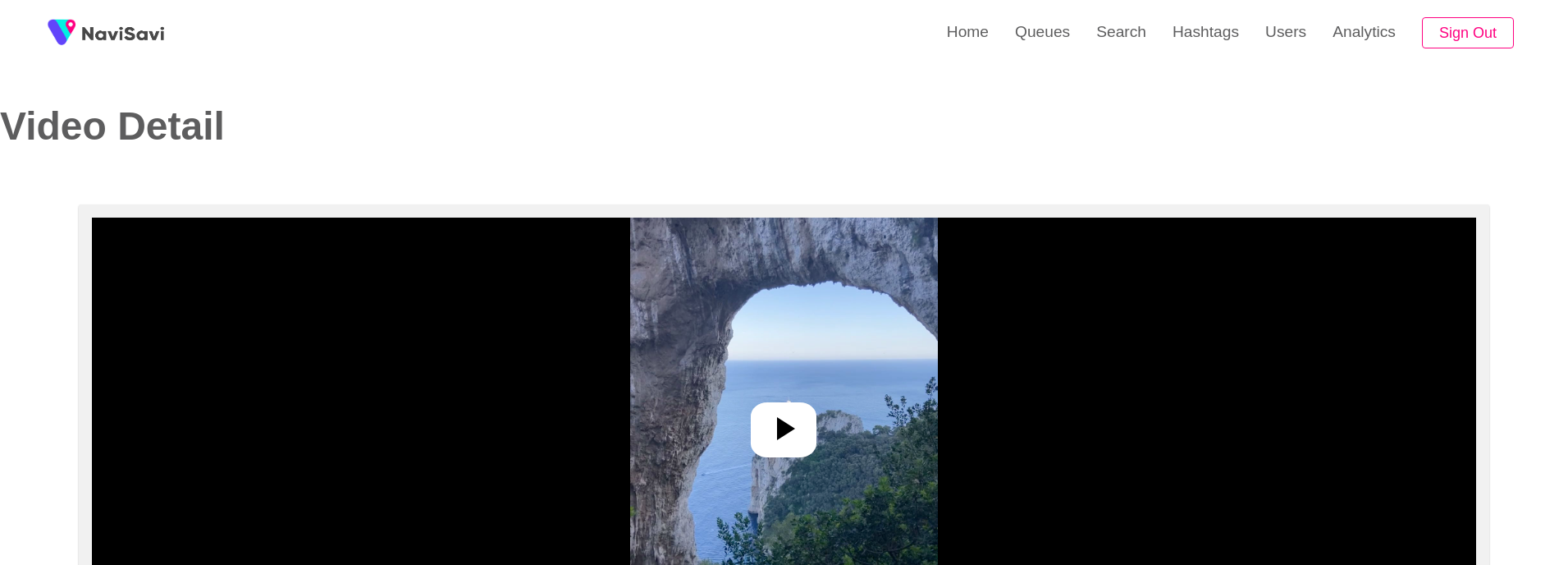 select on "**********" 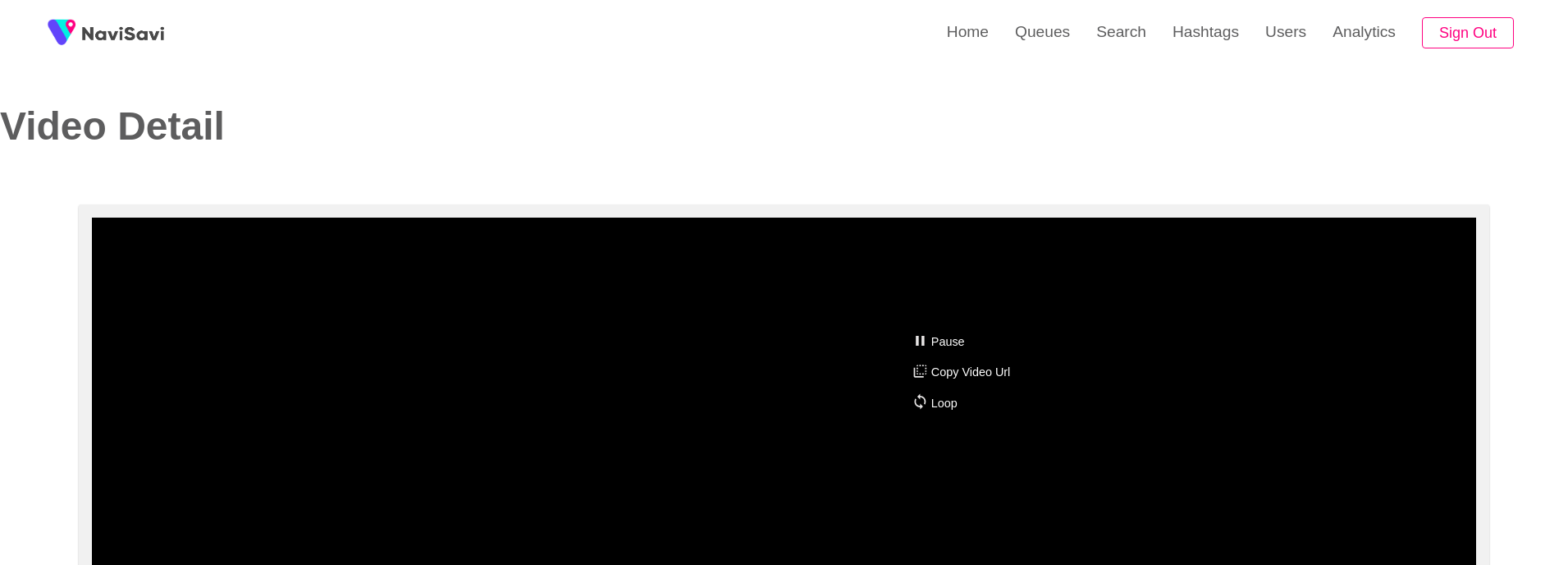 click on "Pause Copy Video Url Loop" at bounding box center [784, 282] 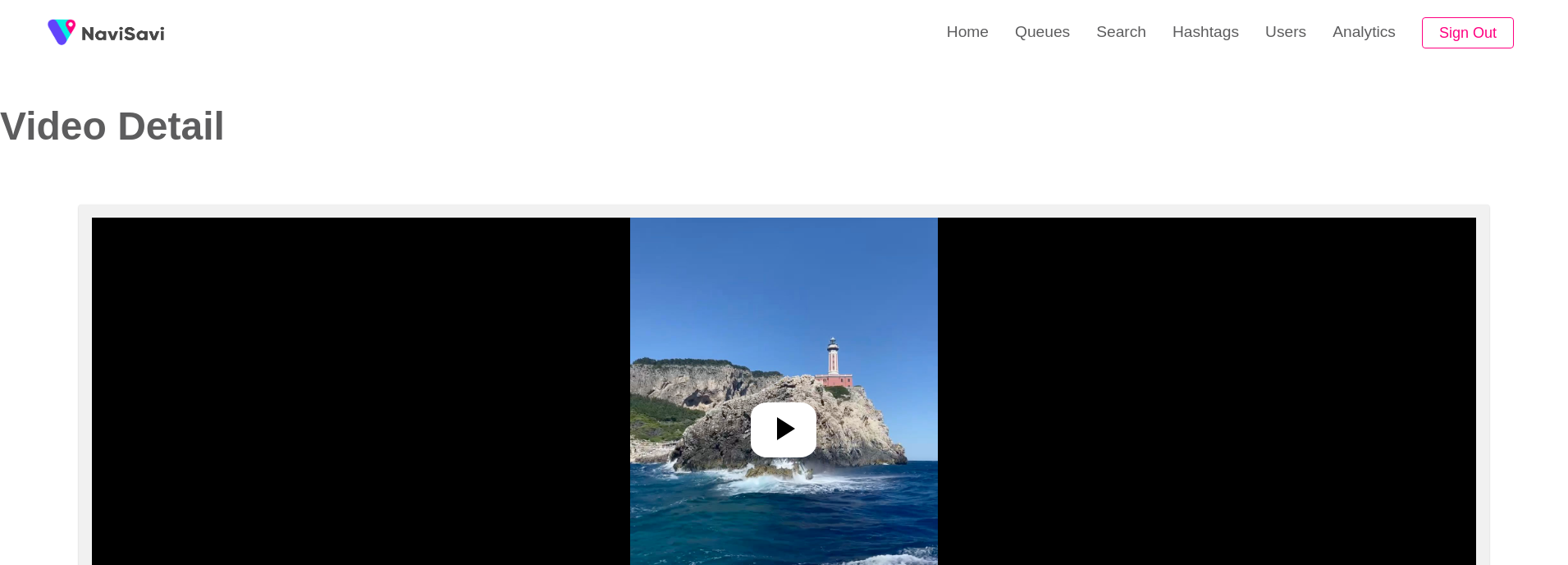 select on "**********" 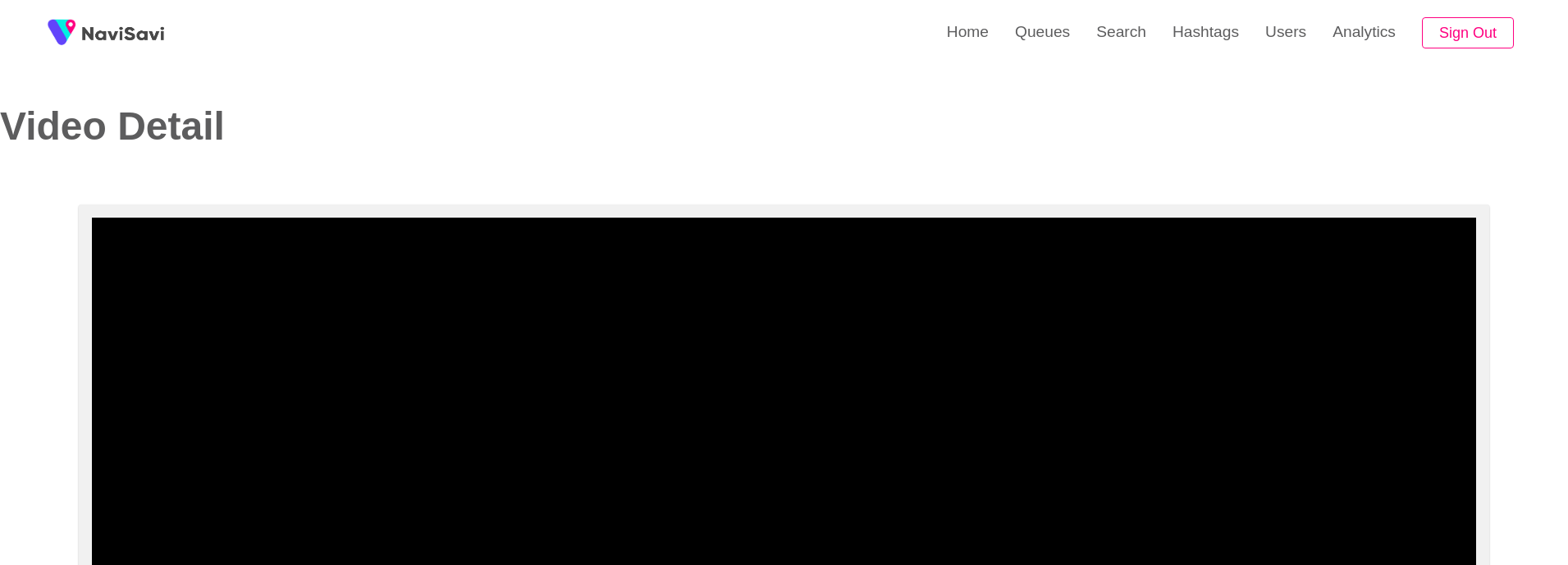 click at bounding box center [784, 423] 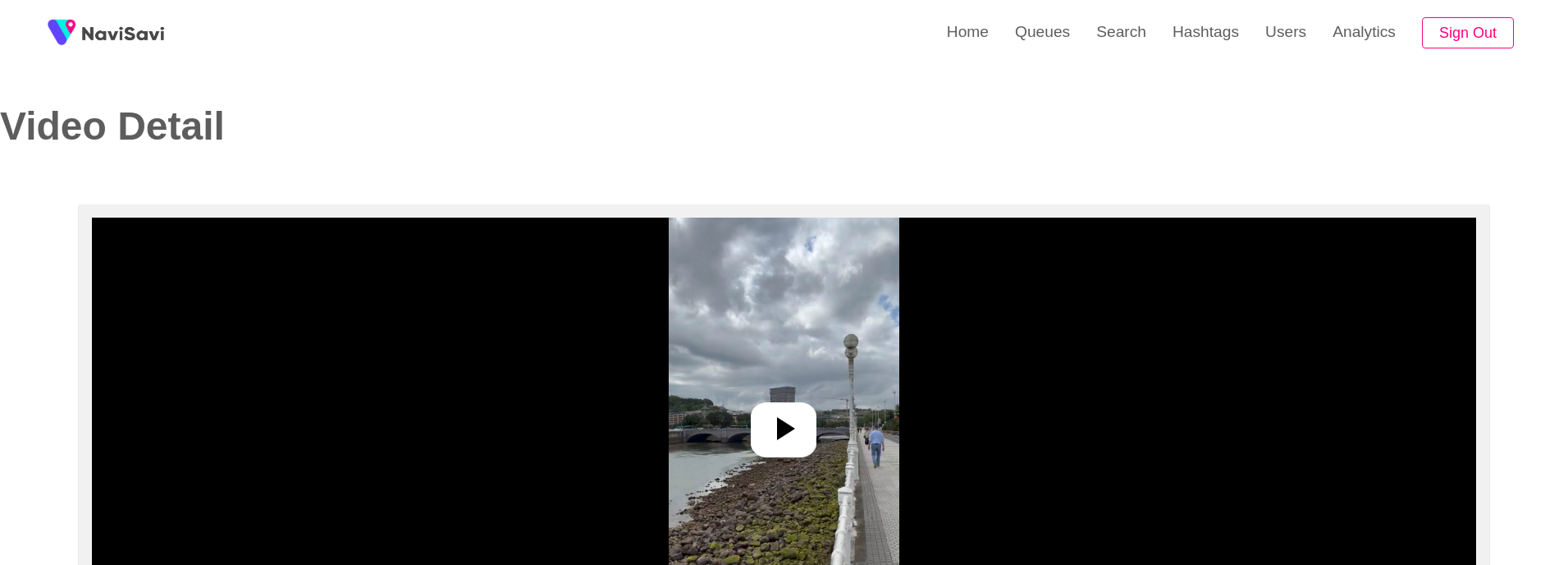 select on "****" 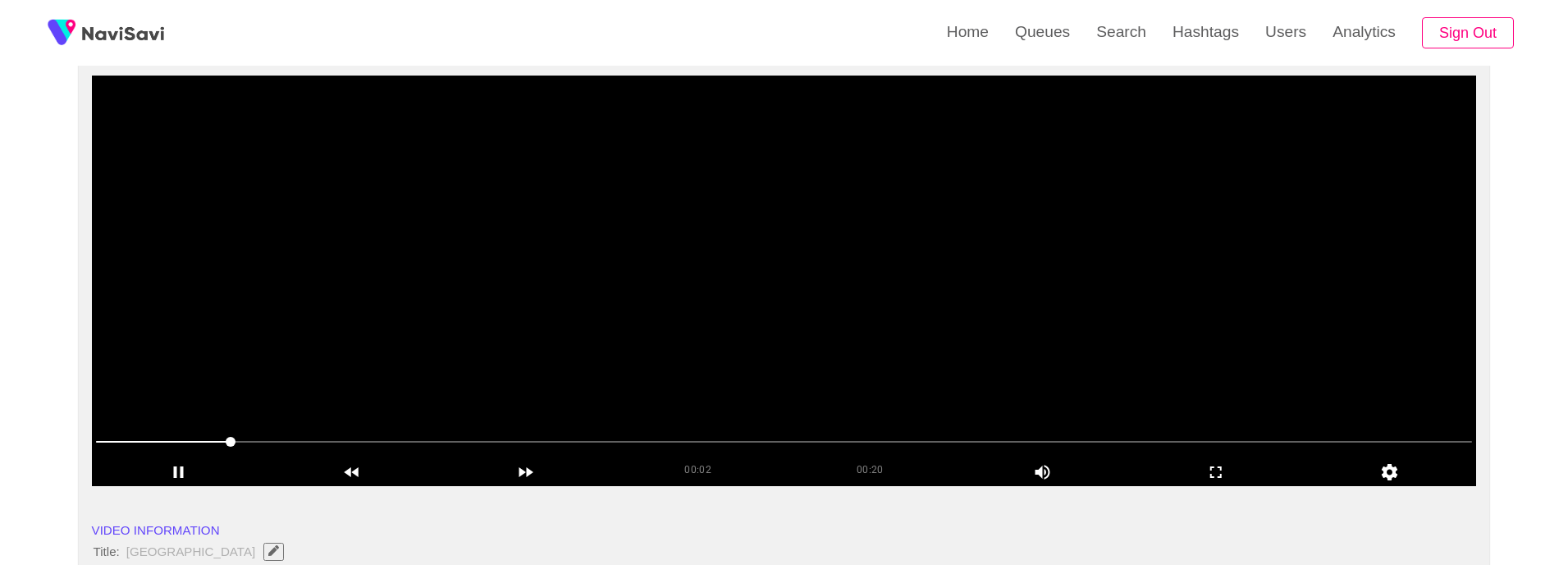 scroll, scrollTop: 141, scrollLeft: 0, axis: vertical 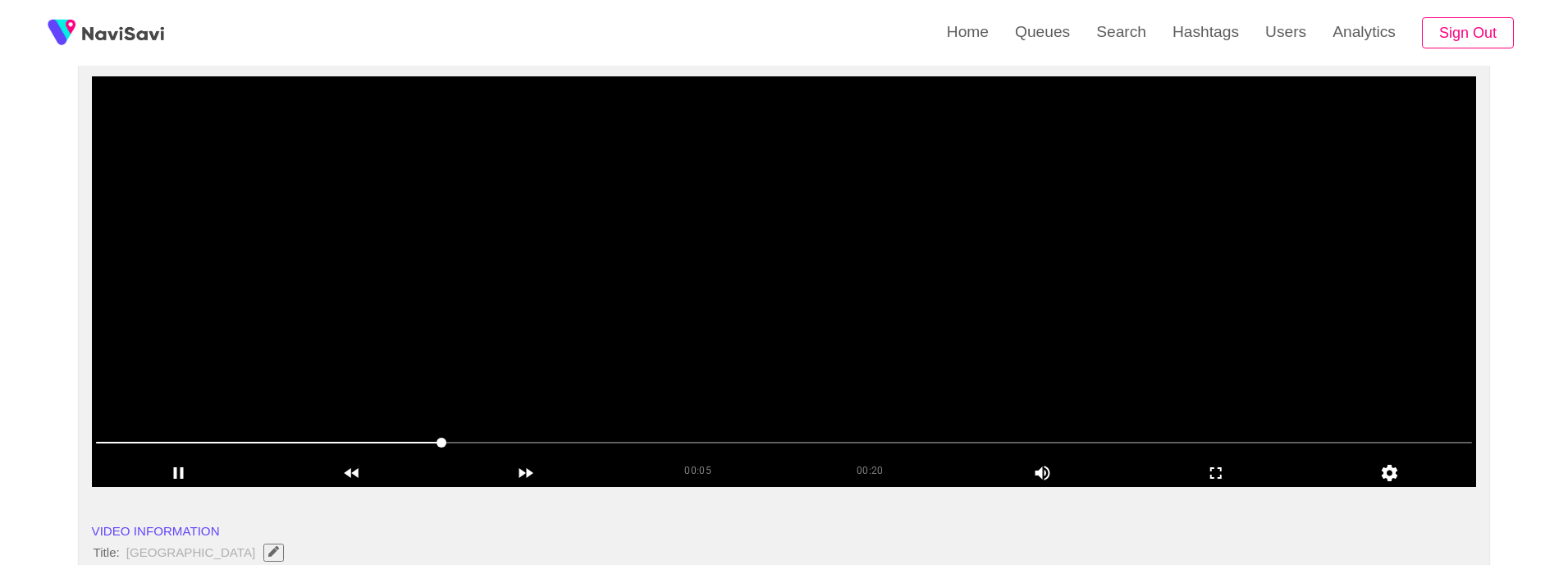 click at bounding box center [784, 282] 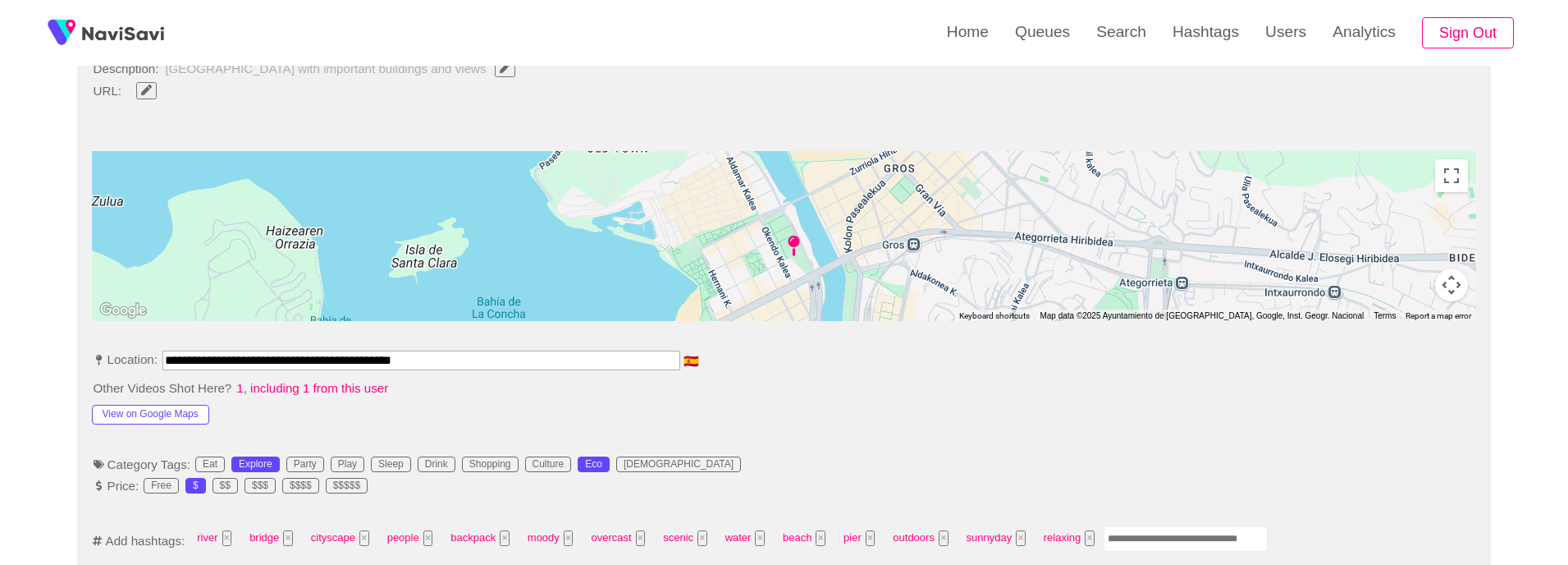 scroll, scrollTop: 647, scrollLeft: 0, axis: vertical 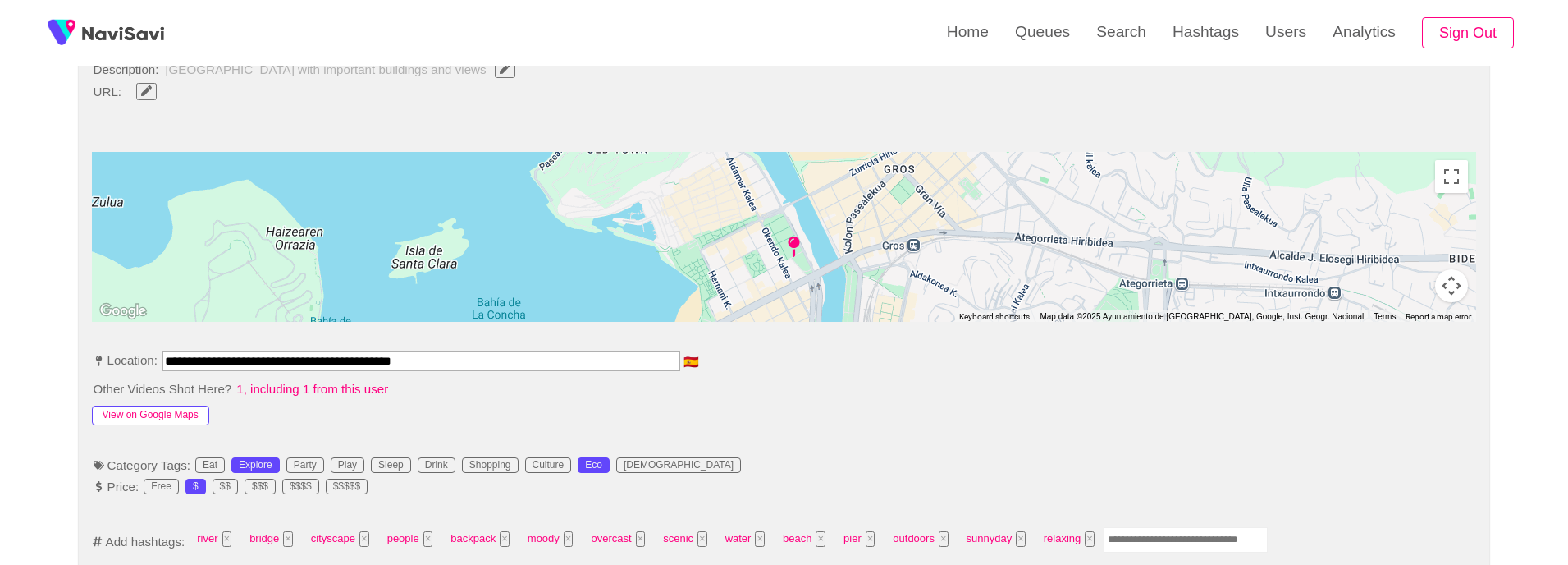 click on "View on Google Maps" at bounding box center [150, 416] 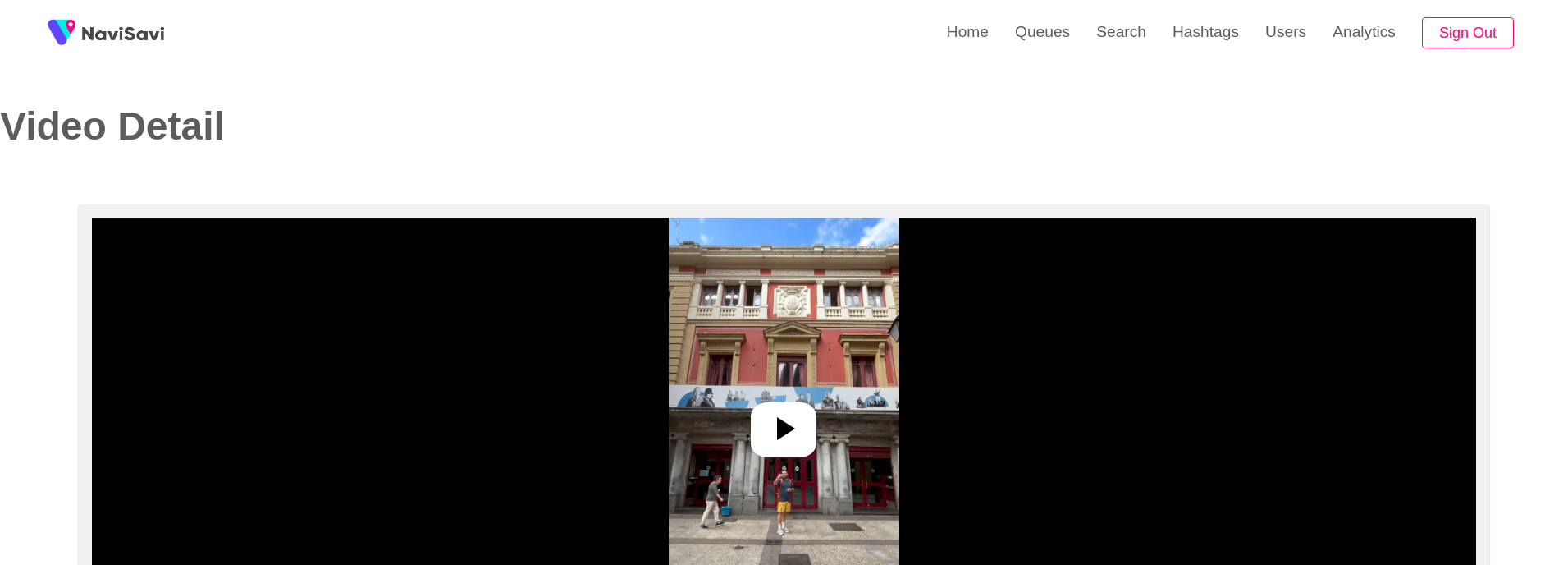 select on "****" 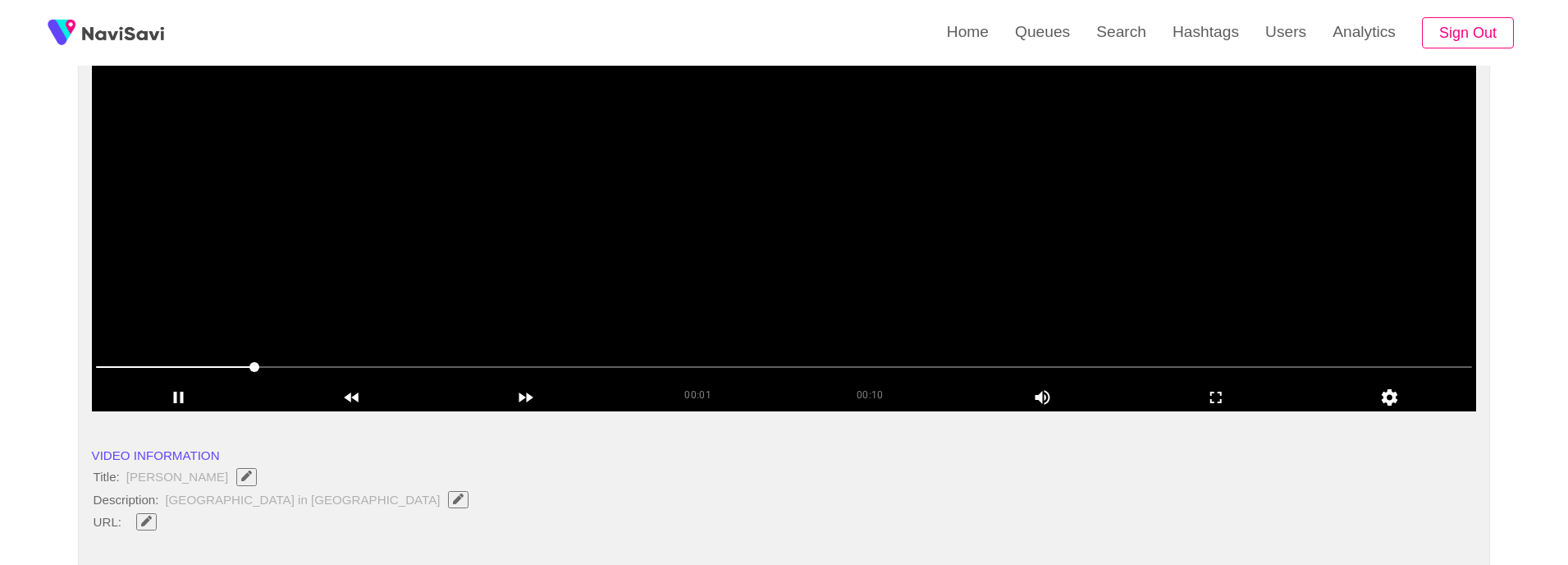 scroll, scrollTop: 216, scrollLeft: 0, axis: vertical 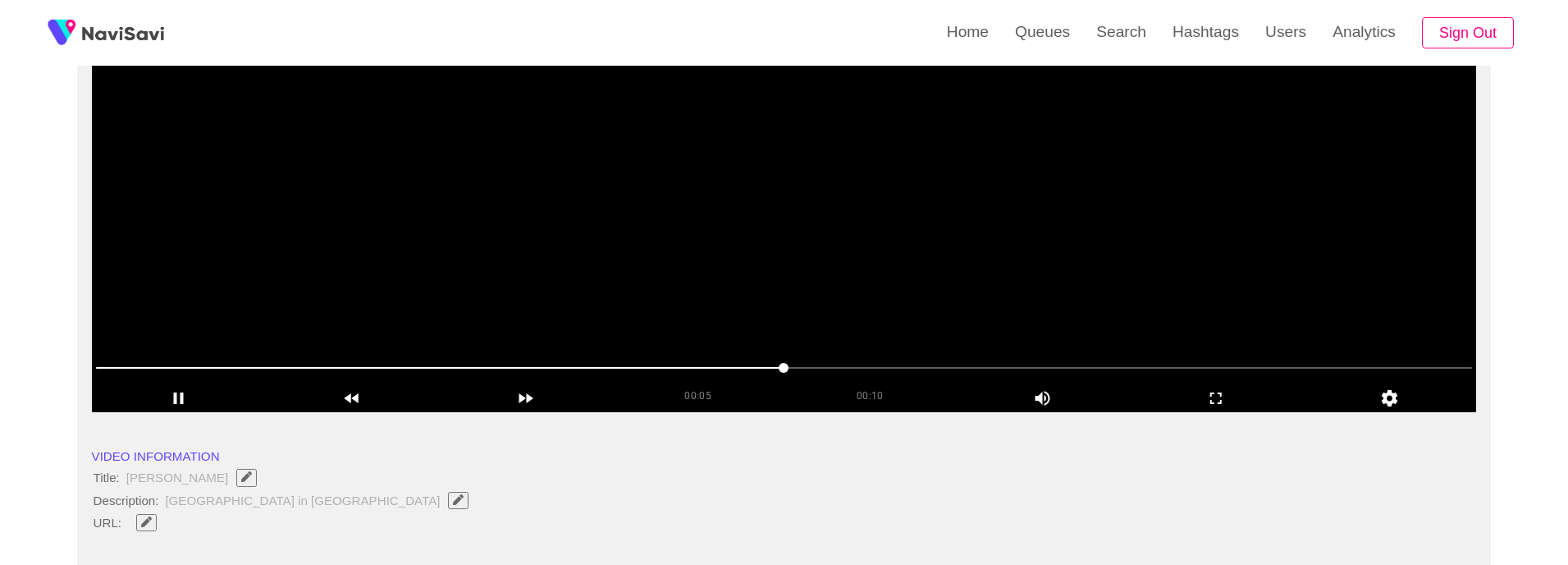 click at bounding box center [784, 207] 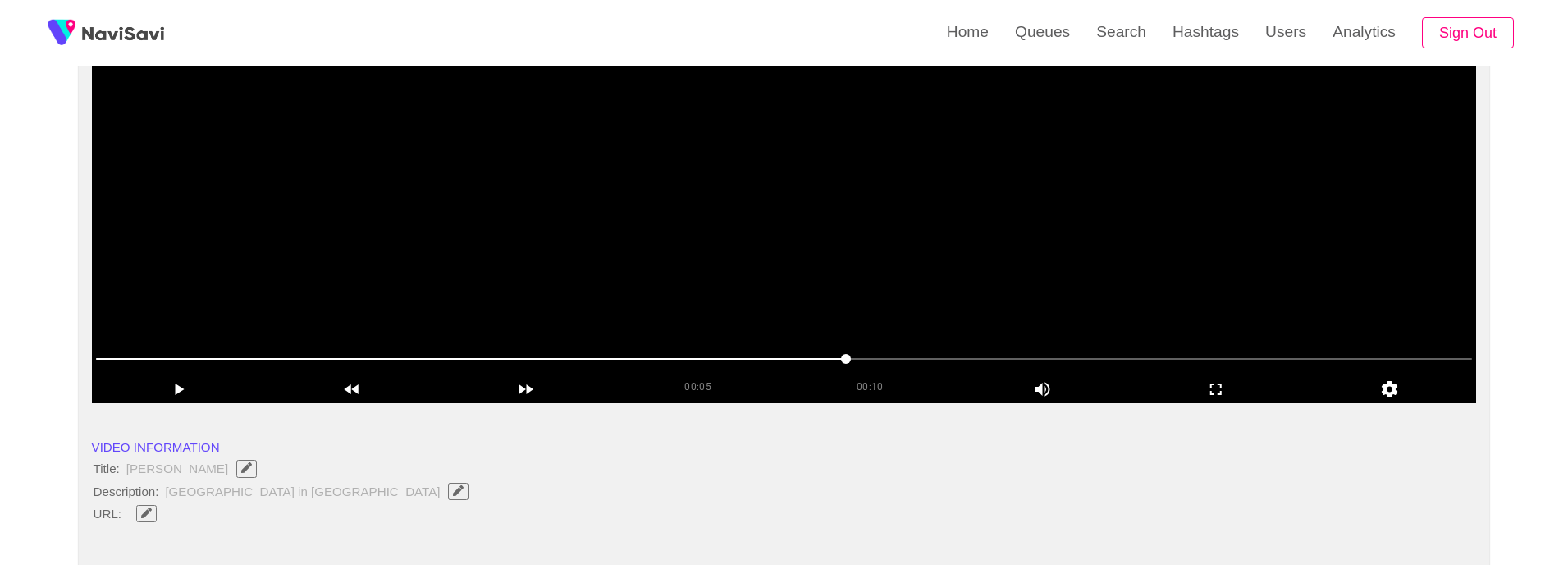 scroll, scrollTop: 187, scrollLeft: 0, axis: vertical 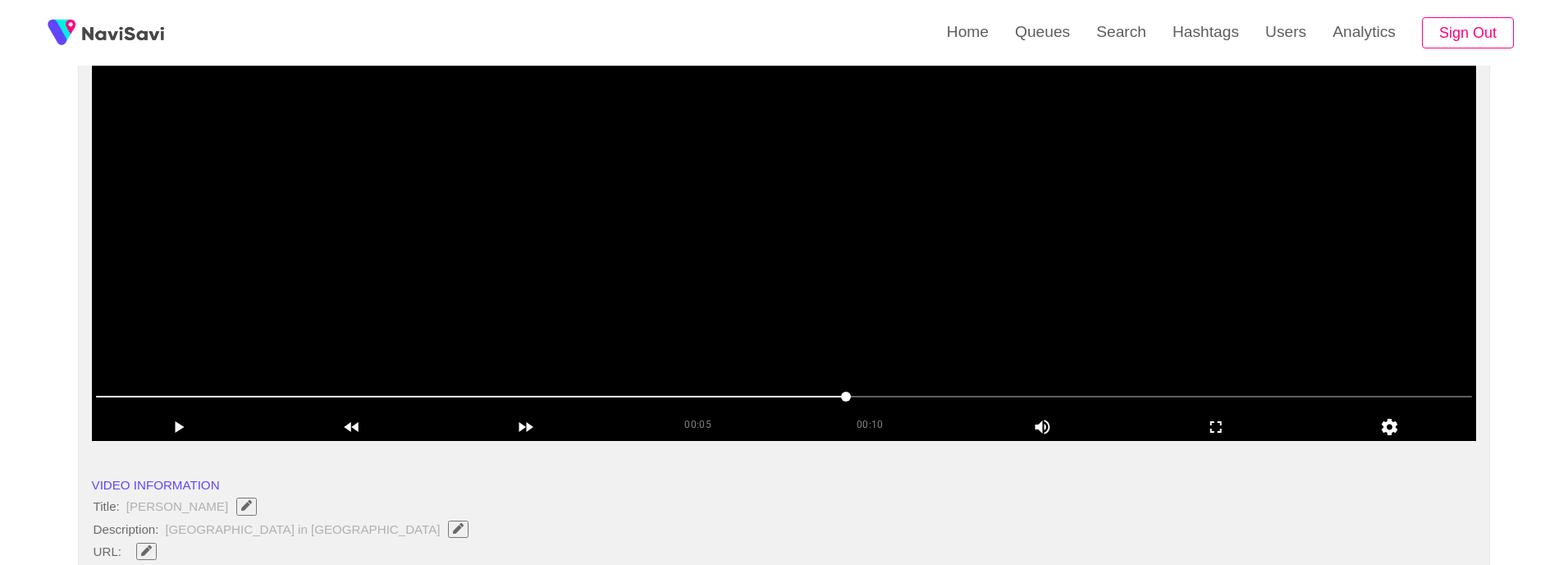 click at bounding box center [784, 236] 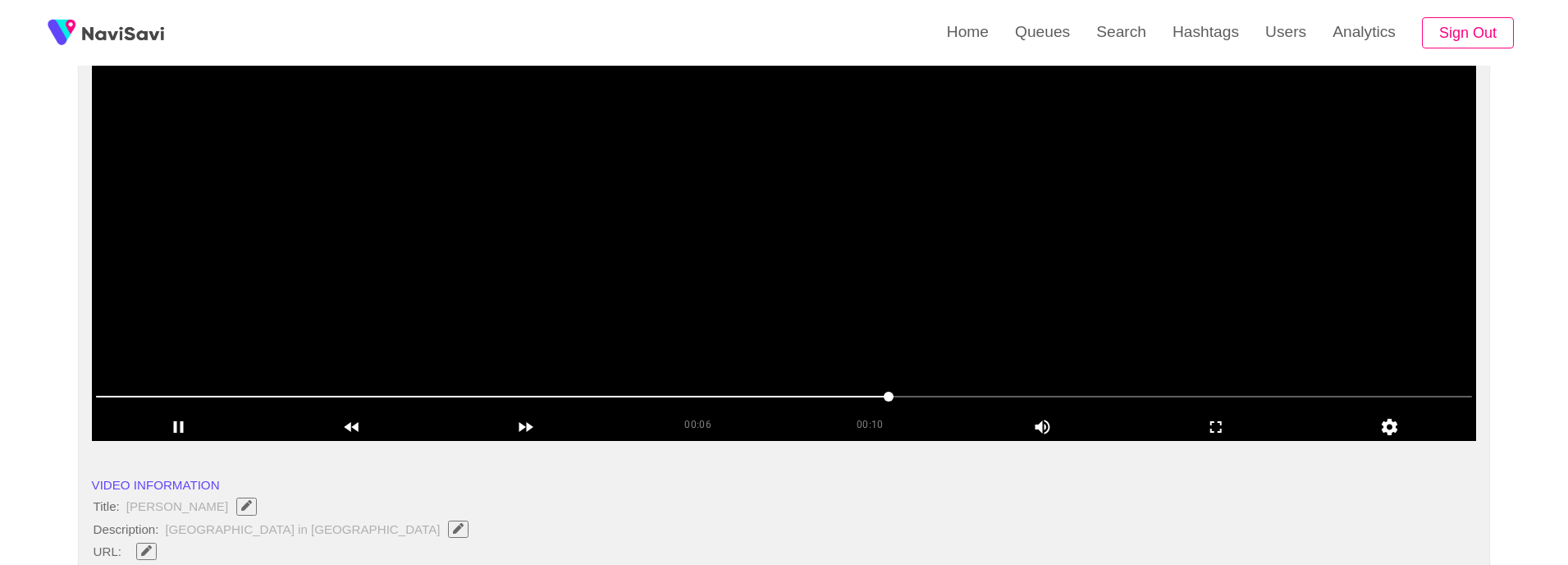 click at bounding box center (784, 236) 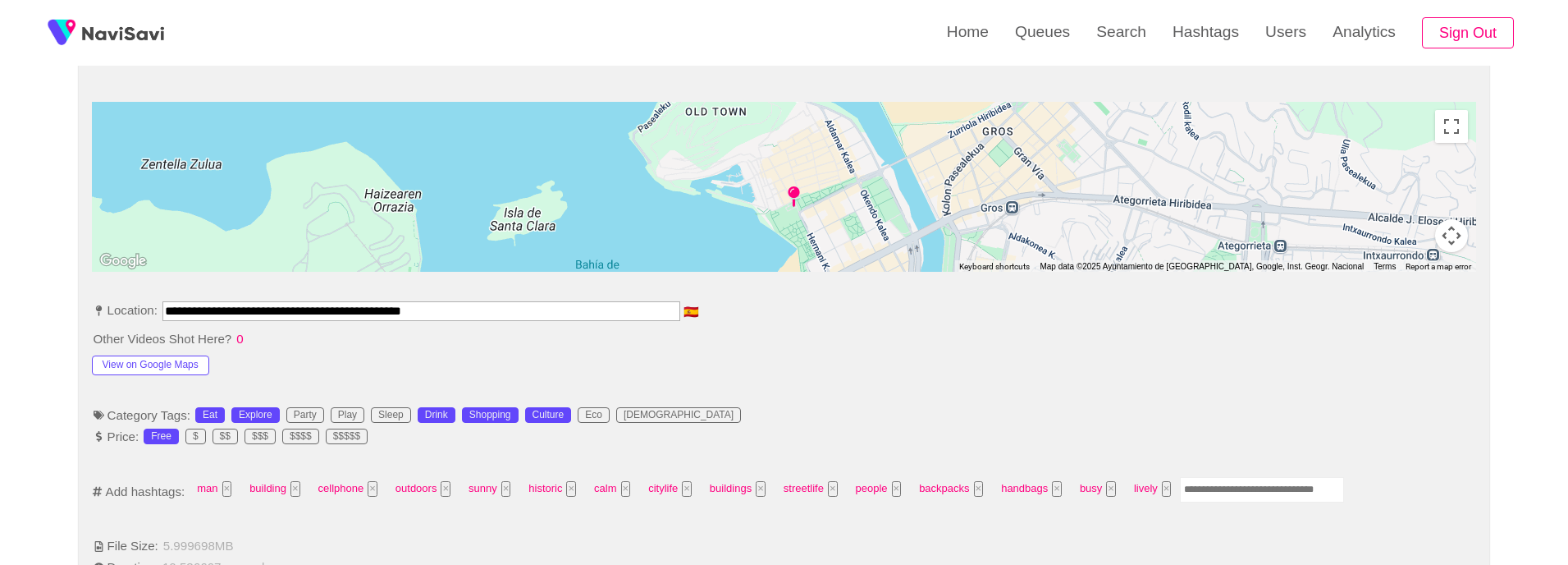 scroll, scrollTop: 696, scrollLeft: 0, axis: vertical 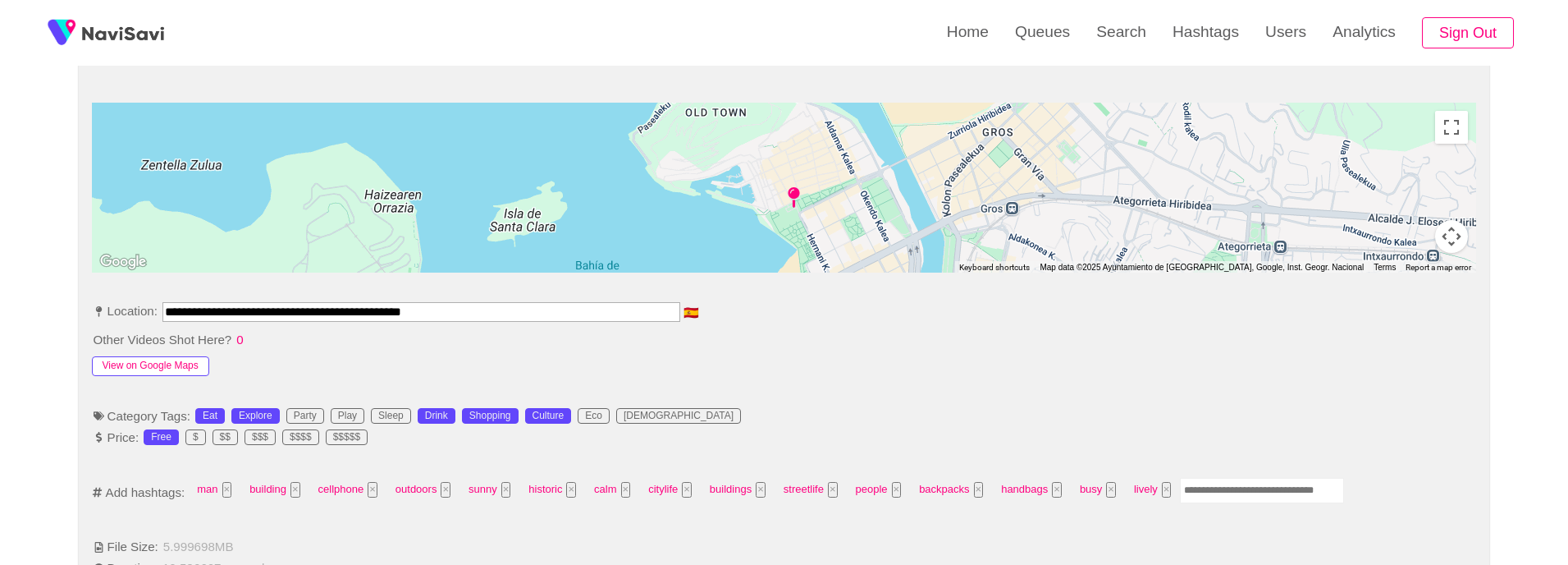 click on "View on Google Maps" at bounding box center [150, 366] 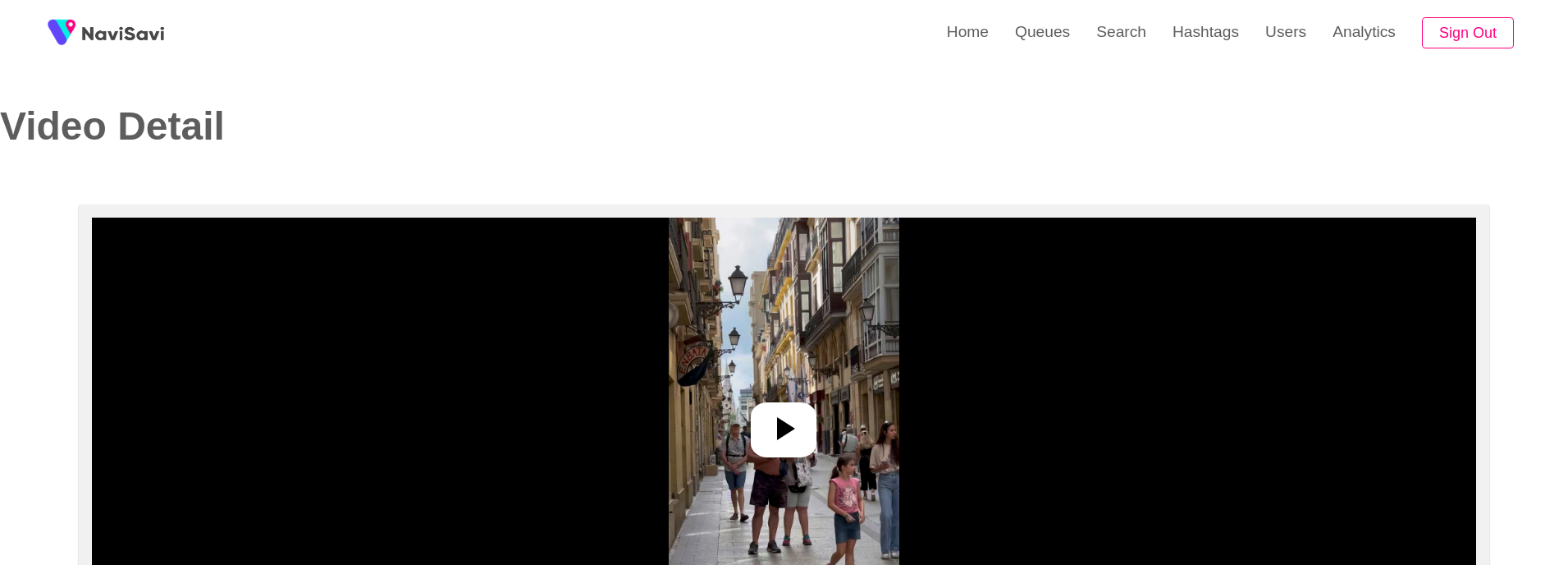 select on "****" 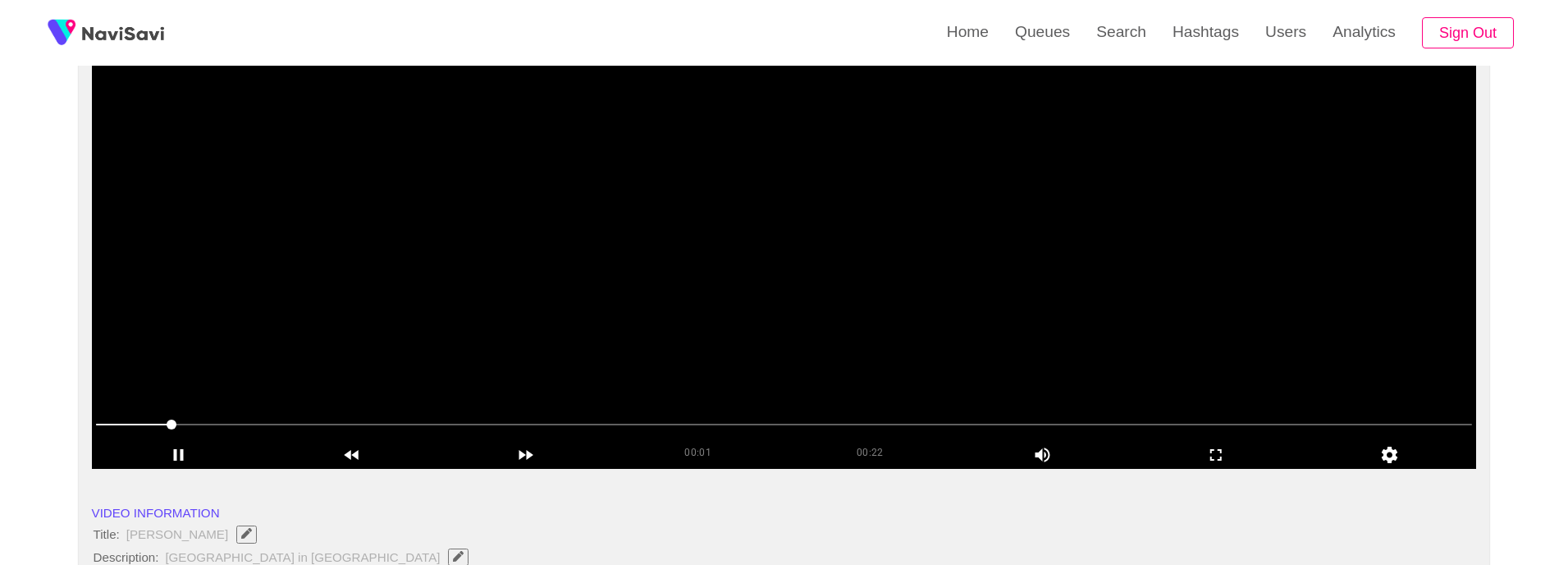 scroll, scrollTop: 158, scrollLeft: 0, axis: vertical 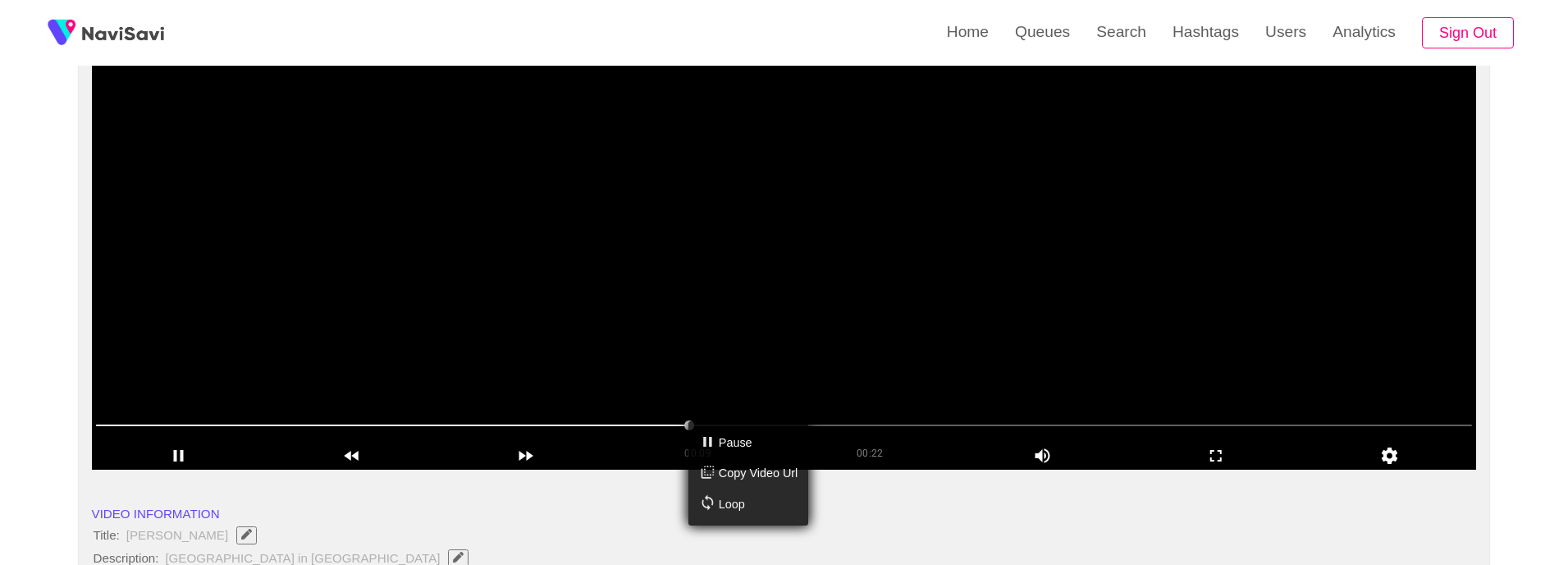 click on "Pause Copy Video Url Loop" at bounding box center [784, 282] 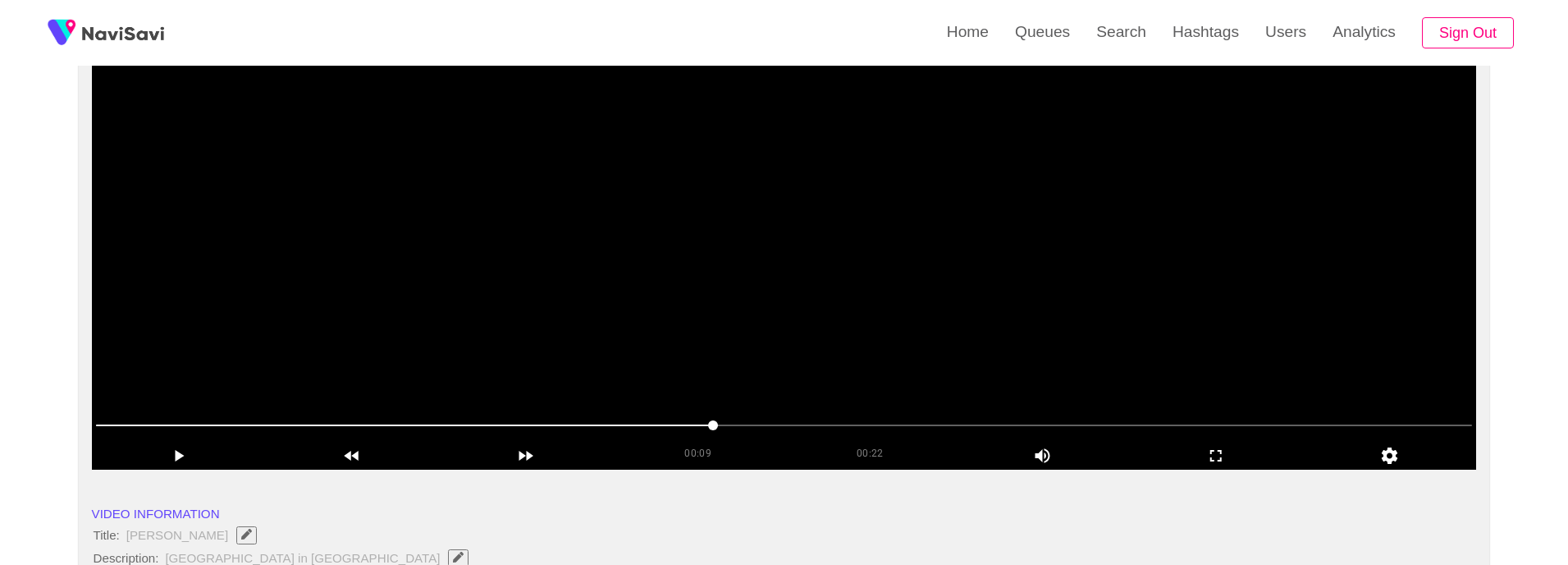 click at bounding box center [784, 264] 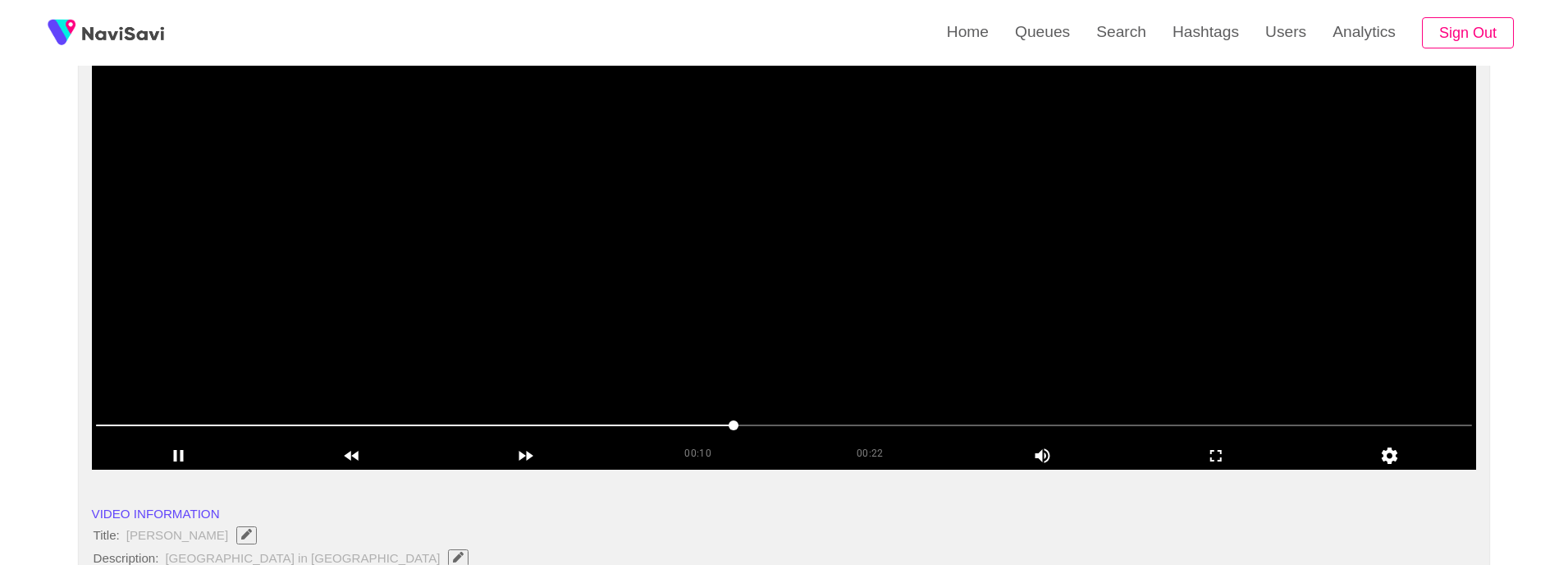click at bounding box center (784, 426) 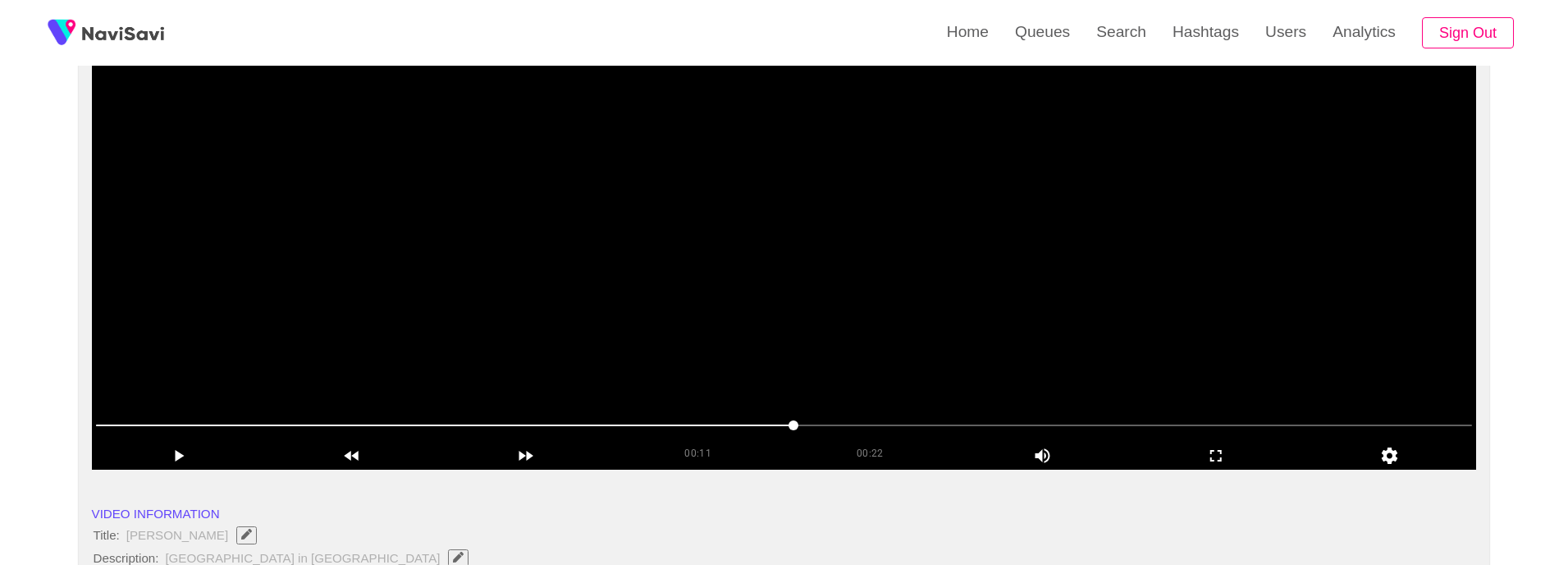 click at bounding box center [784, 264] 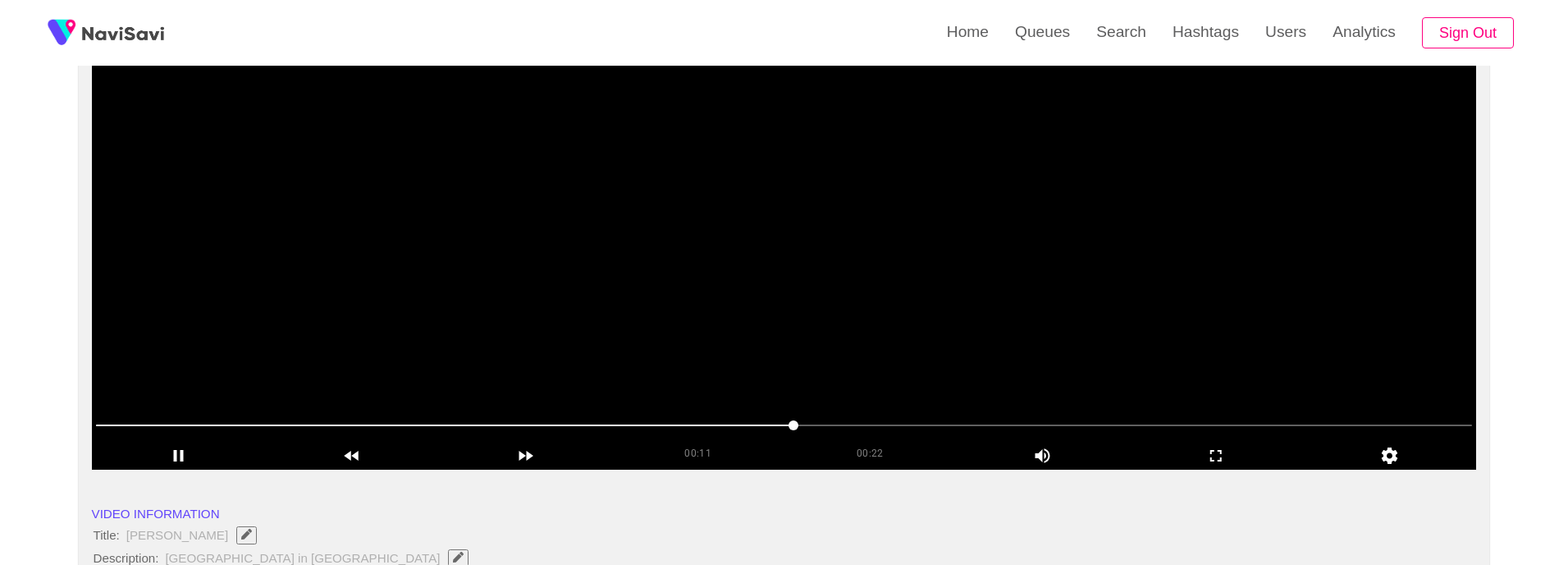 click at bounding box center [784, 264] 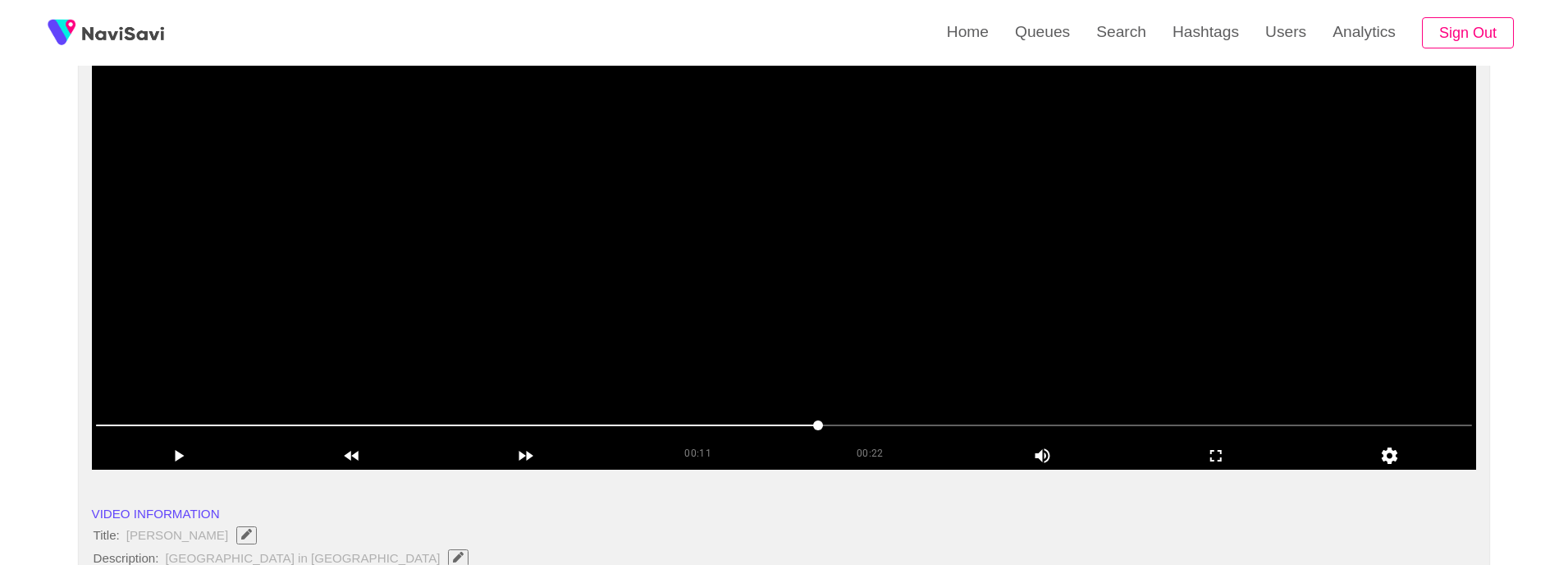 scroll, scrollTop: 640, scrollLeft: 0, axis: vertical 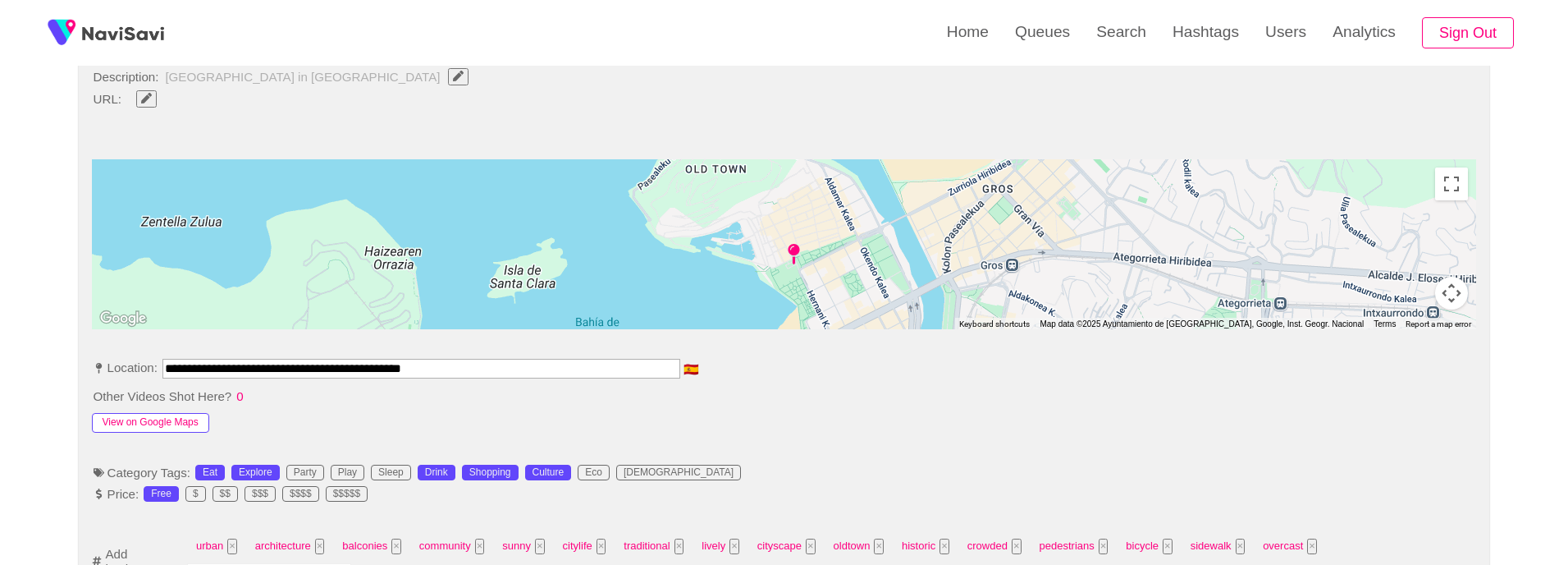 click on "View on Google Maps" at bounding box center [150, 423] 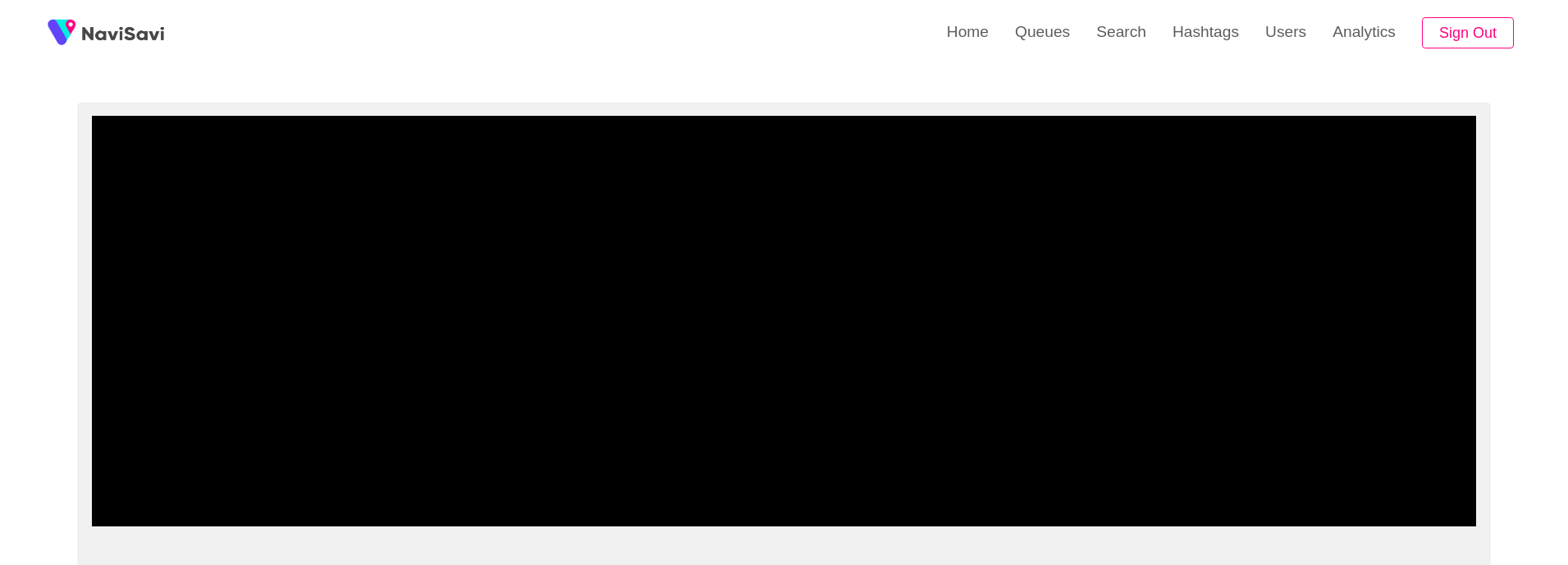 scroll, scrollTop: 100, scrollLeft: 0, axis: vertical 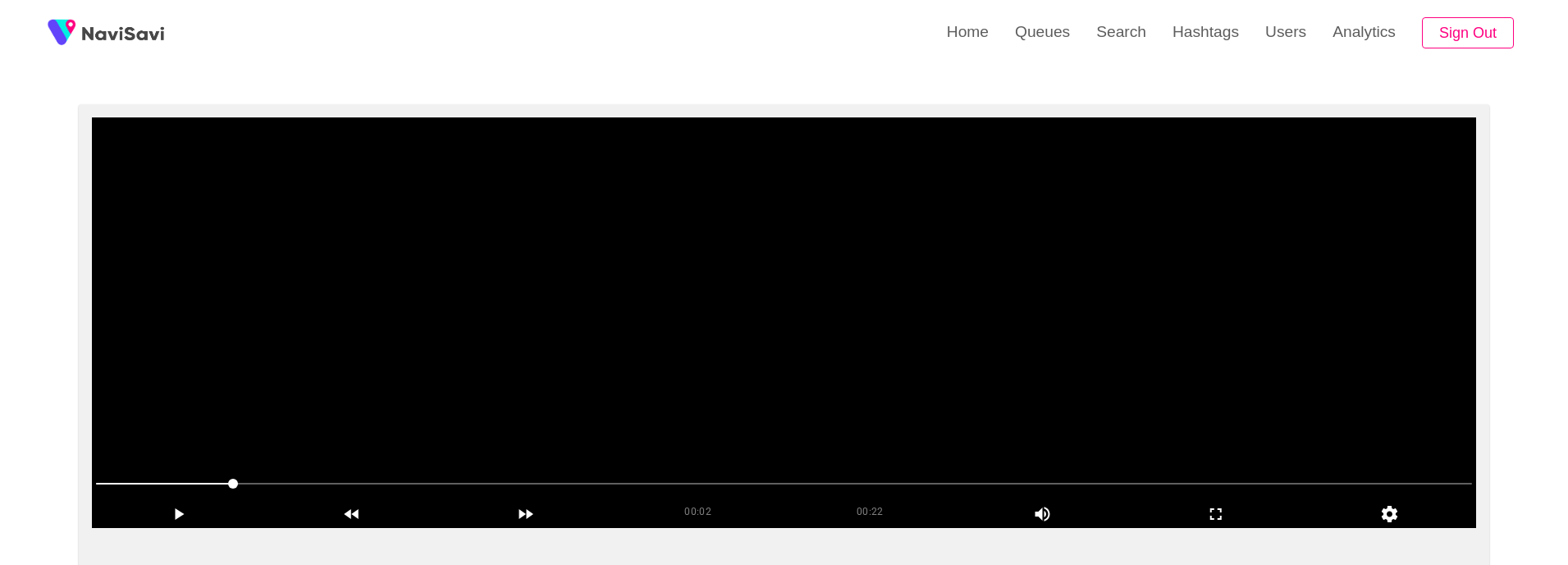 click at bounding box center (784, 323) 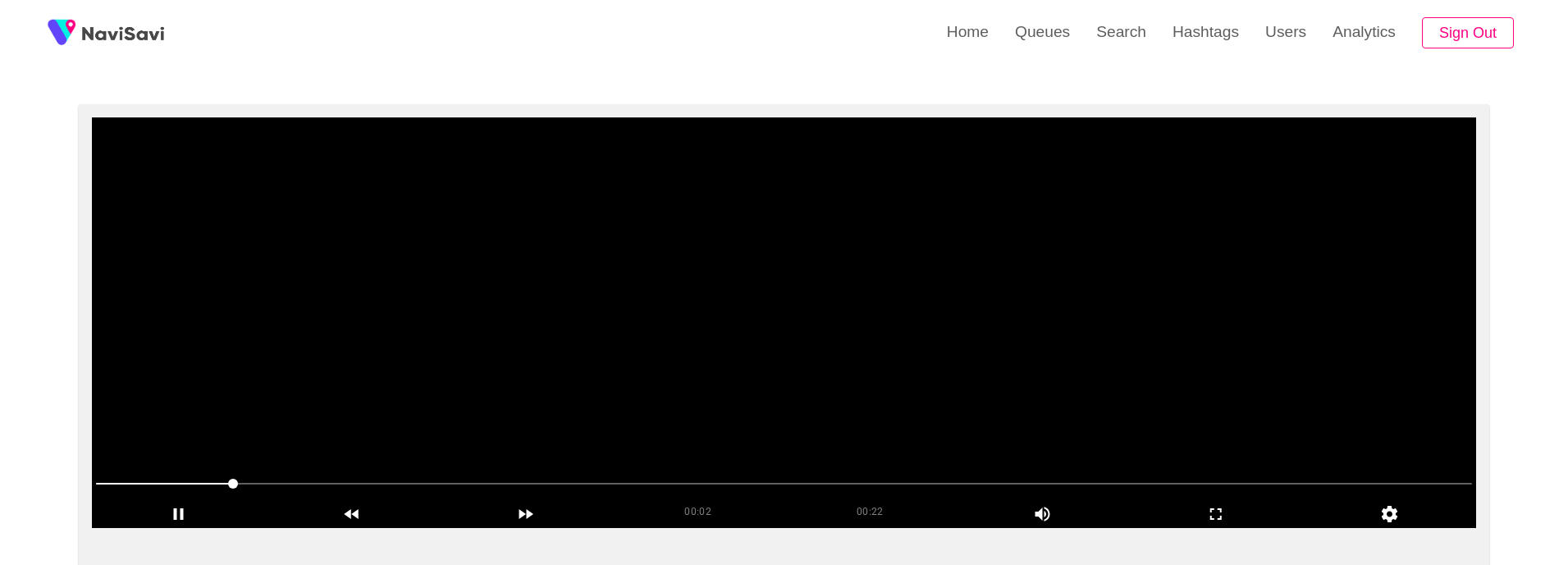 click at bounding box center [784, 323] 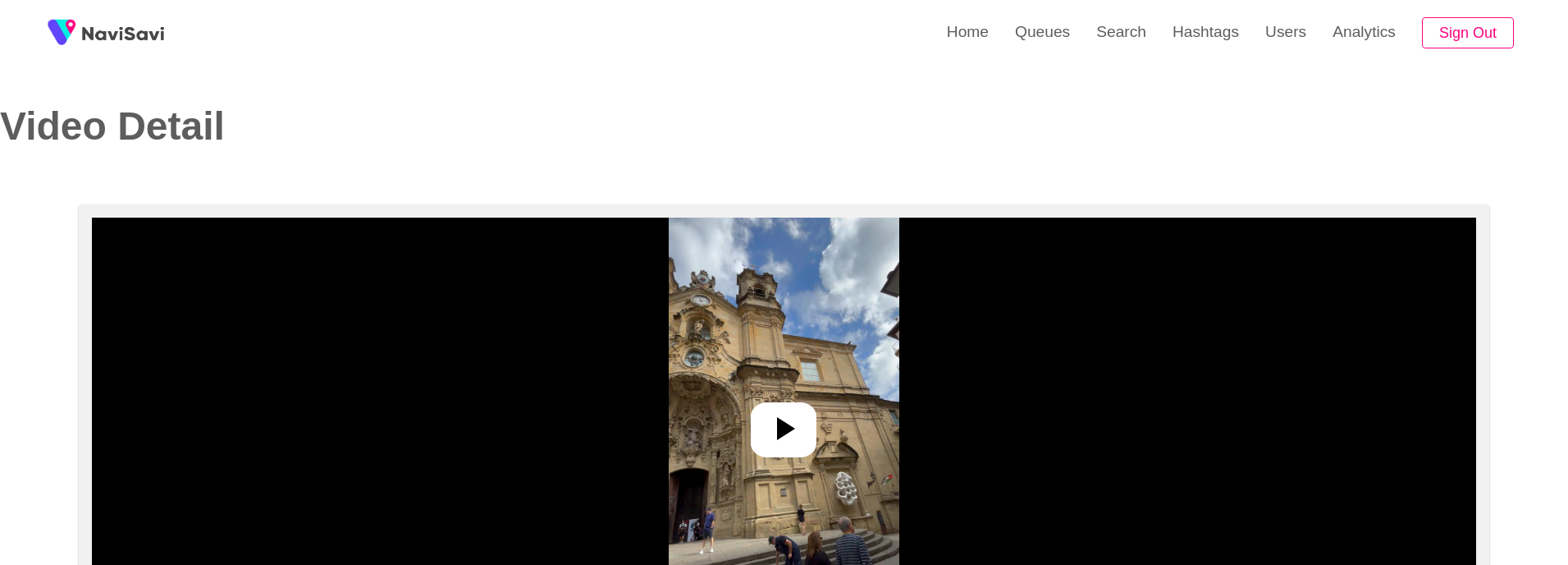 select on "**********" 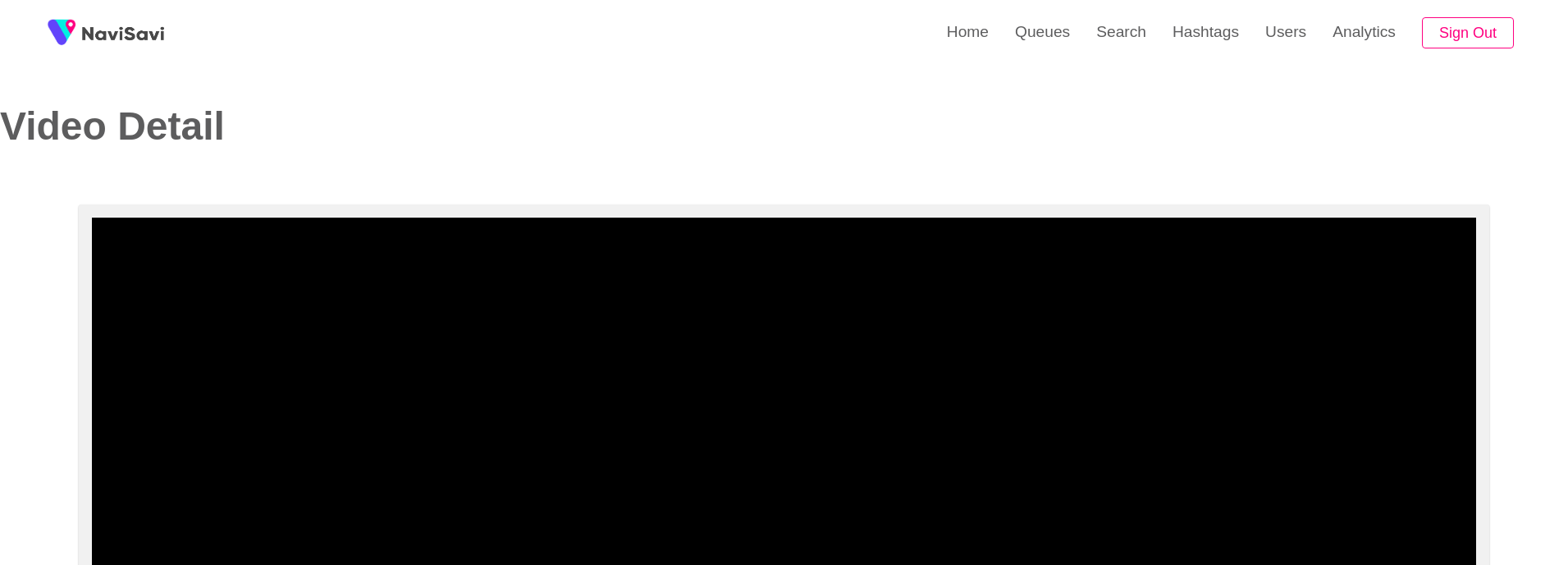 scroll, scrollTop: 172, scrollLeft: 0, axis: vertical 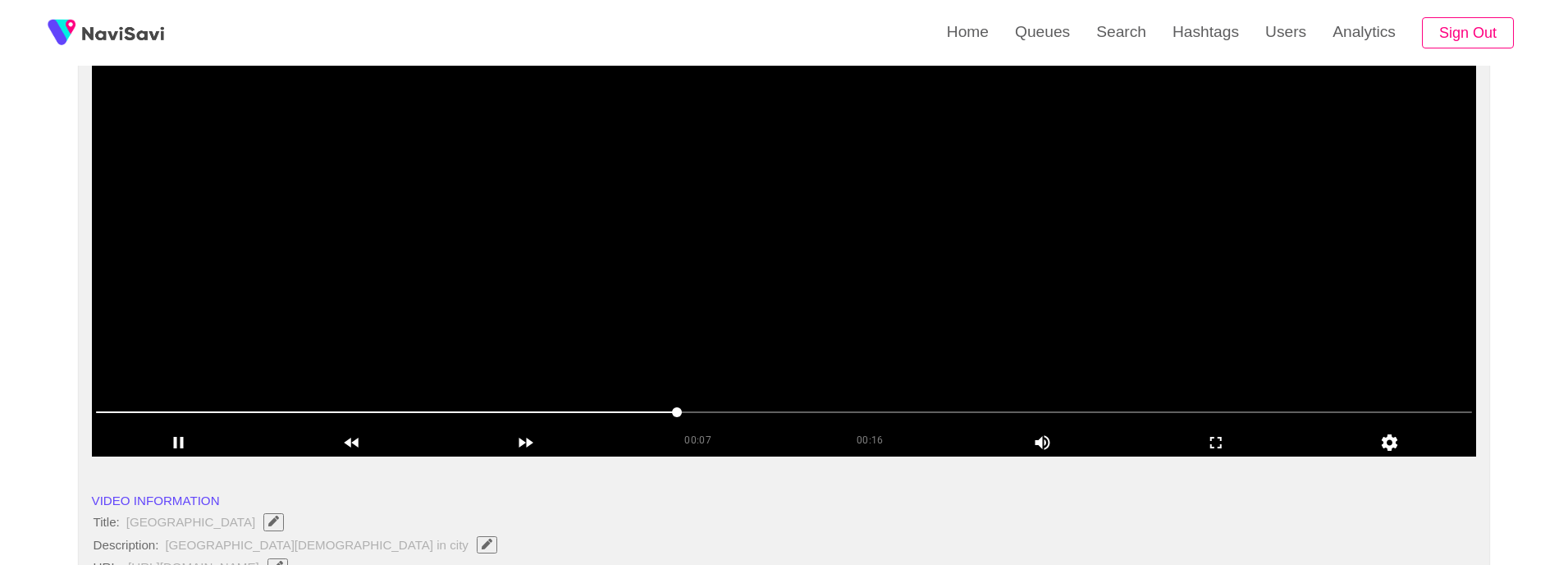 click at bounding box center (784, 251) 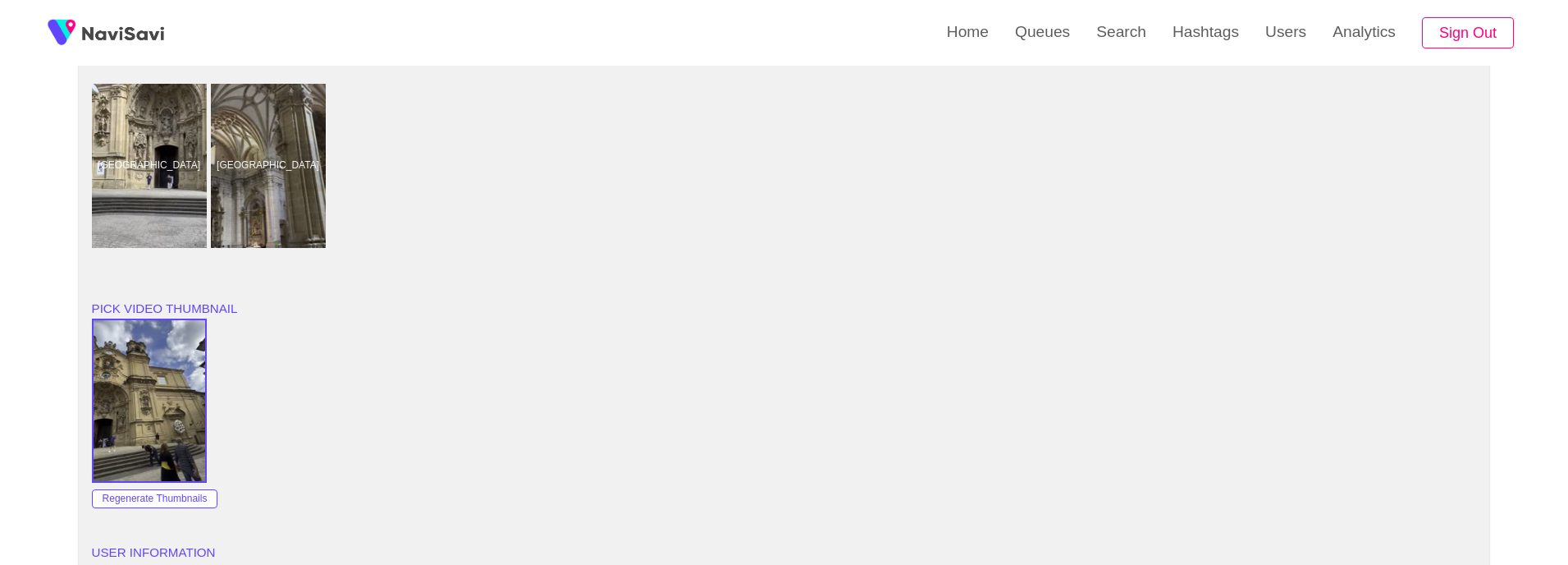 scroll, scrollTop: 1206, scrollLeft: 0, axis: vertical 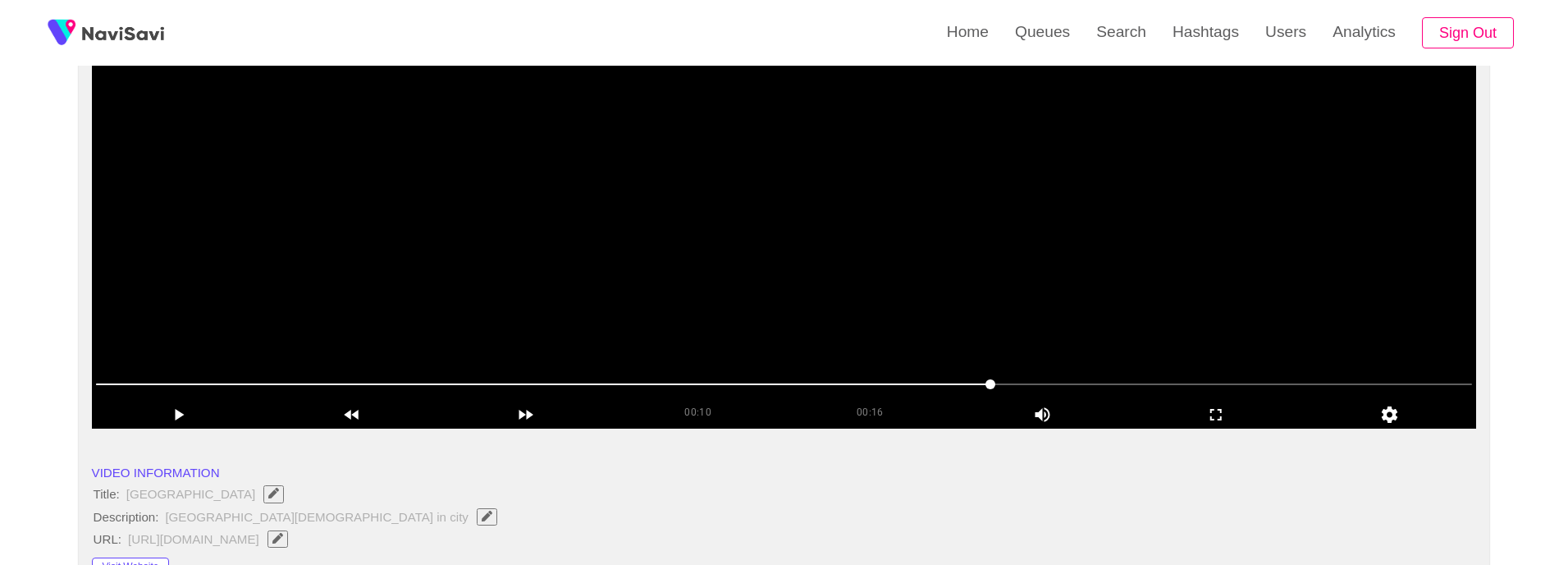 click at bounding box center [784, 223] 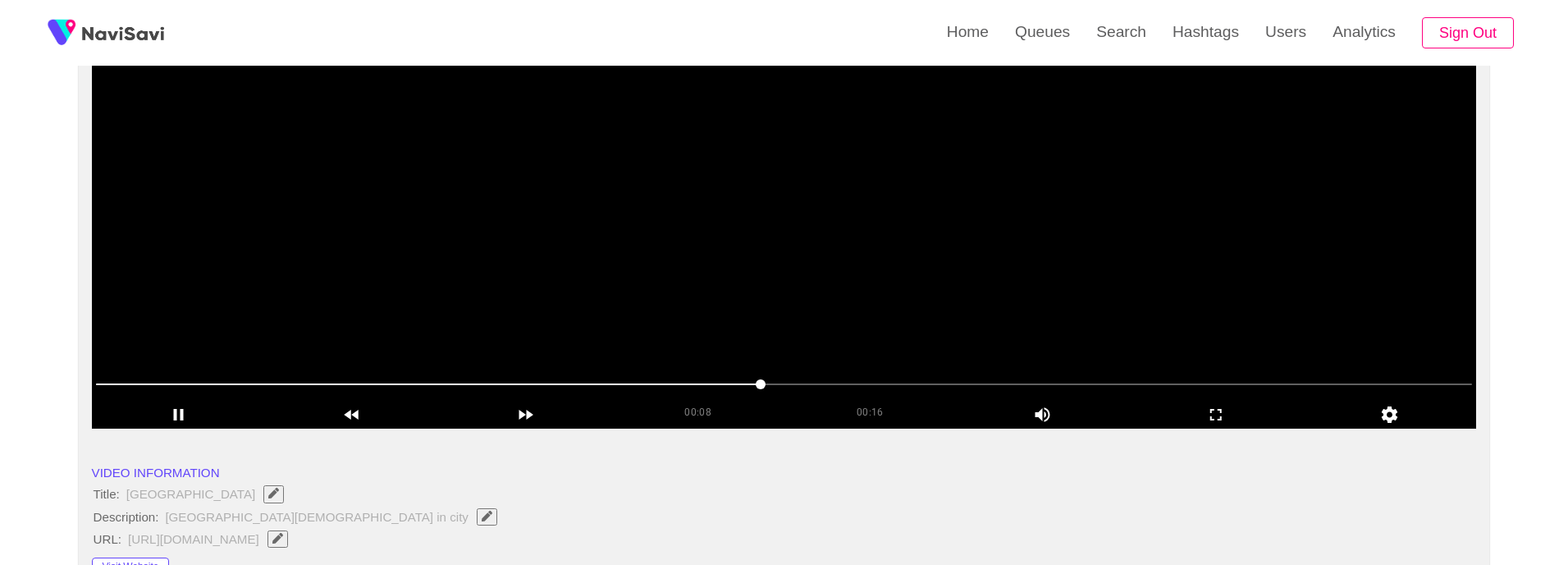 click at bounding box center (784, 223) 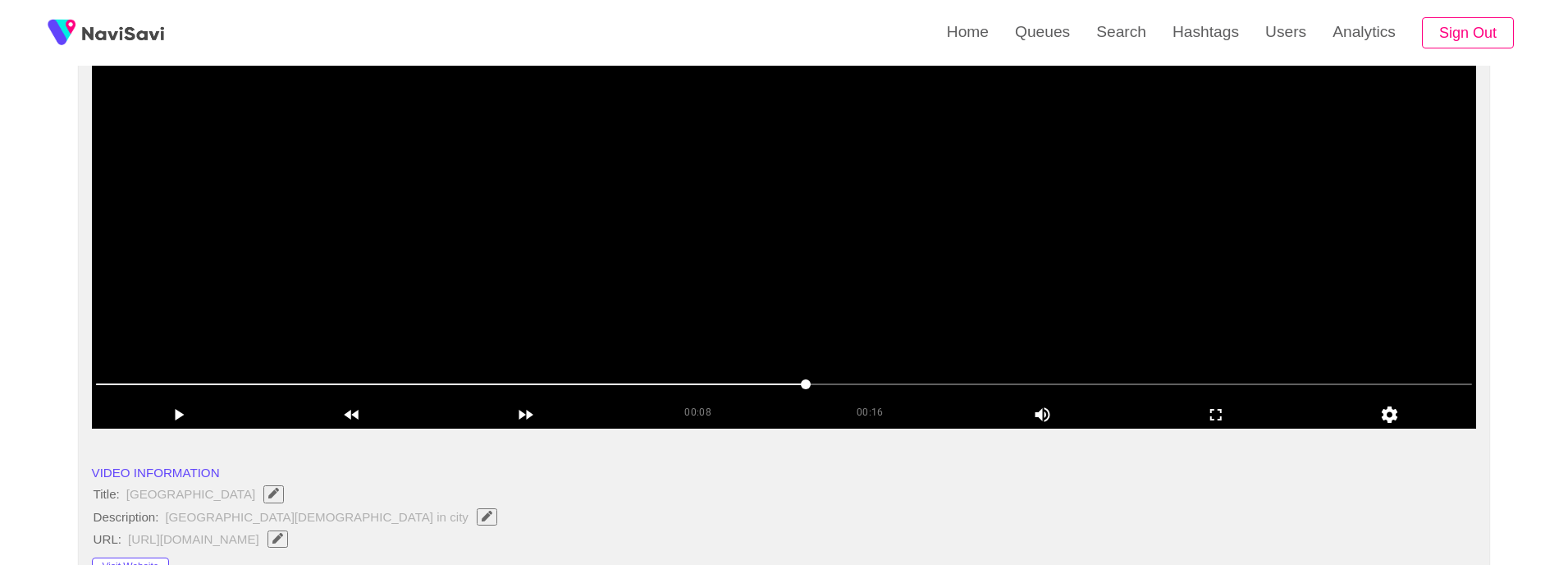 click at bounding box center [784, 223] 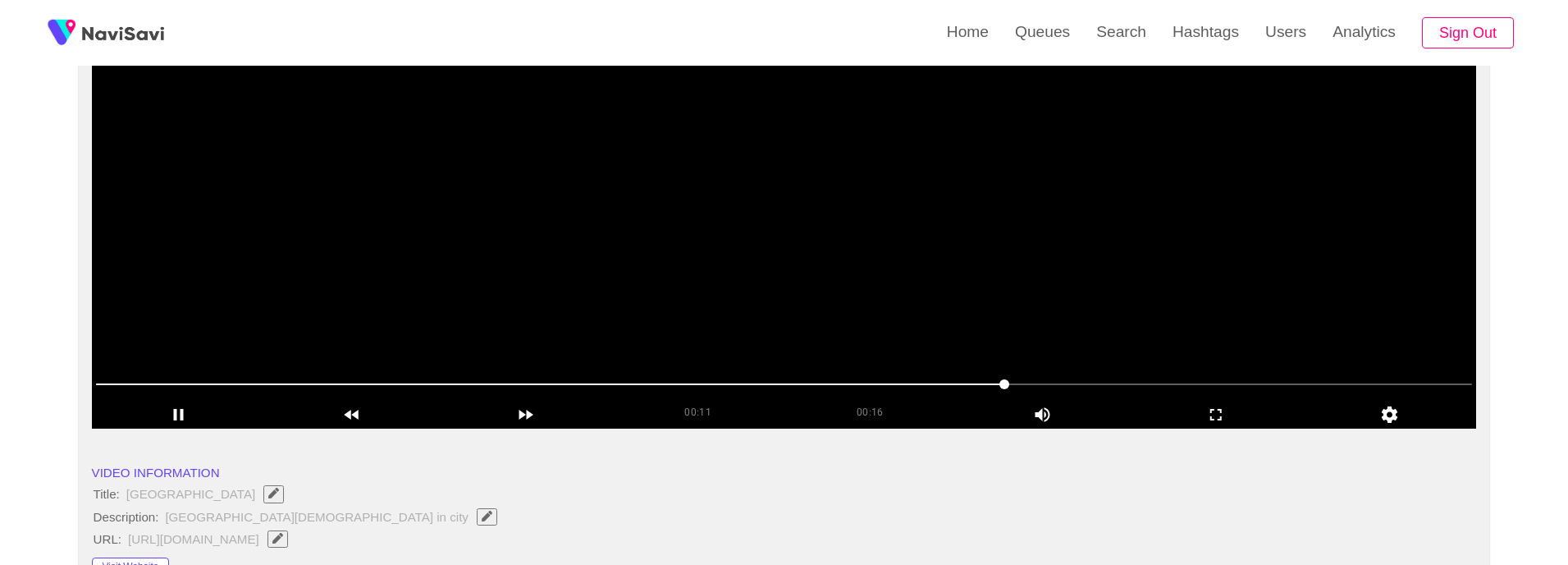 click at bounding box center [784, 223] 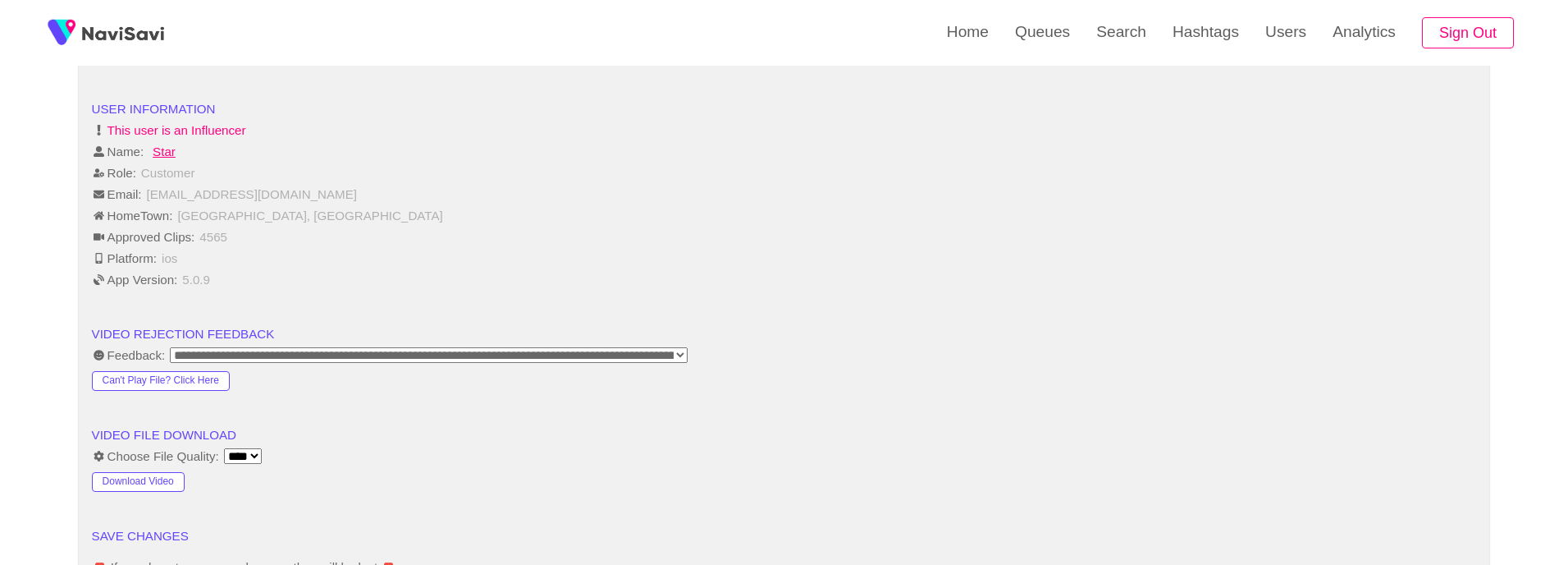 scroll, scrollTop: 2166, scrollLeft: 0, axis: vertical 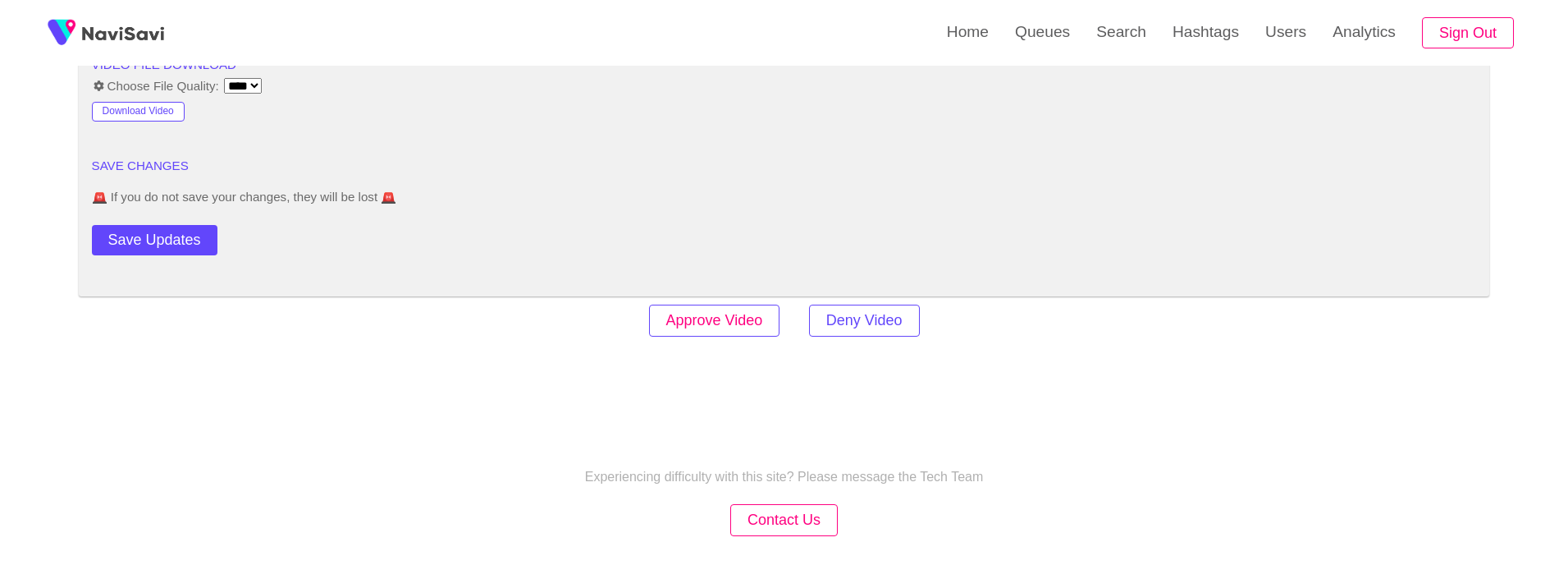 click on "Approve Video" at bounding box center (715, 320) 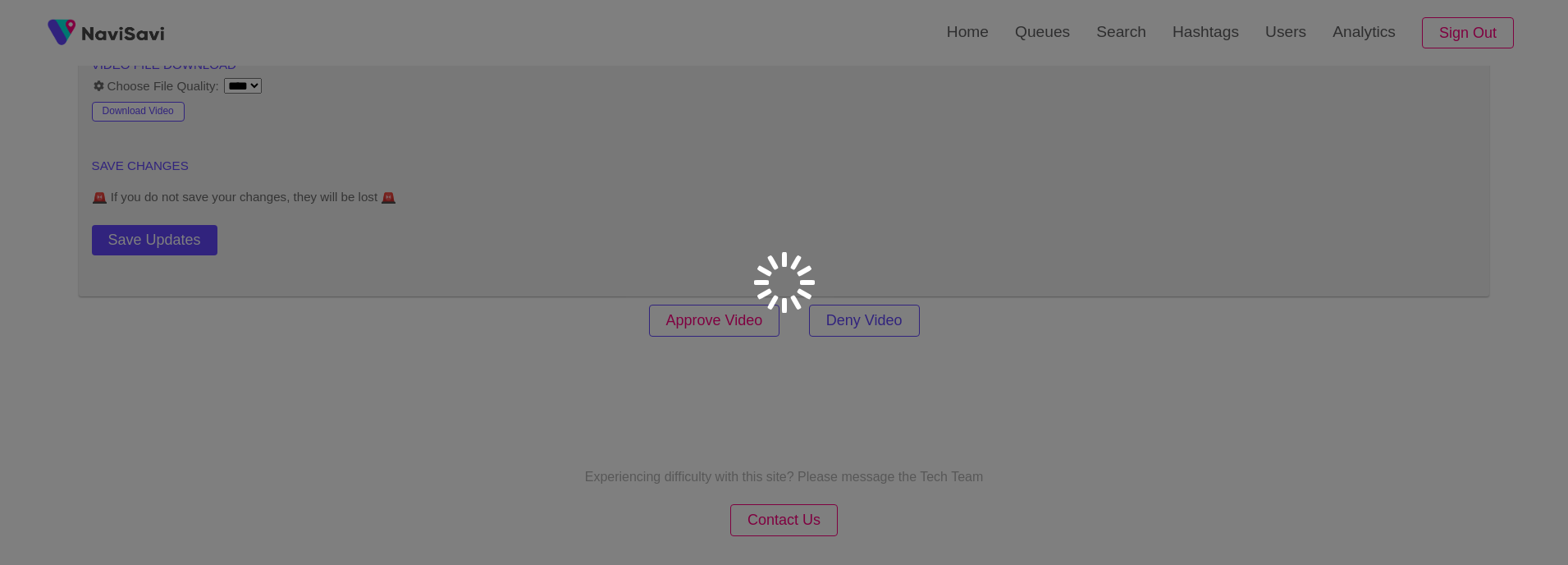scroll, scrollTop: 0, scrollLeft: 0, axis: both 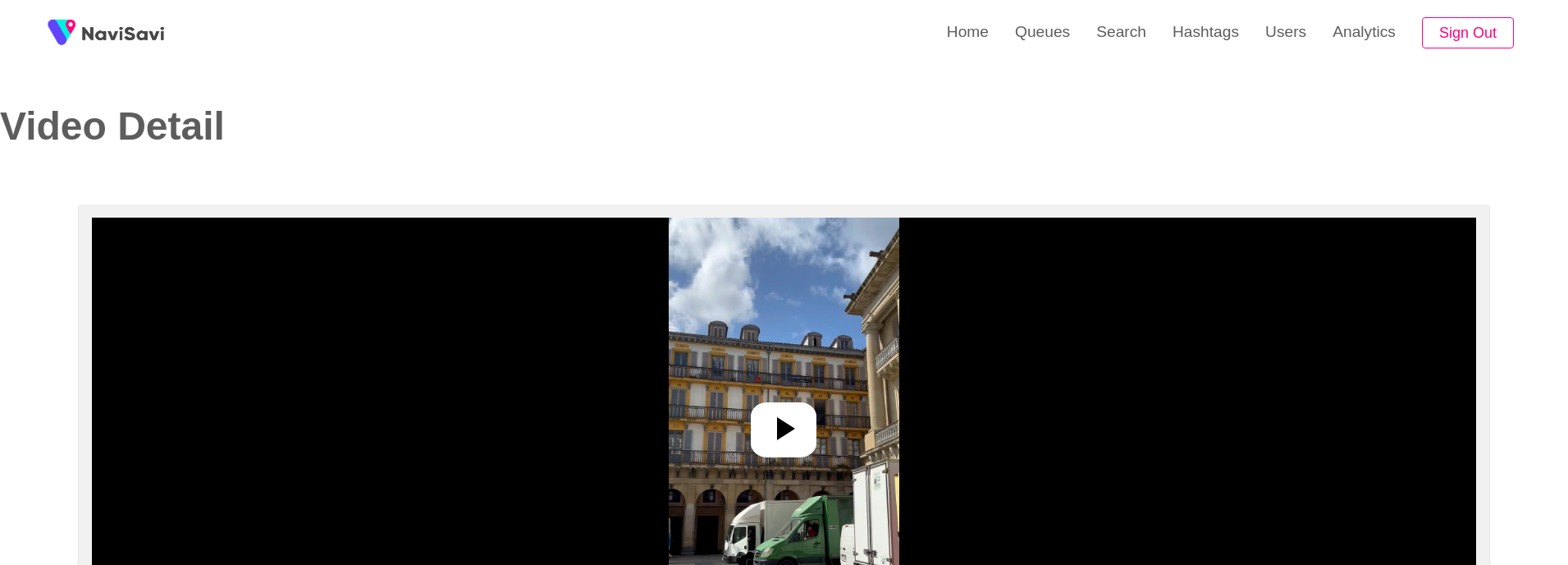 select on "**********" 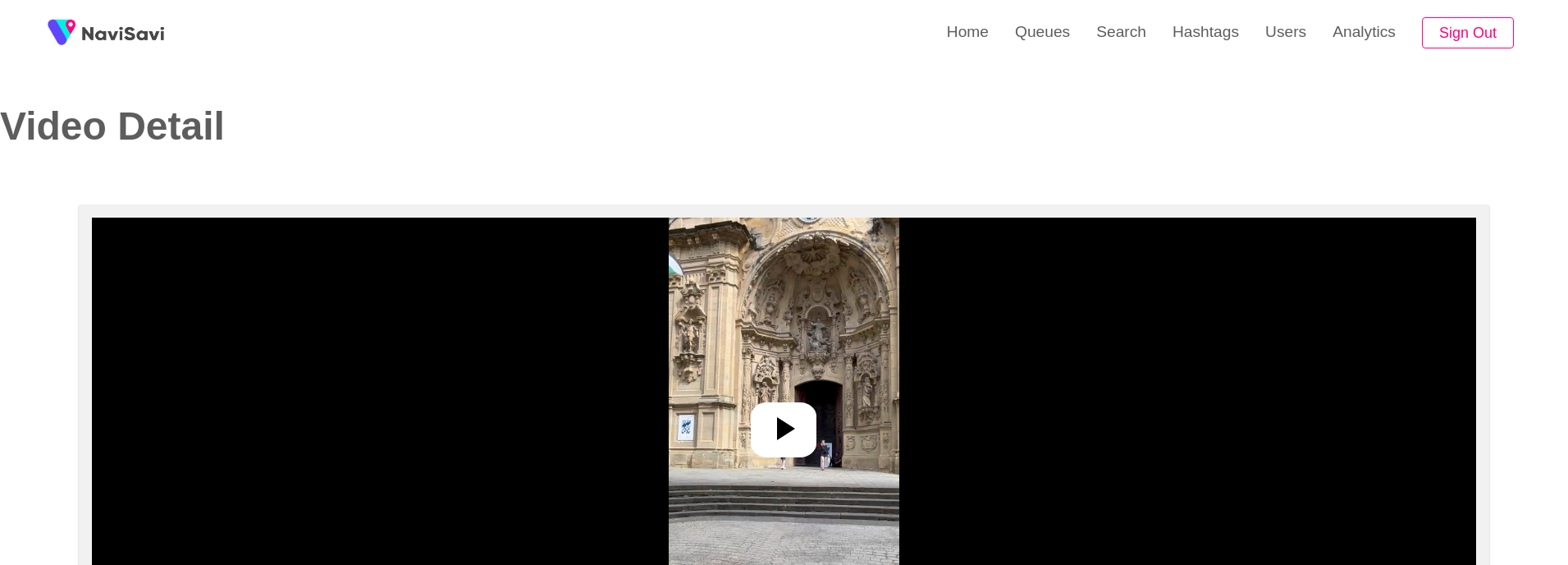 select on "**********" 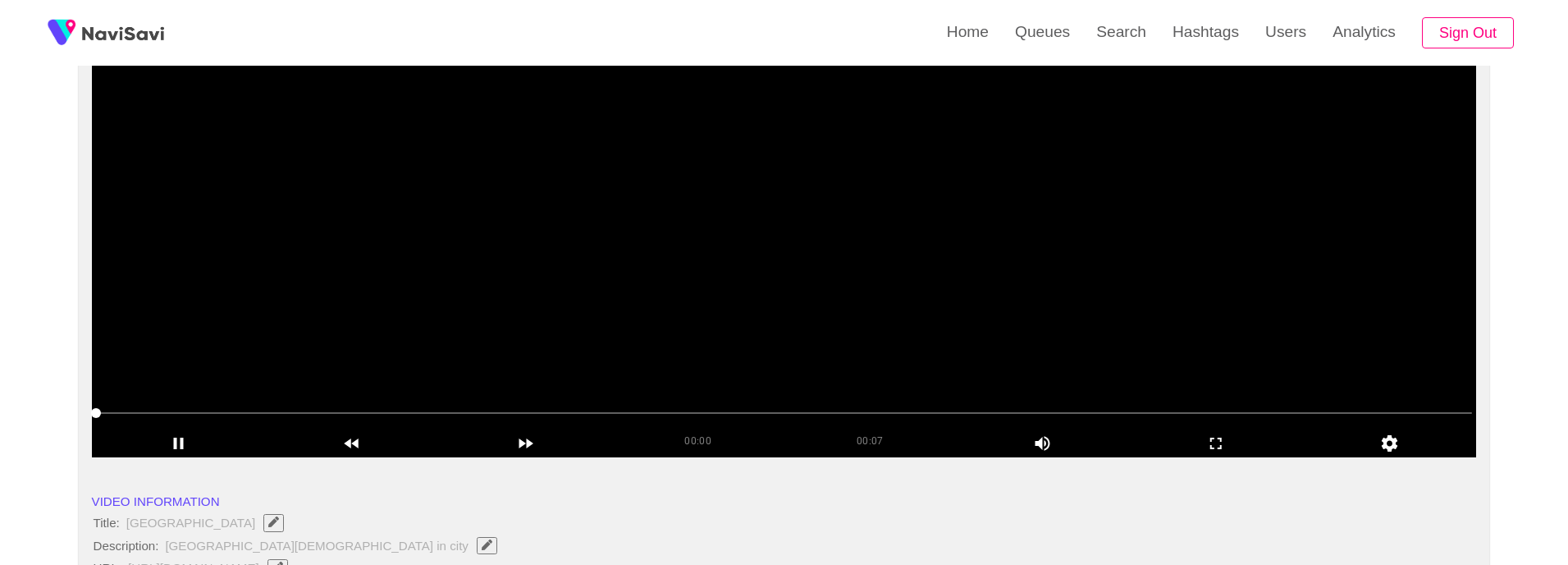 scroll, scrollTop: 172, scrollLeft: 0, axis: vertical 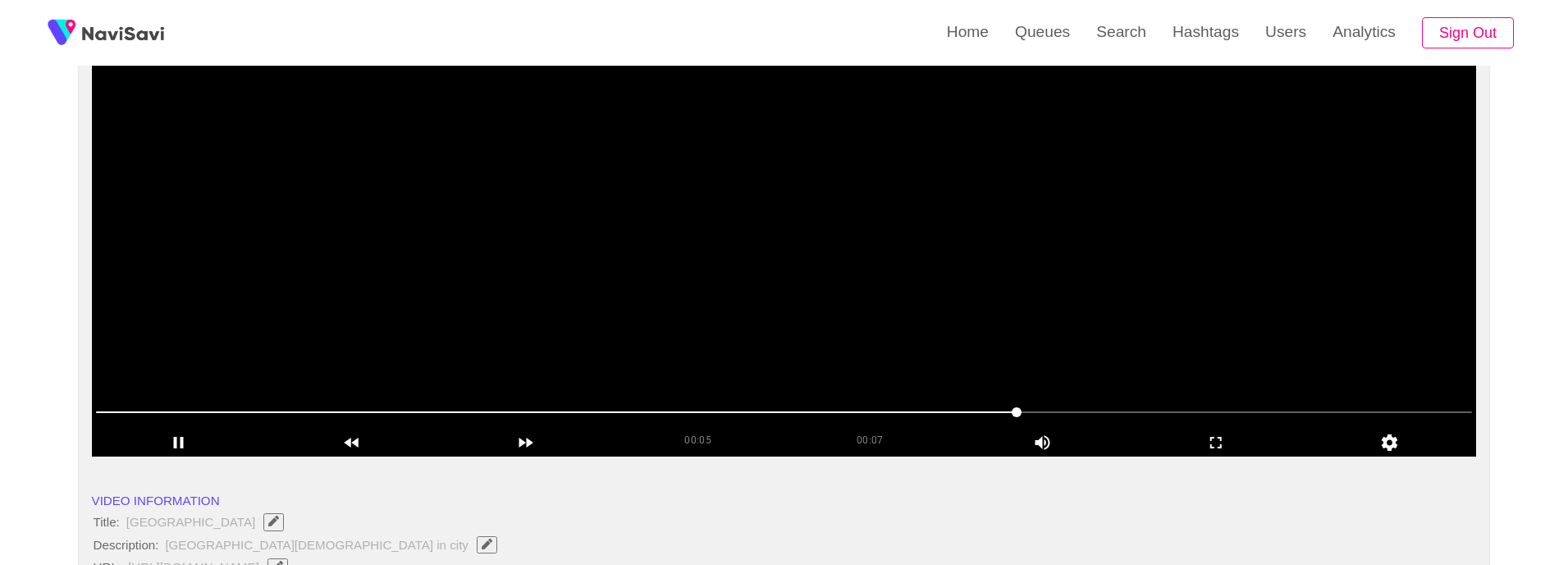 click at bounding box center [784, 251] 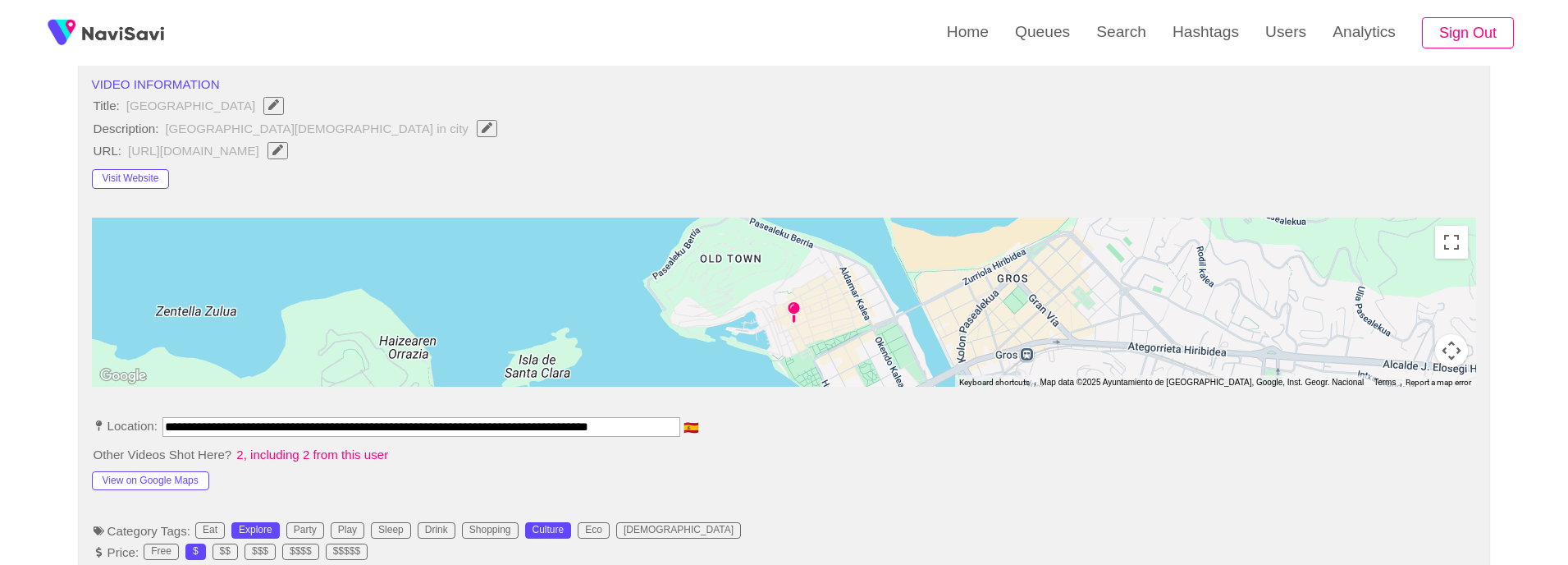 scroll, scrollTop: 589, scrollLeft: 0, axis: vertical 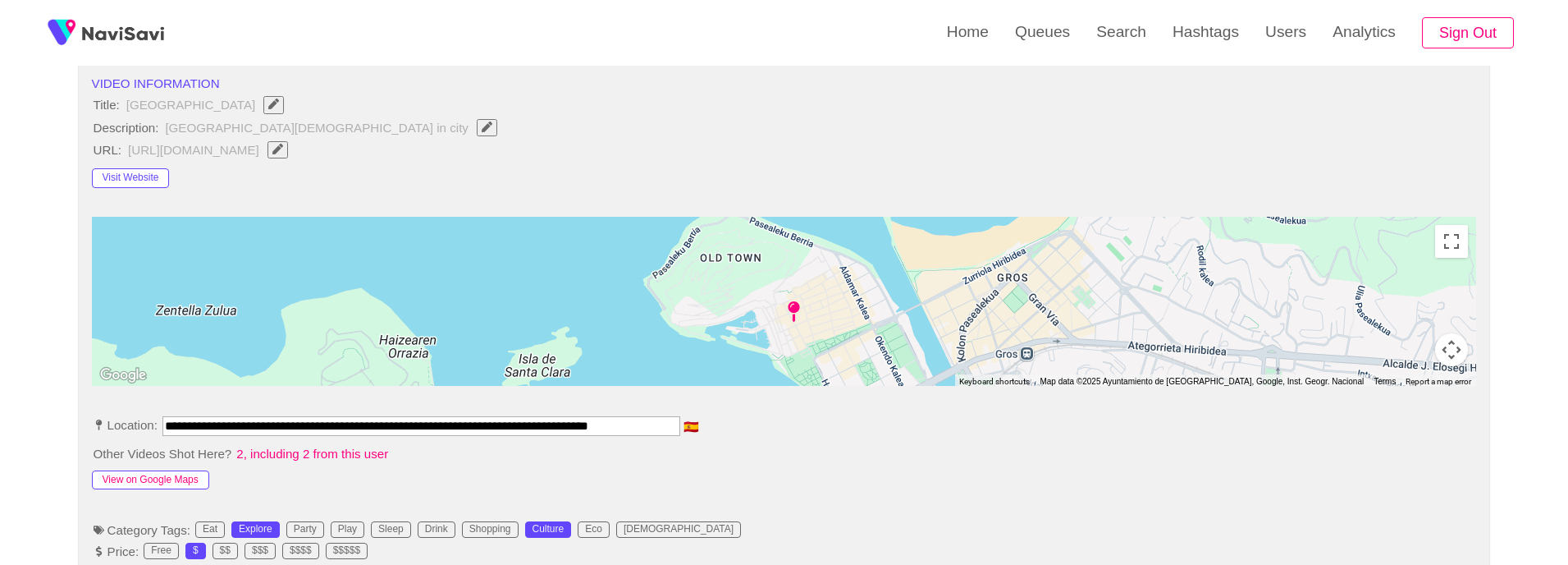 click on "View on Google Maps" at bounding box center (150, 480) 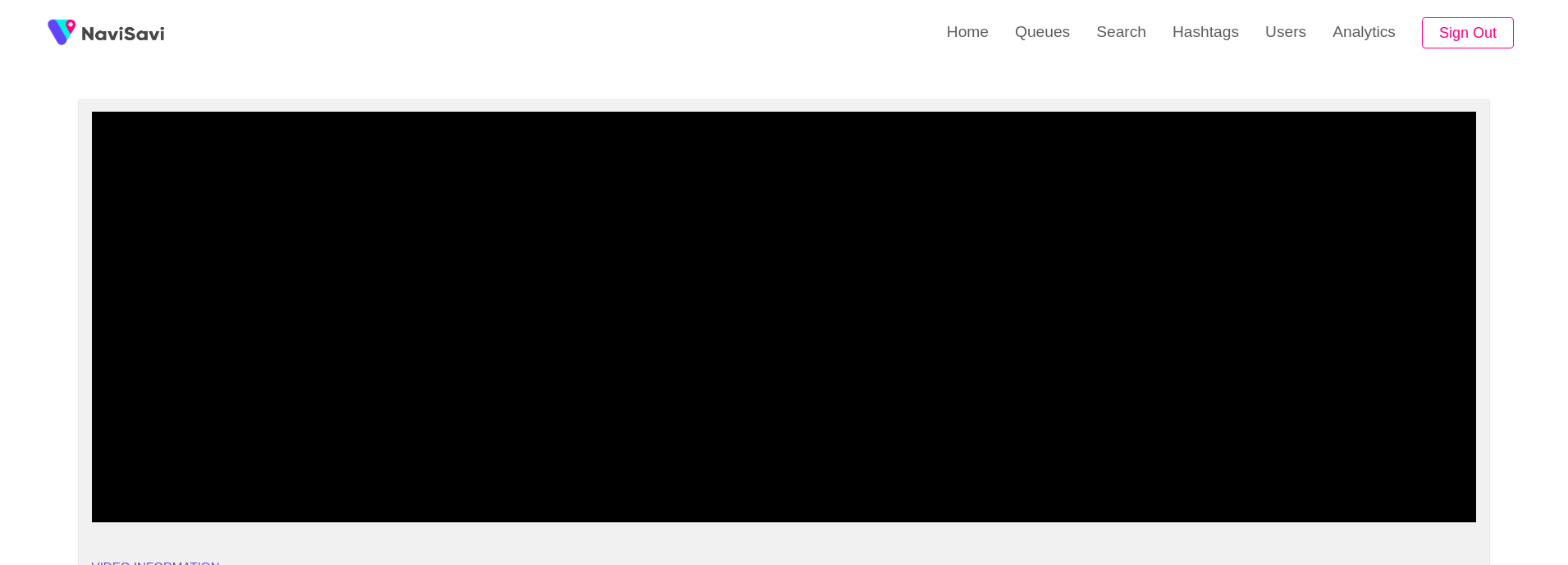 scroll, scrollTop: 100, scrollLeft: 0, axis: vertical 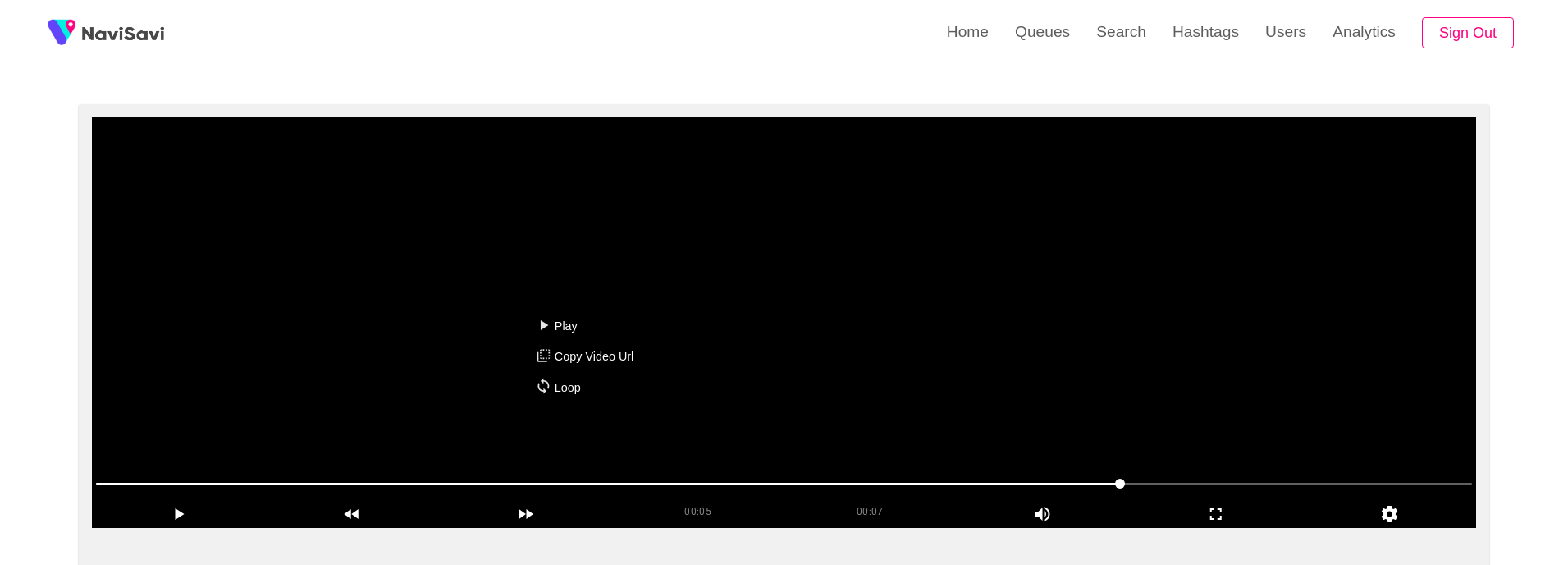 click on "Play Copy Video Url Loop" at bounding box center (784, 282) 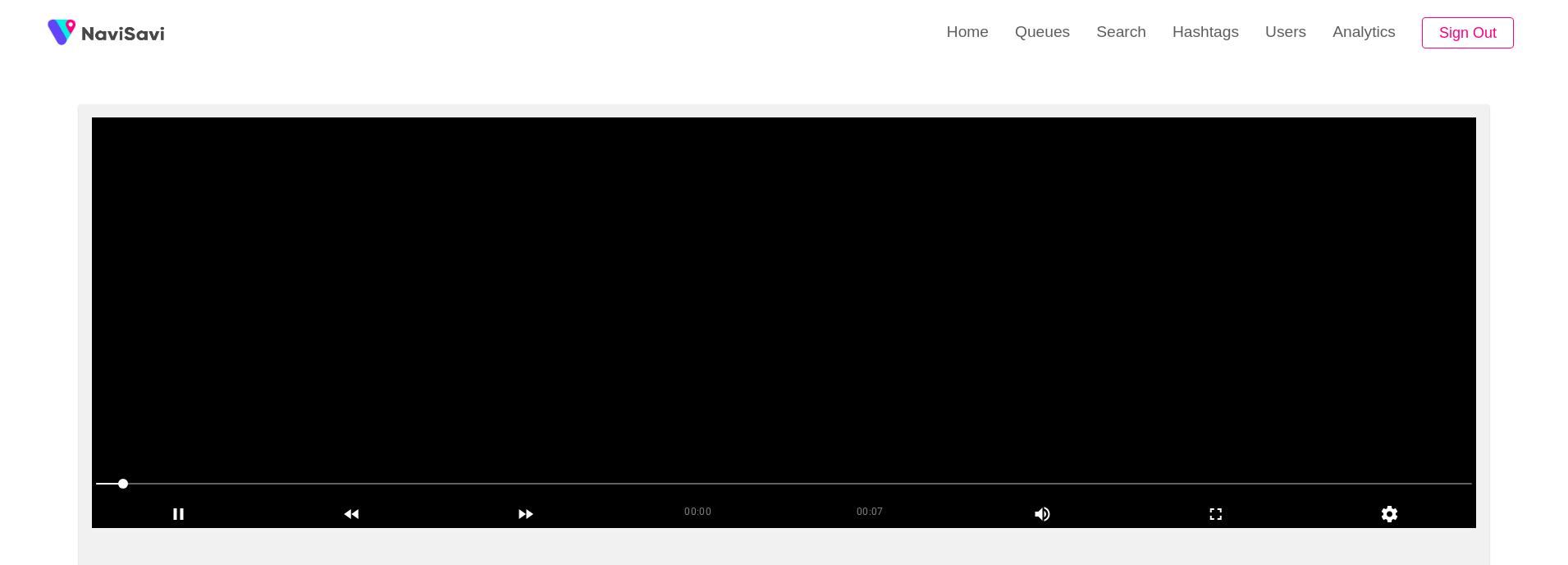 click at bounding box center (784, 323) 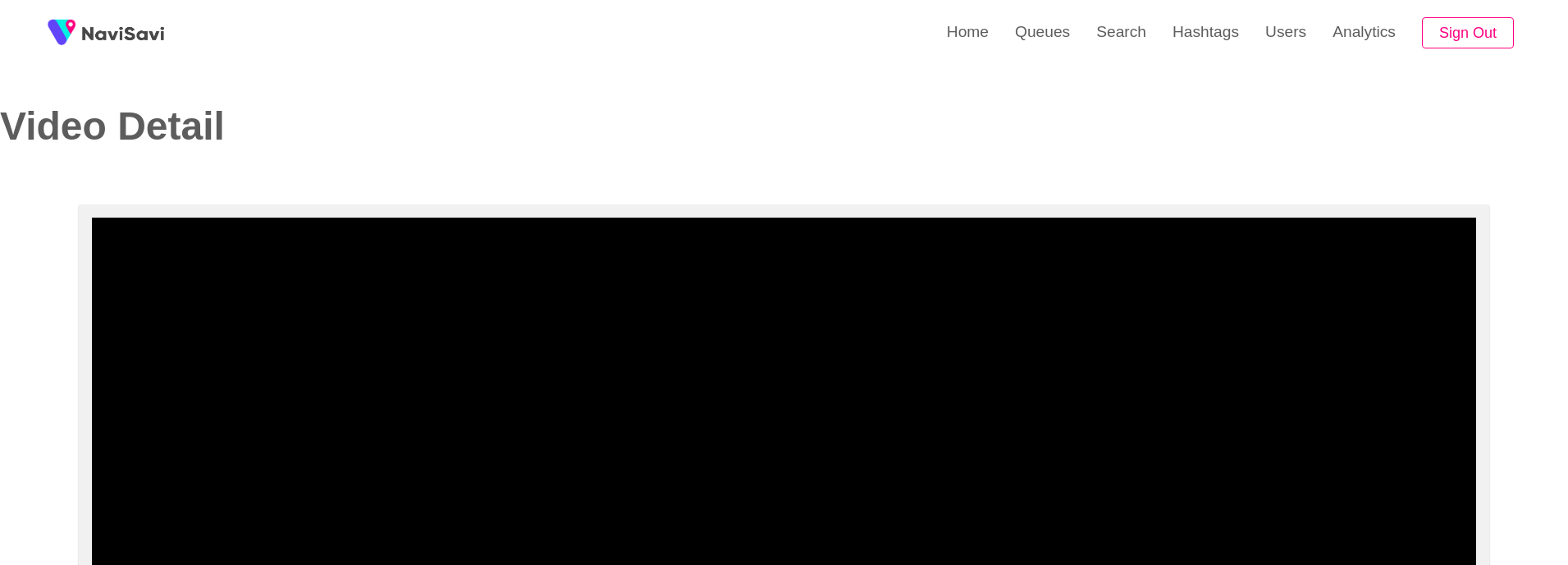 select on "**********" 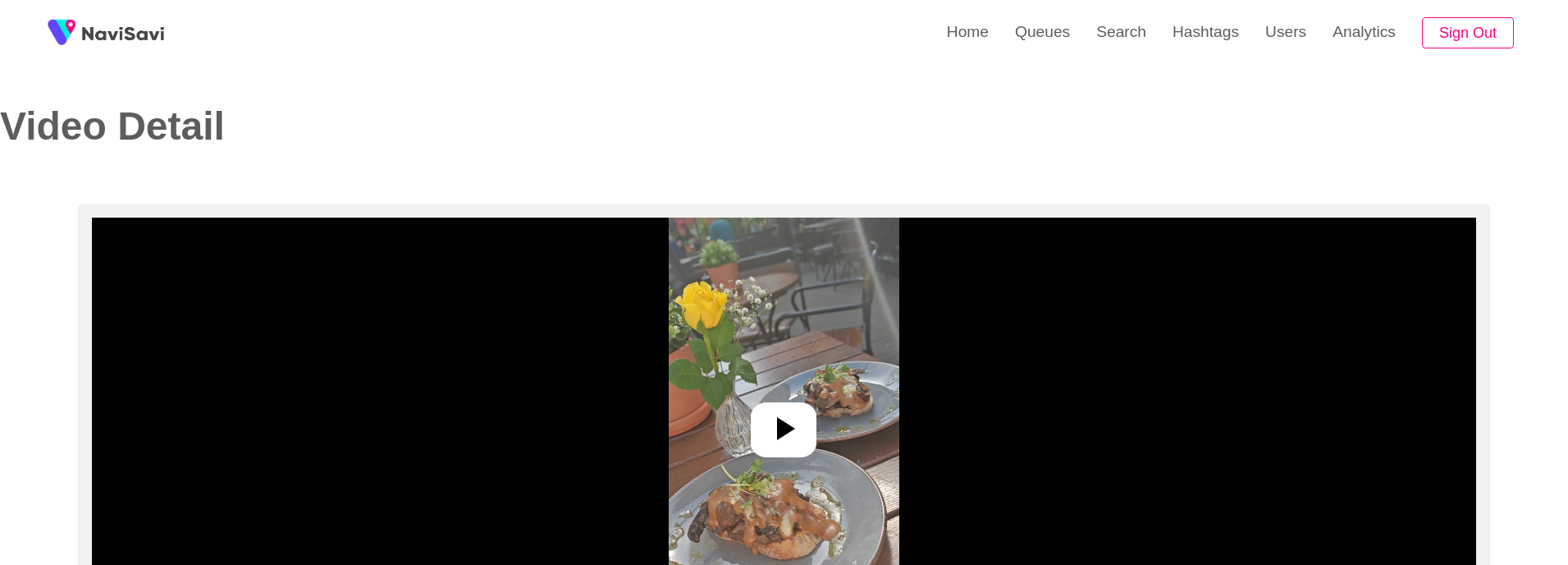 select on "**********" 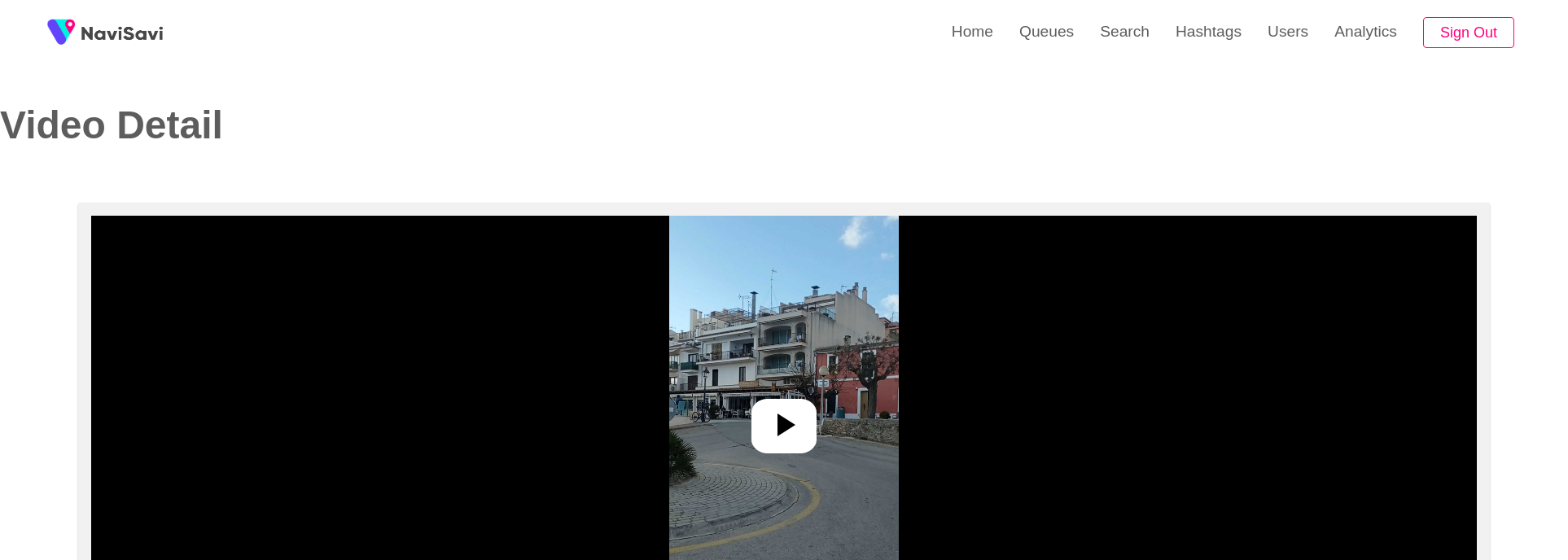 select on "**********" 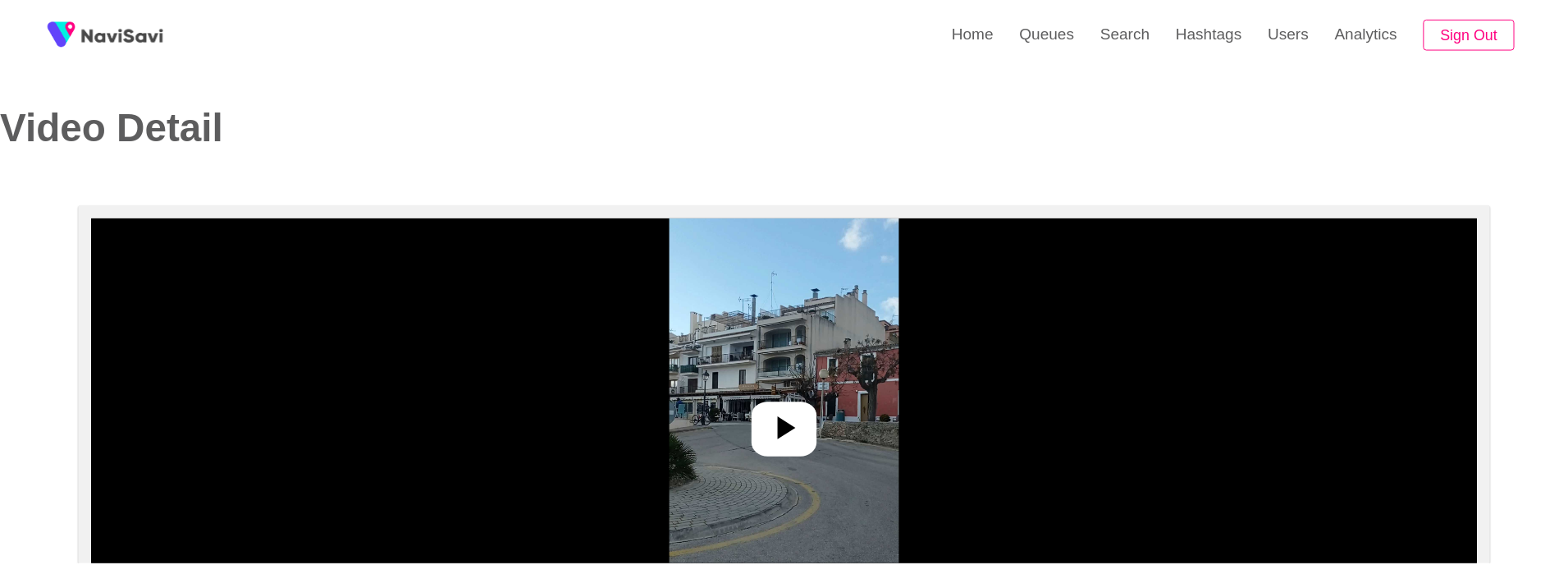 scroll, scrollTop: 0, scrollLeft: 0, axis: both 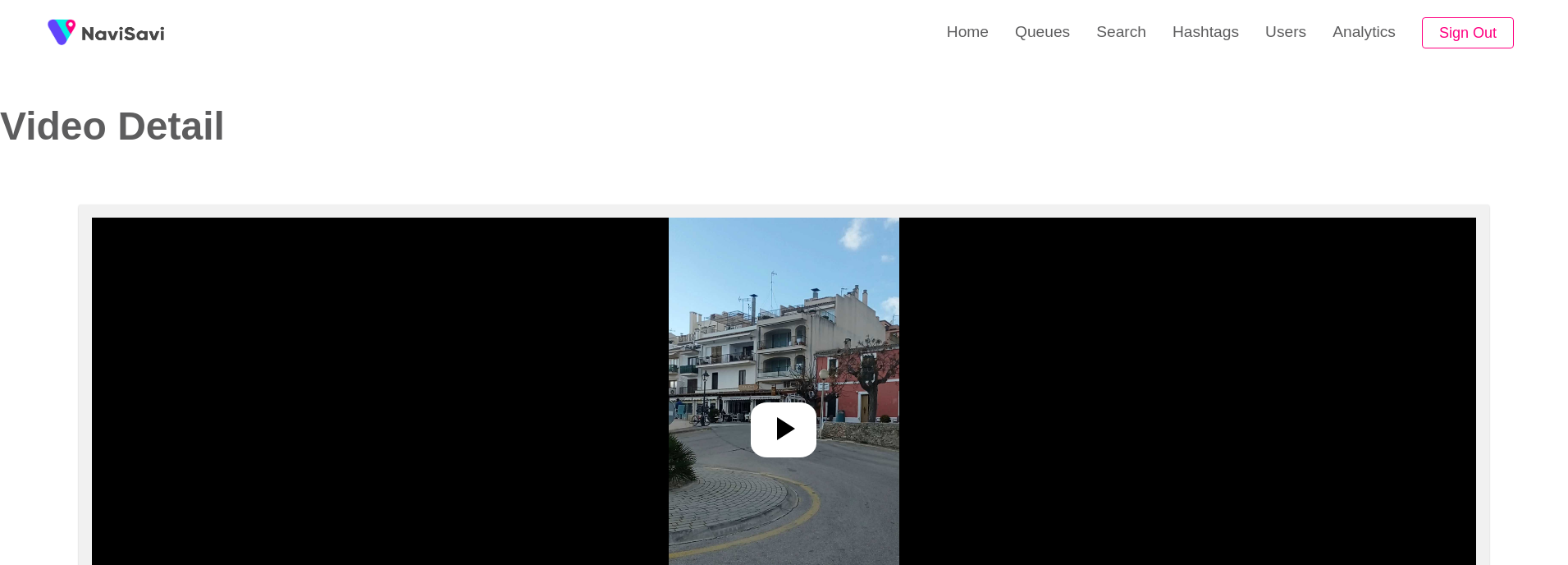click at bounding box center [784, 423] 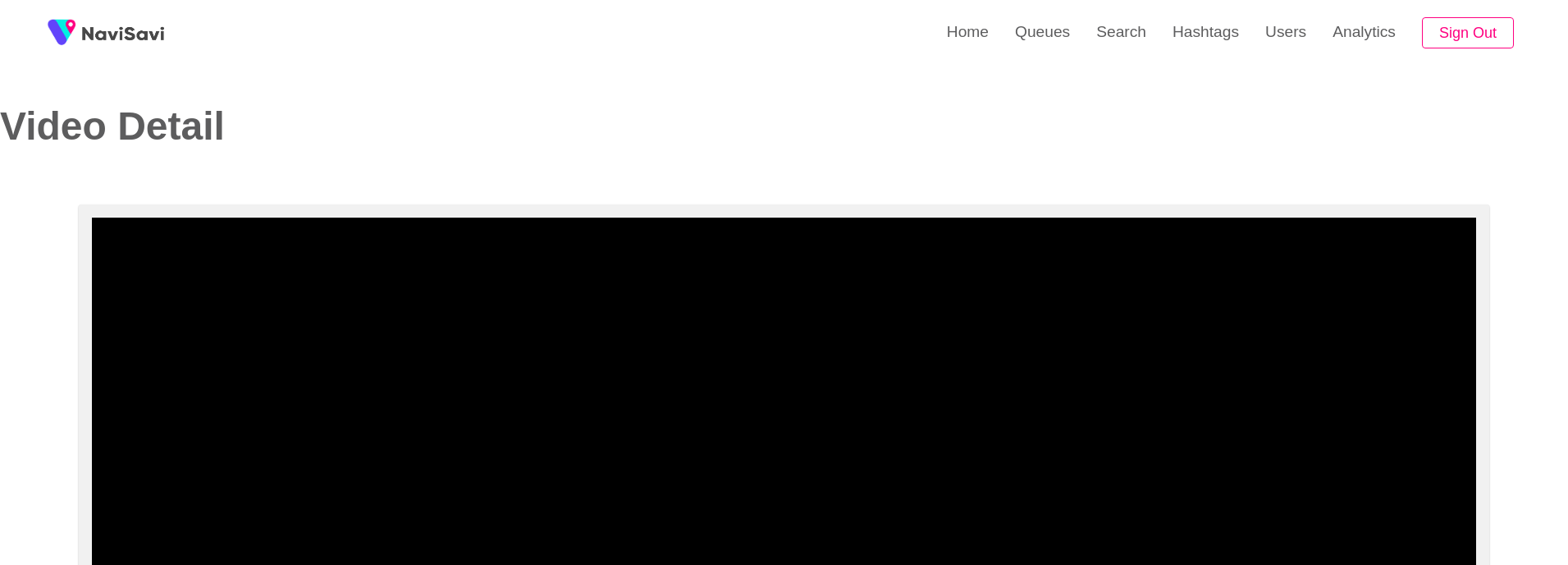 scroll, scrollTop: 137, scrollLeft: 0, axis: vertical 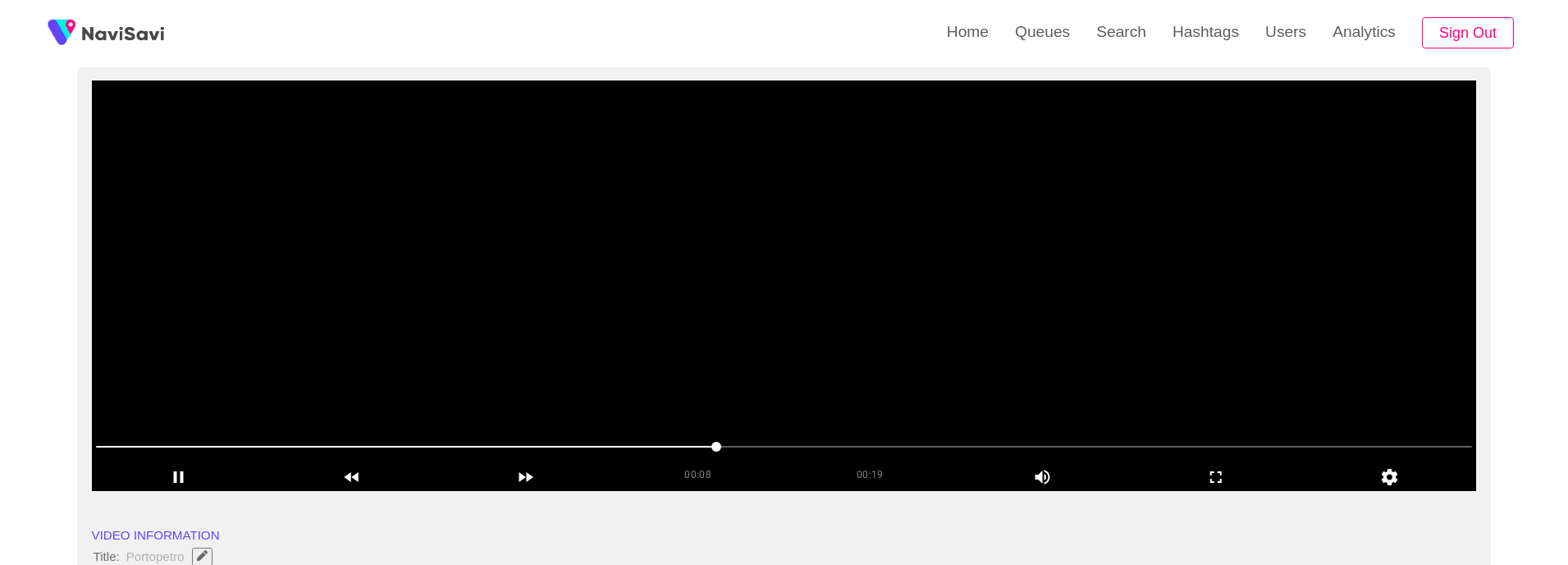 click at bounding box center [784, 286] 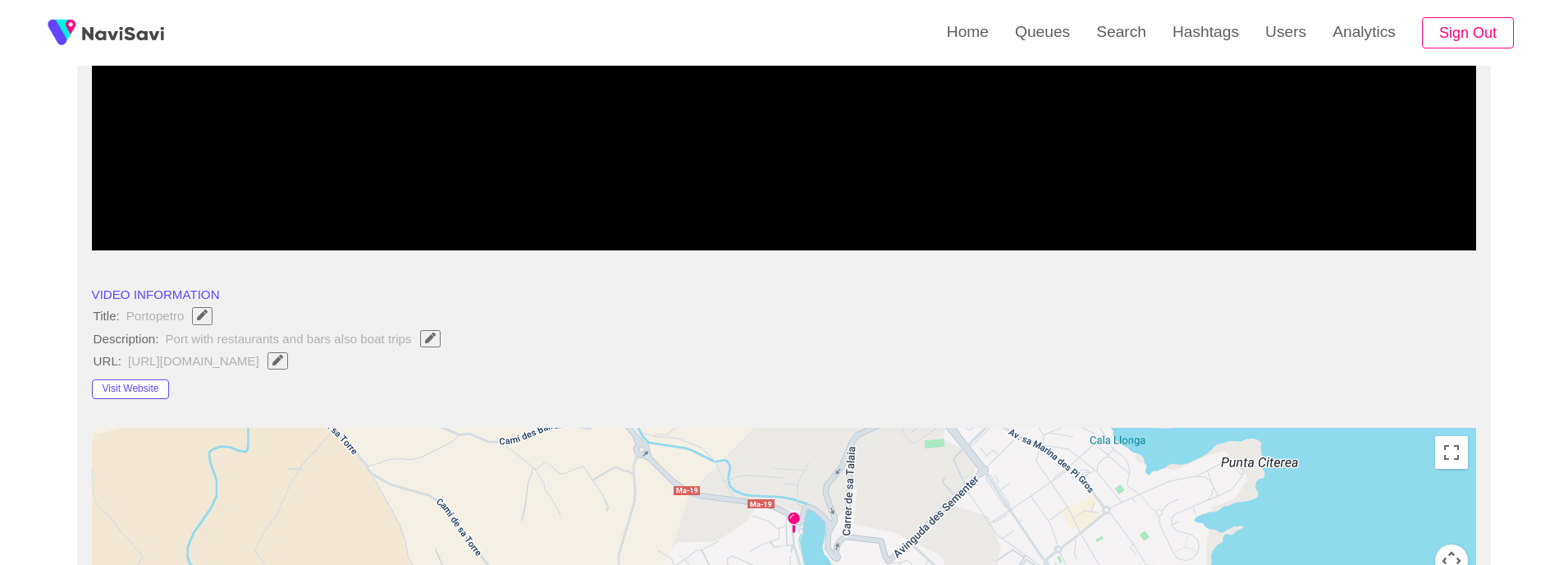 scroll, scrollTop: 176, scrollLeft: 0, axis: vertical 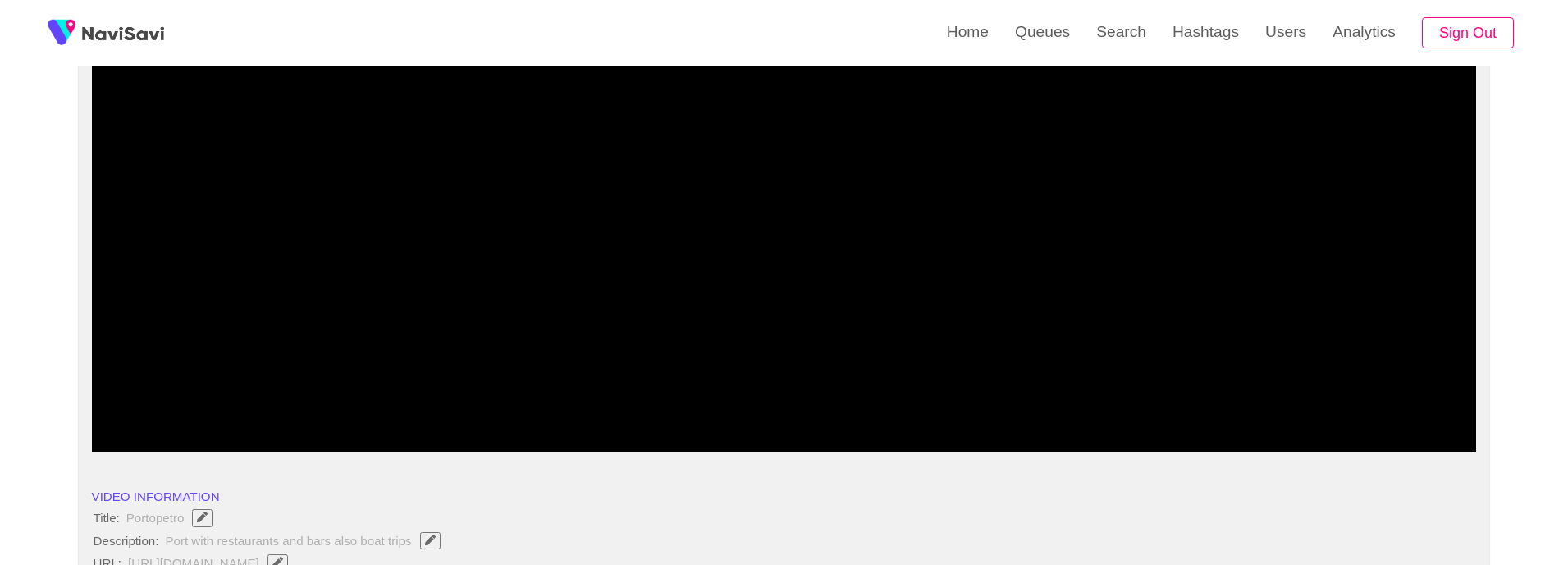 click at bounding box center [784, 247] 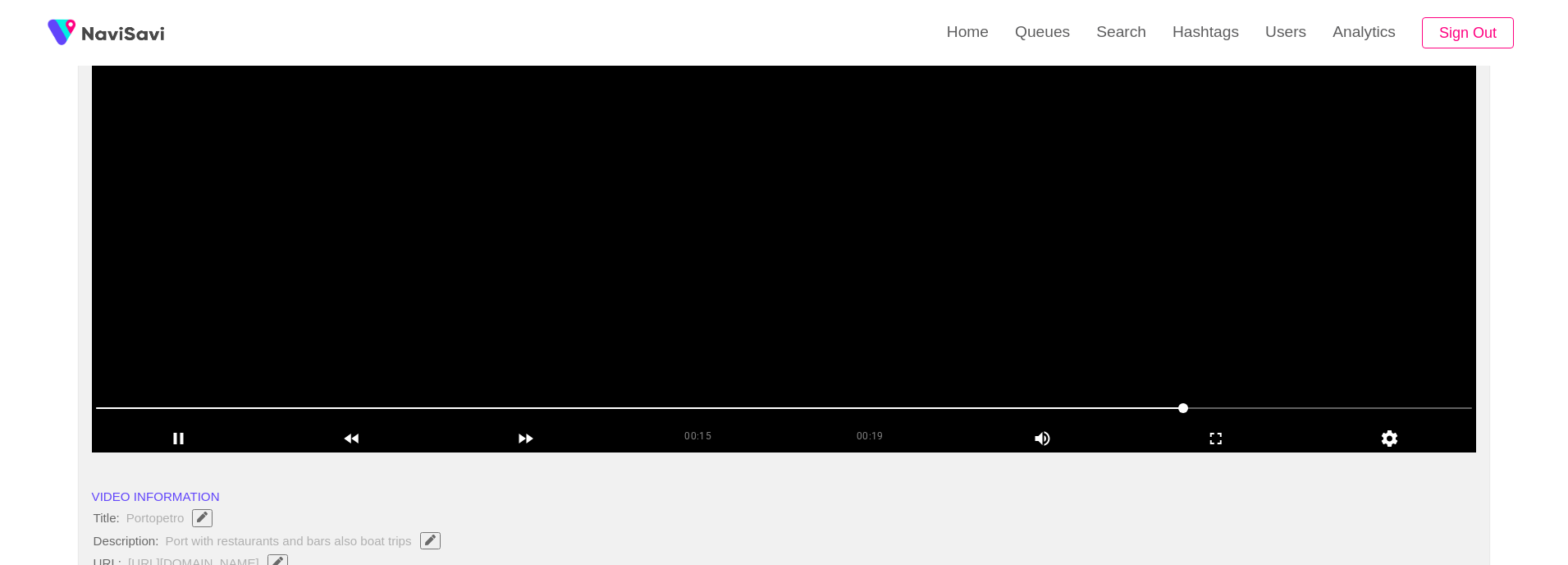 click at bounding box center [784, 247] 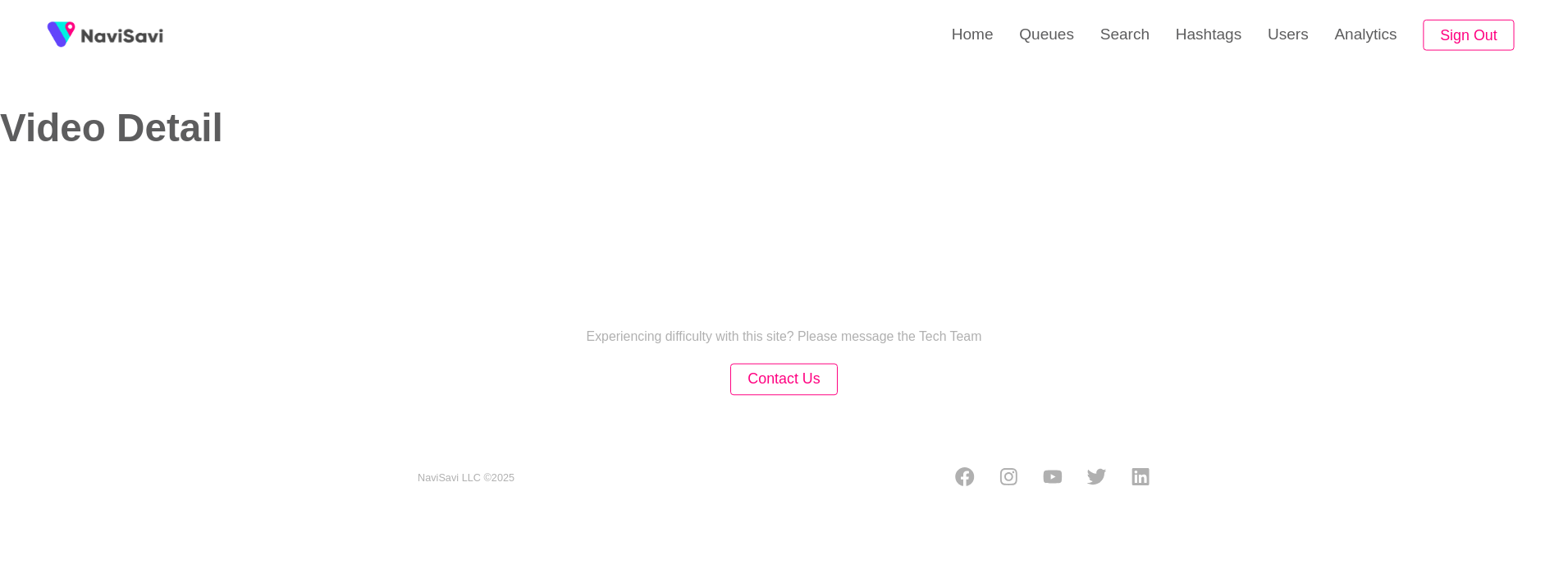 scroll, scrollTop: 0, scrollLeft: 0, axis: both 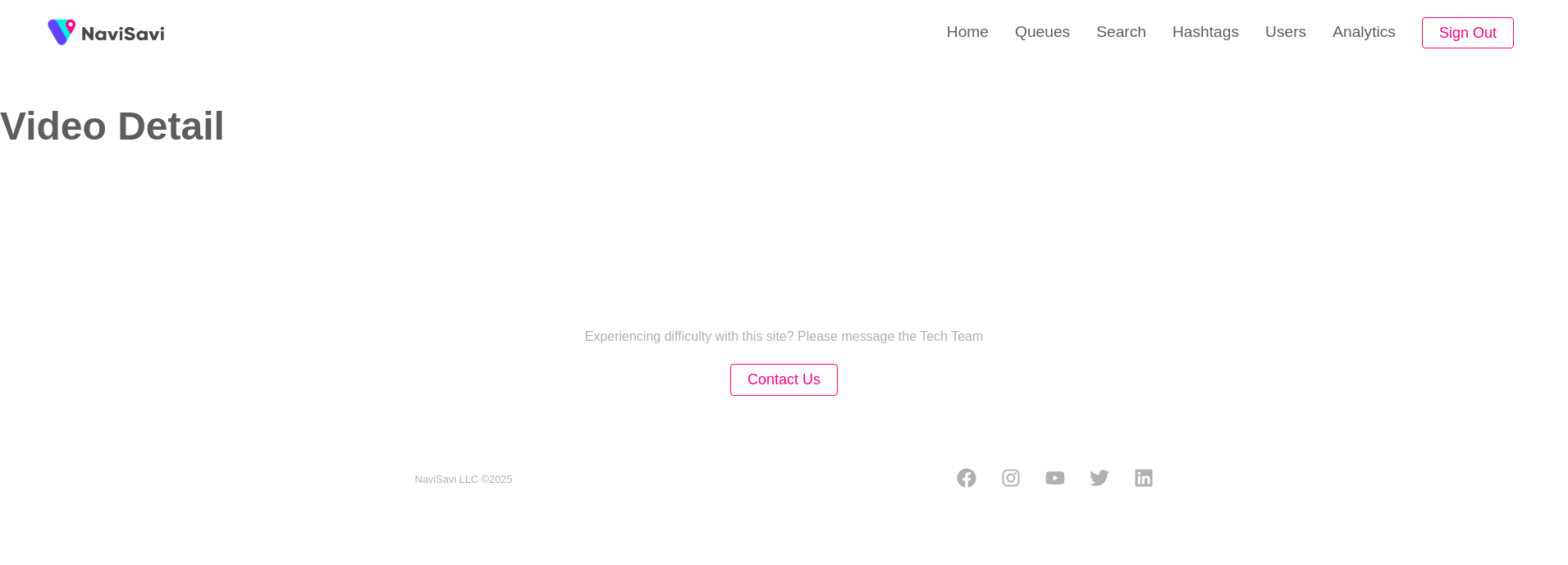 select on "**********" 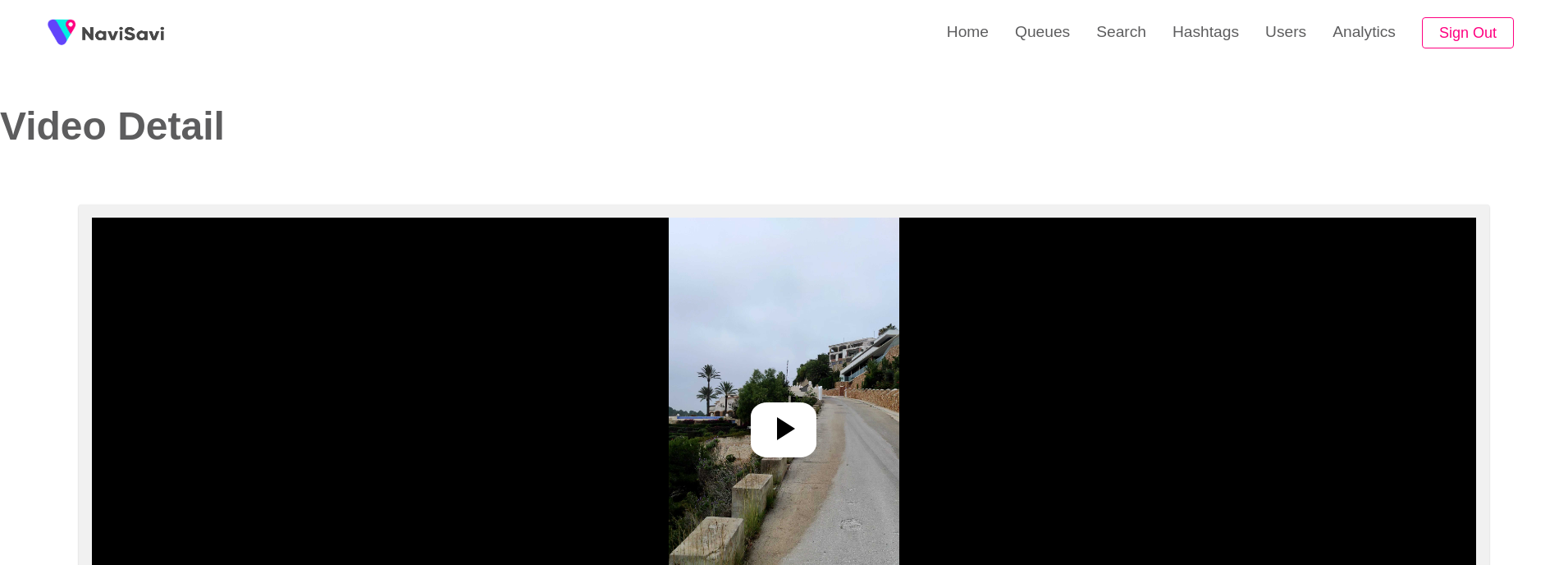 click at bounding box center [784, 423] 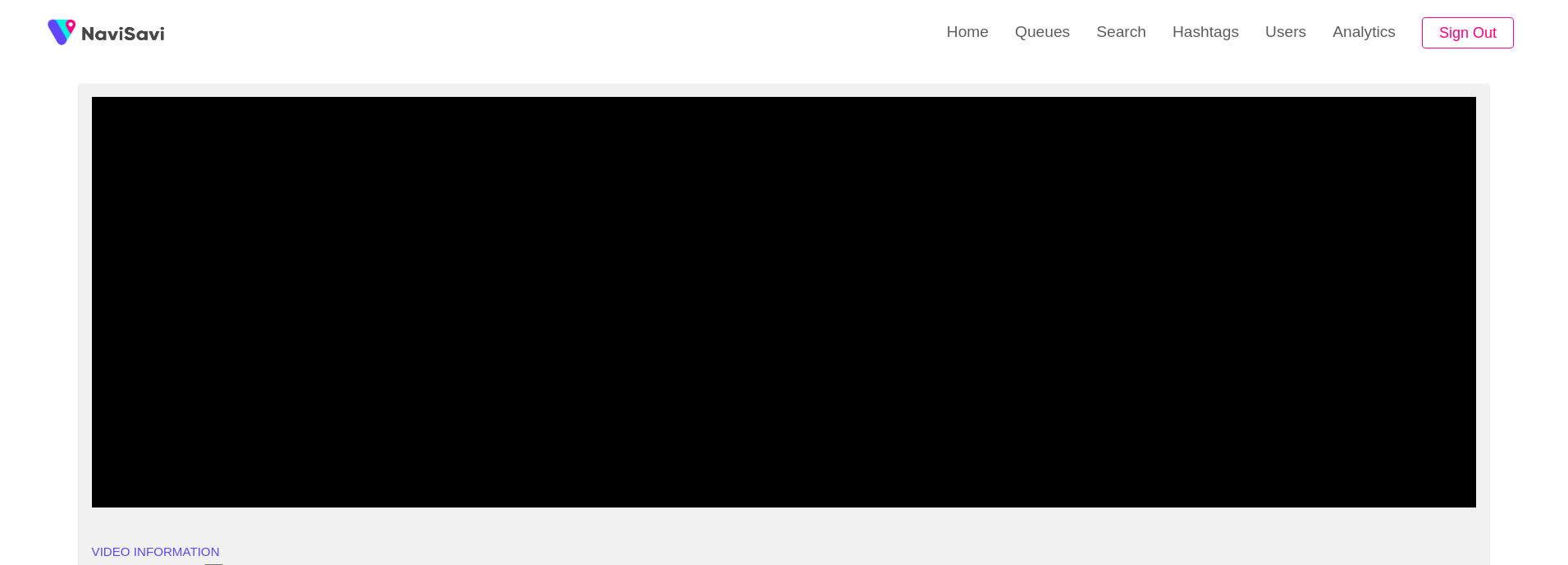 scroll, scrollTop: 120, scrollLeft: 0, axis: vertical 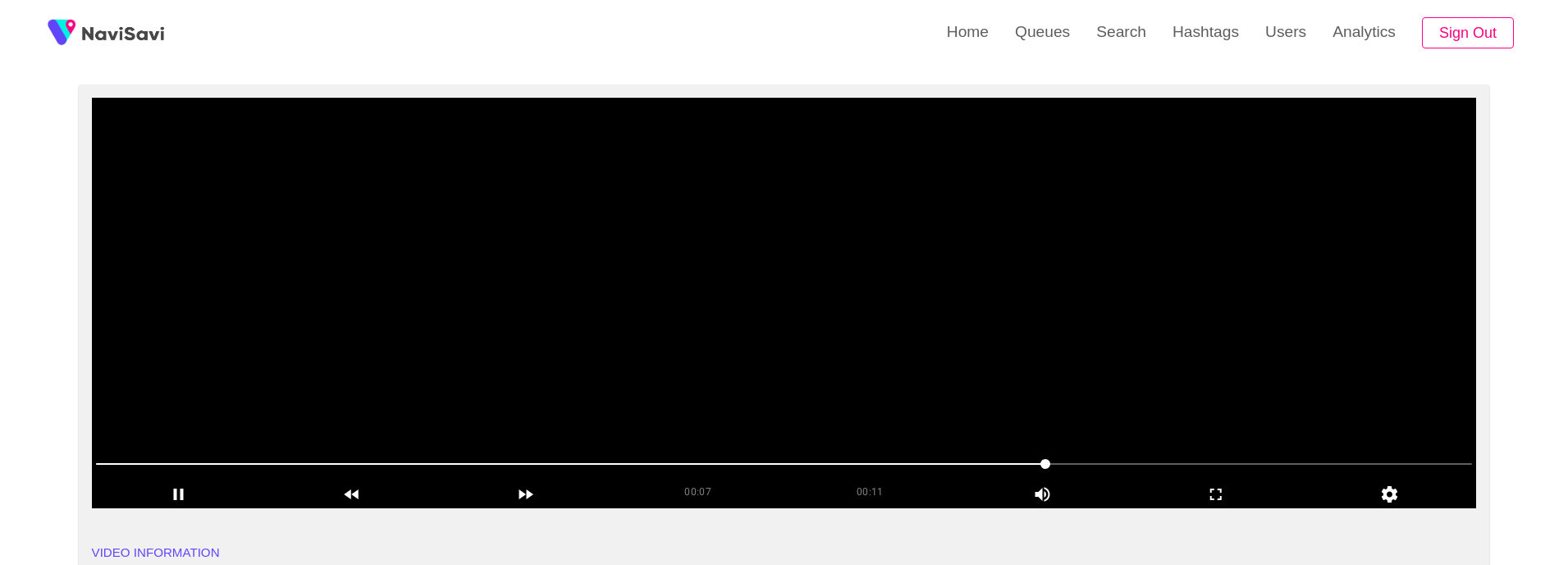 drag, startPoint x: 743, startPoint y: 455, endPoint x: 1044, endPoint y: 458, distance: 301.0149 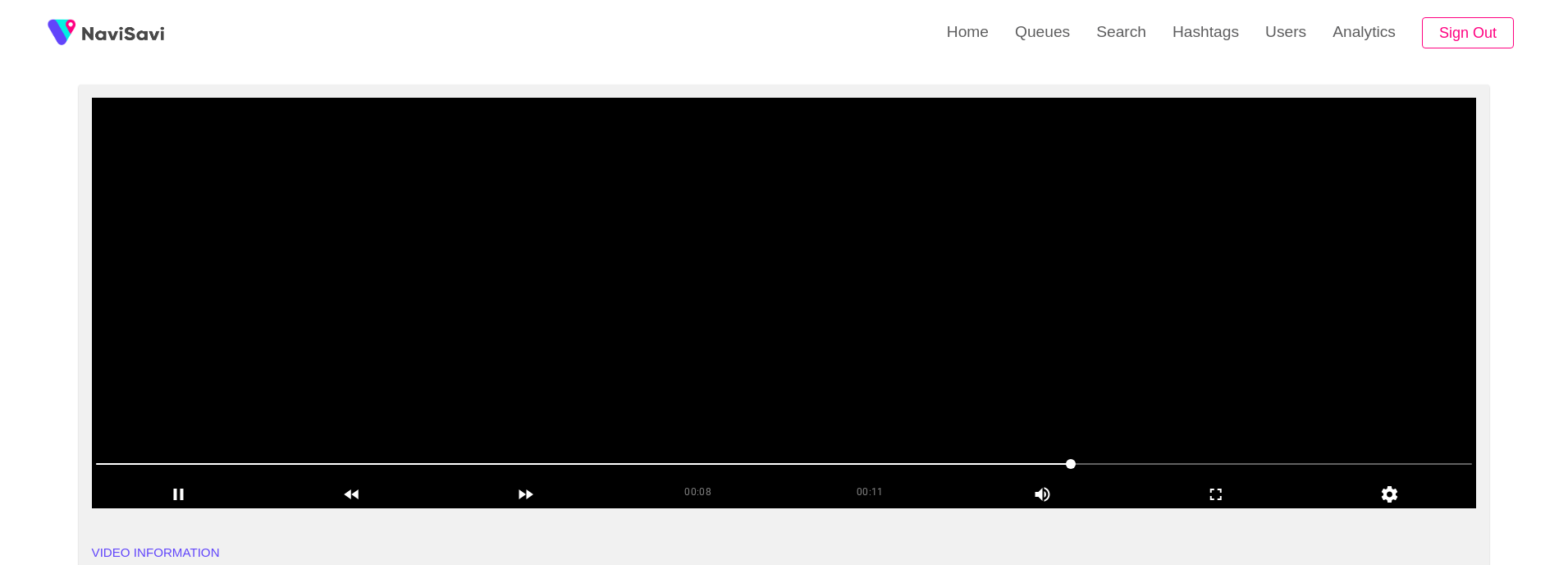 click at bounding box center (784, 303) 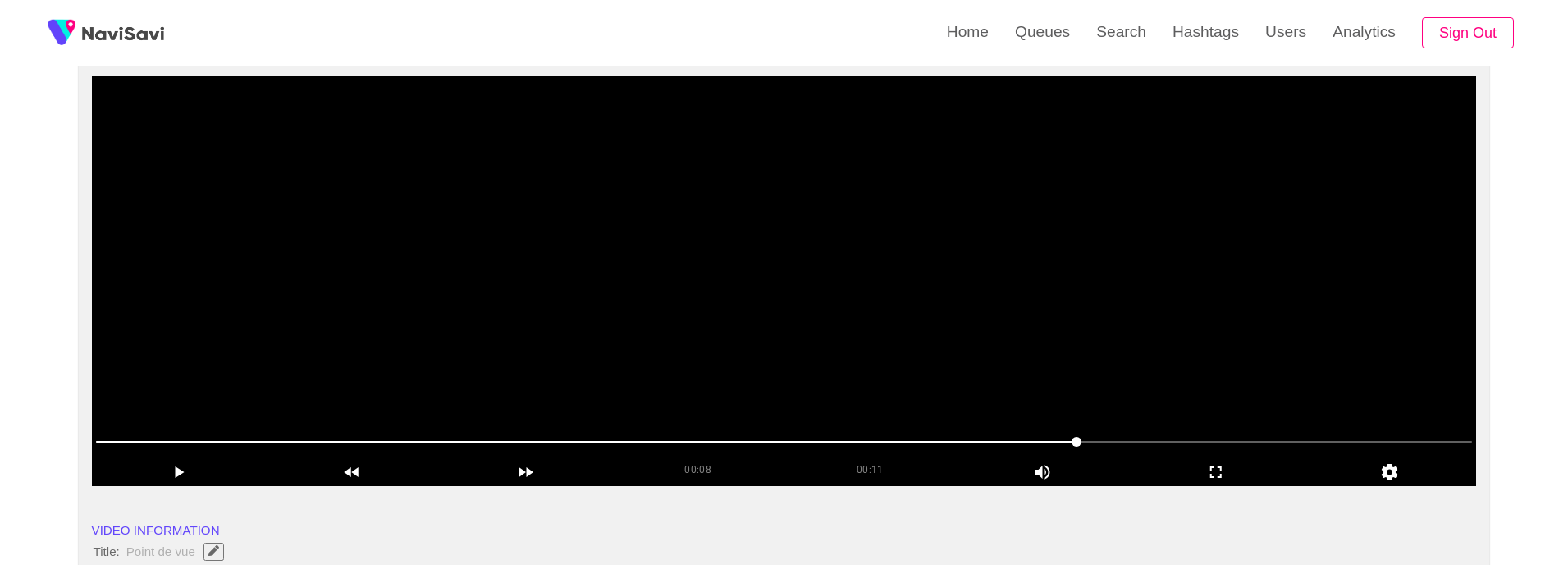 scroll, scrollTop: 128, scrollLeft: 0, axis: vertical 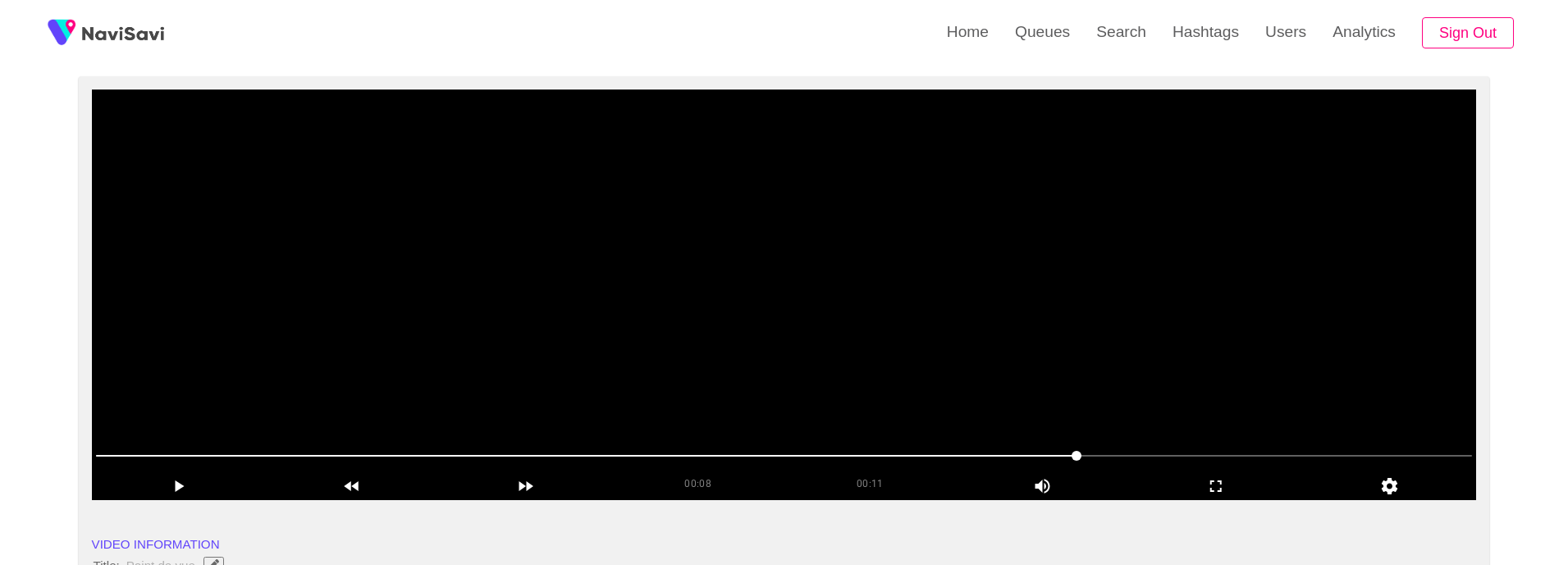 click at bounding box center [784, 295] 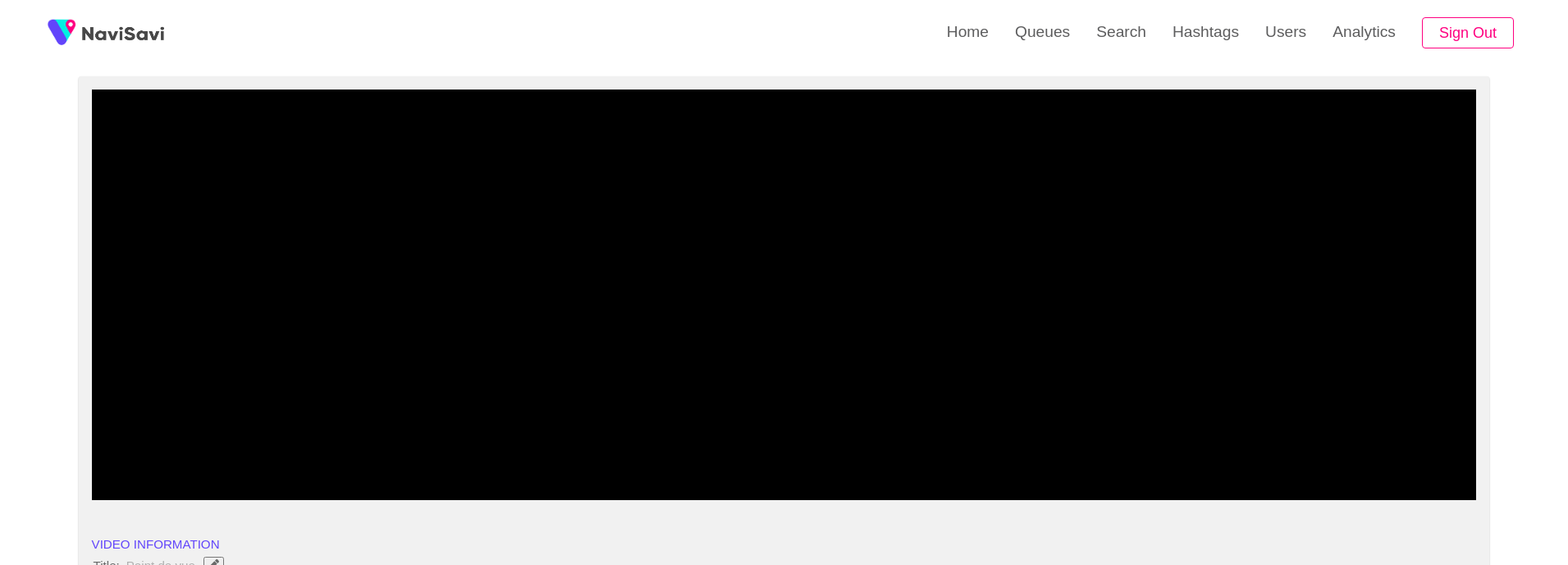 click at bounding box center [649, 456] 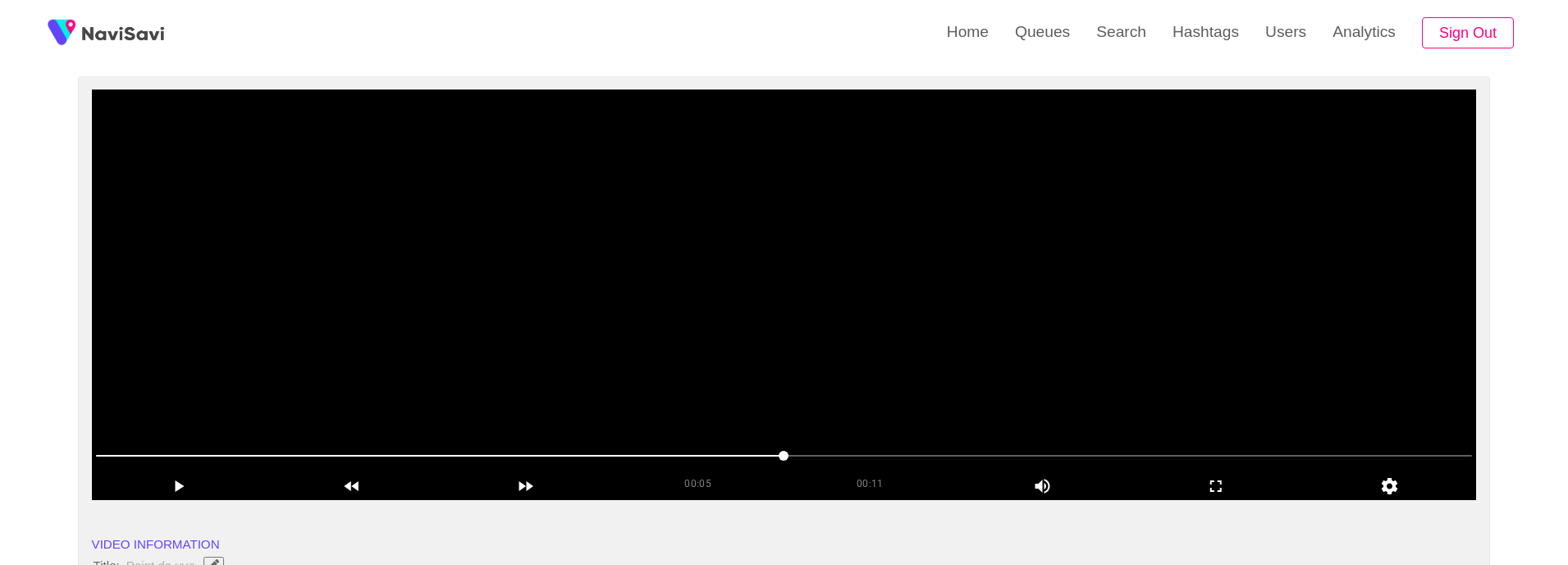 click at bounding box center [784, 295] 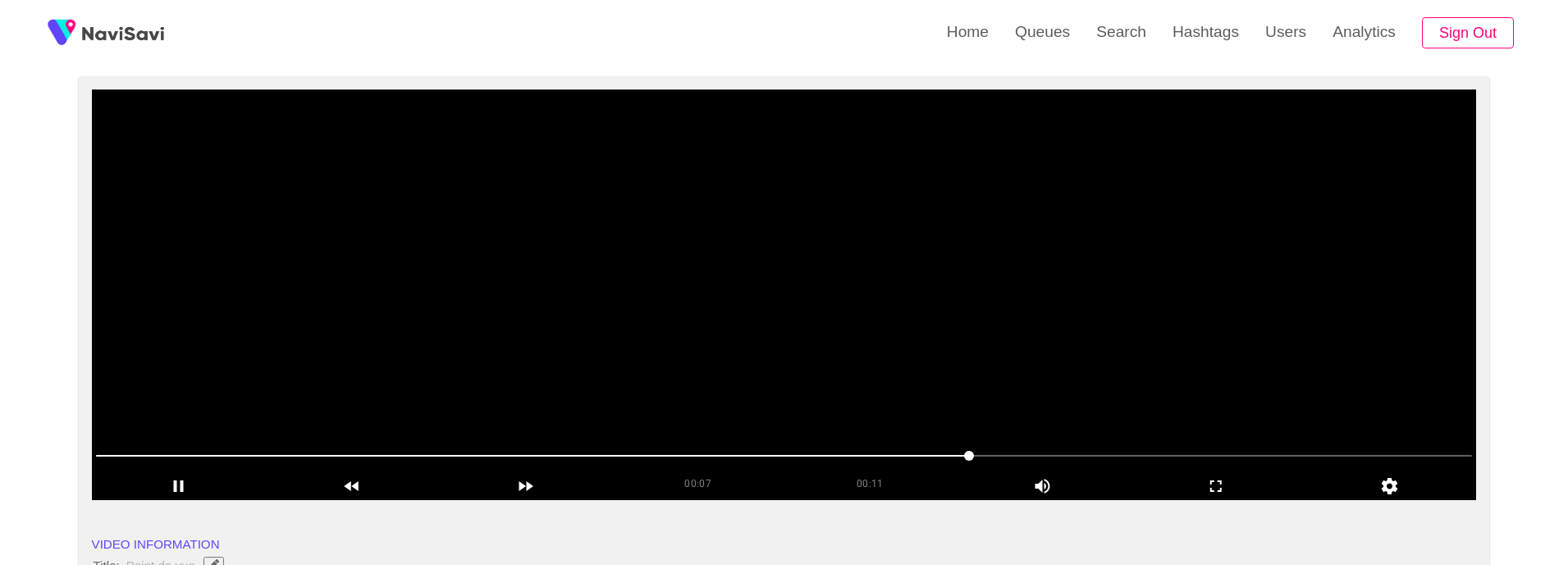 click at bounding box center [784, 295] 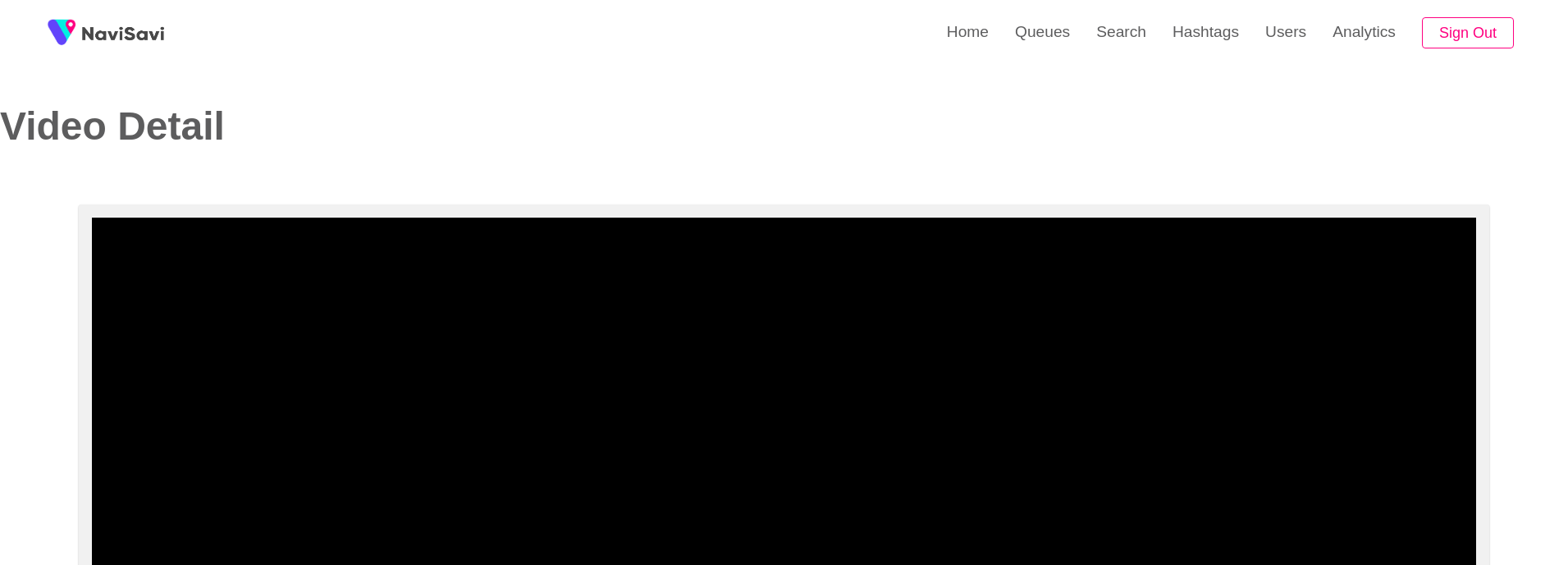 select on "**********" 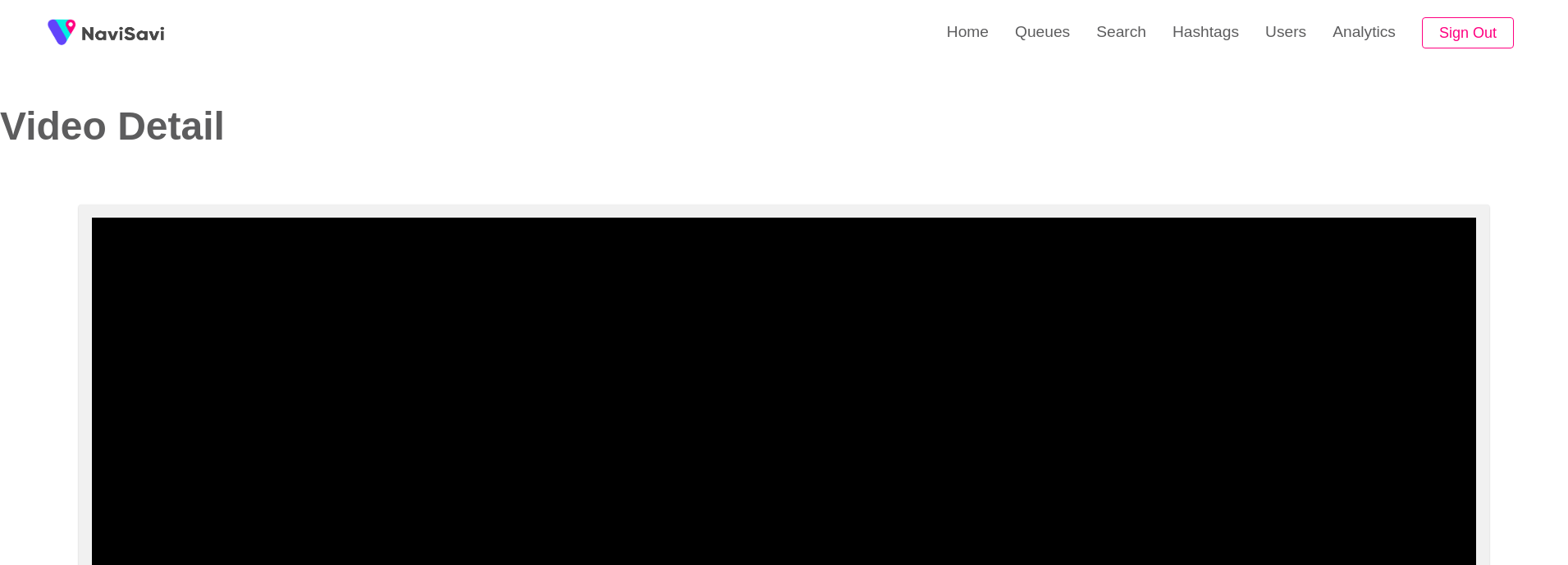 scroll, scrollTop: 124, scrollLeft: 0, axis: vertical 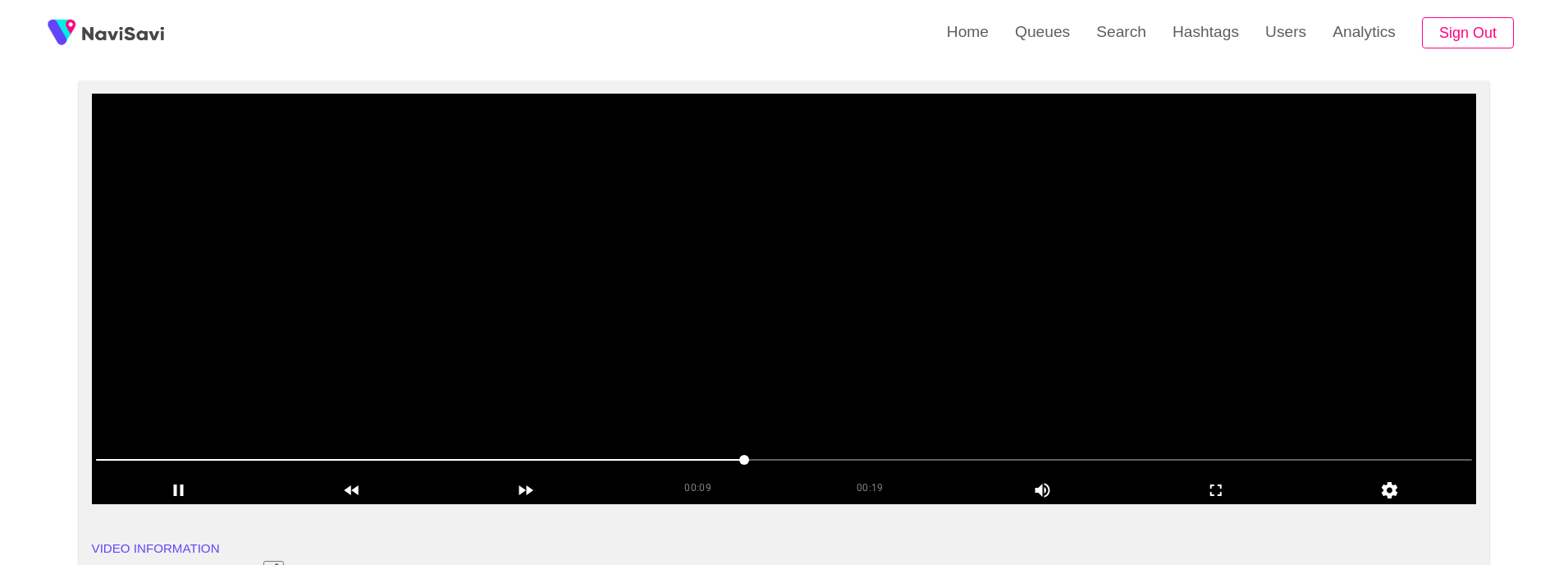 click at bounding box center (784, 460) 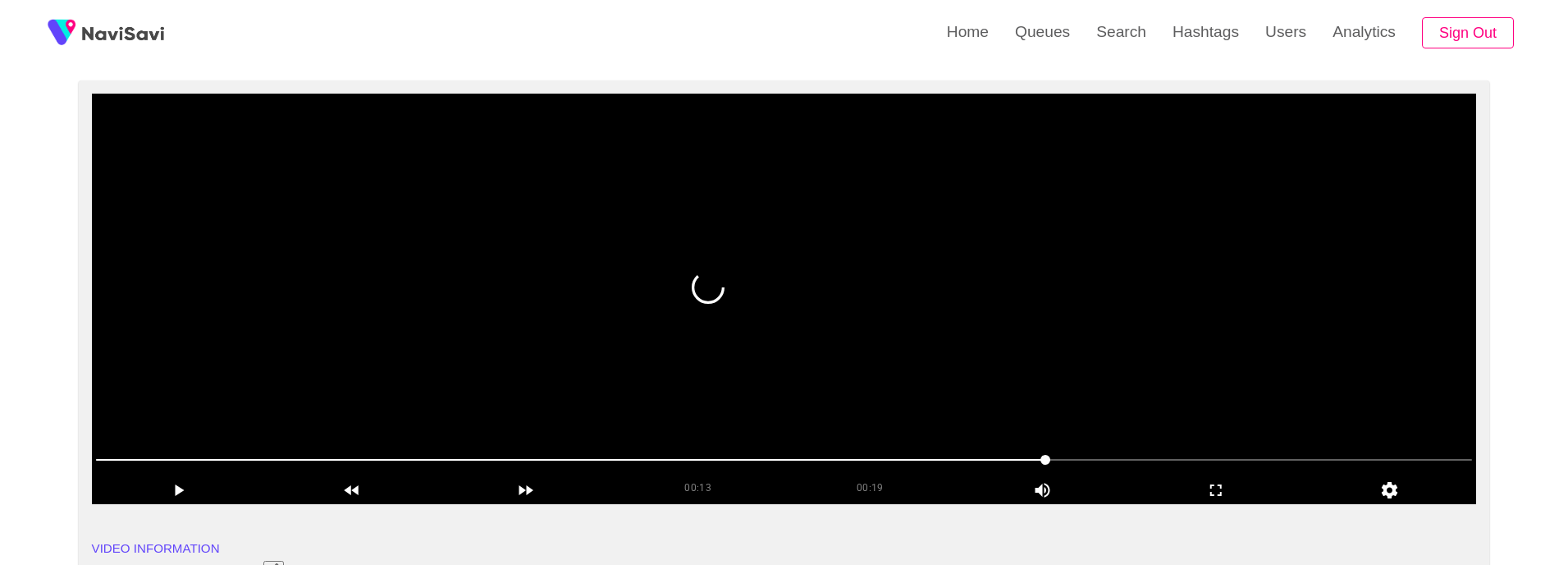 click at bounding box center (784, 299) 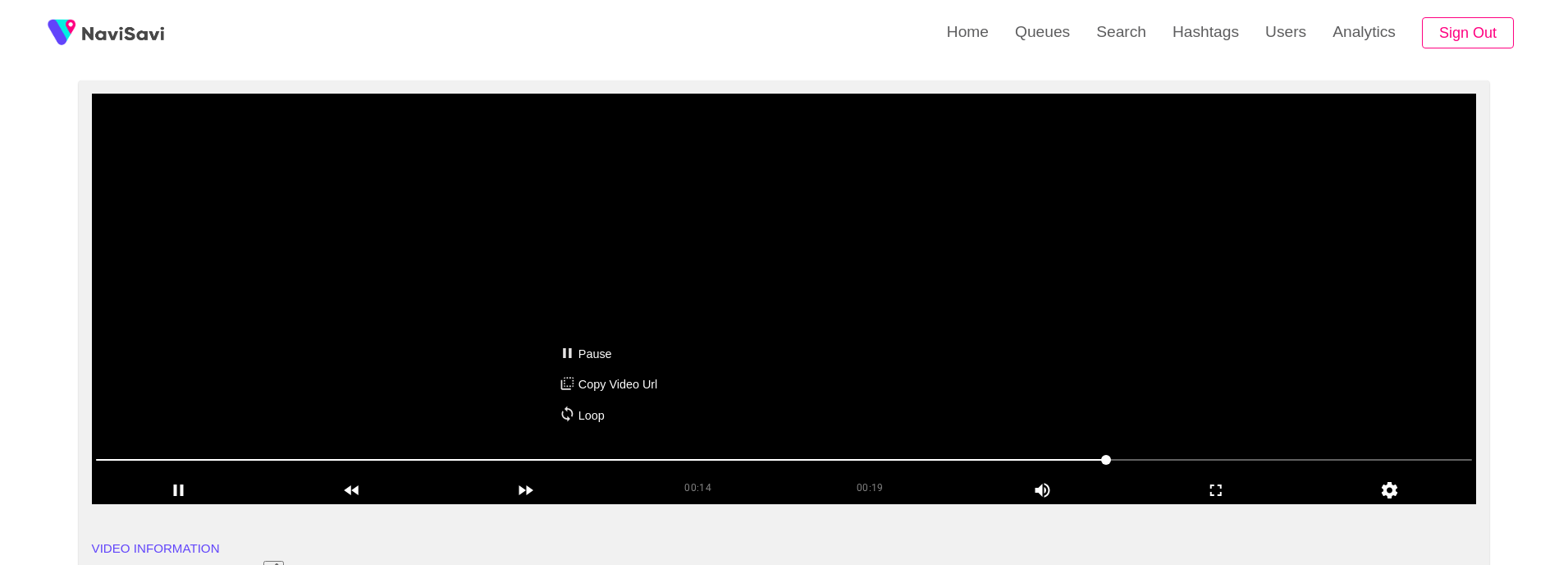 click on "Pause Copy Video Url Loop" at bounding box center [784, 282] 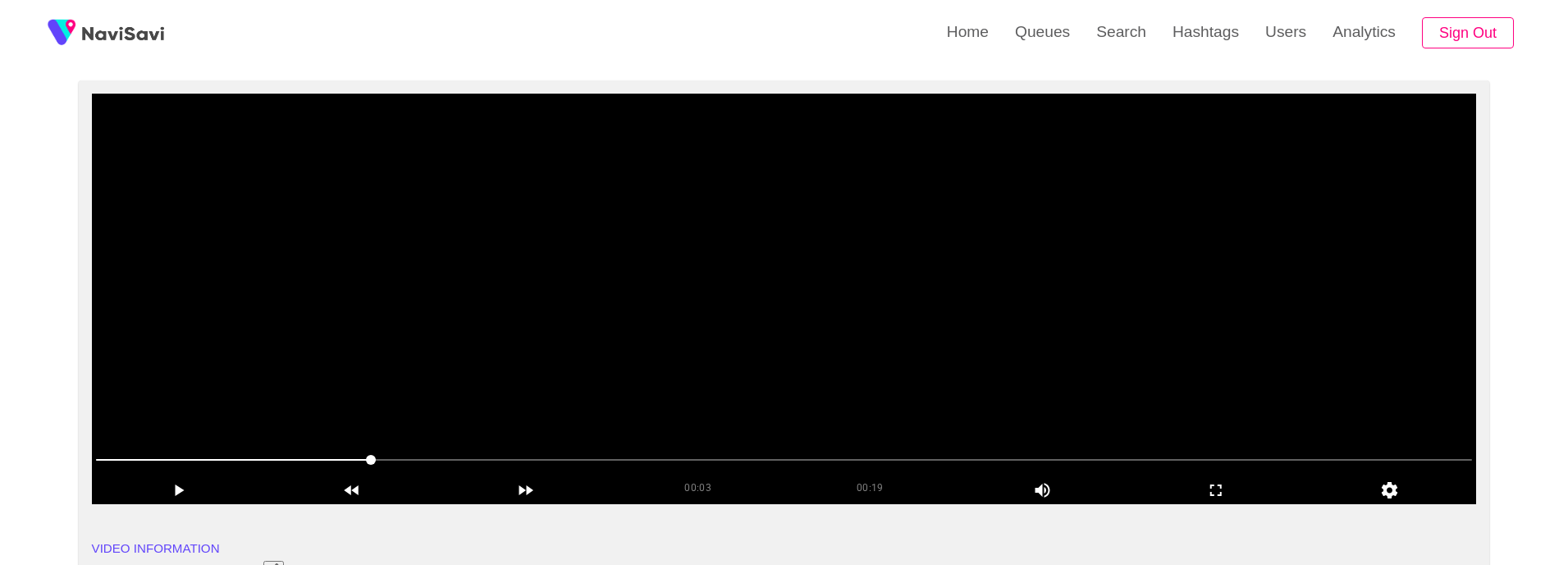 click at bounding box center [784, 299] 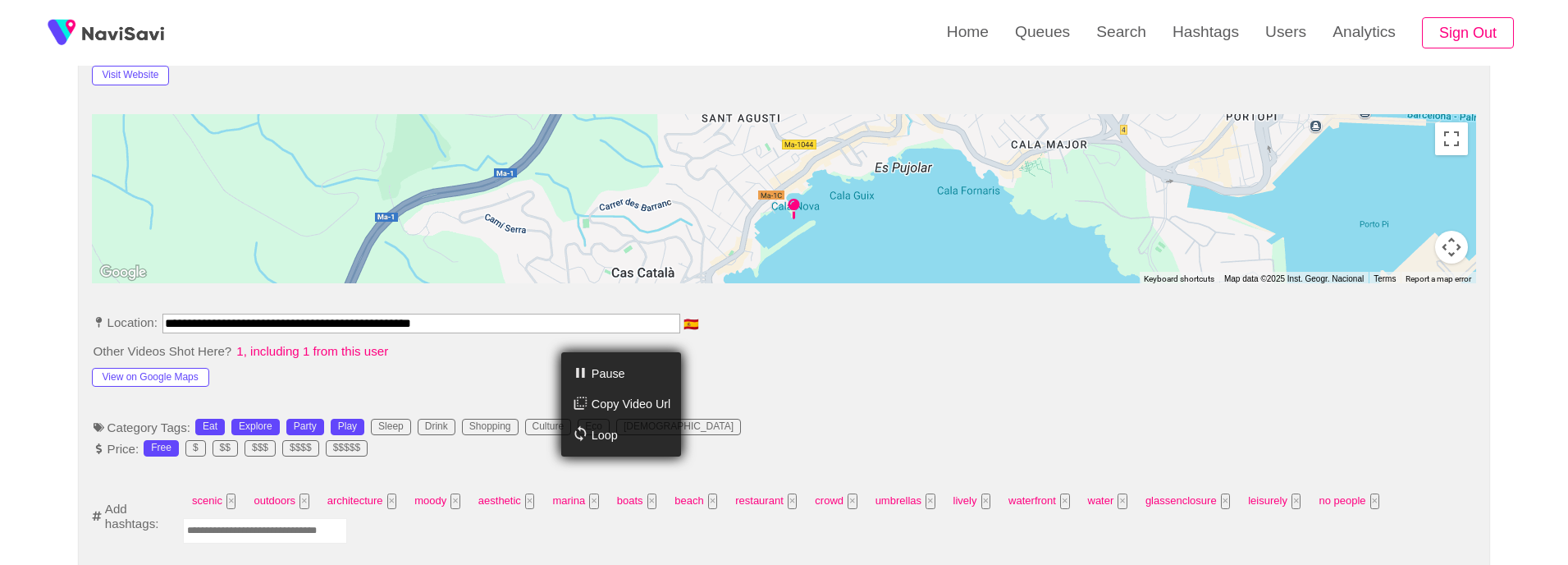 scroll, scrollTop: 689, scrollLeft: 0, axis: vertical 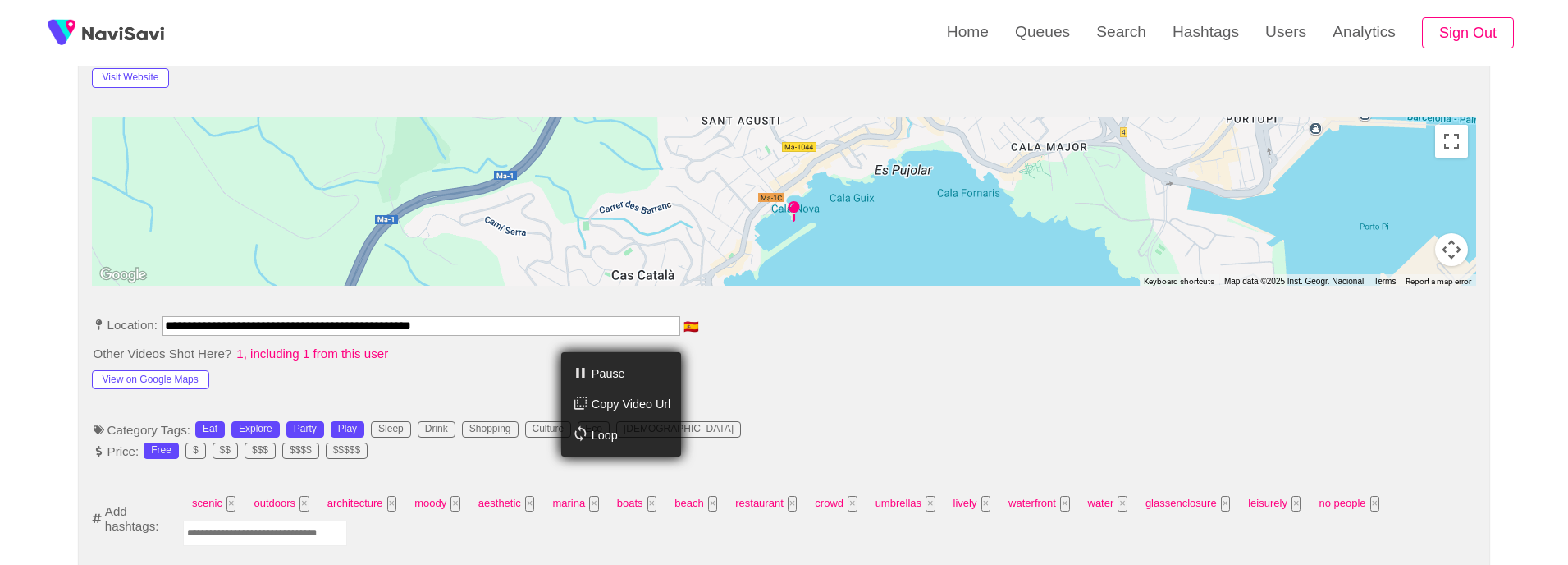 click on "Pause Copy Video Url Loop" at bounding box center (784, 282) 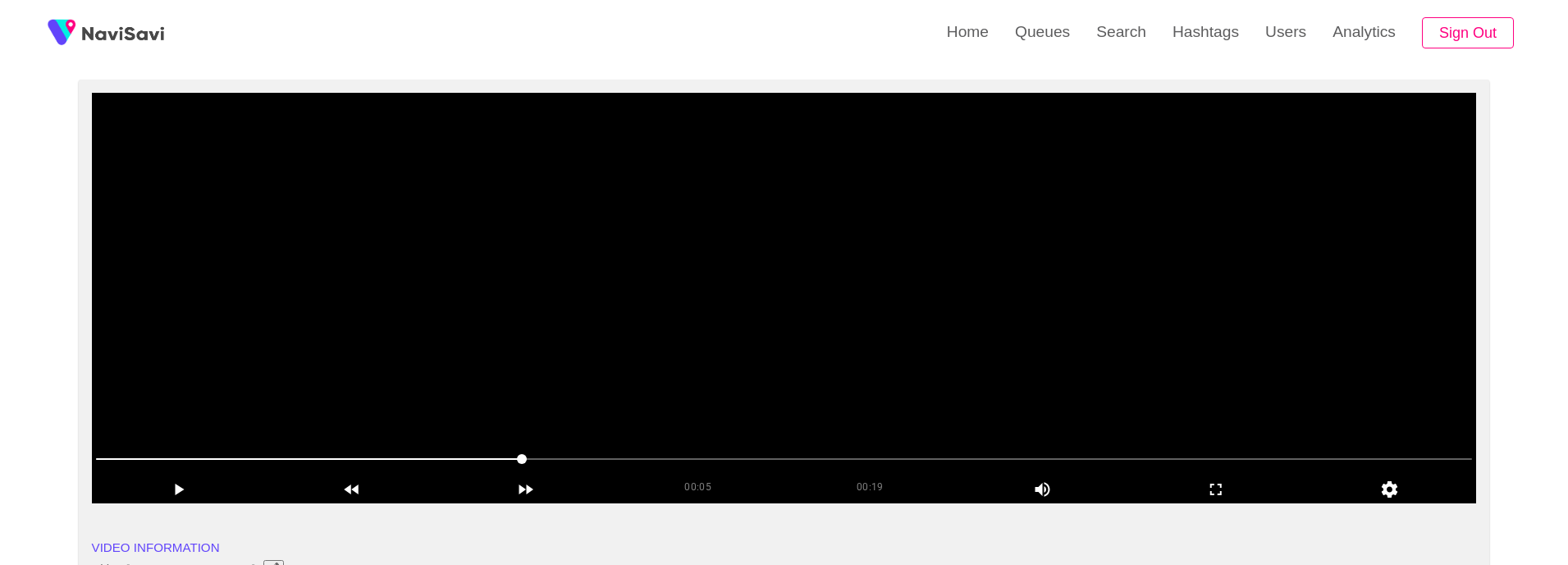 scroll, scrollTop: 268, scrollLeft: 0, axis: vertical 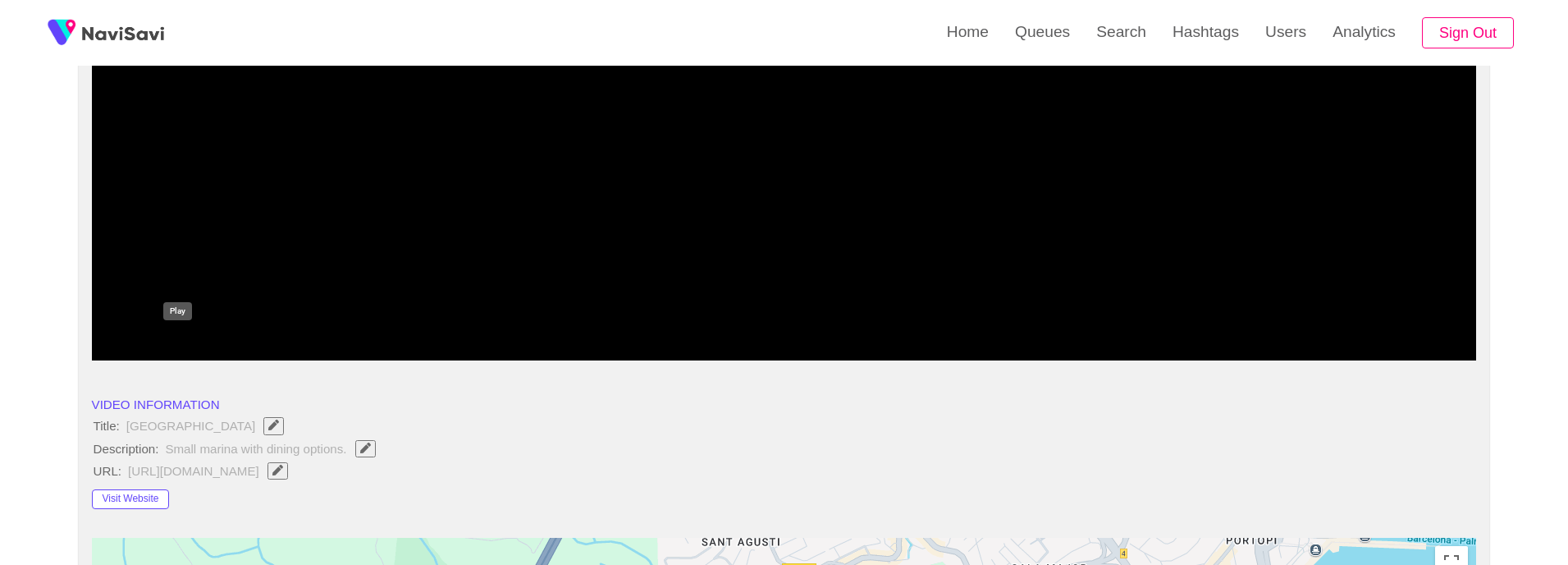 click 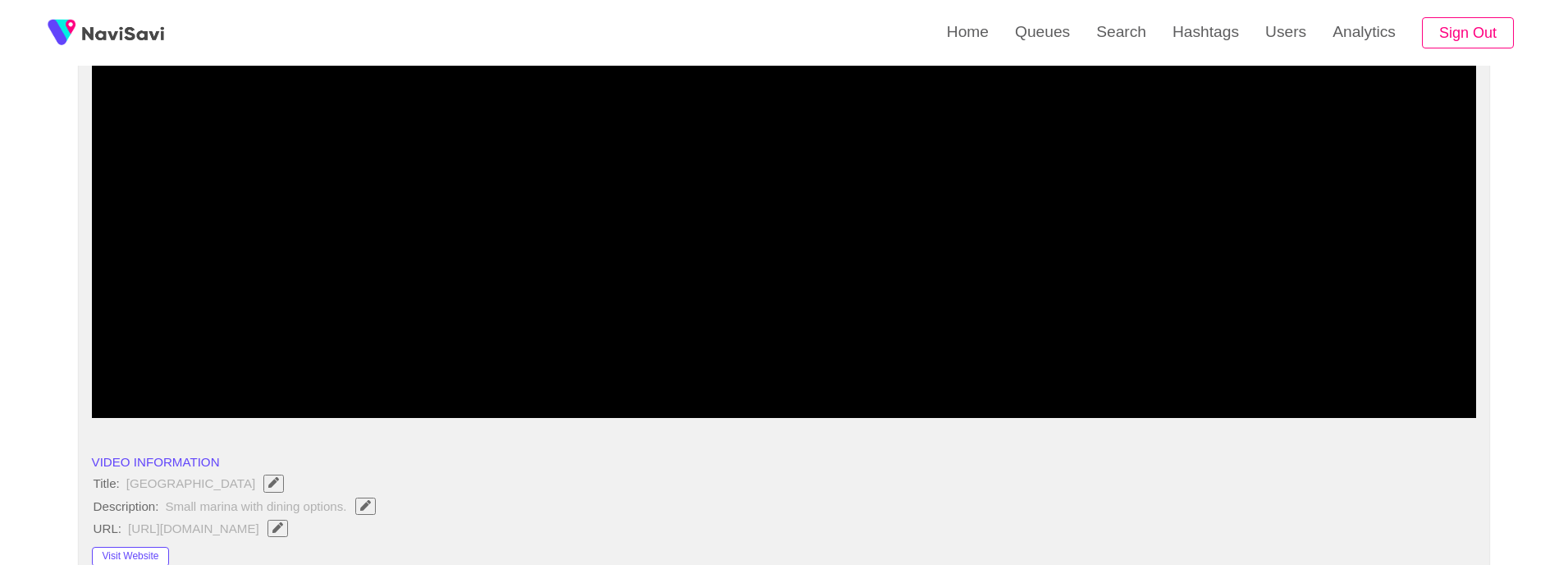 scroll, scrollTop: 209, scrollLeft: 0, axis: vertical 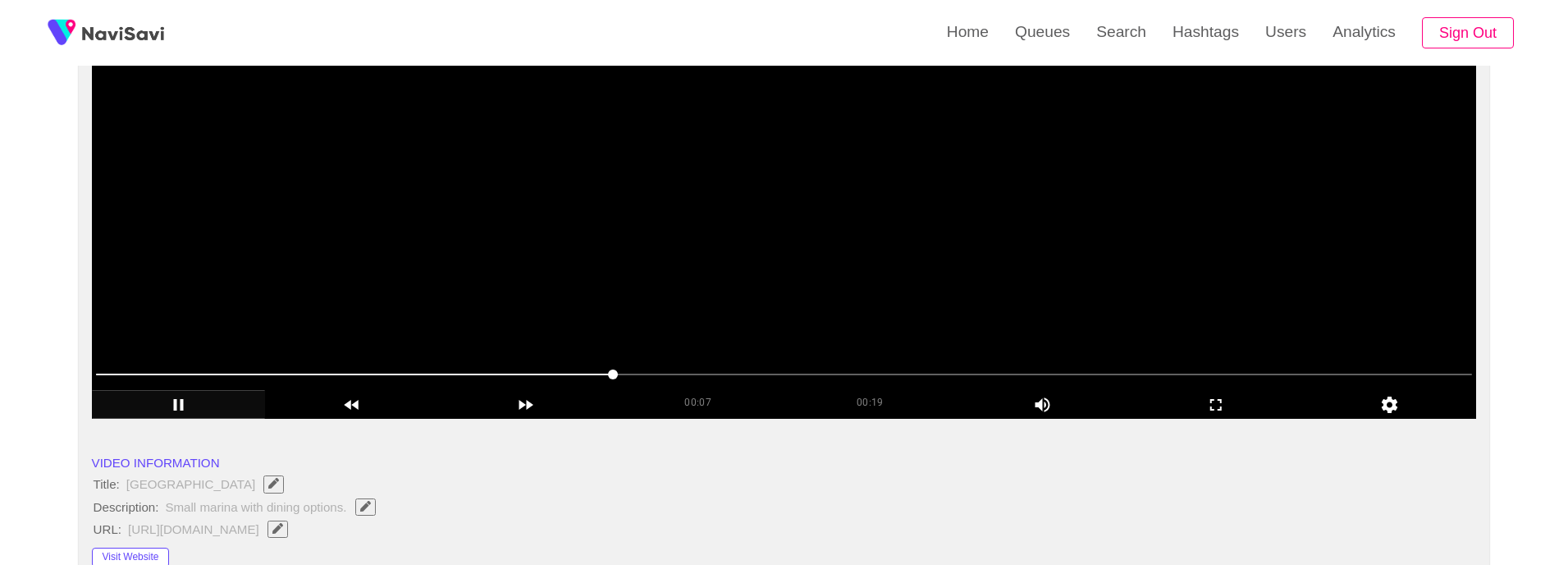 click at bounding box center [784, 214] 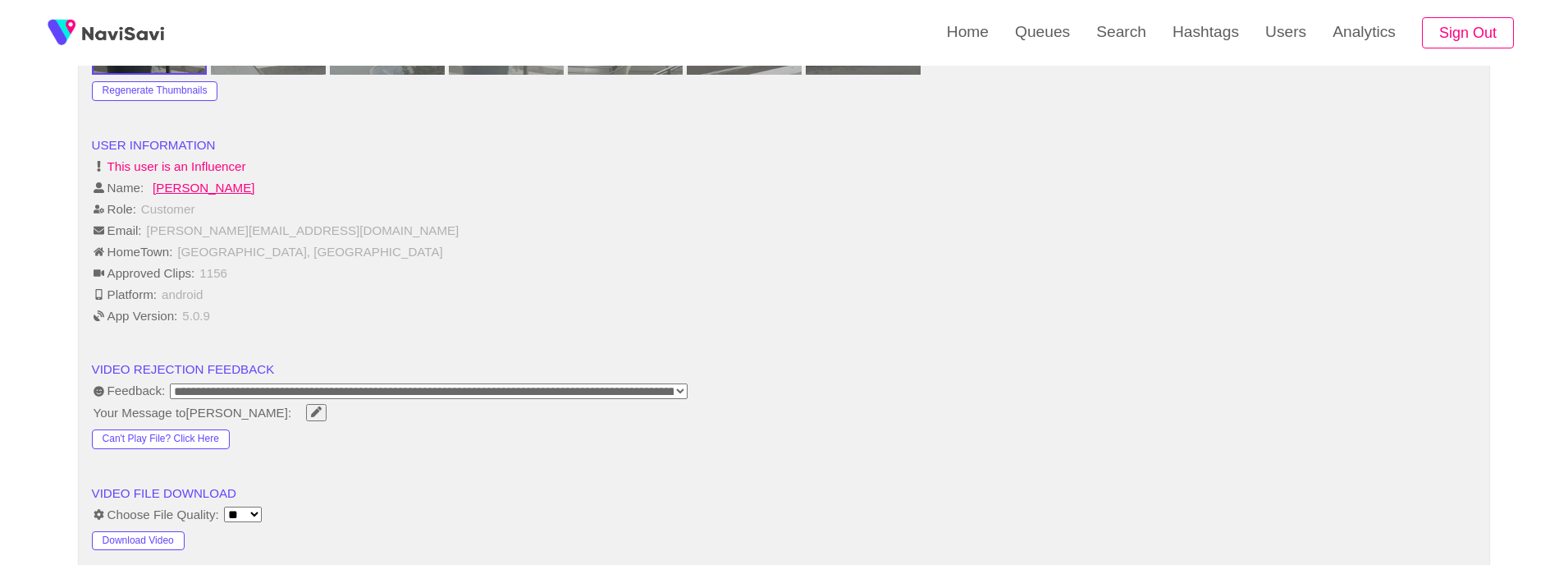 scroll, scrollTop: 1872, scrollLeft: 0, axis: vertical 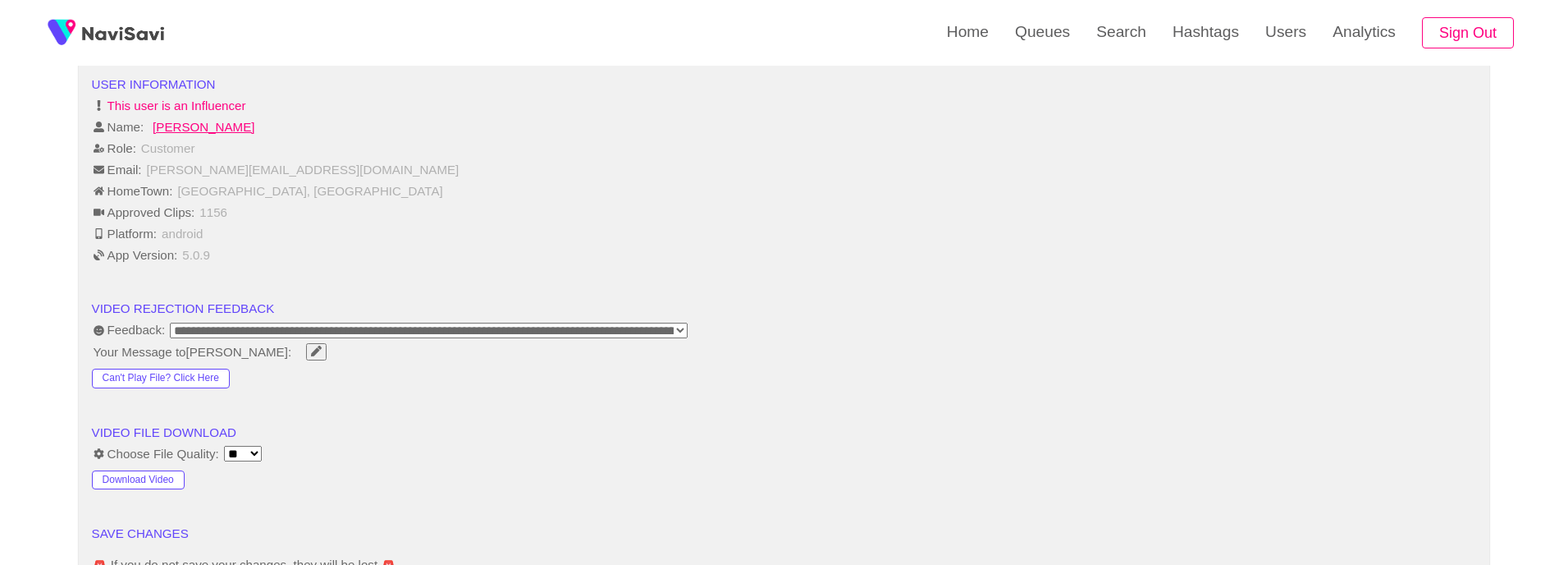 click on "Download Video" at bounding box center (138, 480) 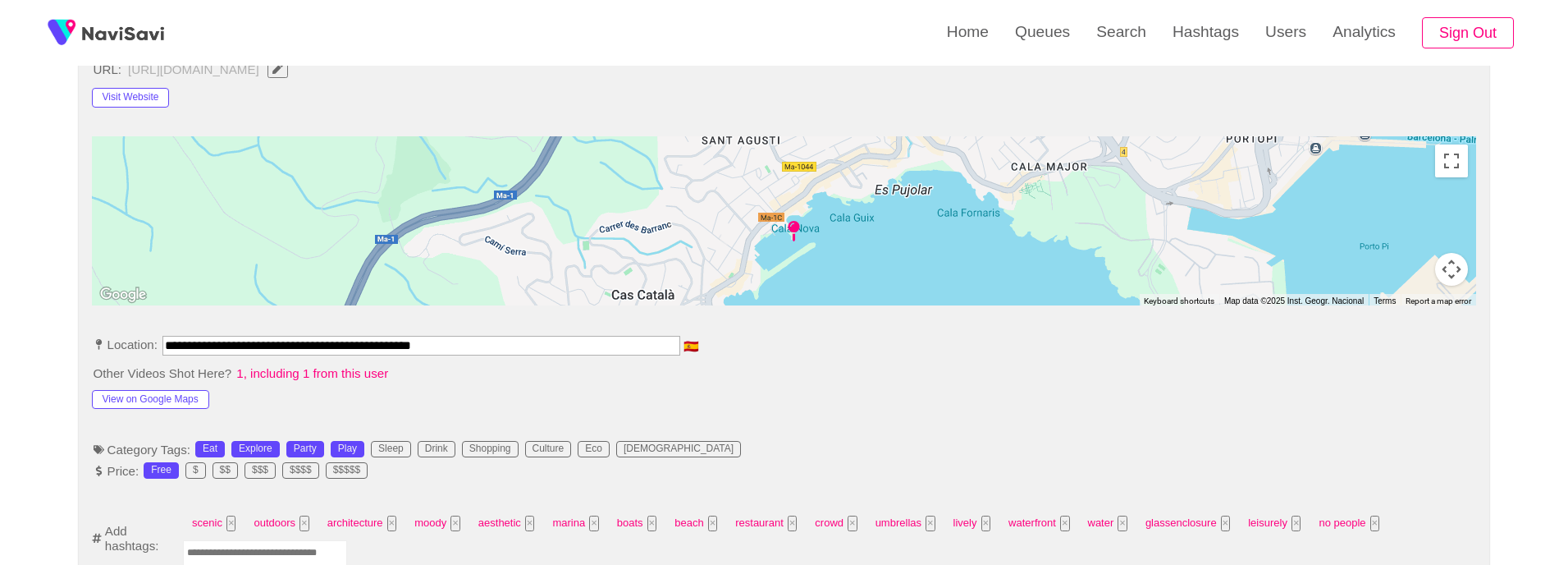 scroll, scrollTop: 0, scrollLeft: 0, axis: both 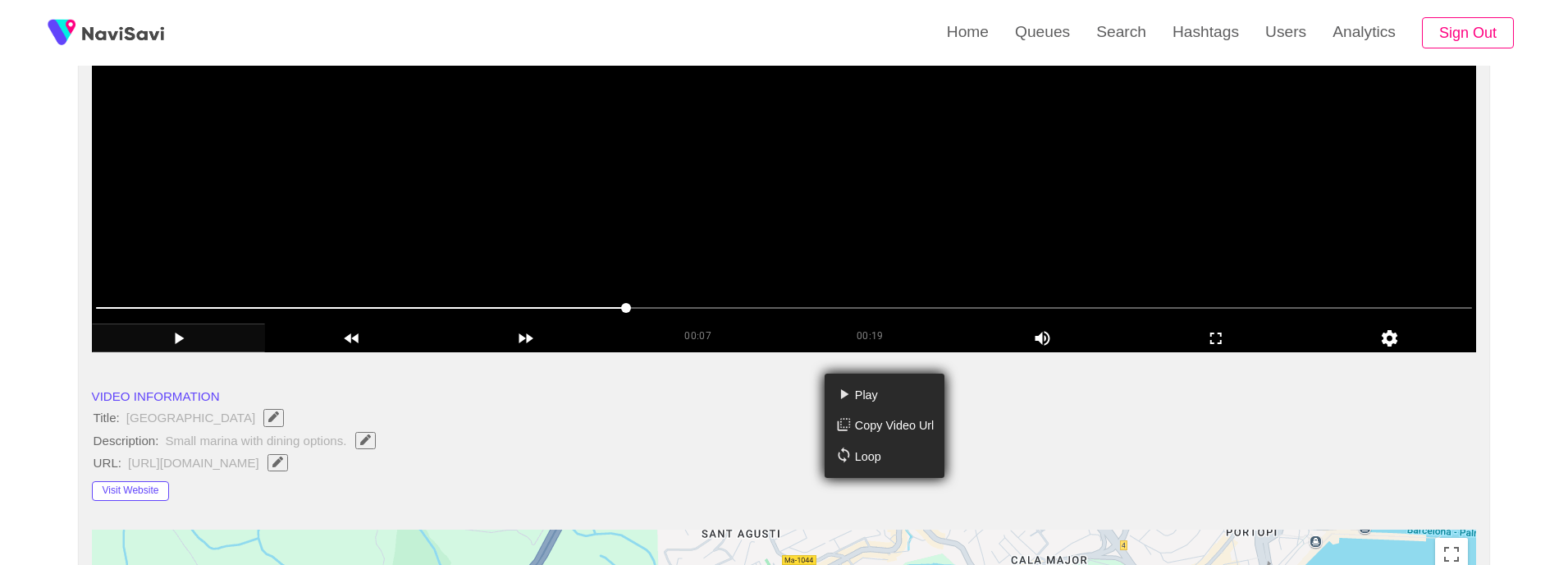 click on "Play Copy Video Url Loop" at bounding box center (784, 282) 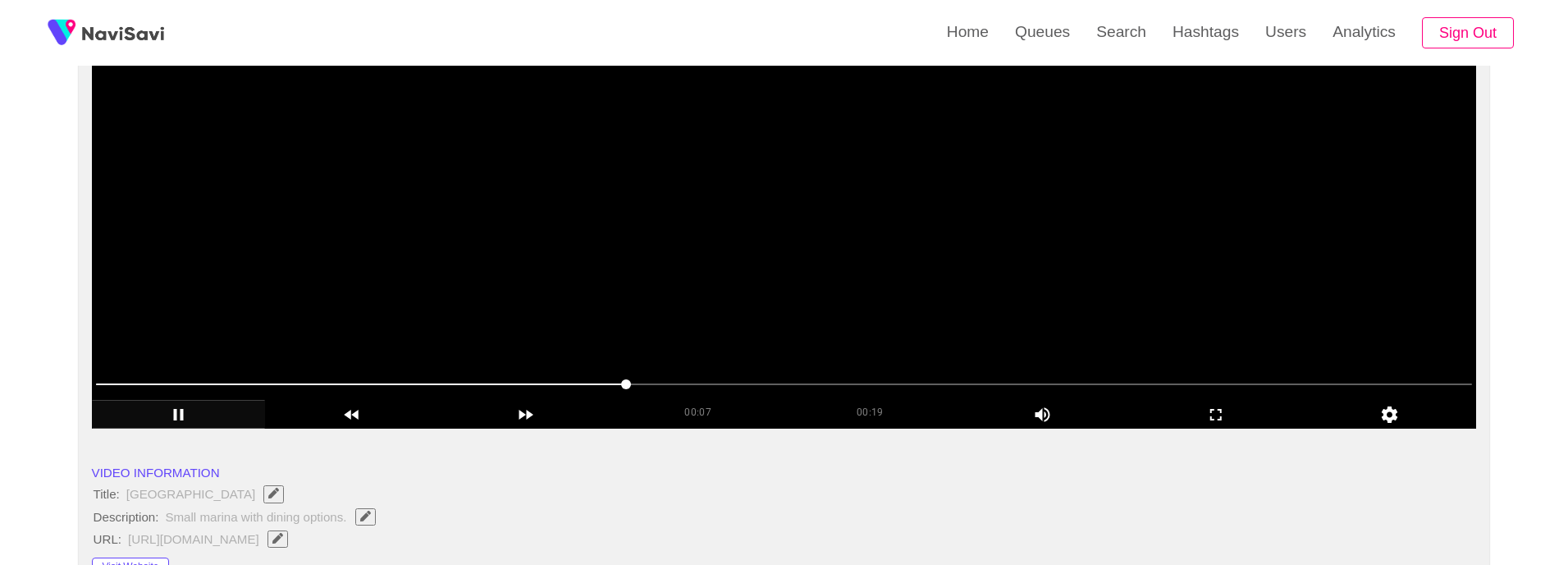 scroll, scrollTop: 198, scrollLeft: 0, axis: vertical 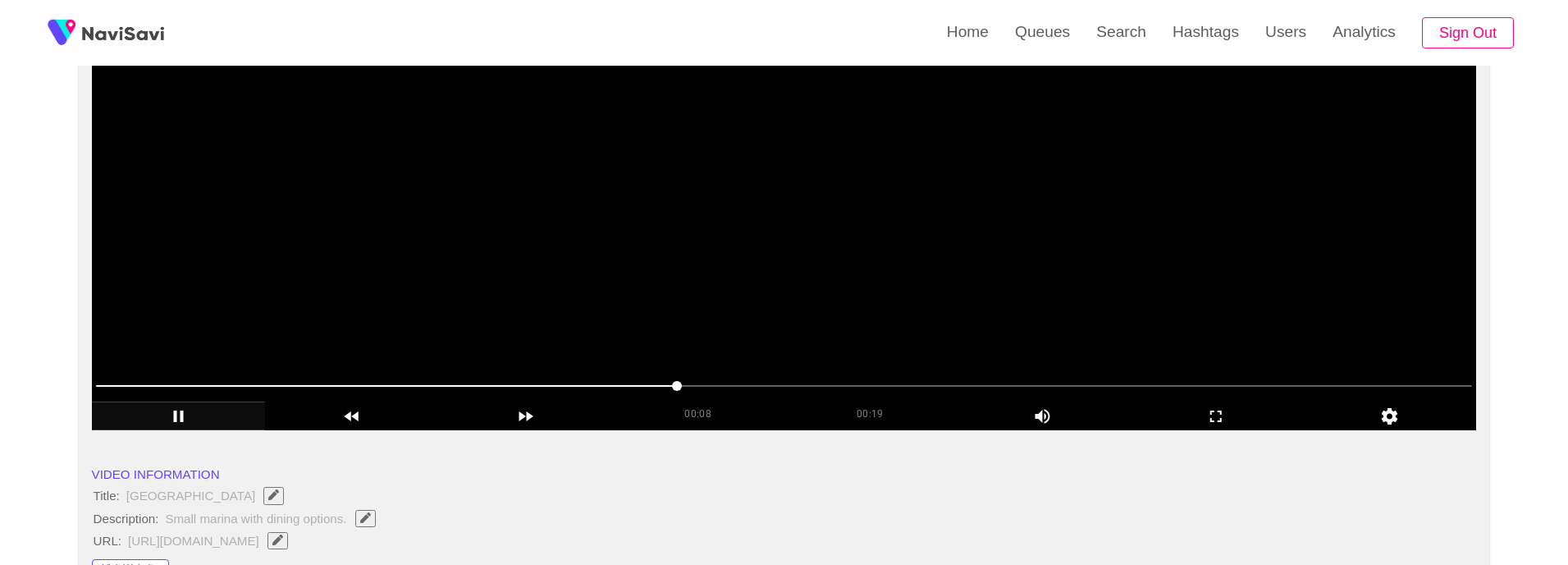 click at bounding box center (784, 386) 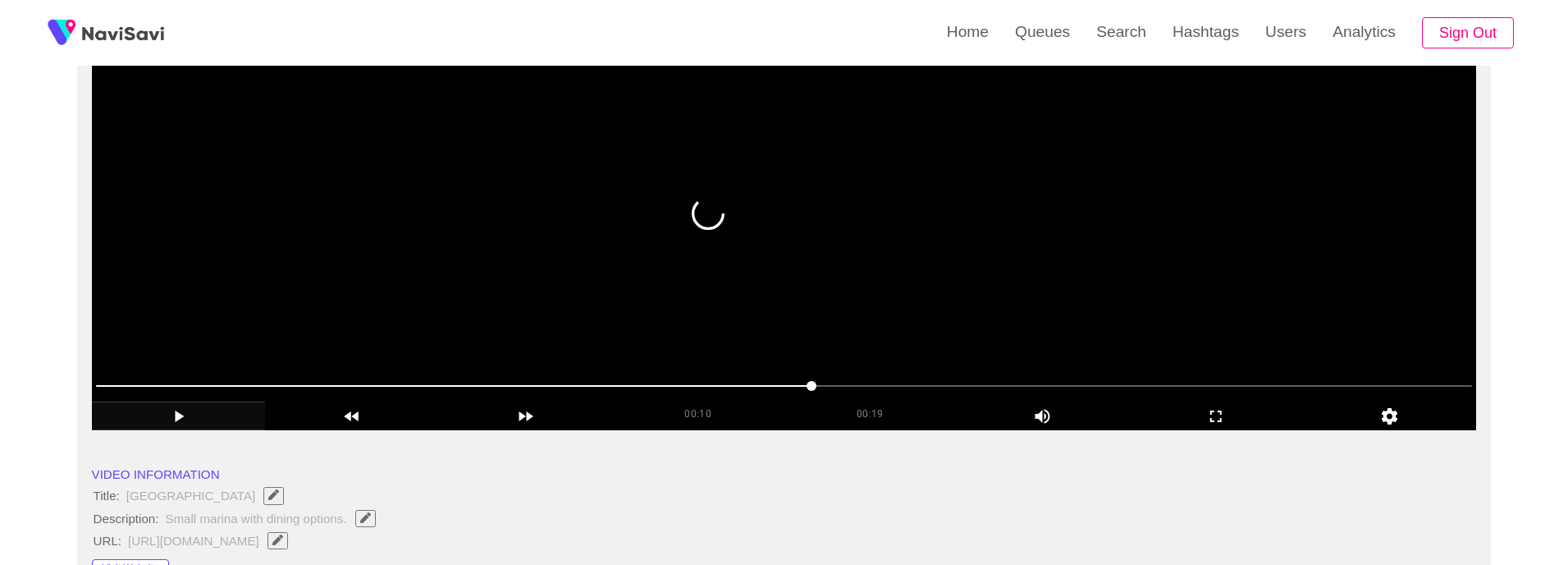 click at bounding box center (784, 225) 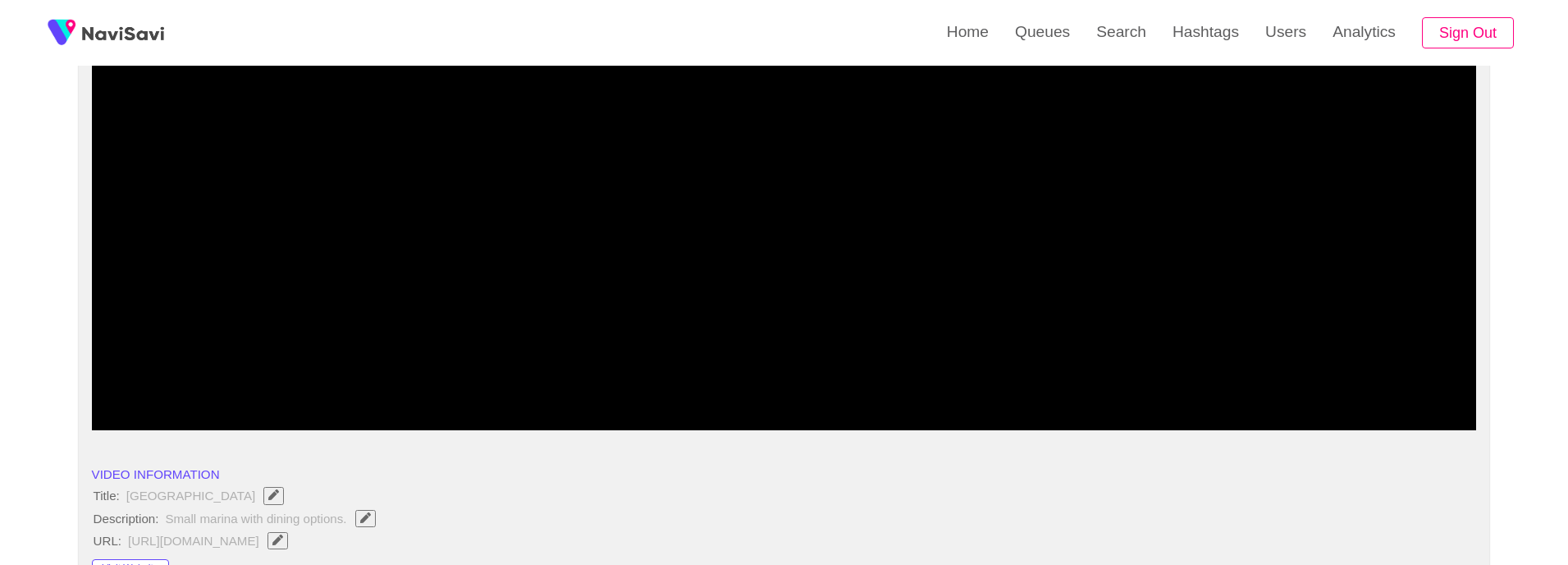 click at bounding box center (784, 386) 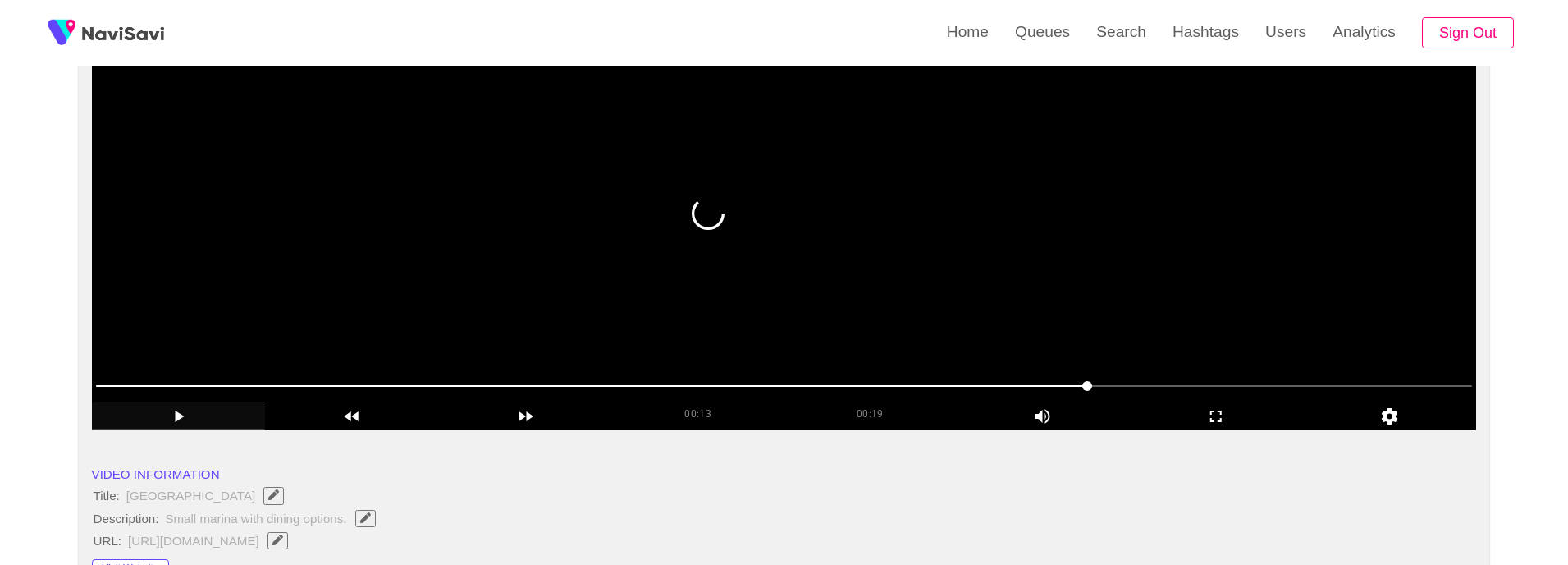click at bounding box center (784, 225) 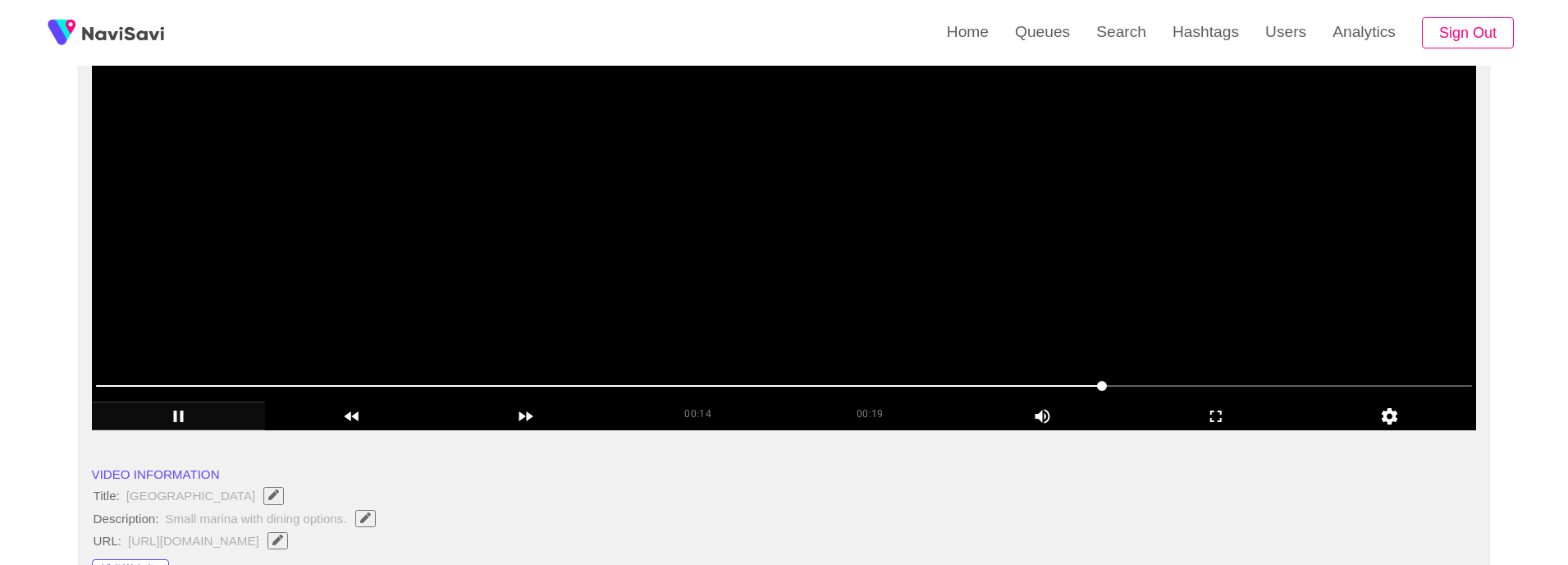 click at bounding box center (784, 225) 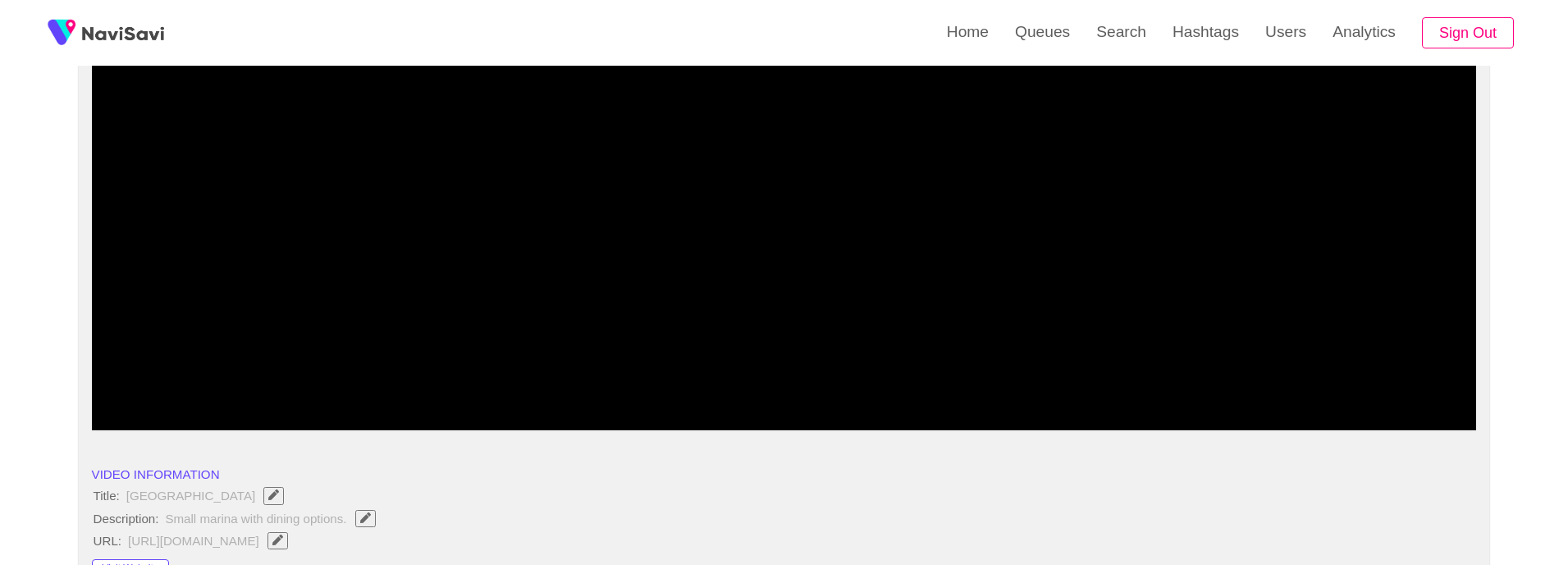 click at bounding box center (784, 386) 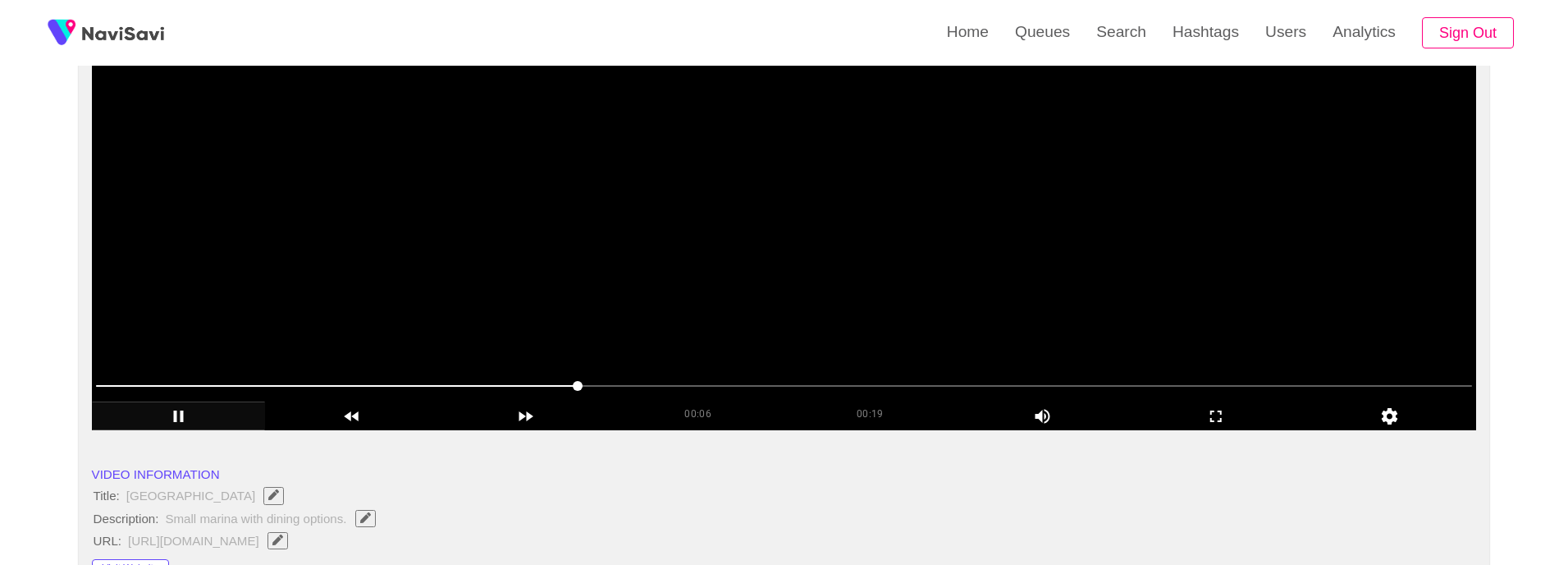 click at bounding box center [784, 225] 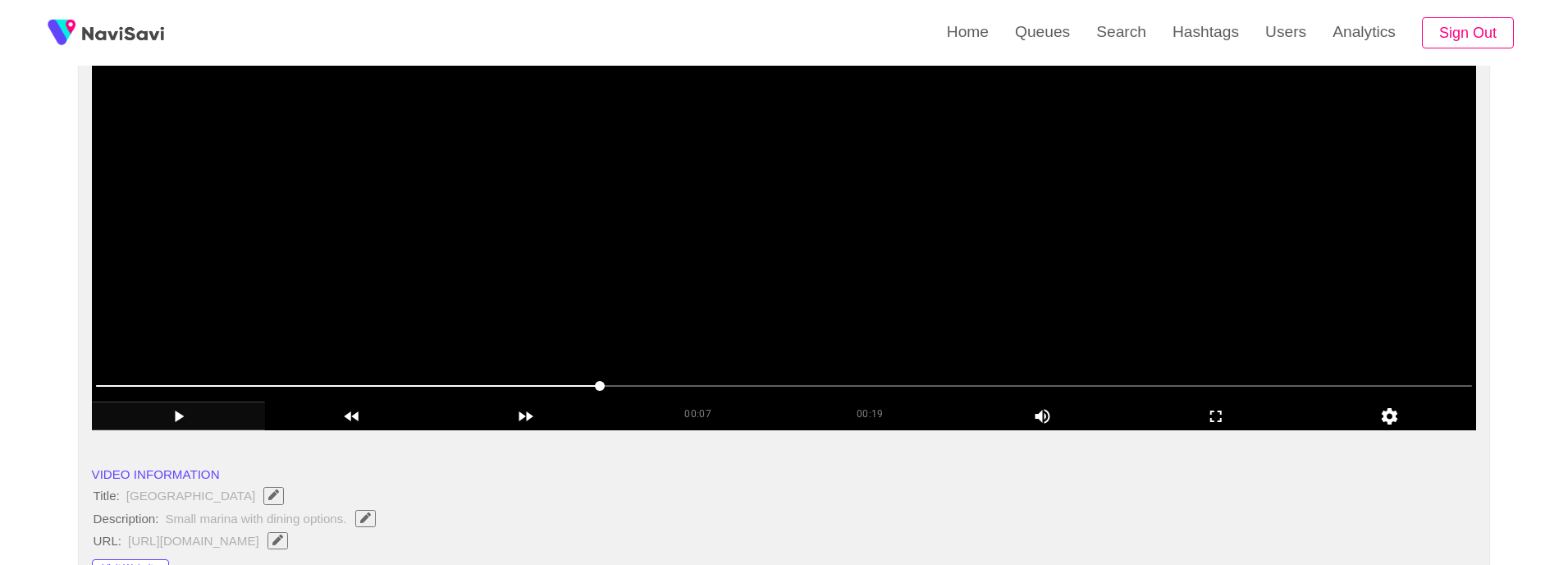 click at bounding box center [784, 225] 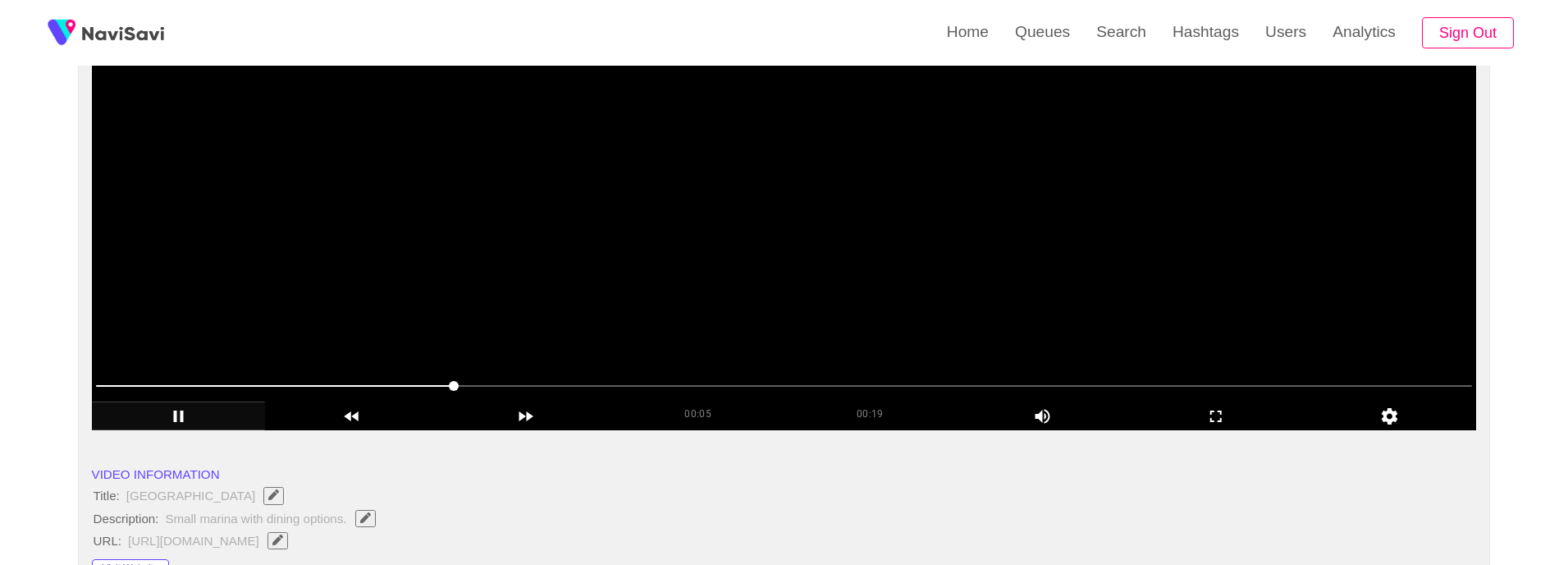 click at bounding box center [784, 225] 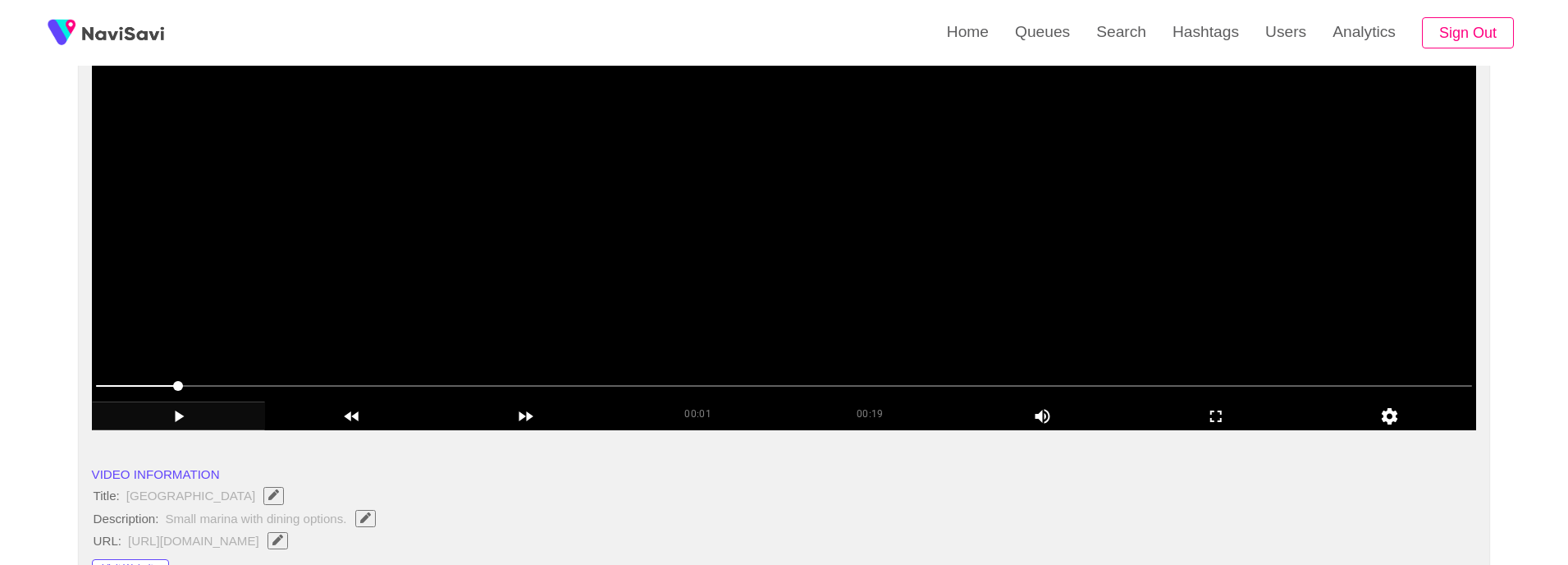 click at bounding box center [784, 225] 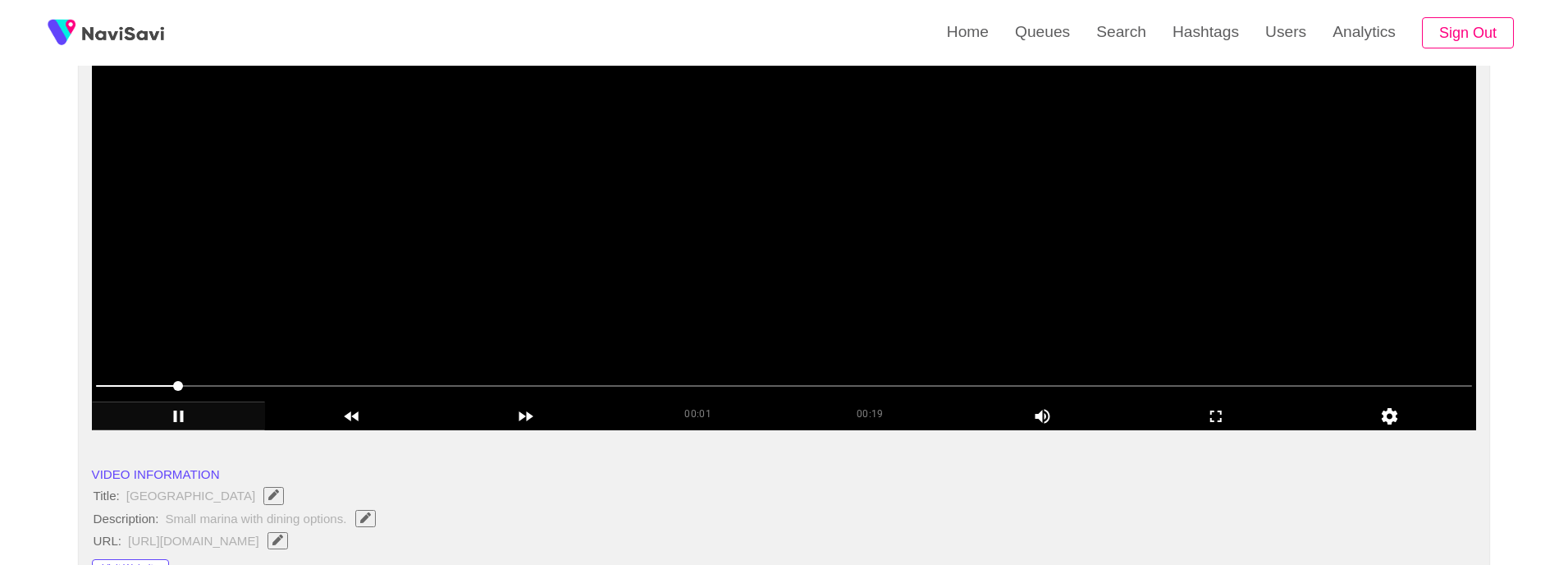 click at bounding box center [784, 225] 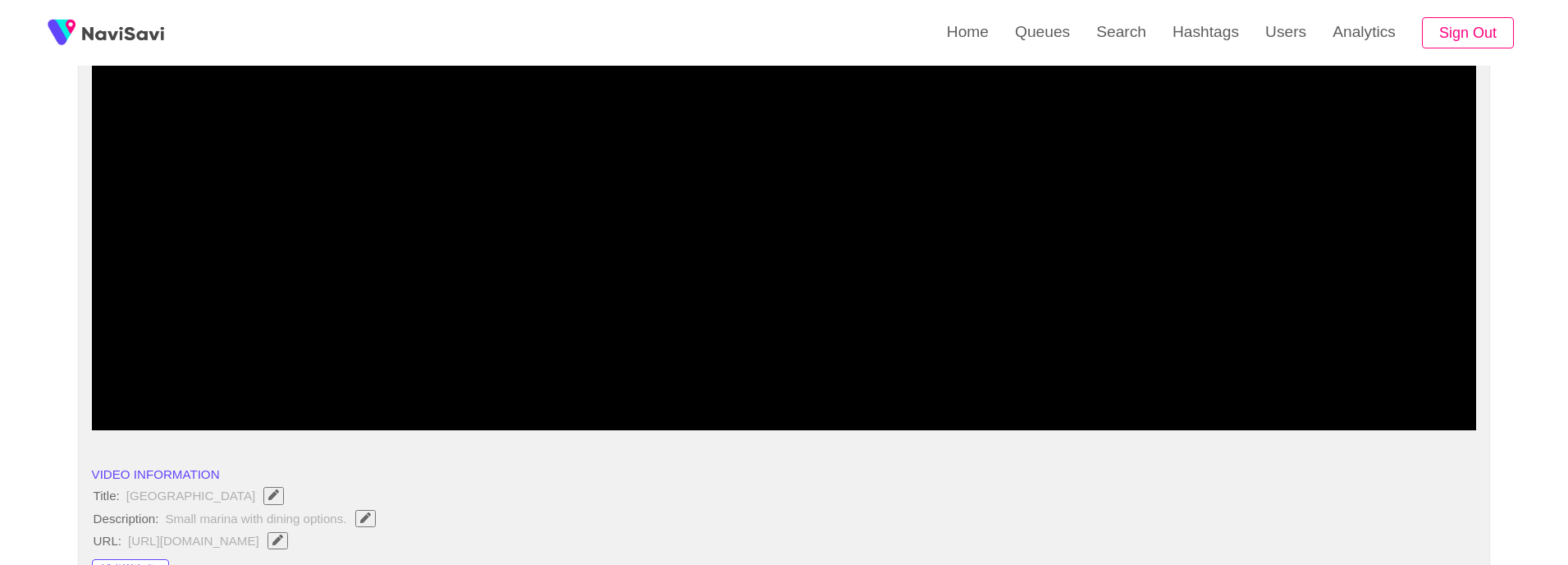 click on "Home Queues Search Hashtags Users Analytics Sign Out" at bounding box center (784, 33) 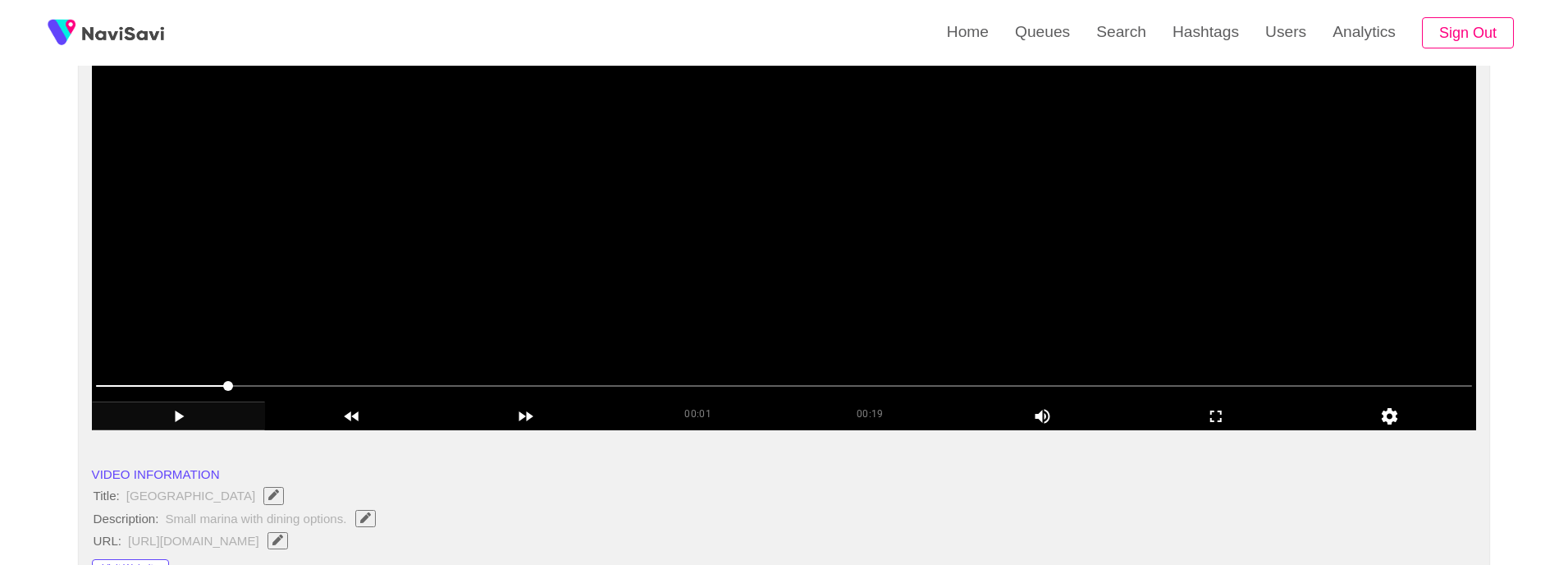 click at bounding box center (784, 225) 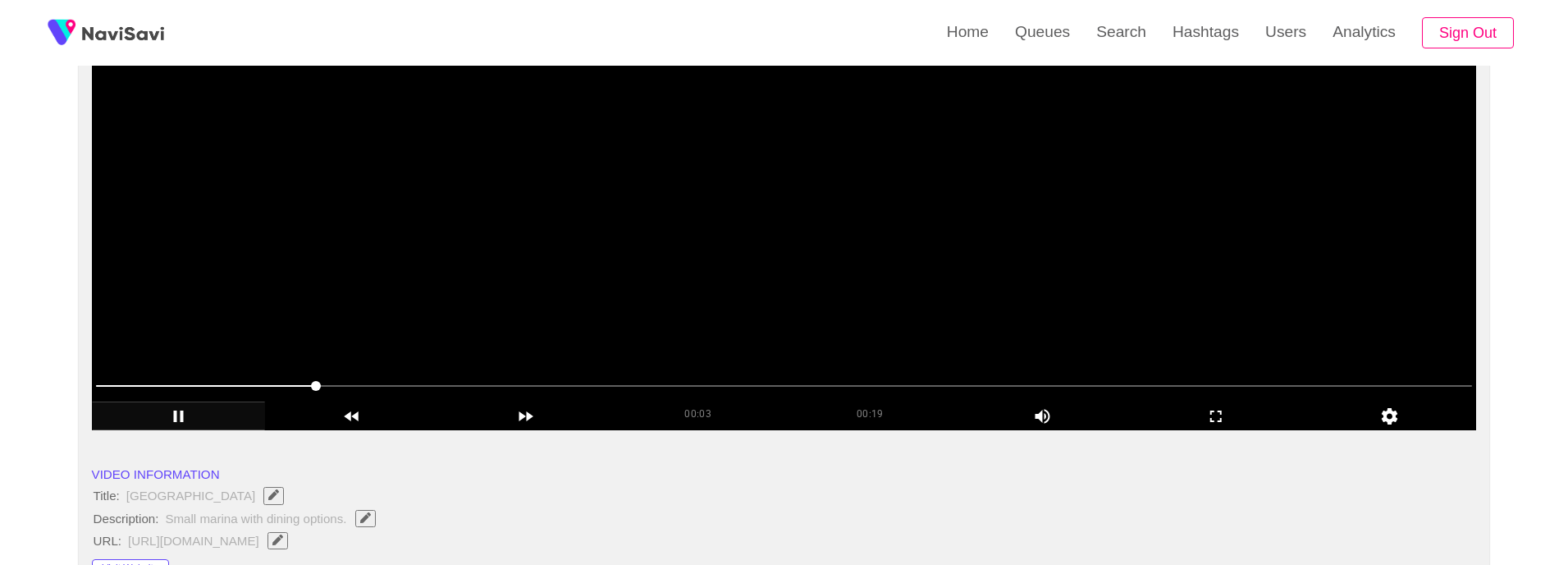 click at bounding box center [784, 225] 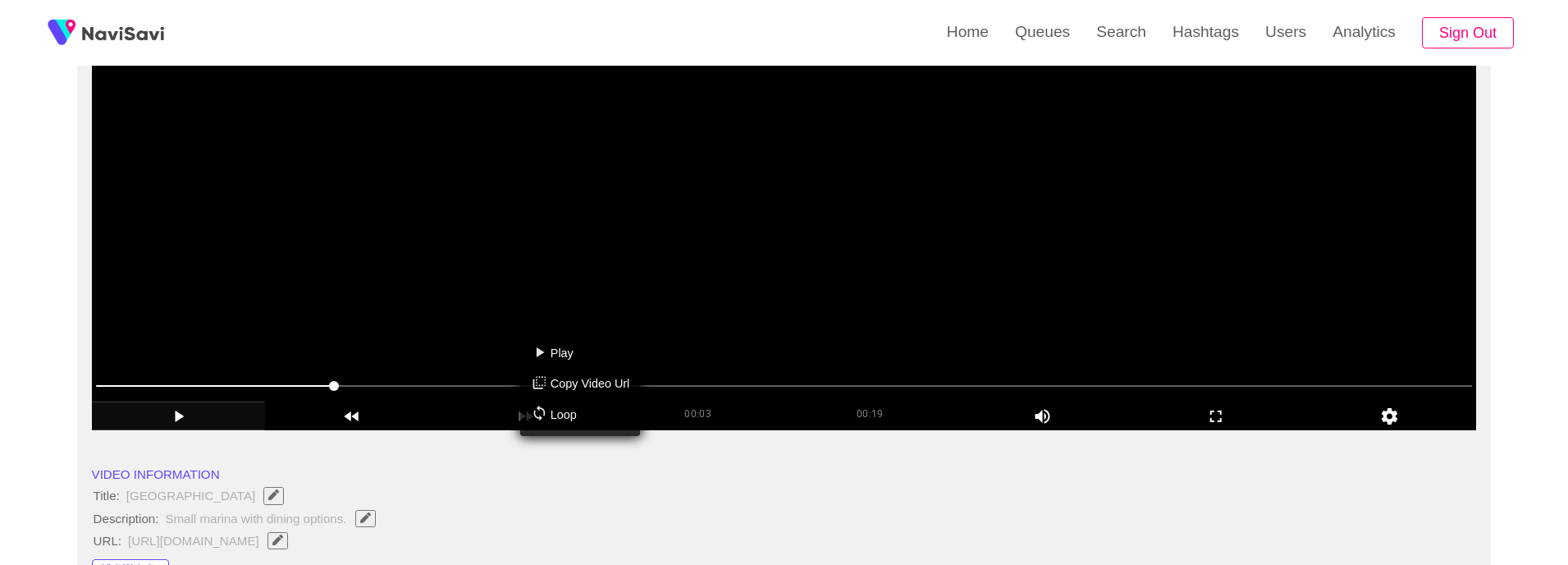 click on "Play Copy Video Url Loop" at bounding box center [784, 282] 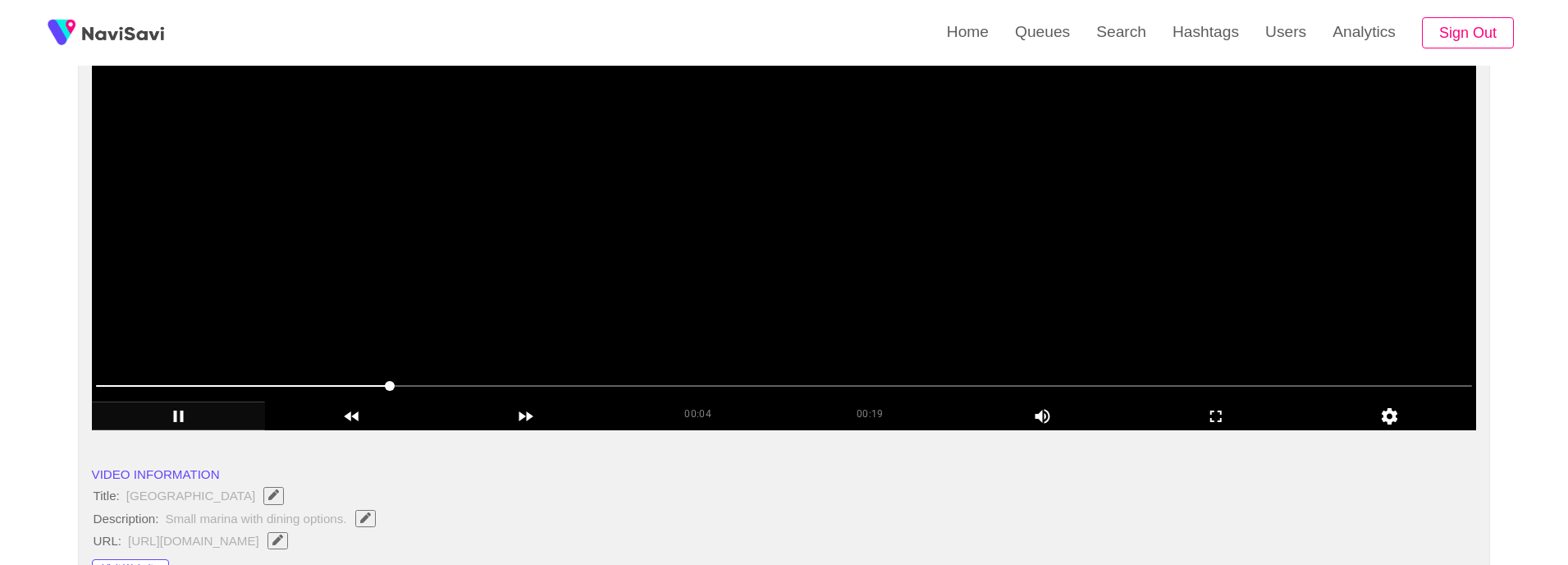 click at bounding box center (784, 386) 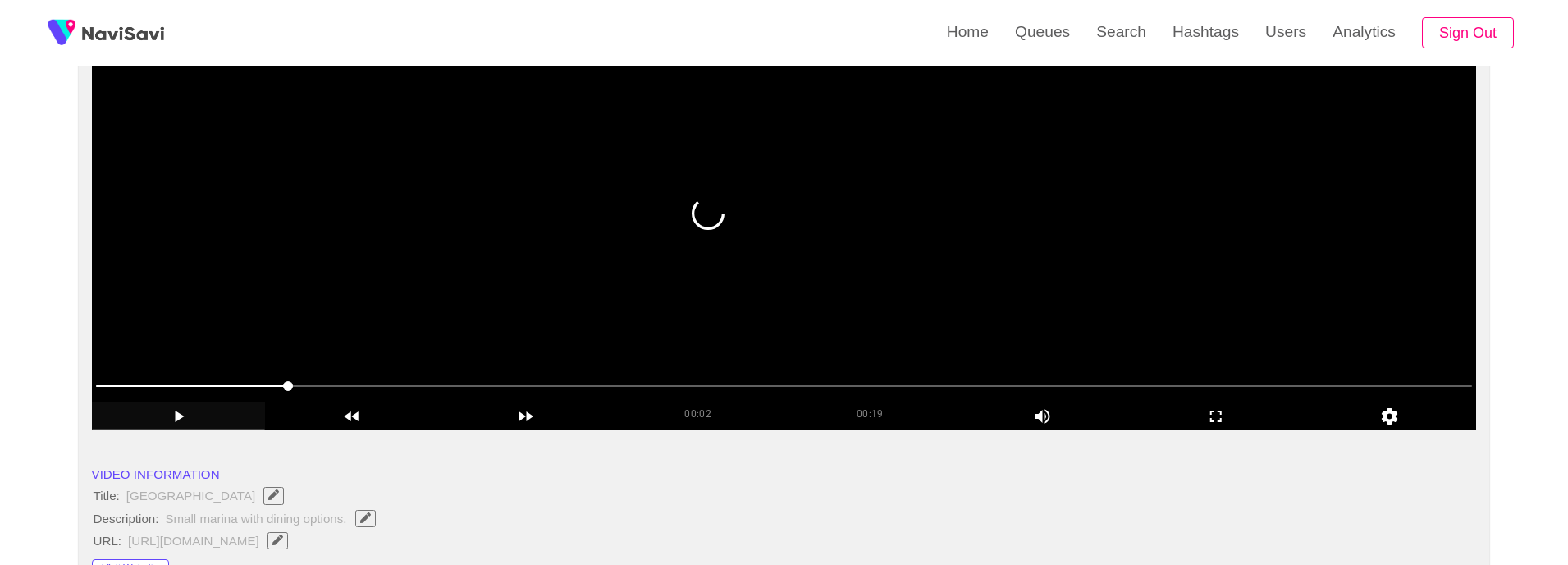 click at bounding box center (784, 225) 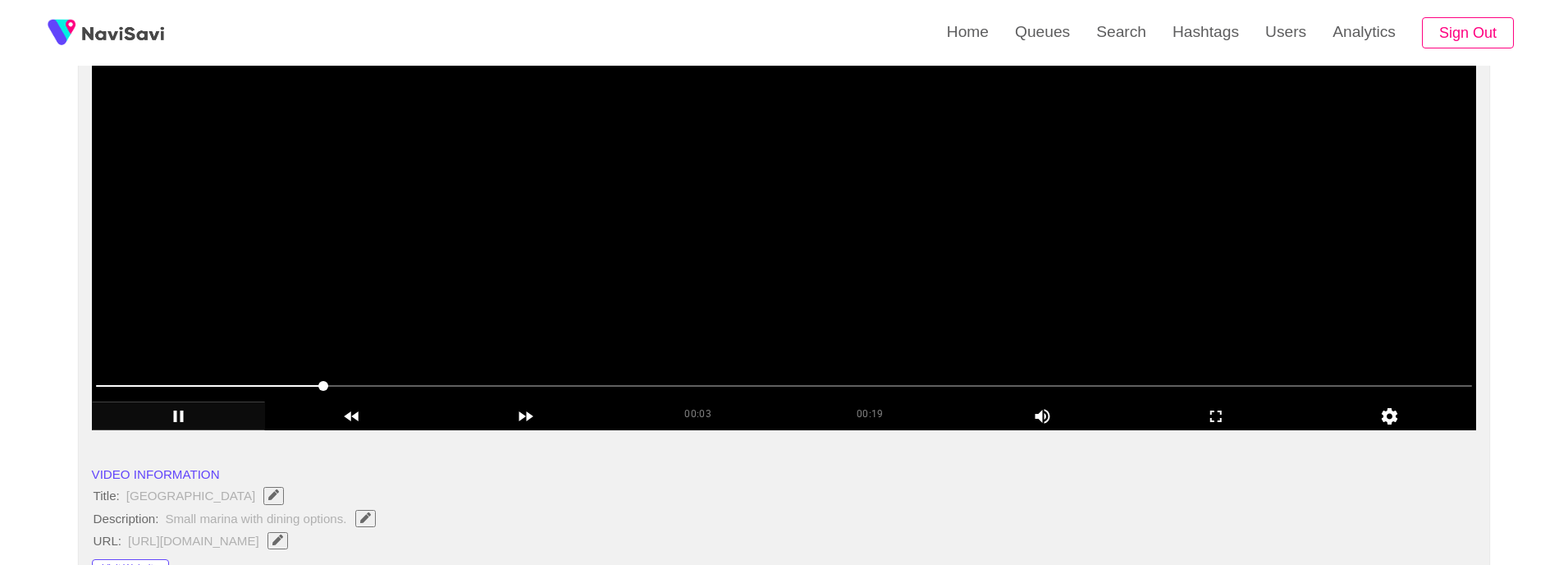 click at bounding box center [784, 225] 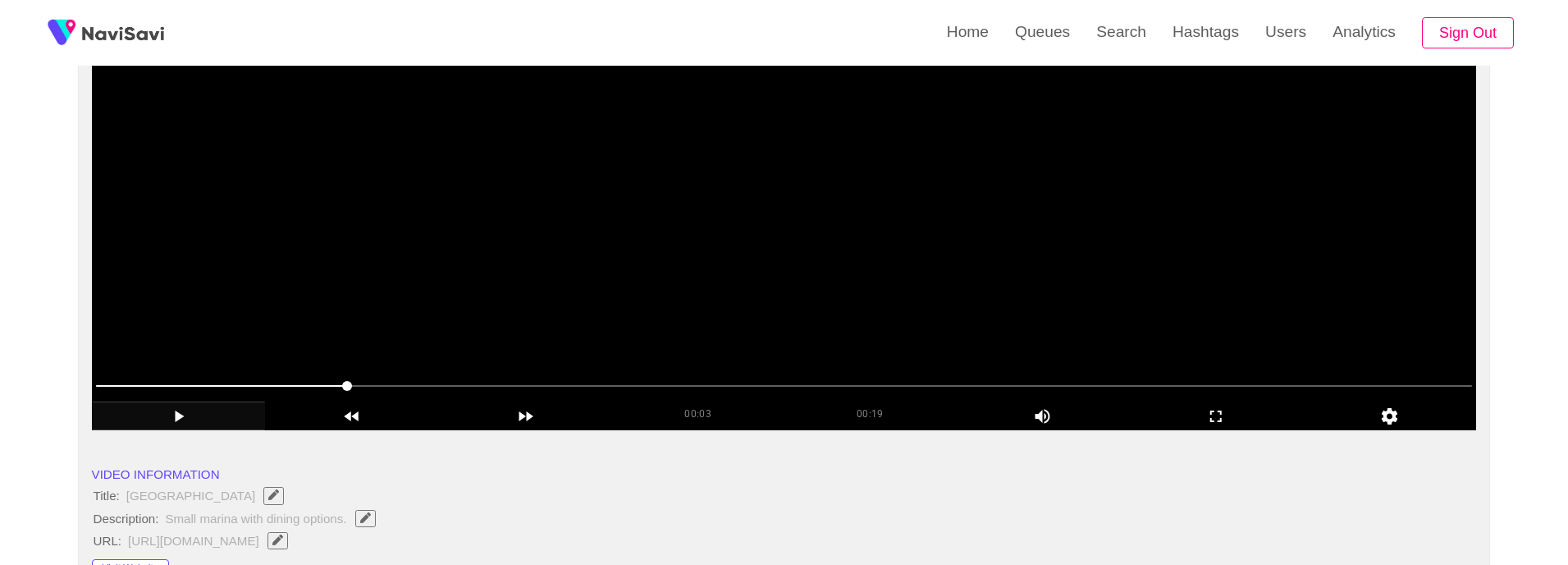 click at bounding box center [784, 225] 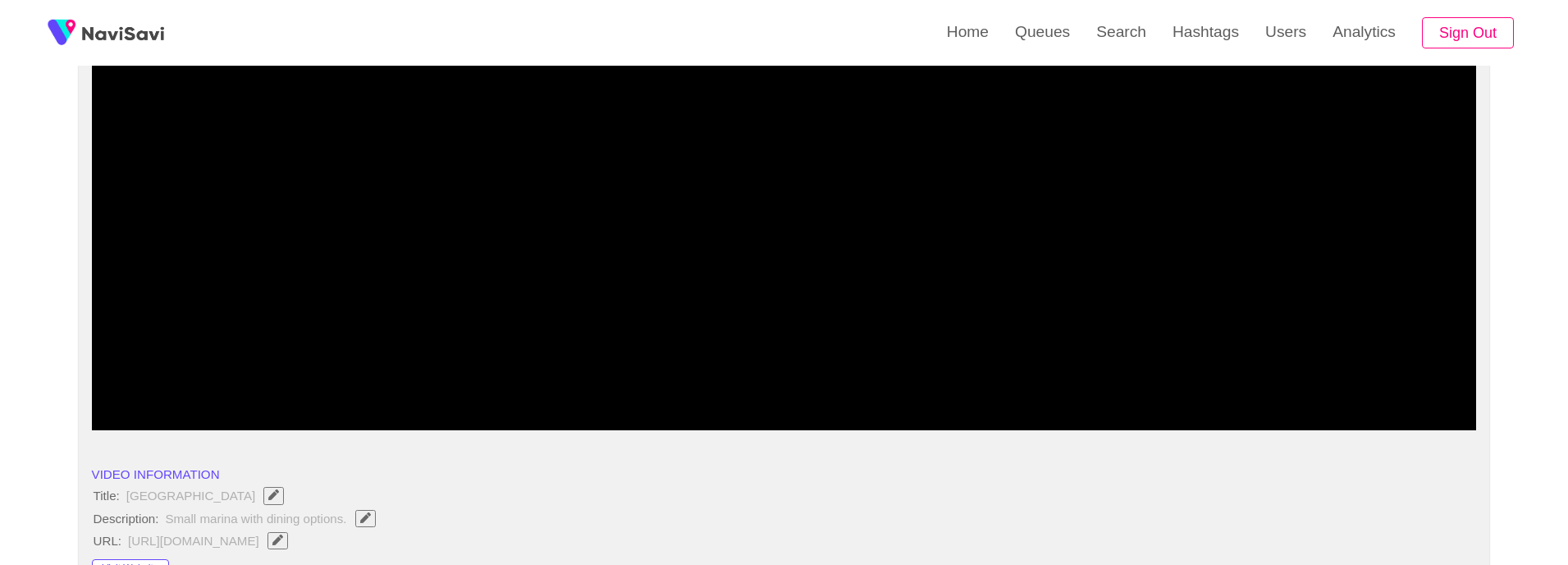 click at bounding box center [524, 386] 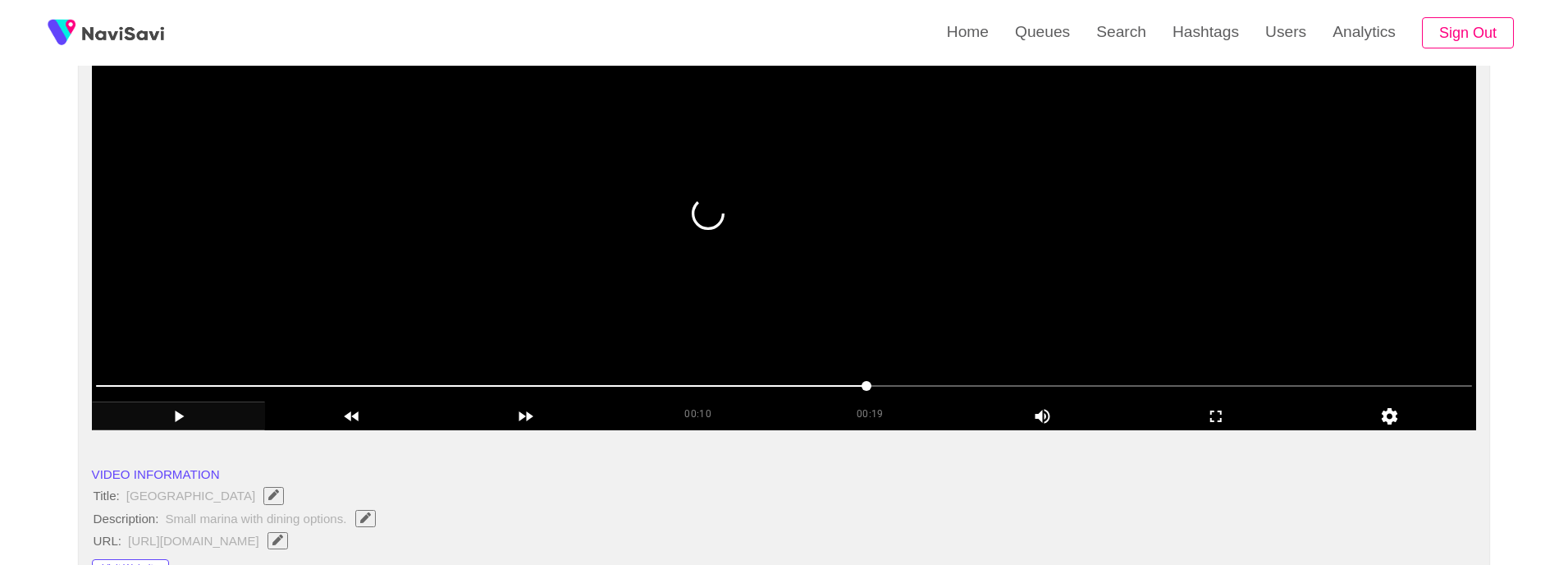 click at bounding box center [784, 225] 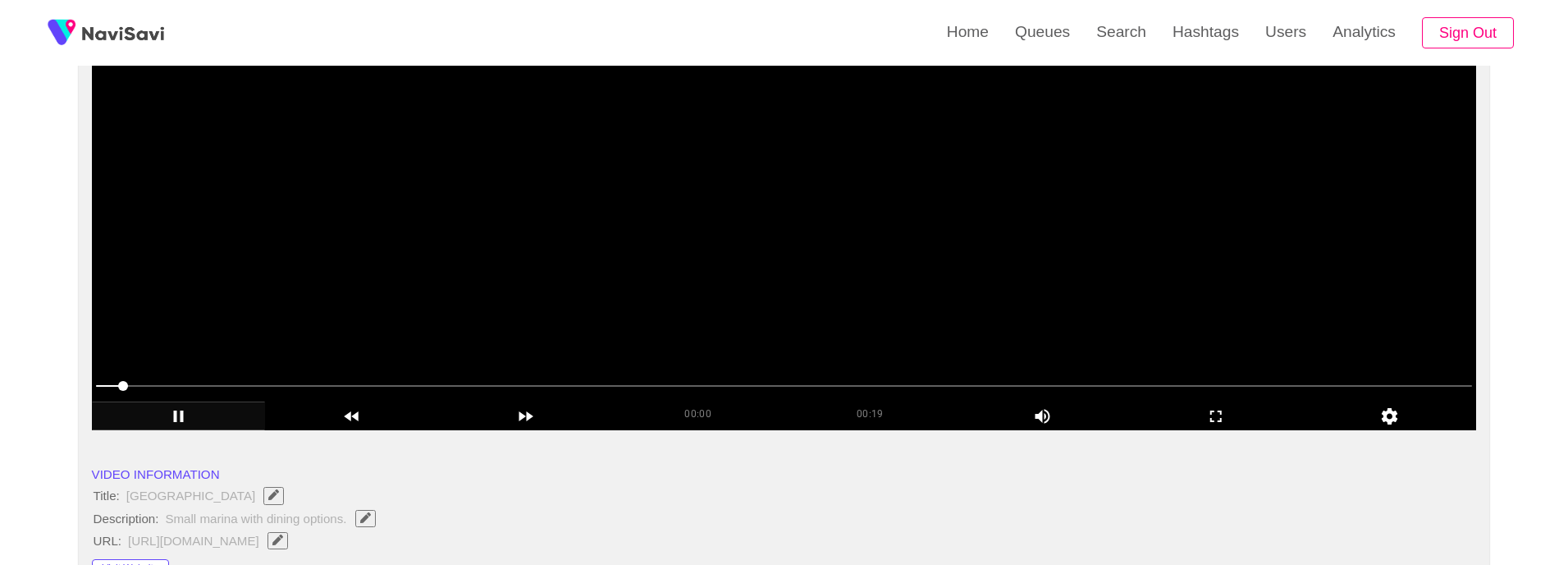 click at bounding box center [784, 225] 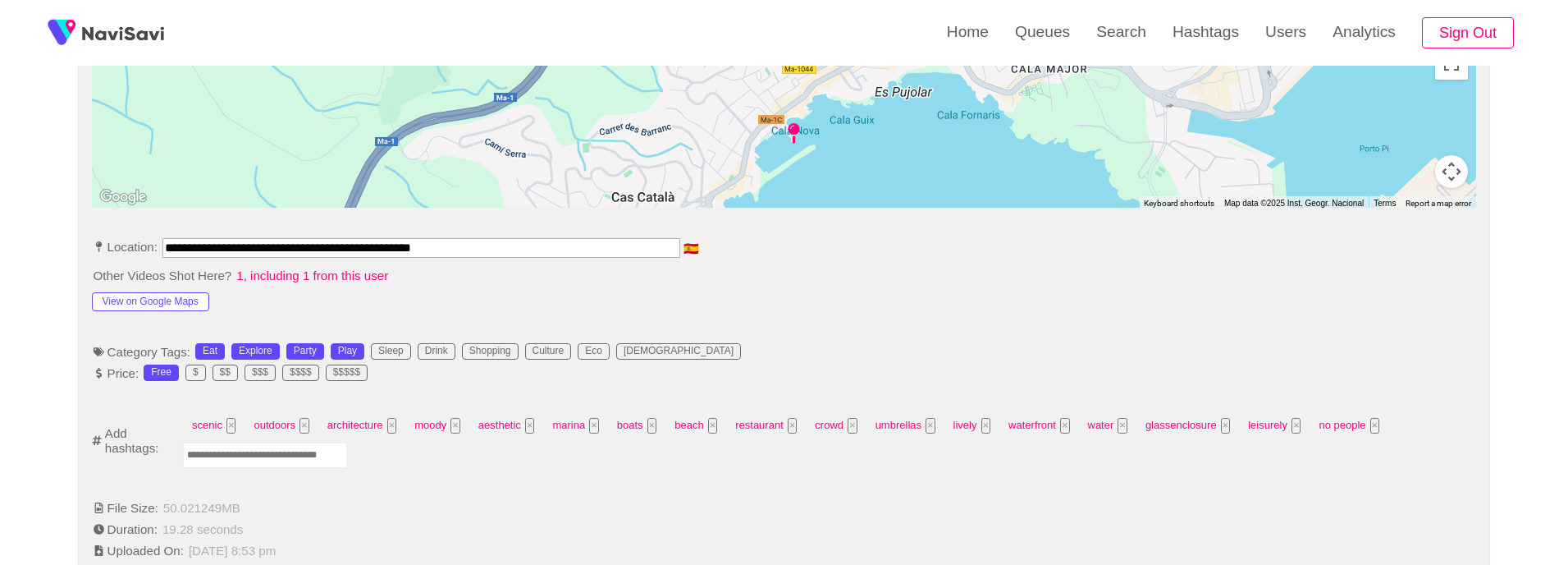 scroll, scrollTop: 929, scrollLeft: 0, axis: vertical 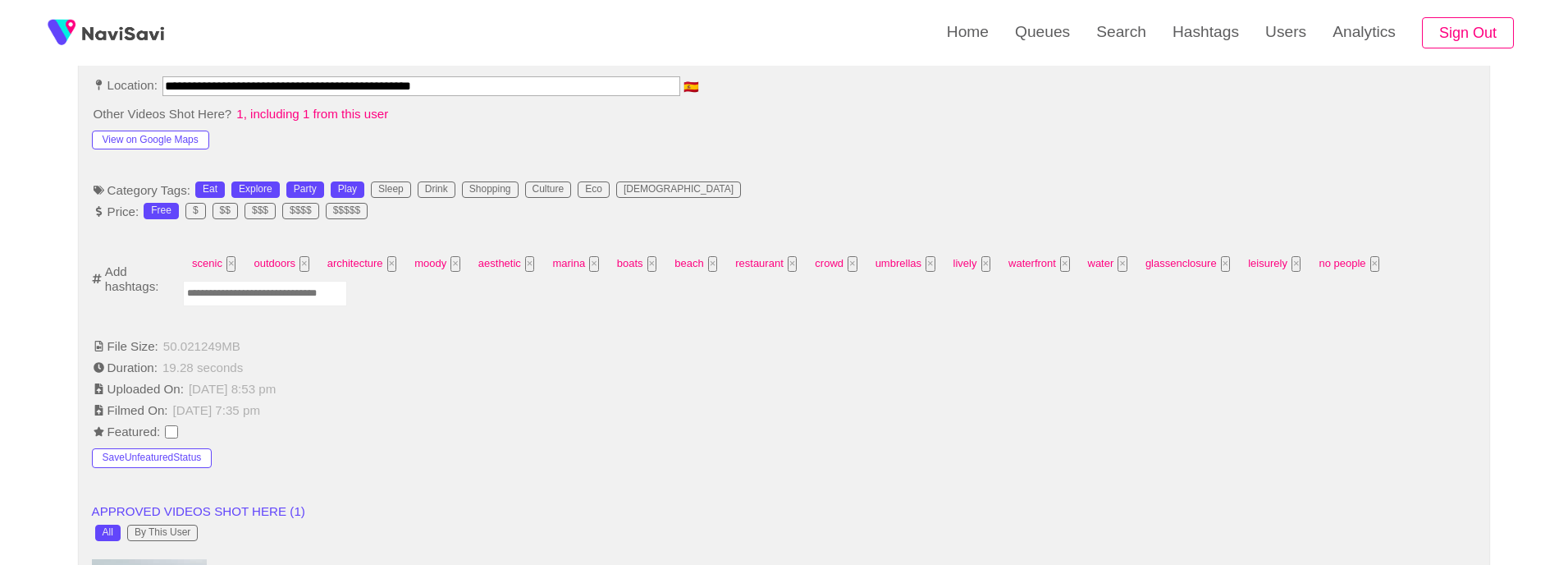 click at bounding box center (265, 293) 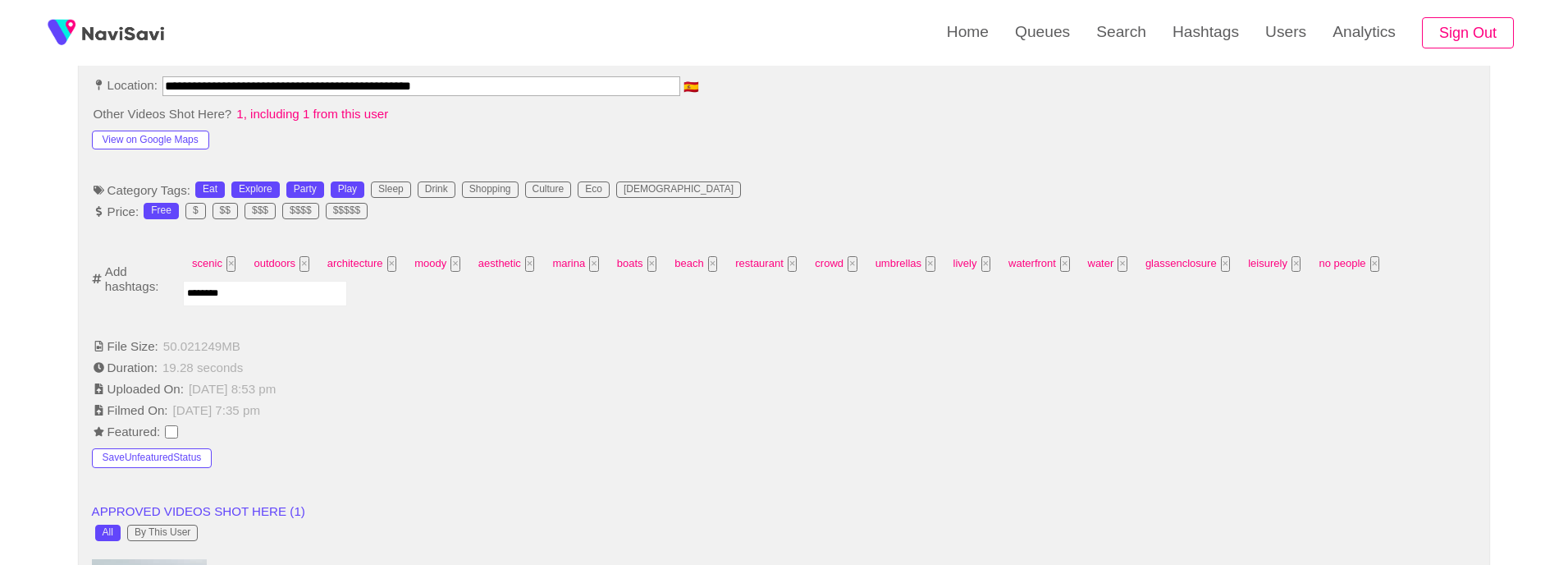 type on "*********" 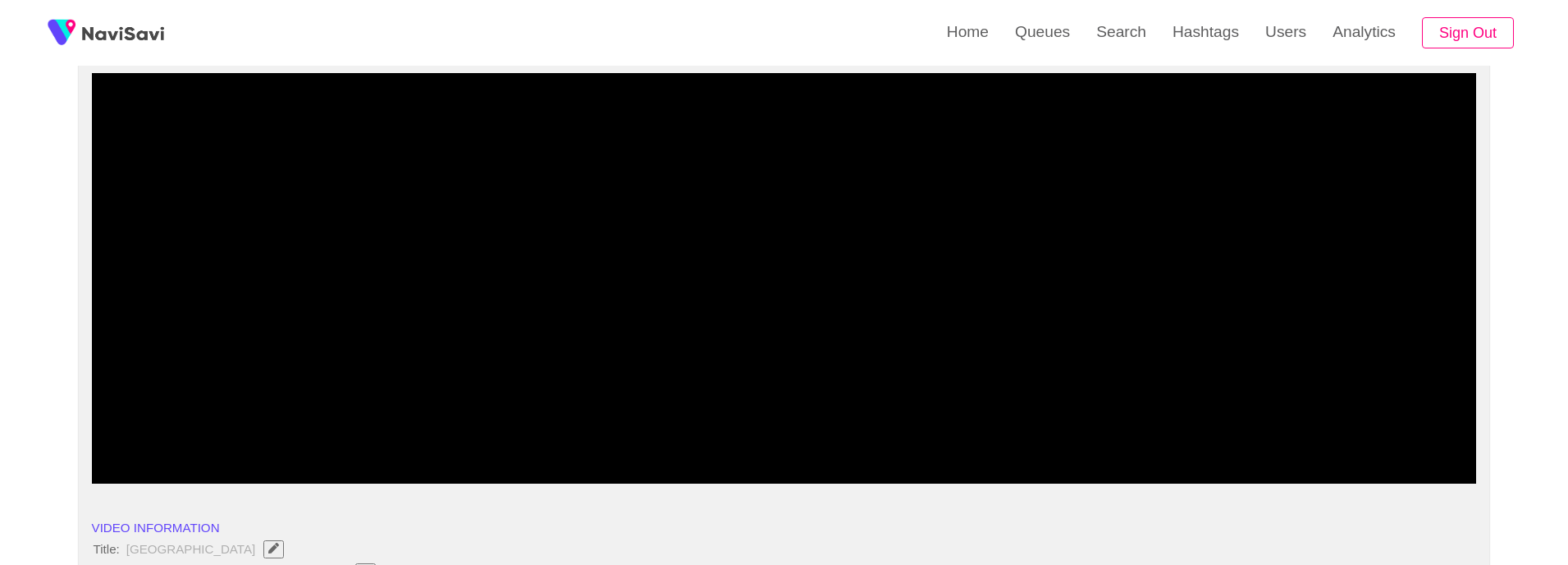 scroll, scrollTop: 144, scrollLeft: 0, axis: vertical 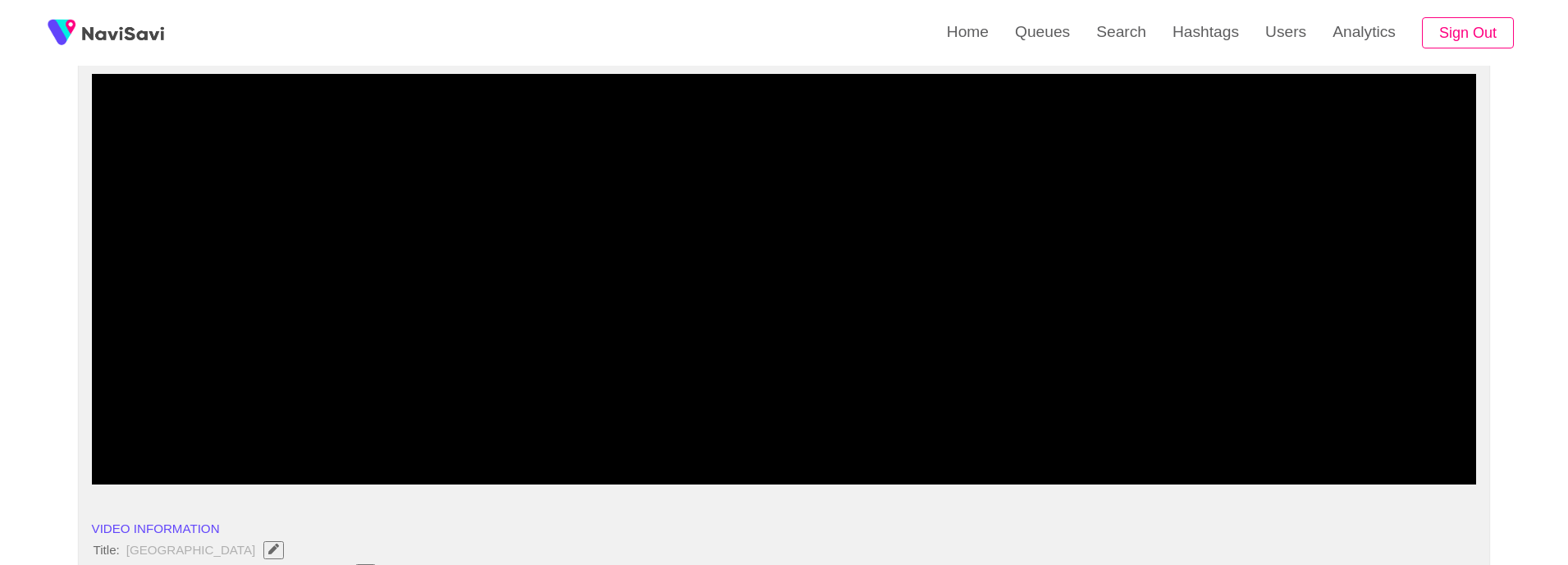 click at bounding box center (784, 440) 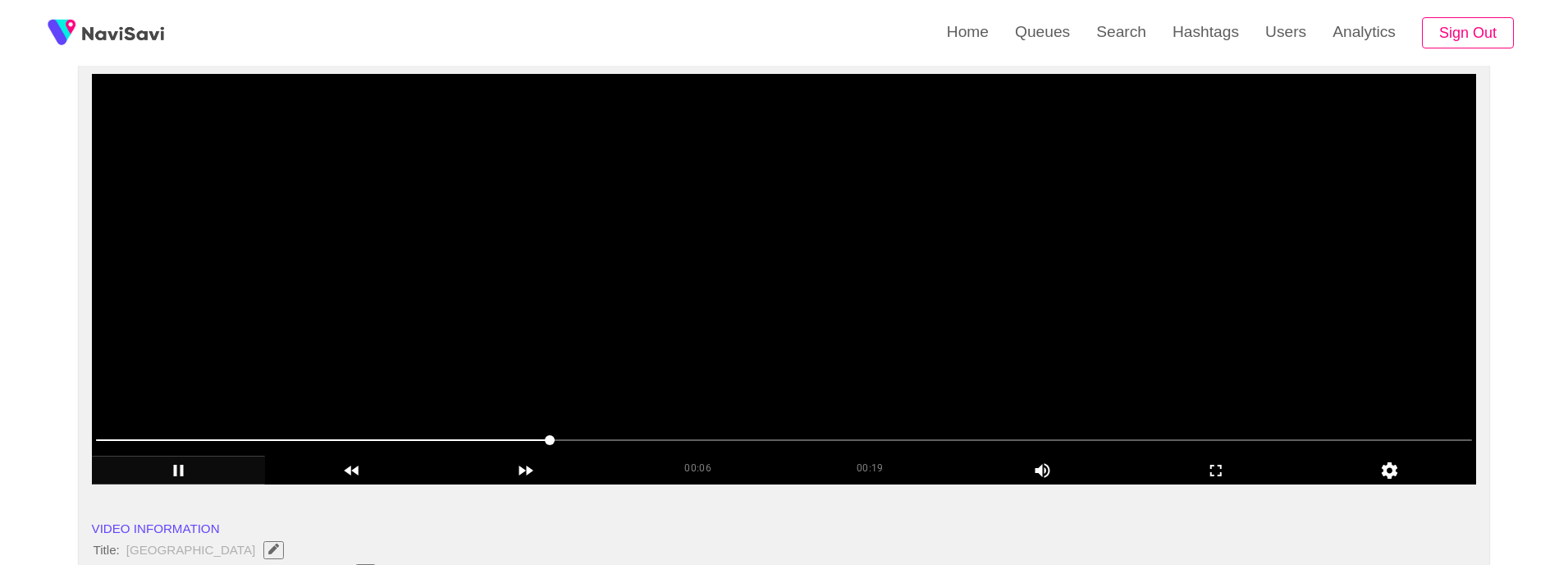 click at bounding box center (784, 279) 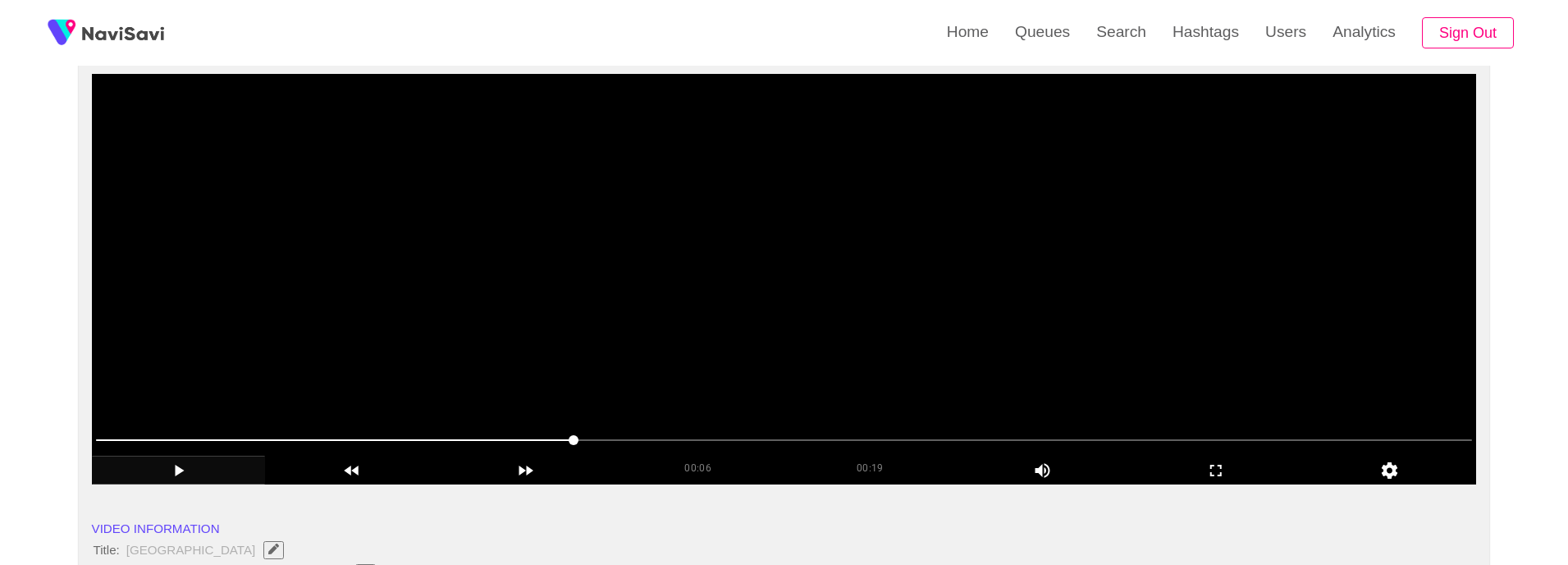 click at bounding box center [784, 279] 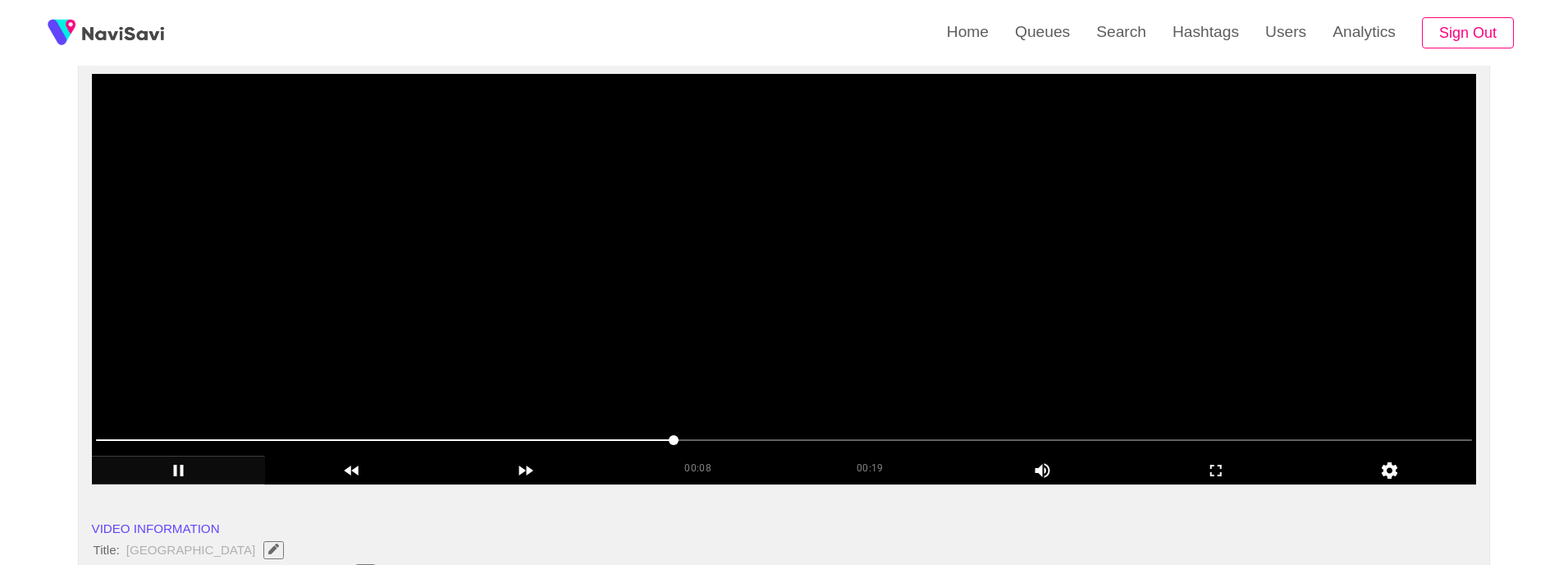 click at bounding box center (784, 279) 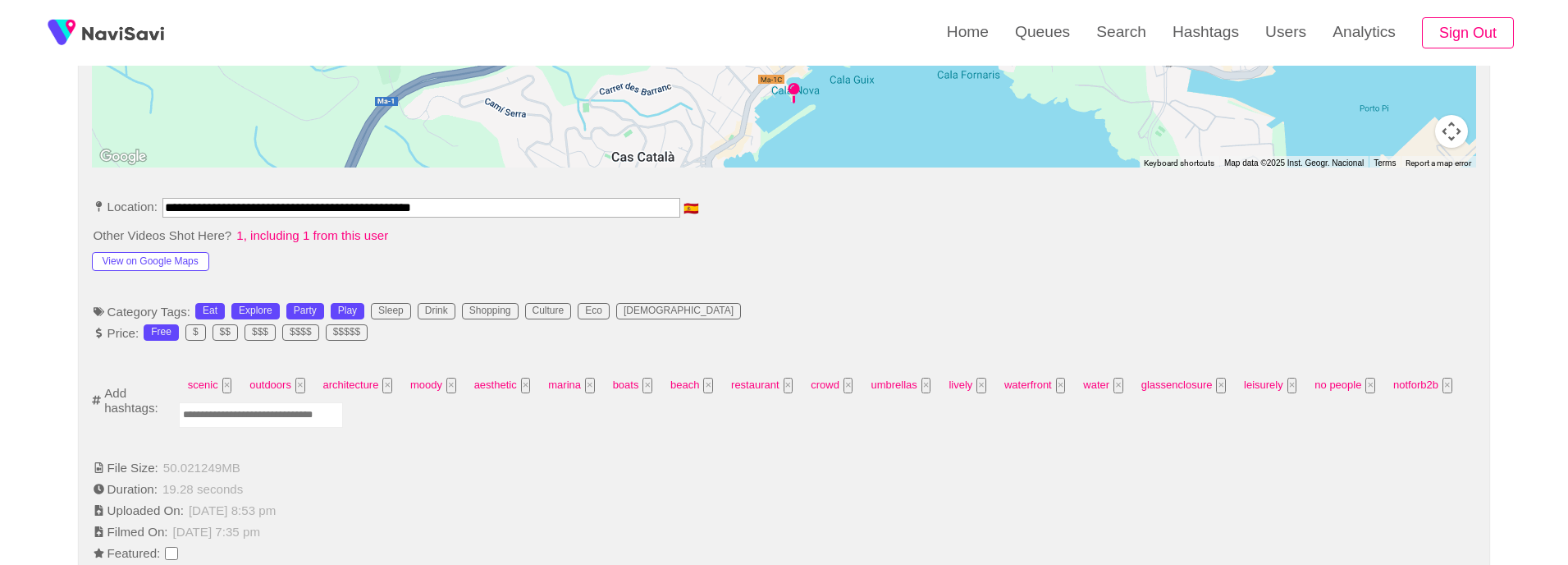 scroll, scrollTop: 806, scrollLeft: 0, axis: vertical 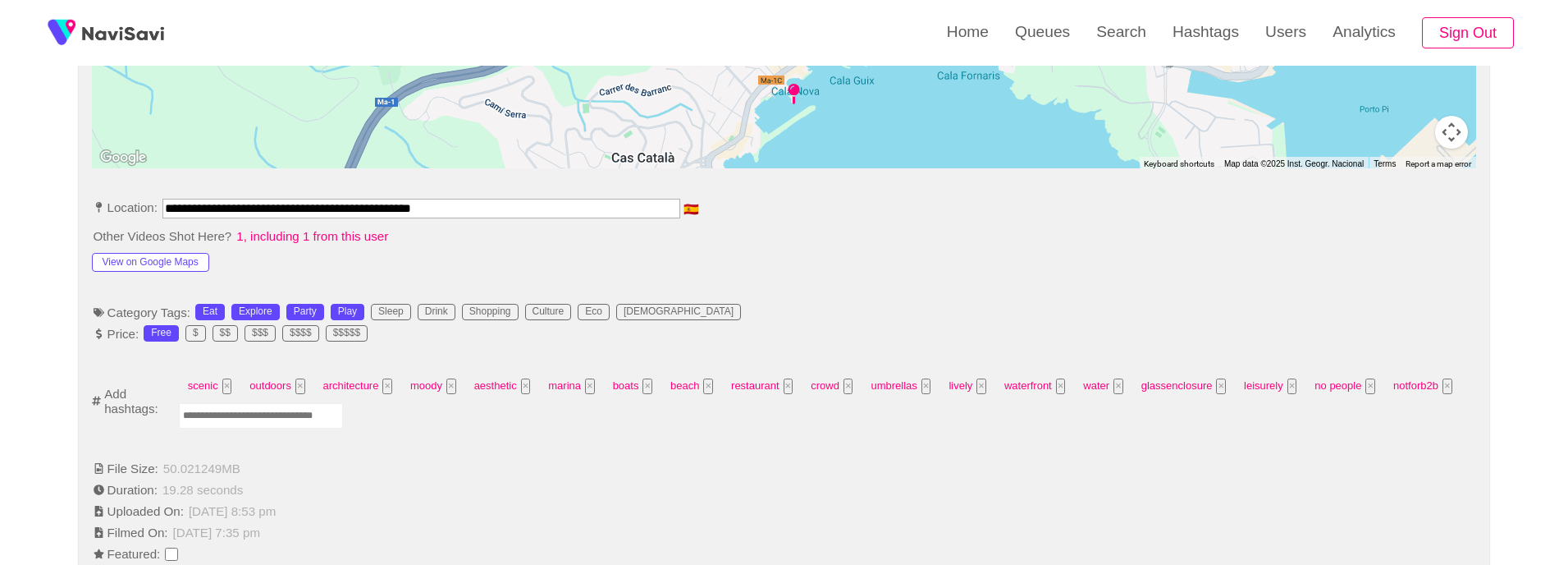 click at bounding box center (261, 416) 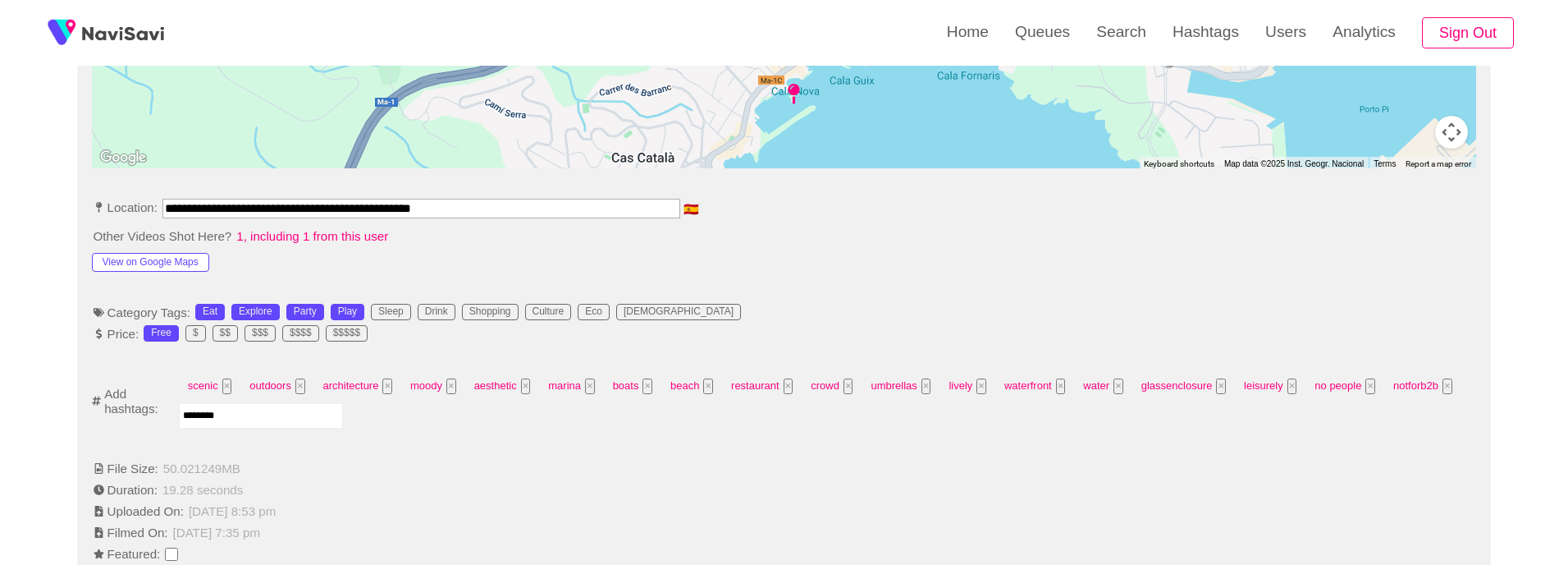 type on "*********" 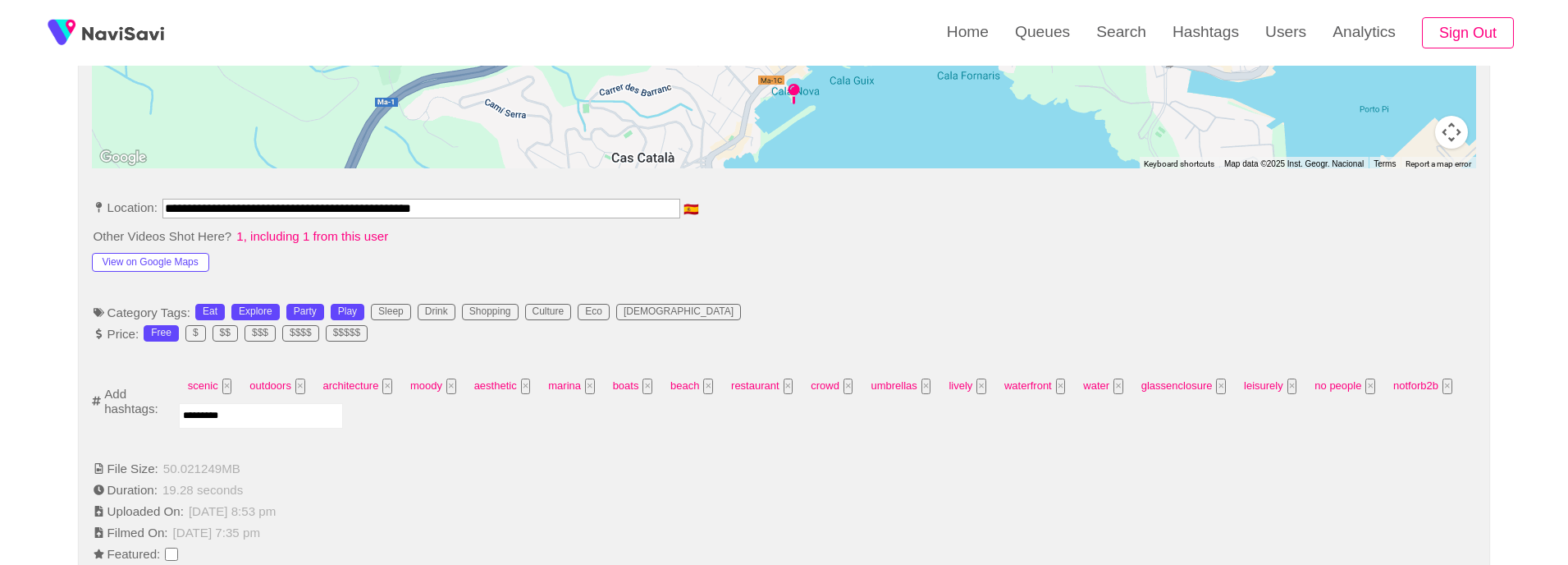 drag, startPoint x: 239, startPoint y: 419, endPoint x: 130, endPoint y: 413, distance: 109.16501 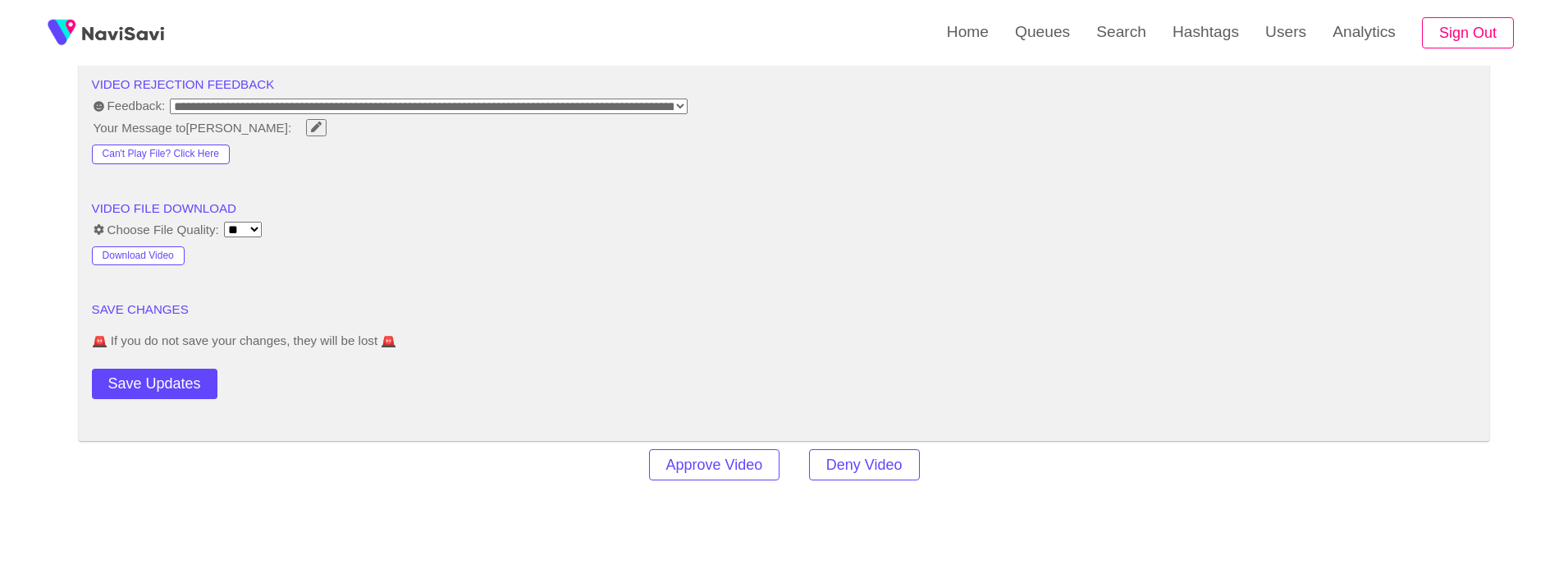 scroll, scrollTop: 2165, scrollLeft: 0, axis: vertical 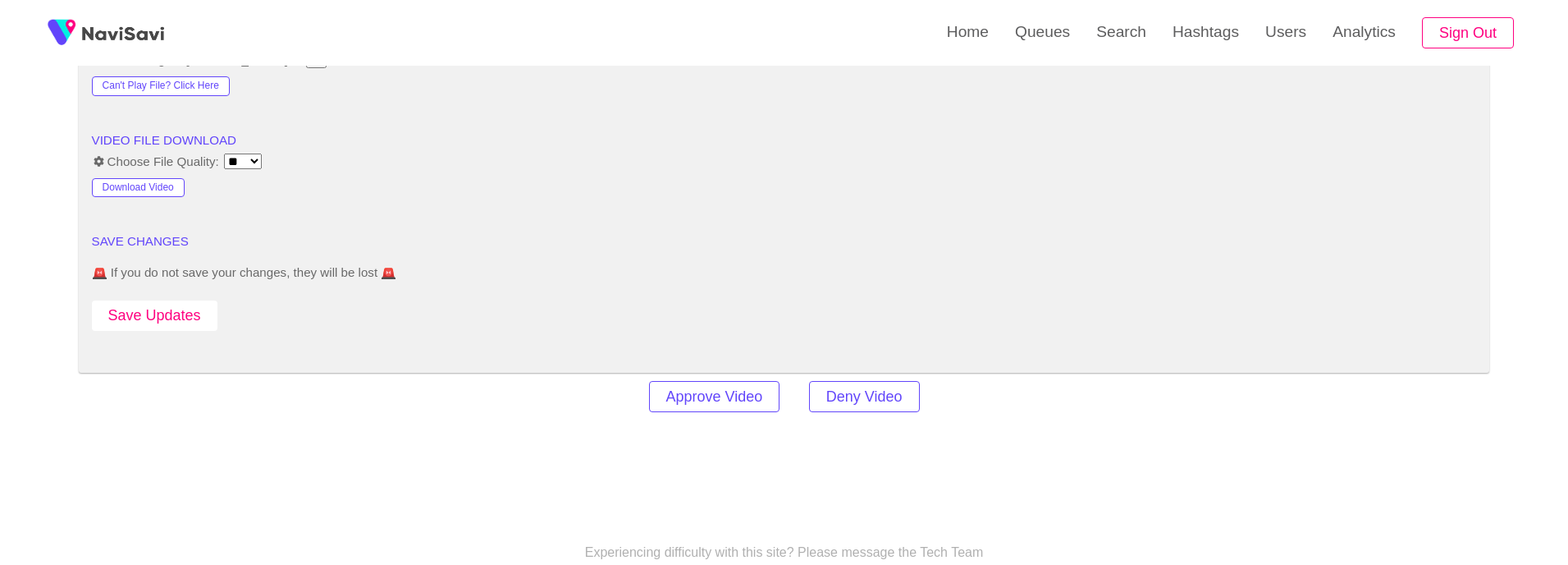 click on "Save Updates" at bounding box center (154, 315) 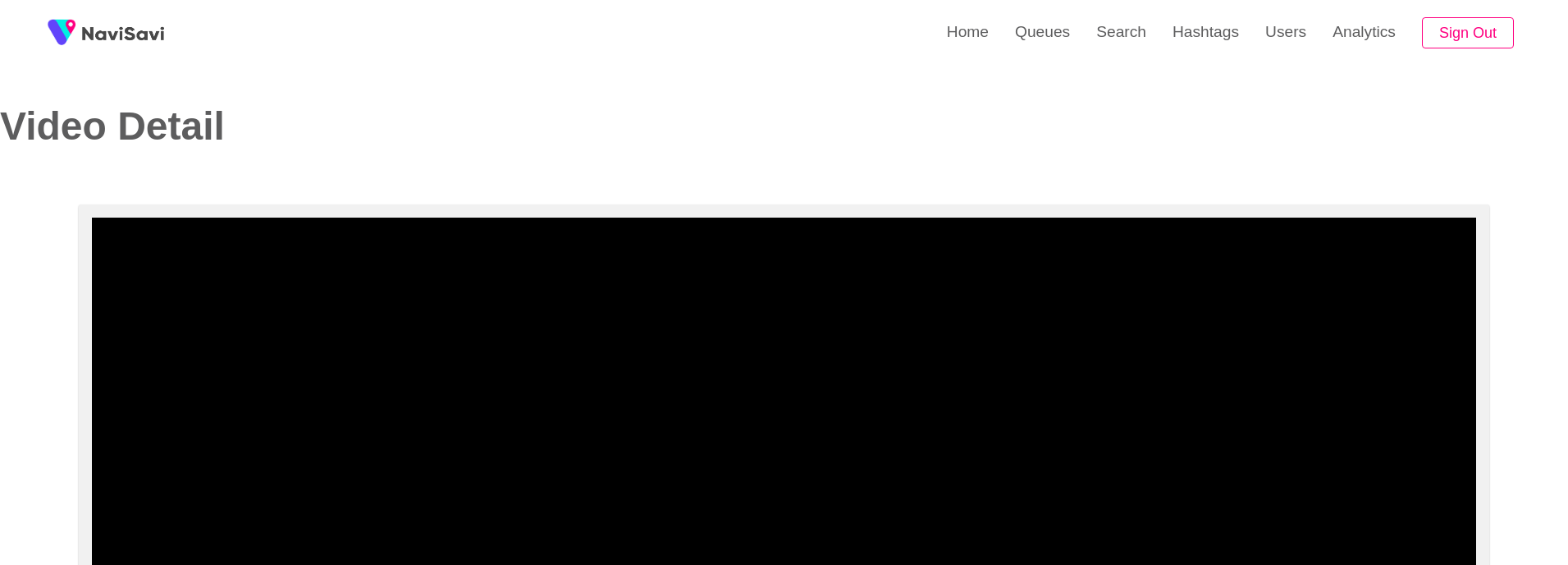 select on "**********" 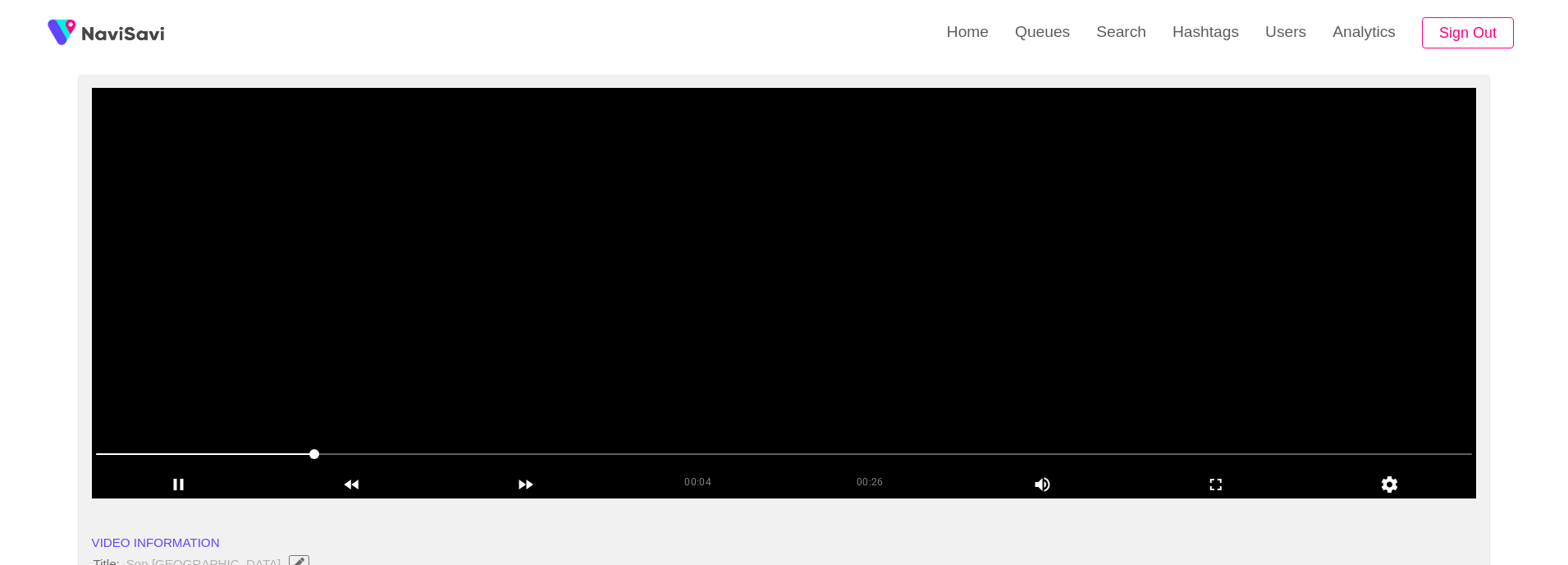 scroll, scrollTop: 129, scrollLeft: 0, axis: vertical 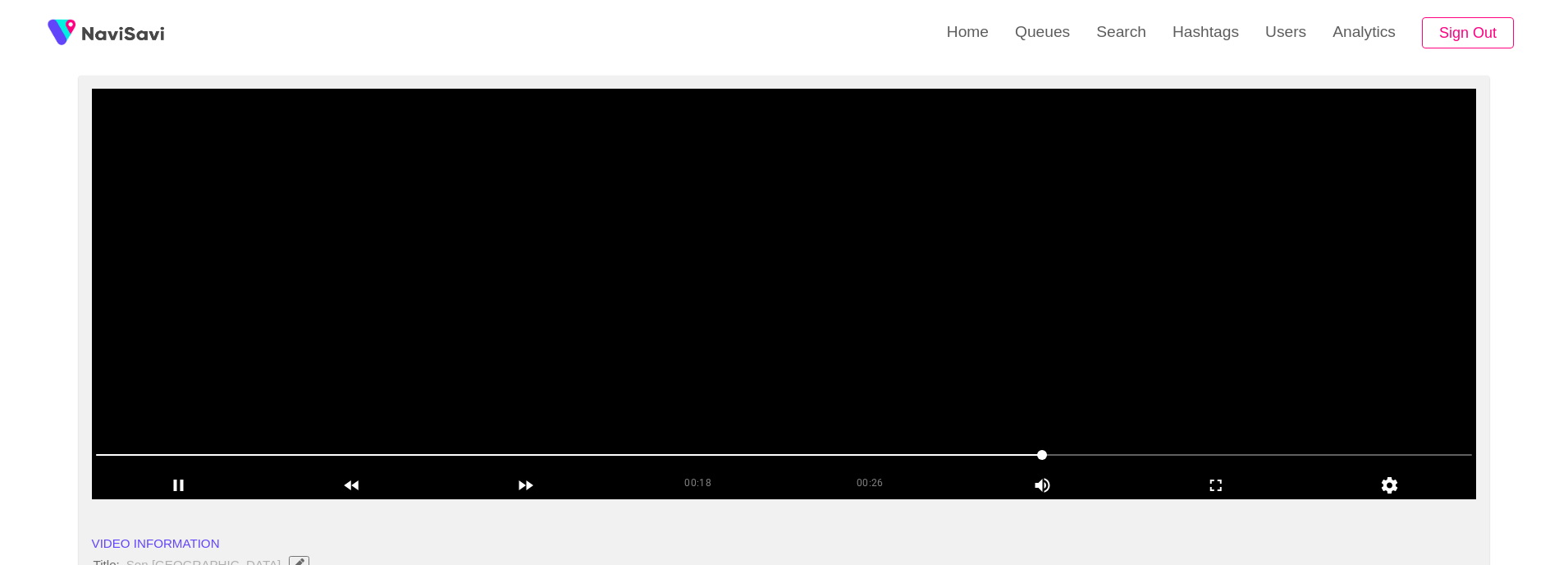 click at bounding box center (784, 294) 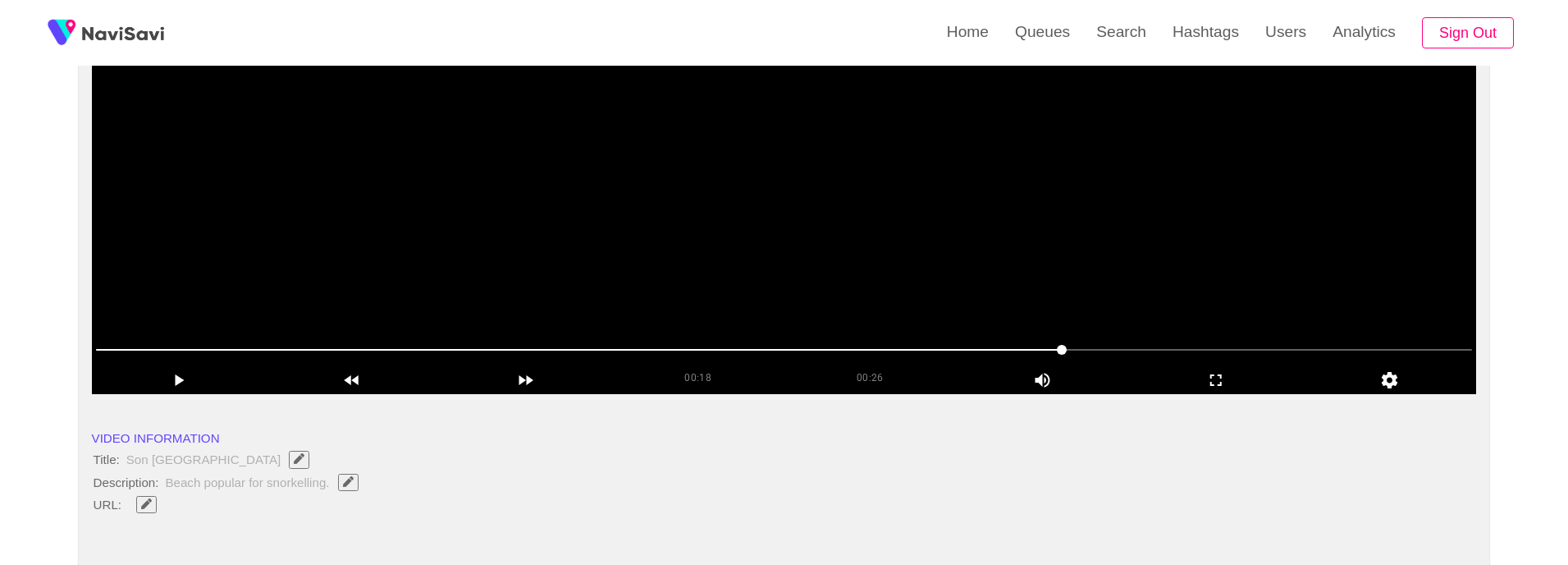 scroll, scrollTop: 218, scrollLeft: 0, axis: vertical 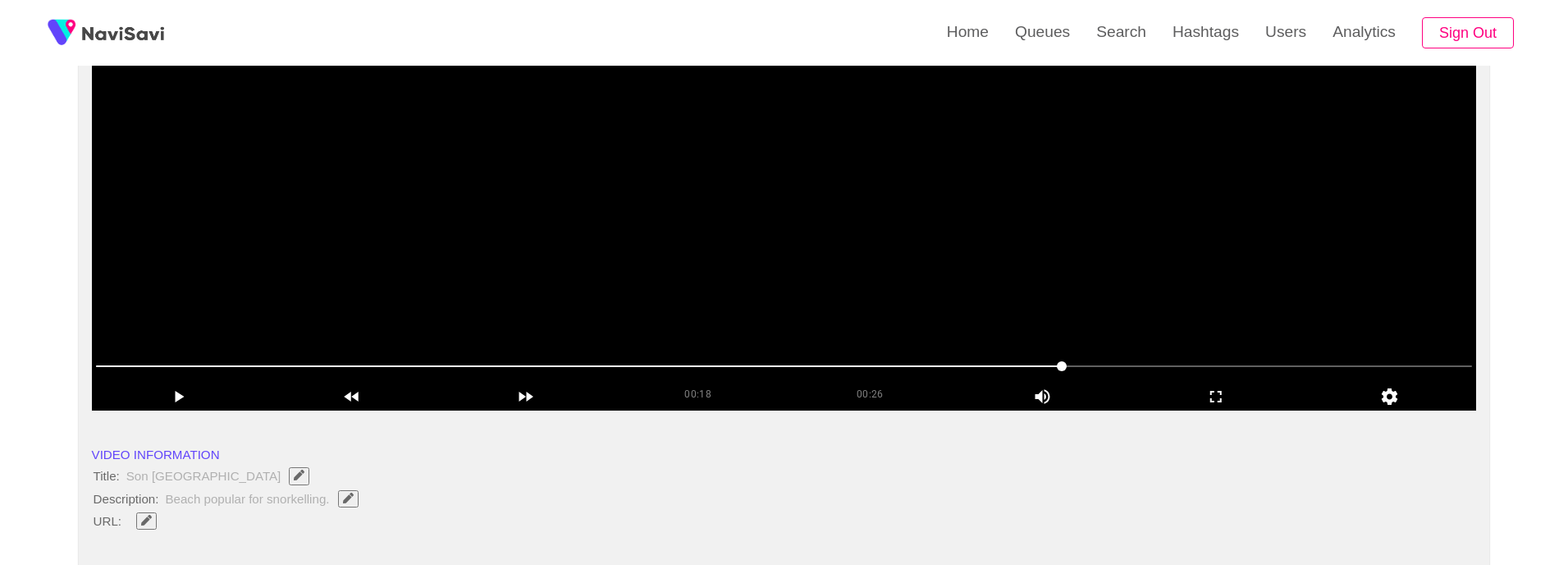 click at bounding box center [784, 205] 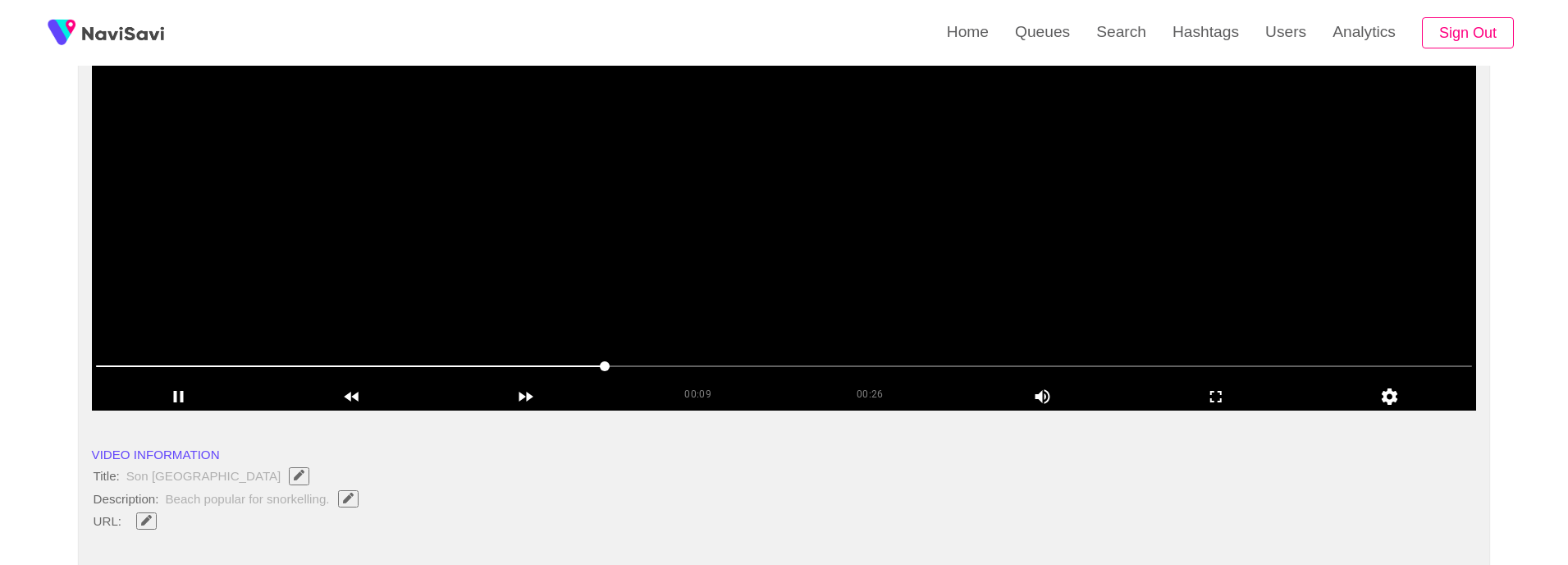 click at bounding box center [784, 205] 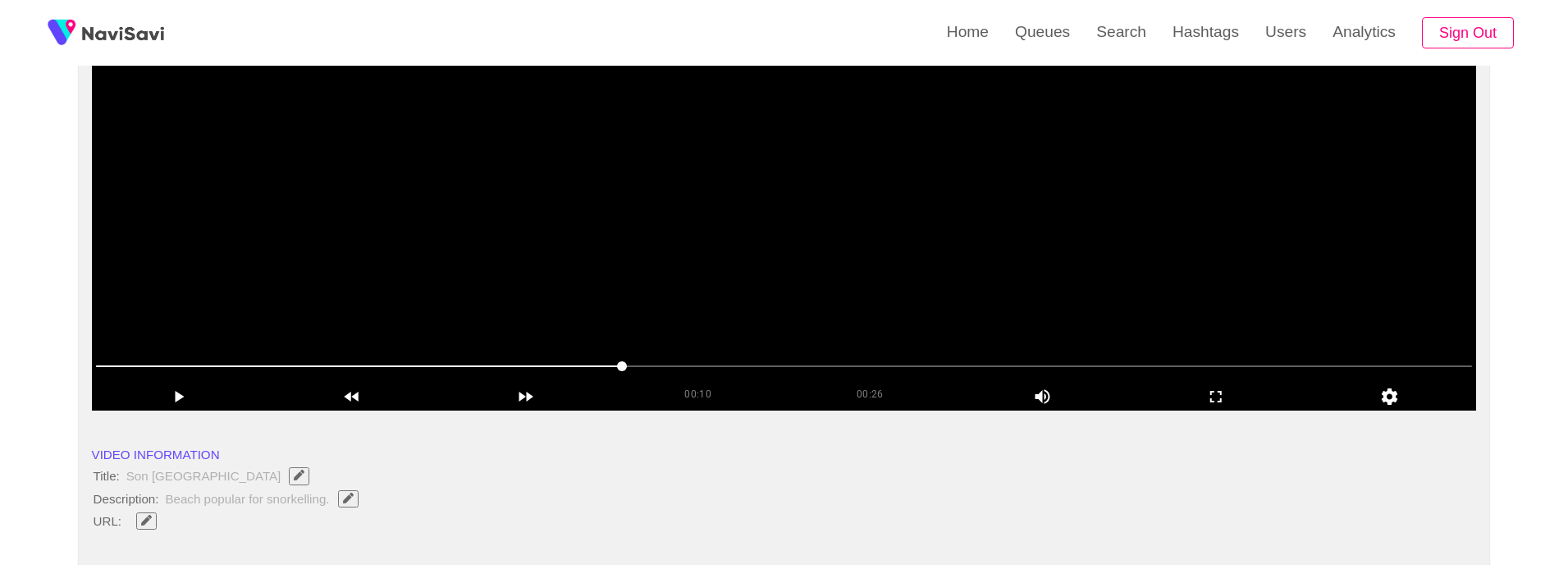 click at bounding box center [784, 205] 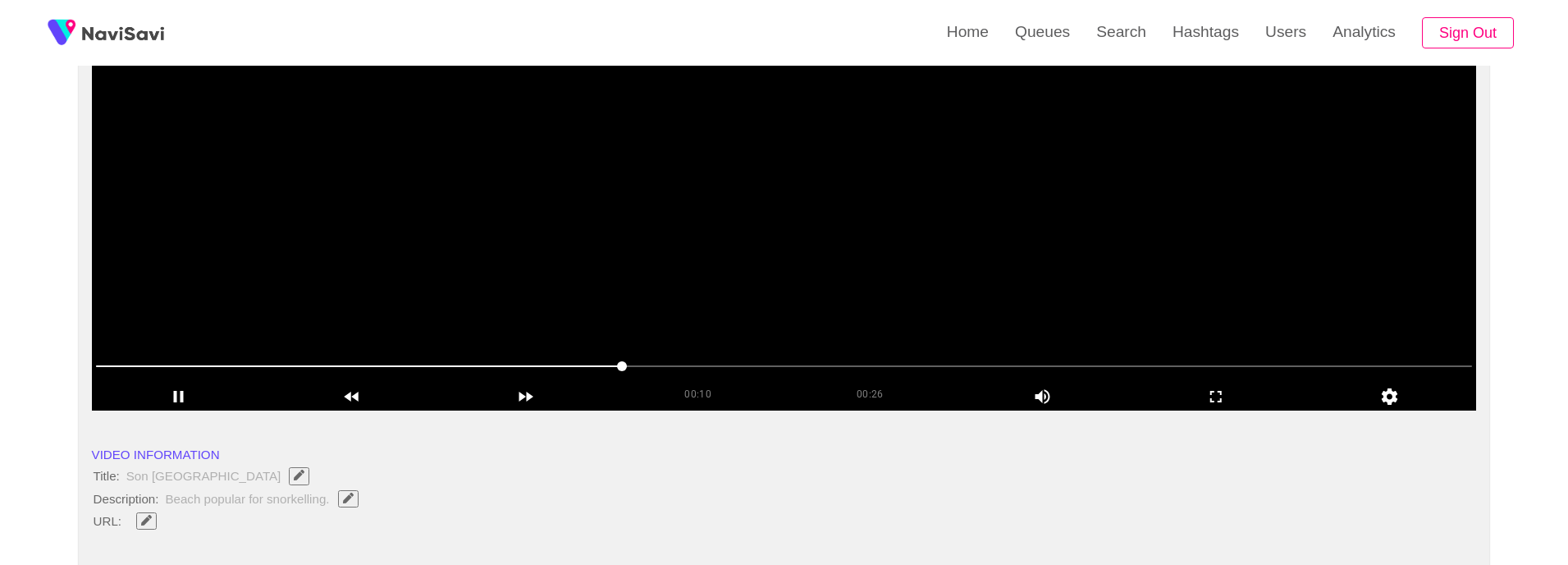 click at bounding box center (784, 205) 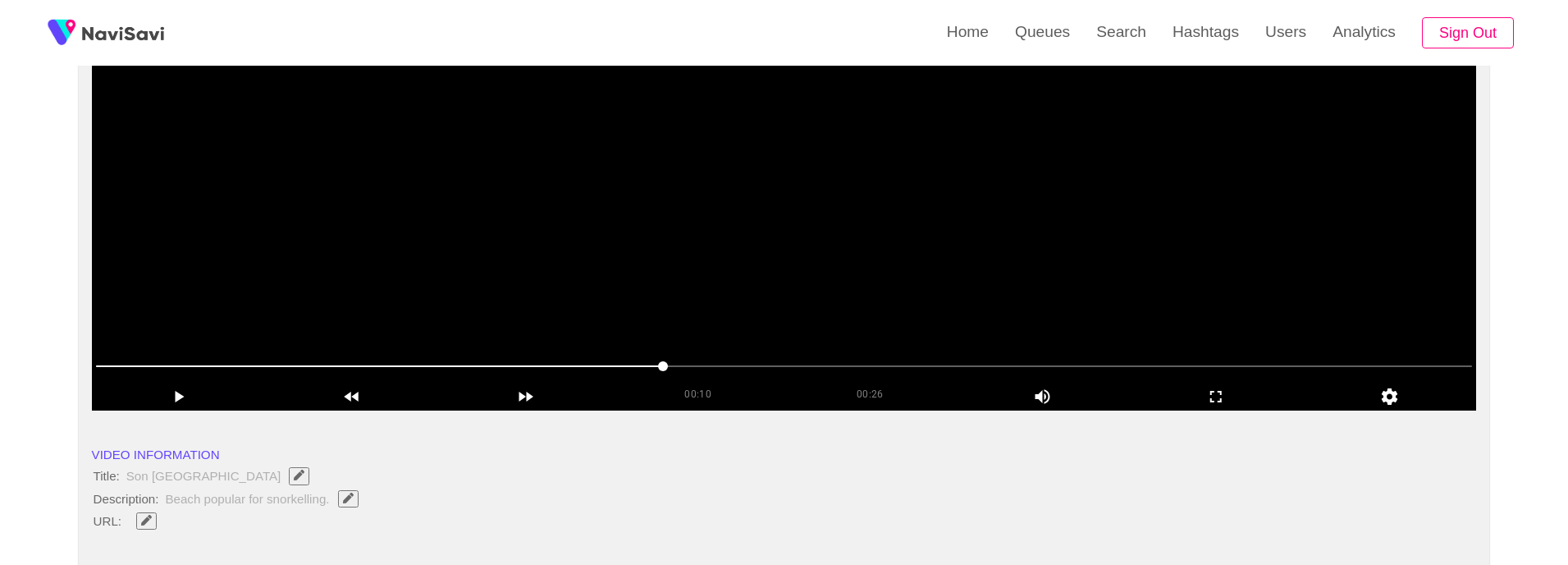click at bounding box center [784, 205] 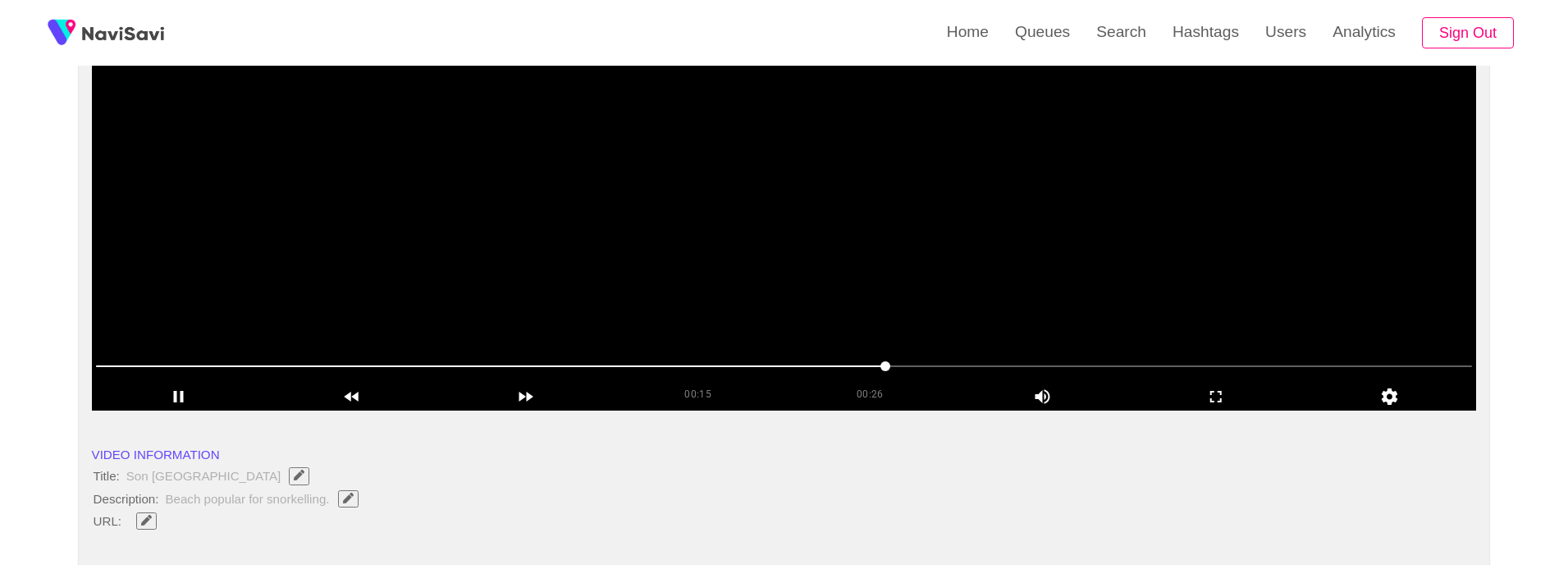 click at bounding box center (784, 205) 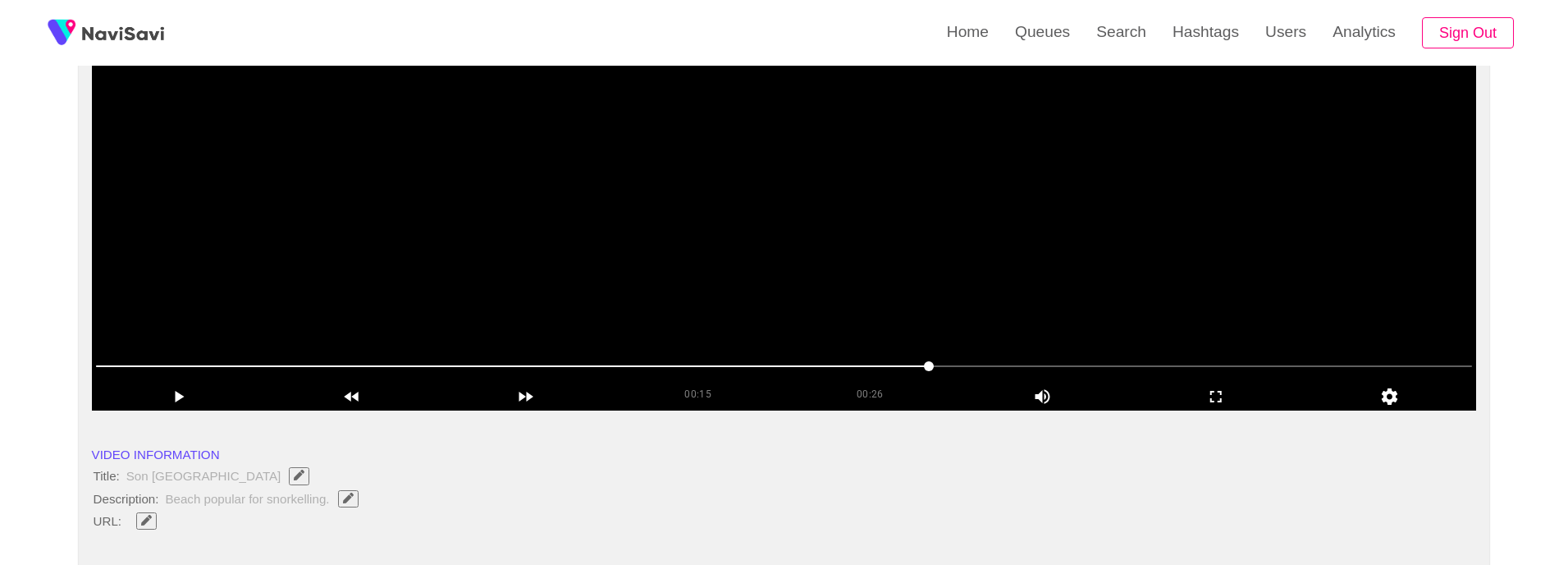 click at bounding box center [784, 205] 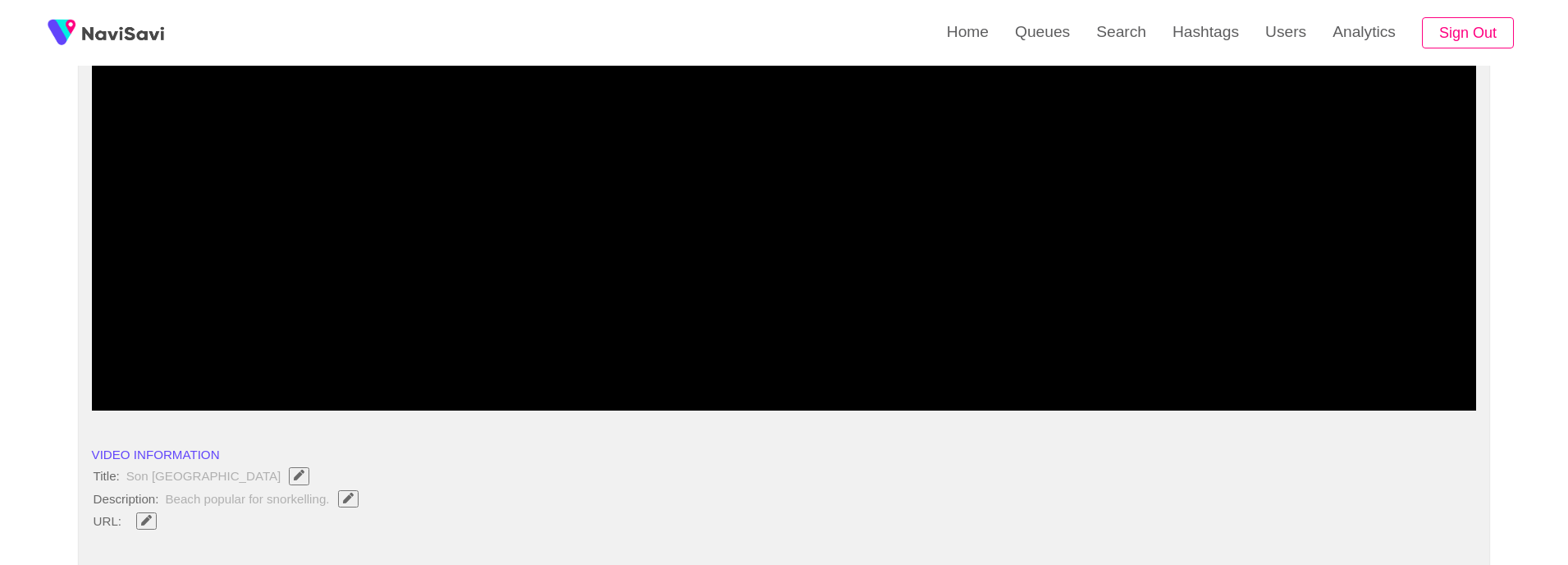 click at bounding box center [784, 366] 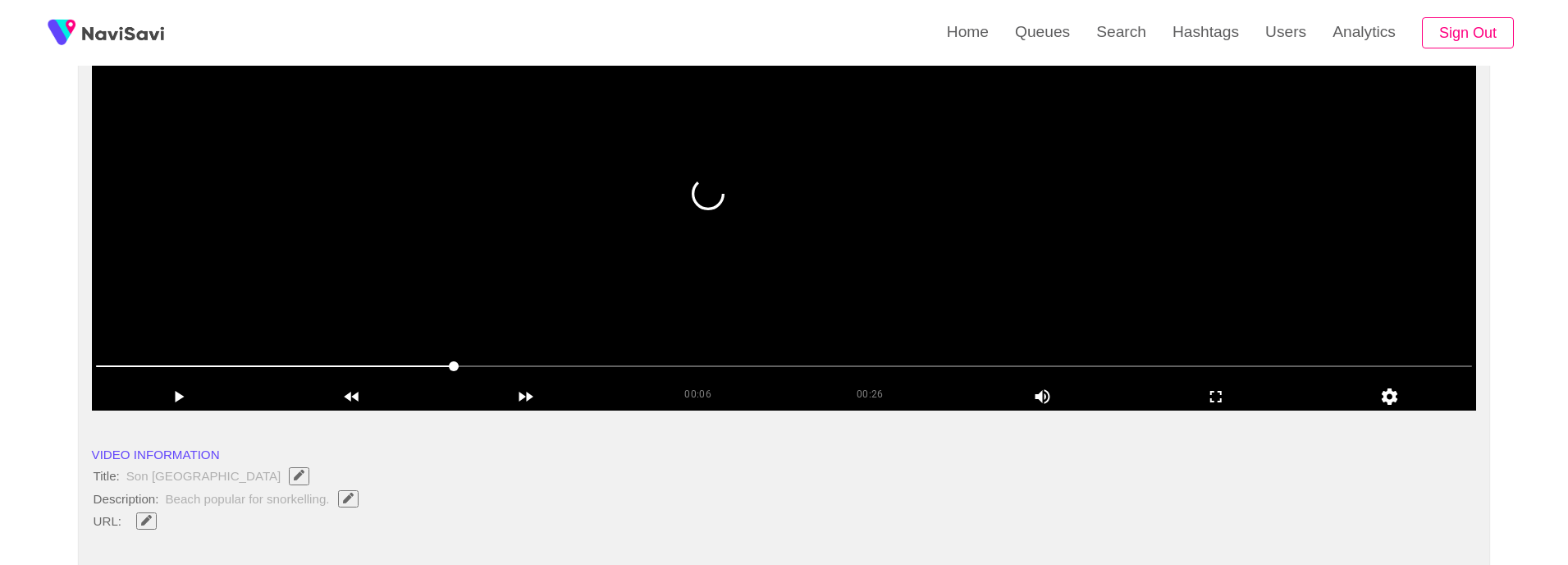 click at bounding box center [784, 205] 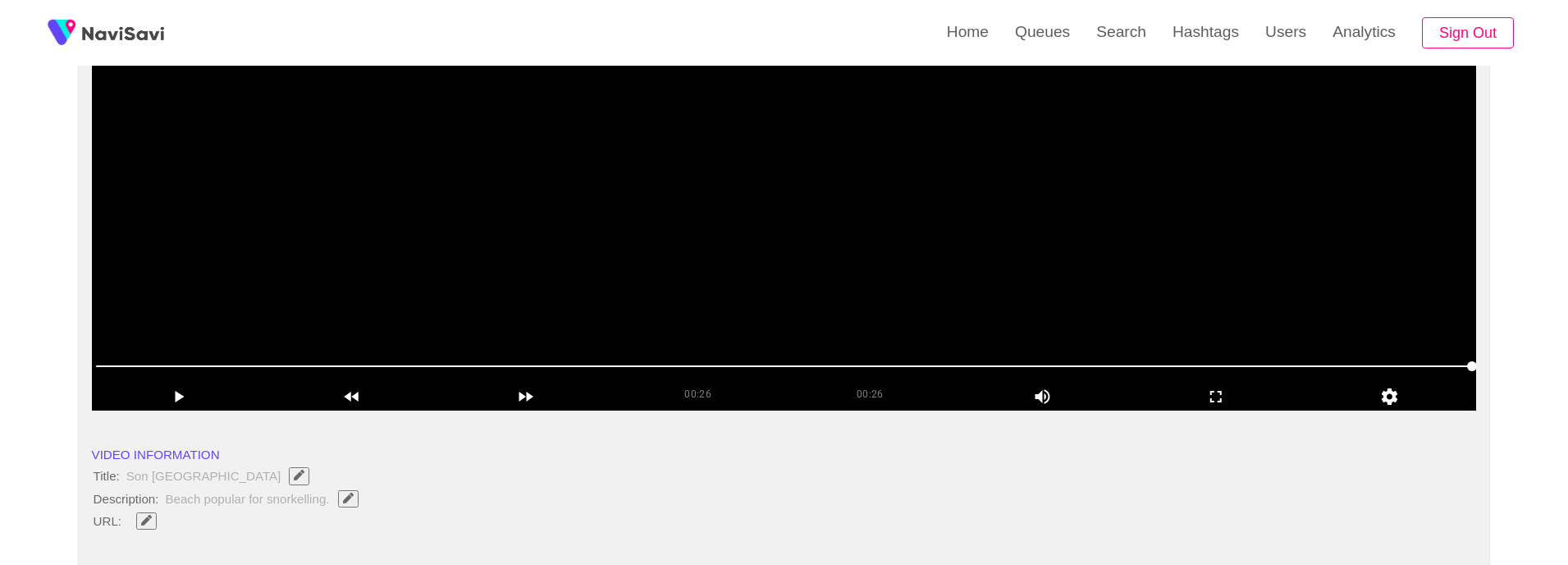 click at bounding box center (784, 205) 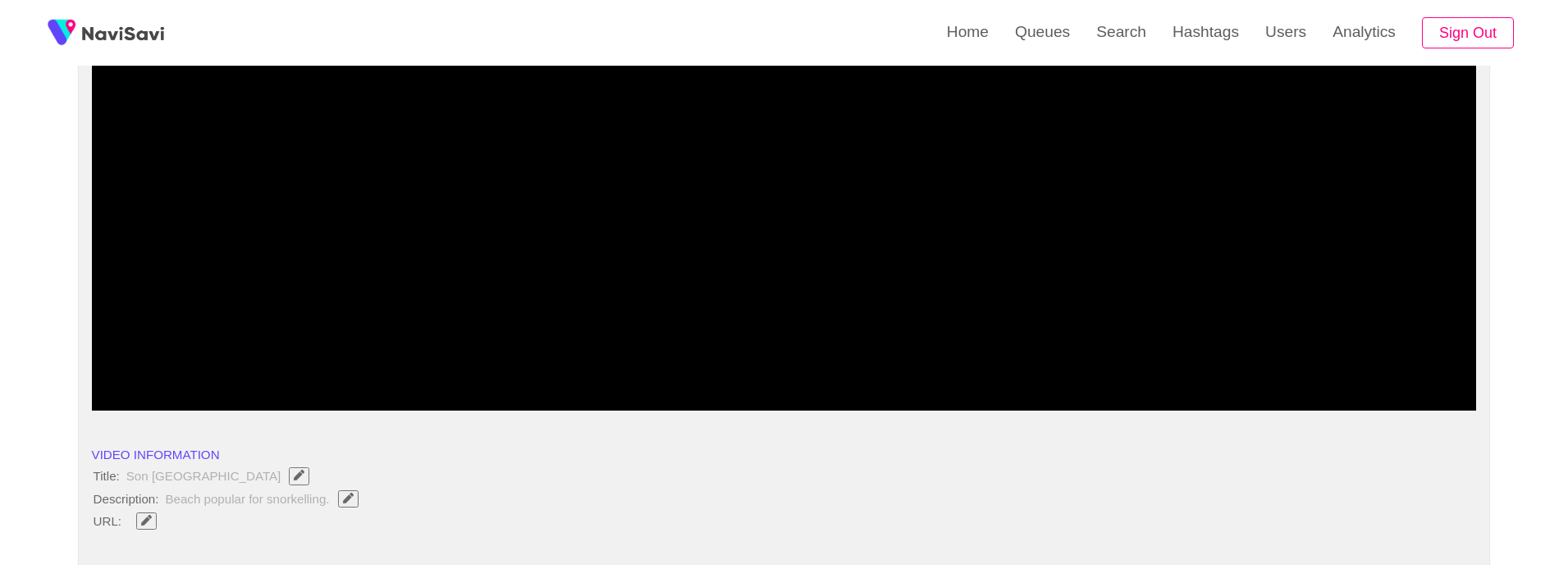 click on "VIDEO INFORMATION" at bounding box center [784, 454] 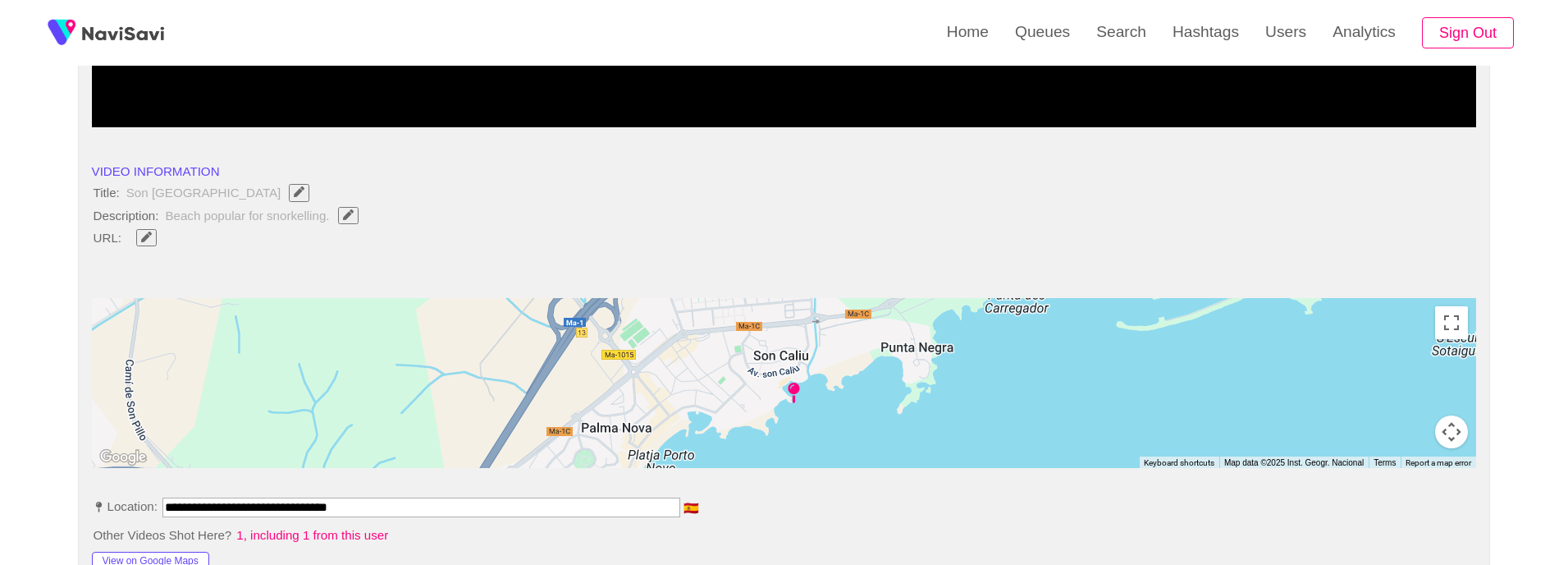 scroll, scrollTop: 502, scrollLeft: 0, axis: vertical 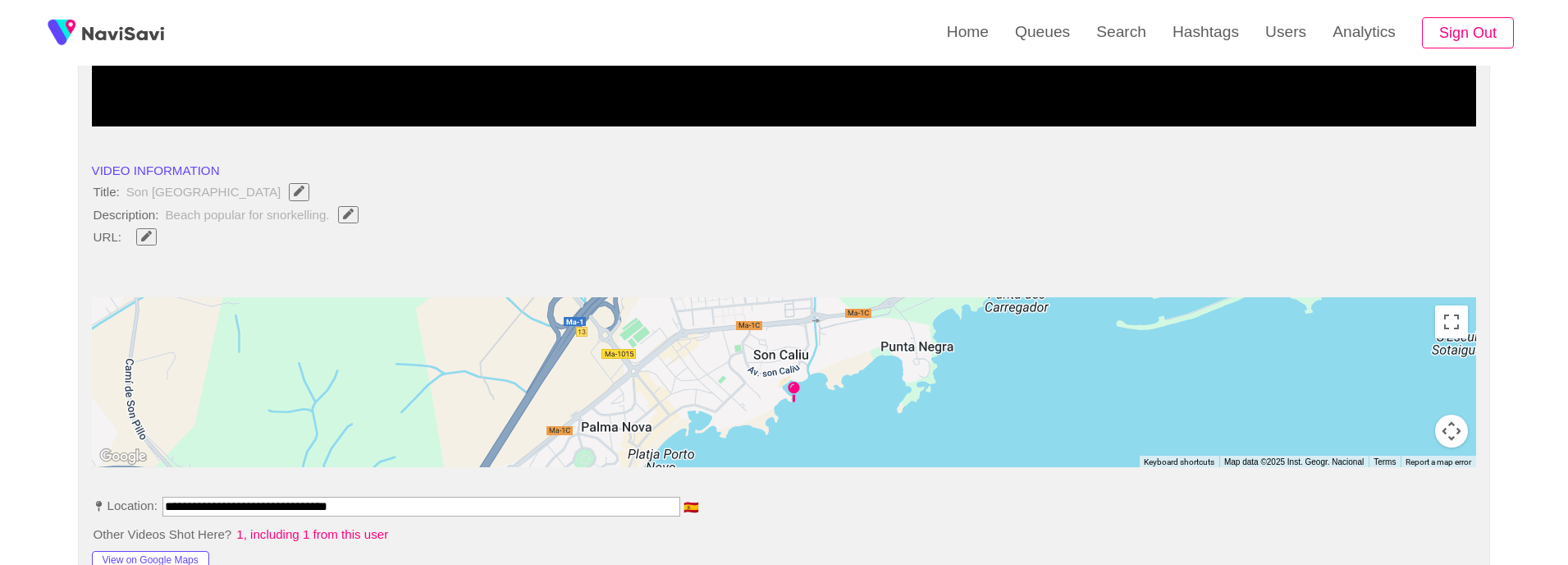 click on "**********" at bounding box center (421, 506) 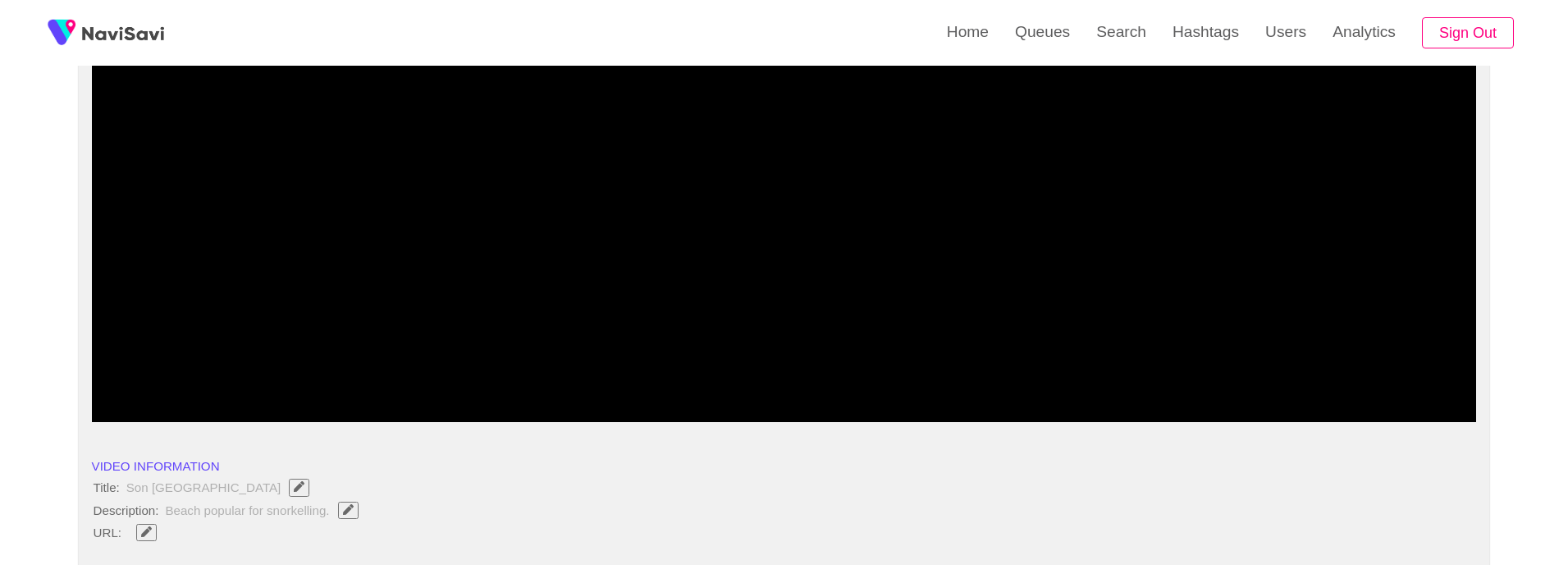 click at bounding box center [784, 217] 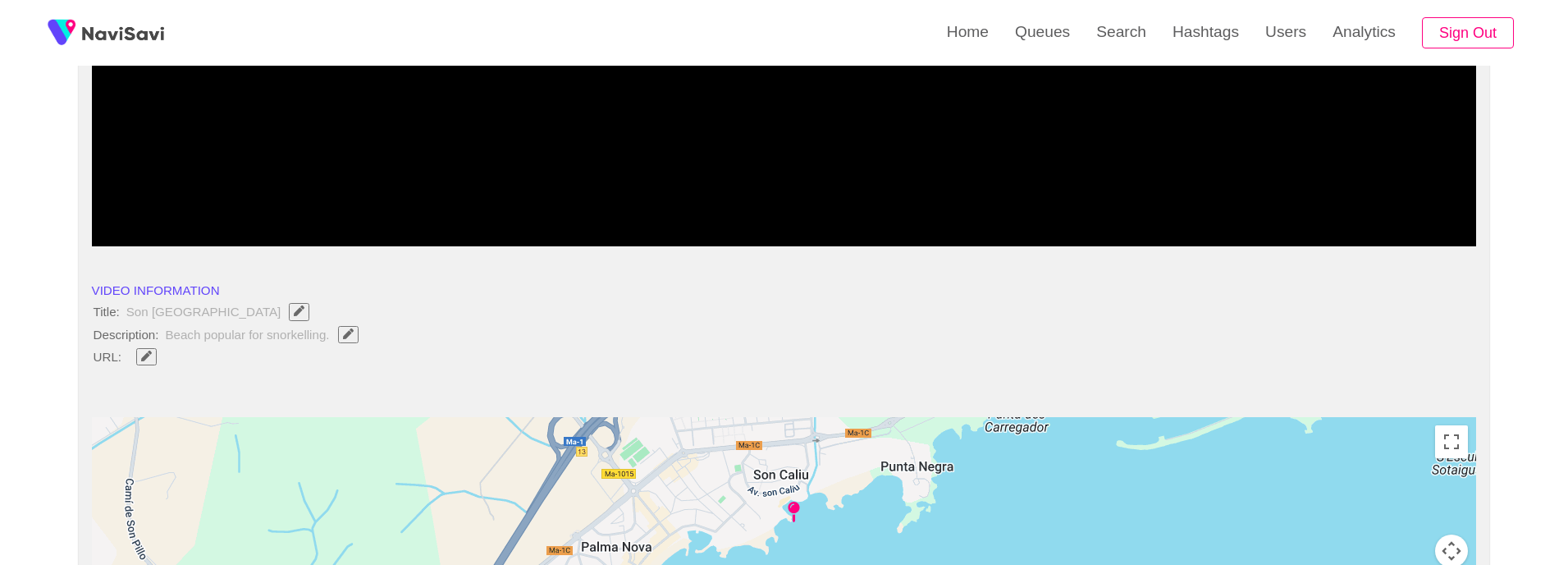 scroll, scrollTop: 381, scrollLeft: 0, axis: vertical 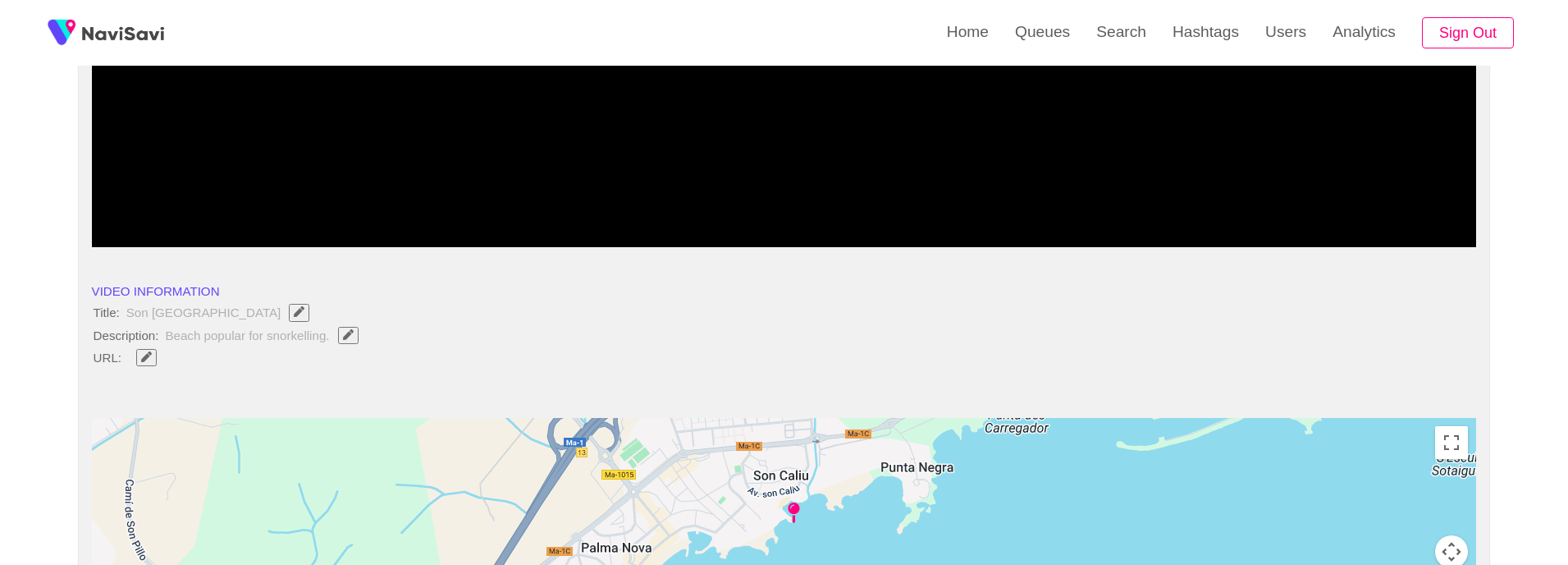 click at bounding box center [146, 356] 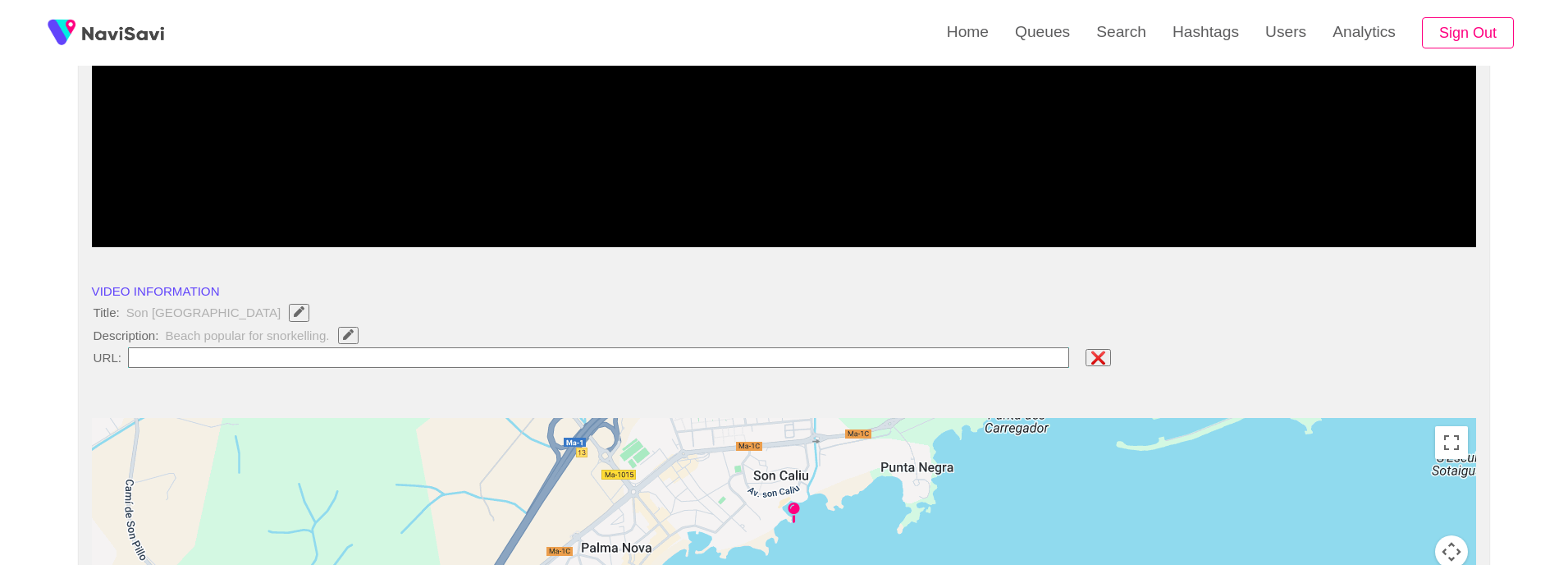 type on "**********" 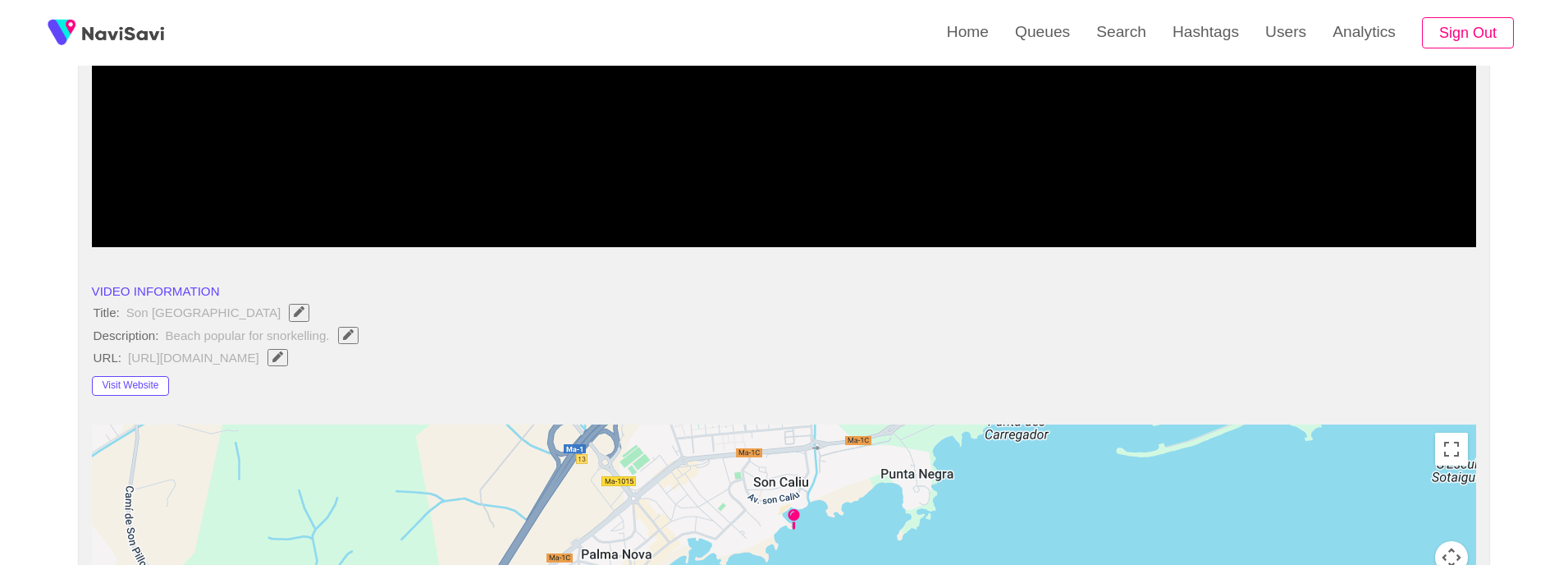 scroll, scrollTop: 136, scrollLeft: 0, axis: vertical 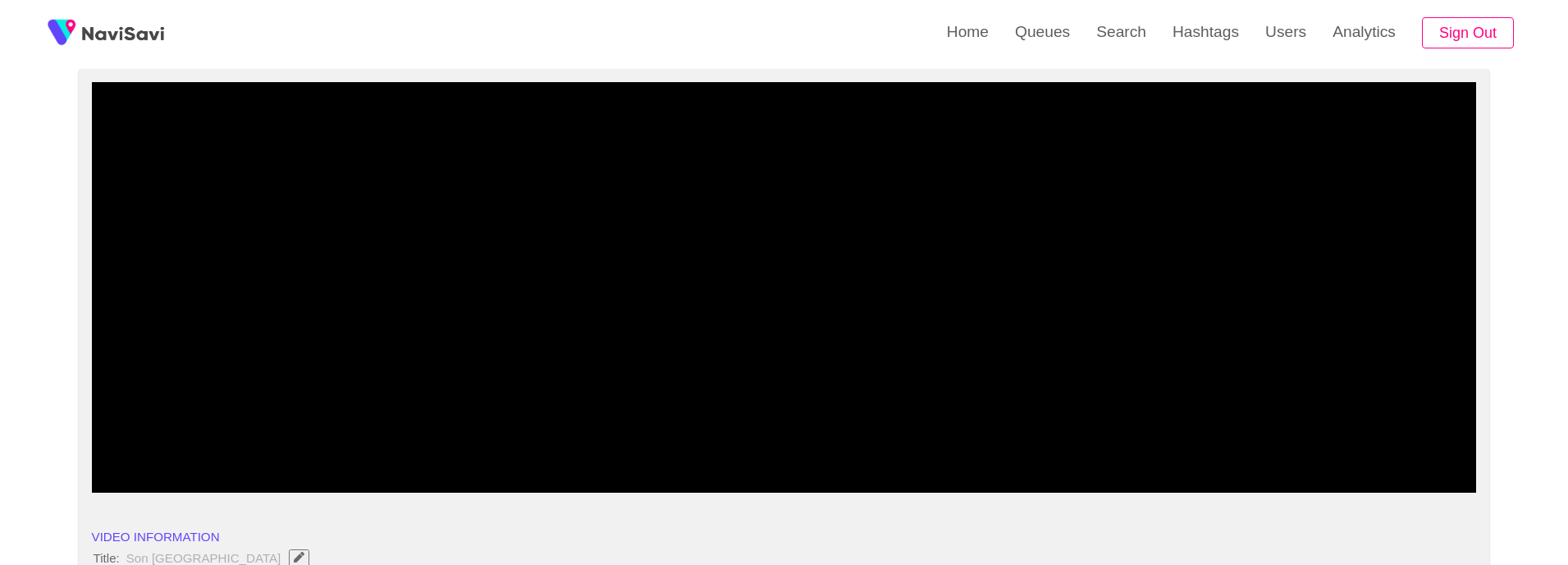 click at bounding box center (784, 287) 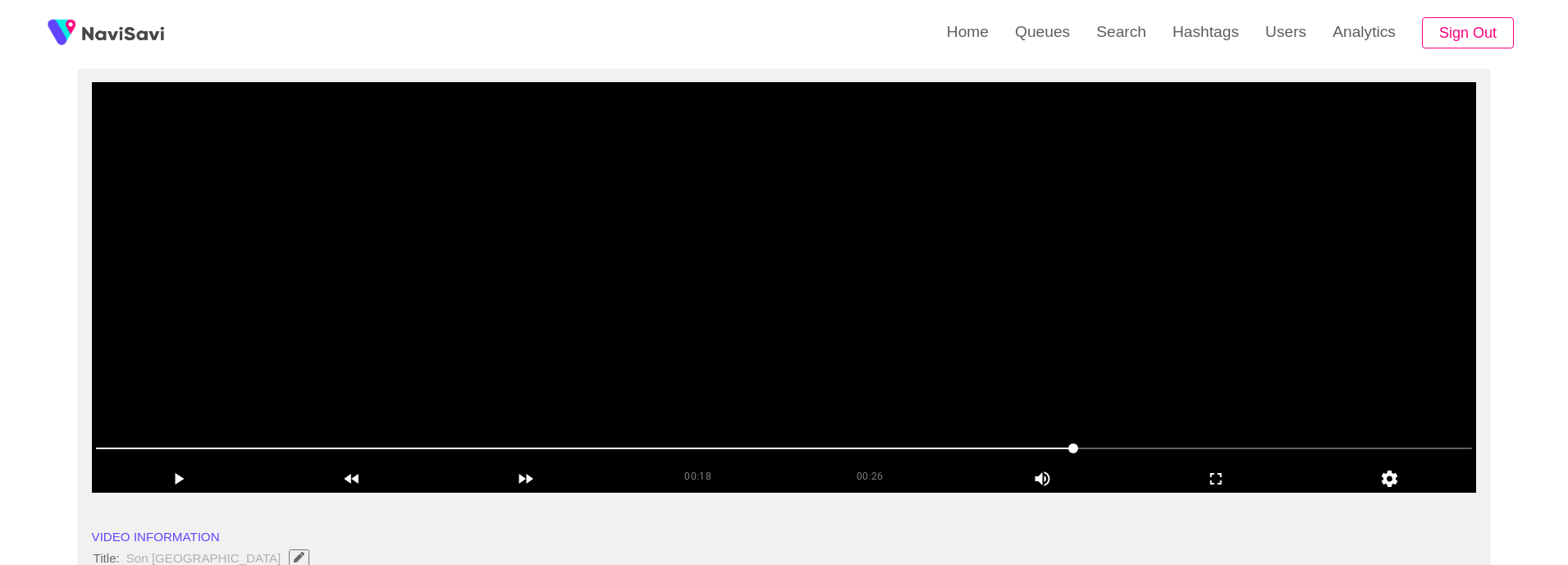 click at bounding box center [784, 287] 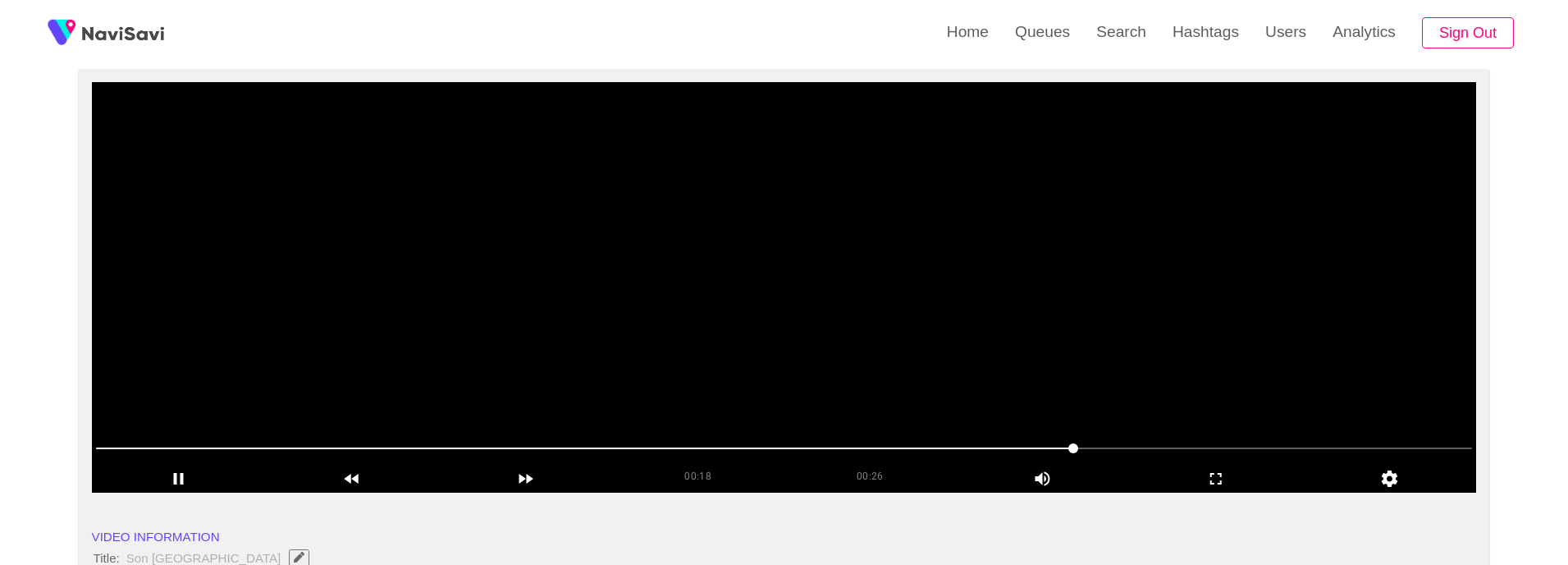 click at bounding box center [784, 287] 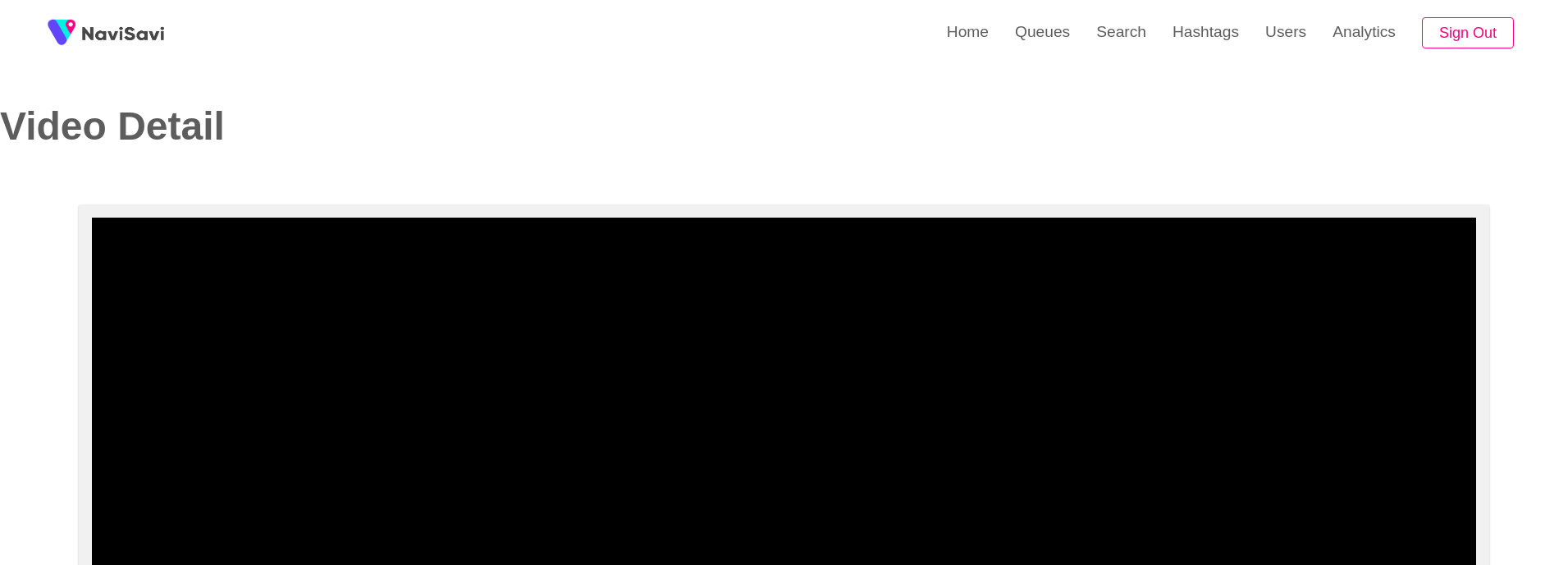 scroll, scrollTop: 302, scrollLeft: 0, axis: vertical 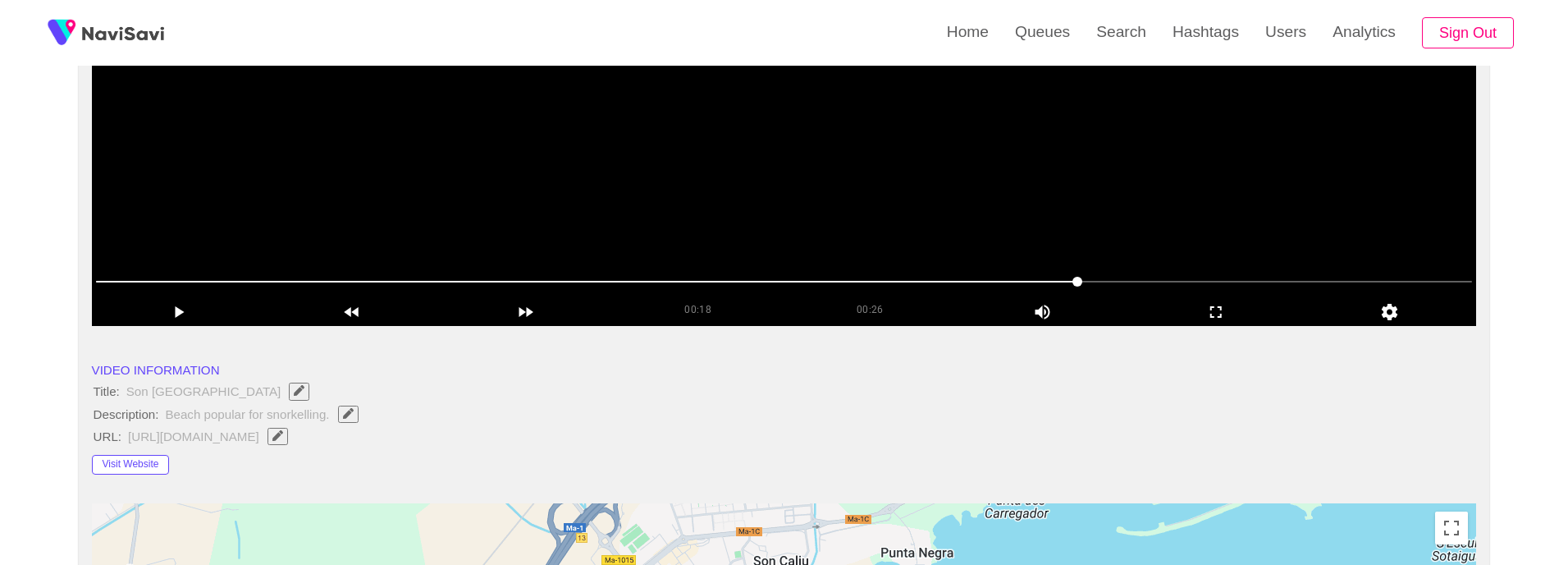 click at bounding box center (784, 121) 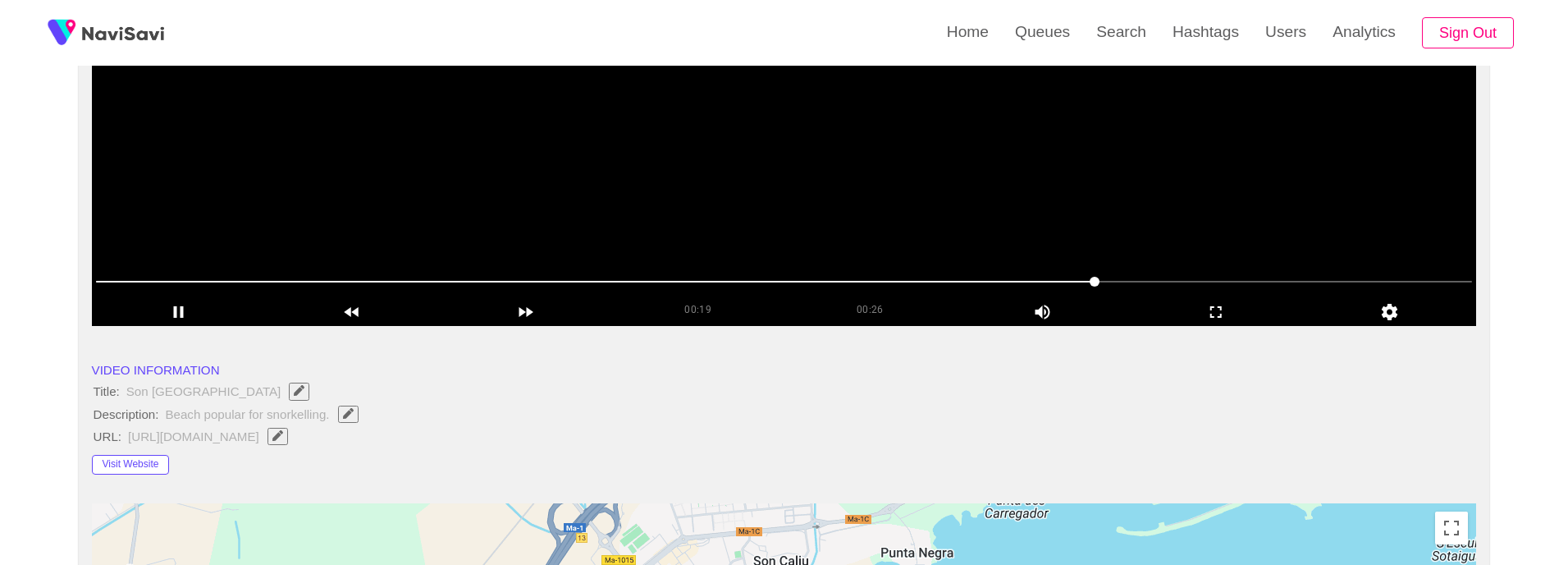 click at bounding box center (784, 121) 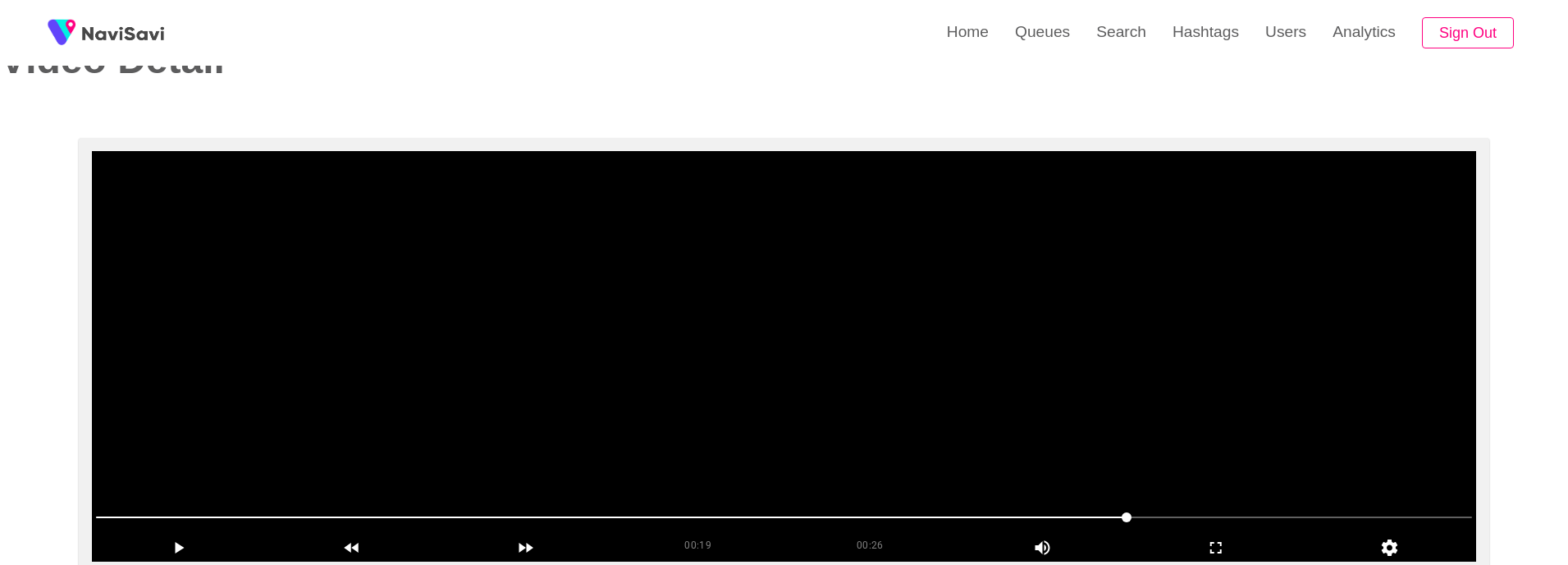 scroll, scrollTop: 170, scrollLeft: 0, axis: vertical 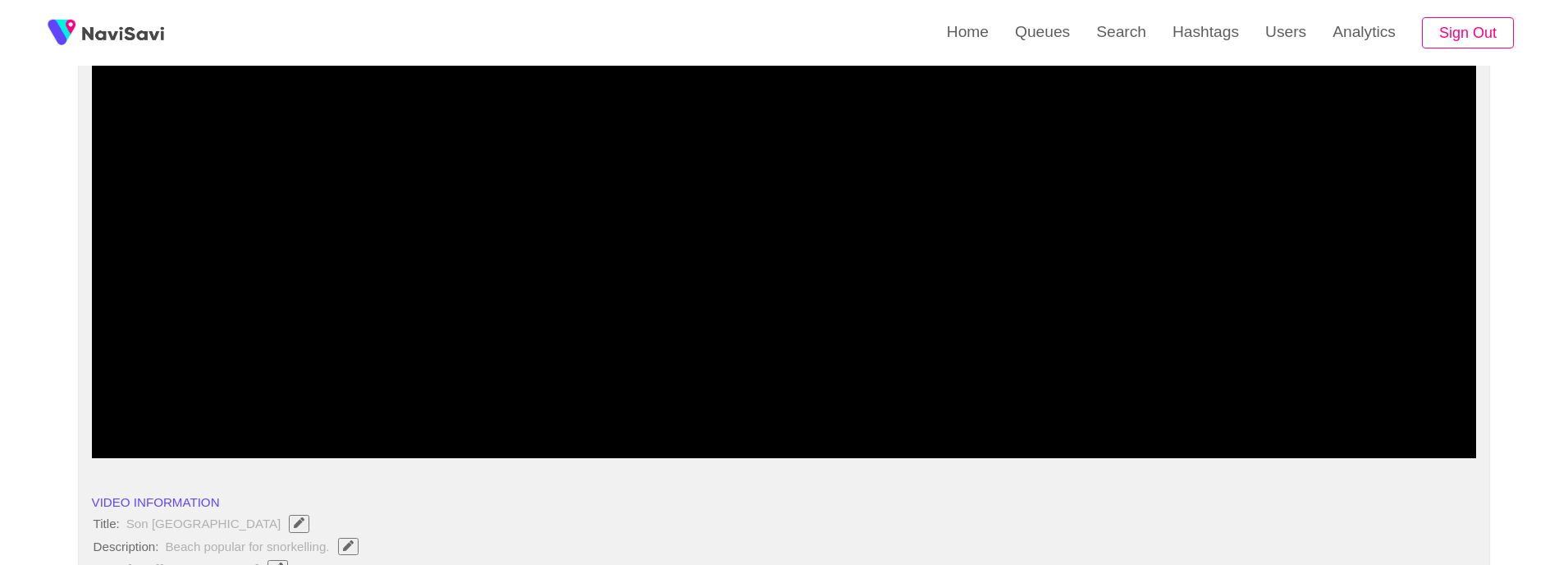 click at bounding box center [784, 414] 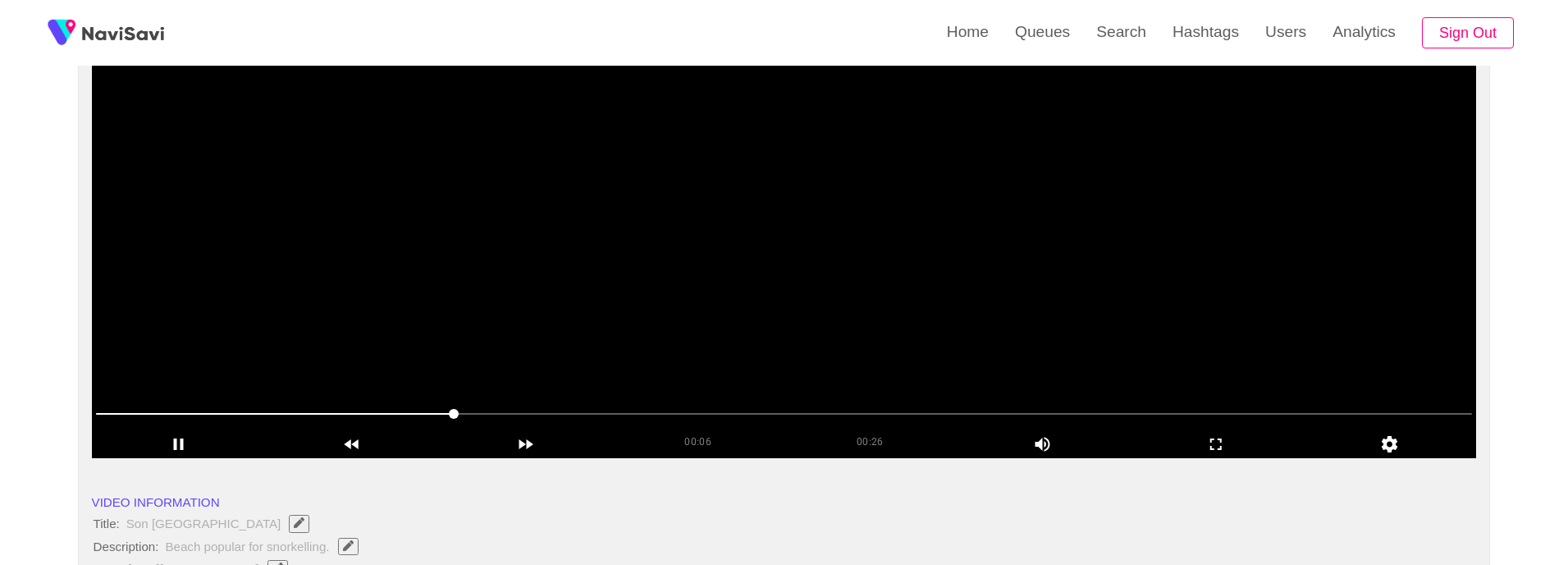click at bounding box center (784, 253) 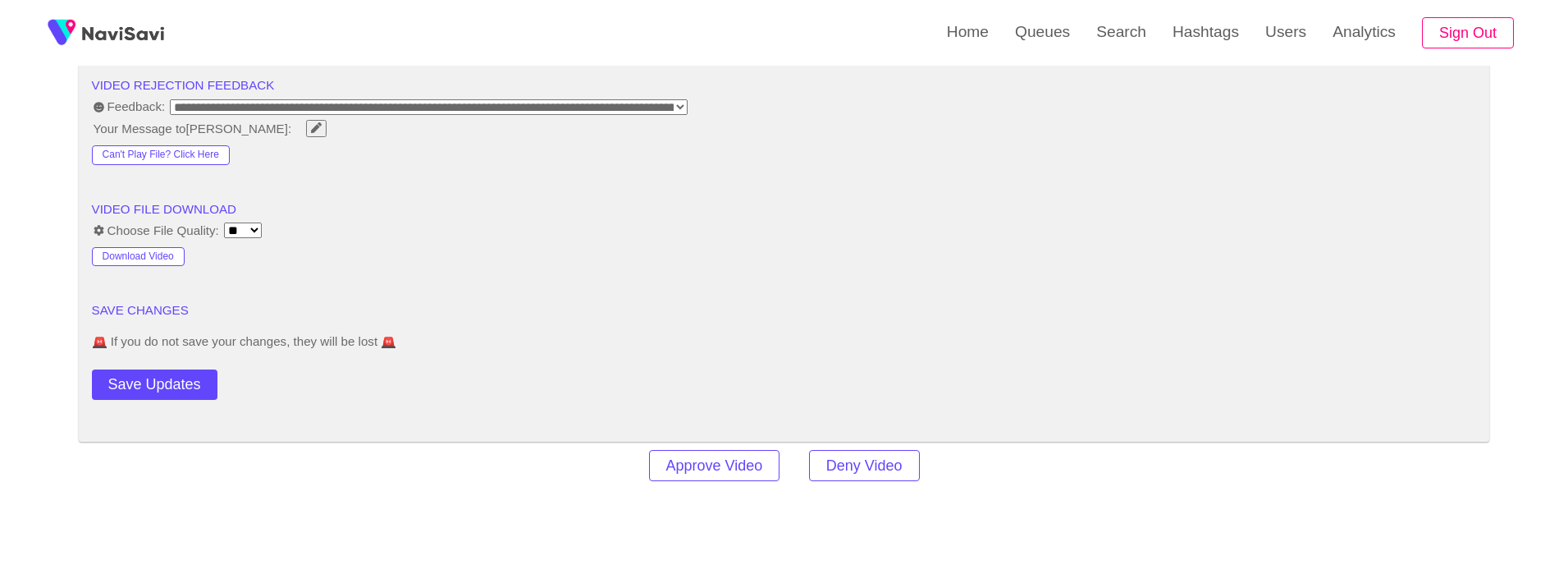scroll, scrollTop: 2129, scrollLeft: 0, axis: vertical 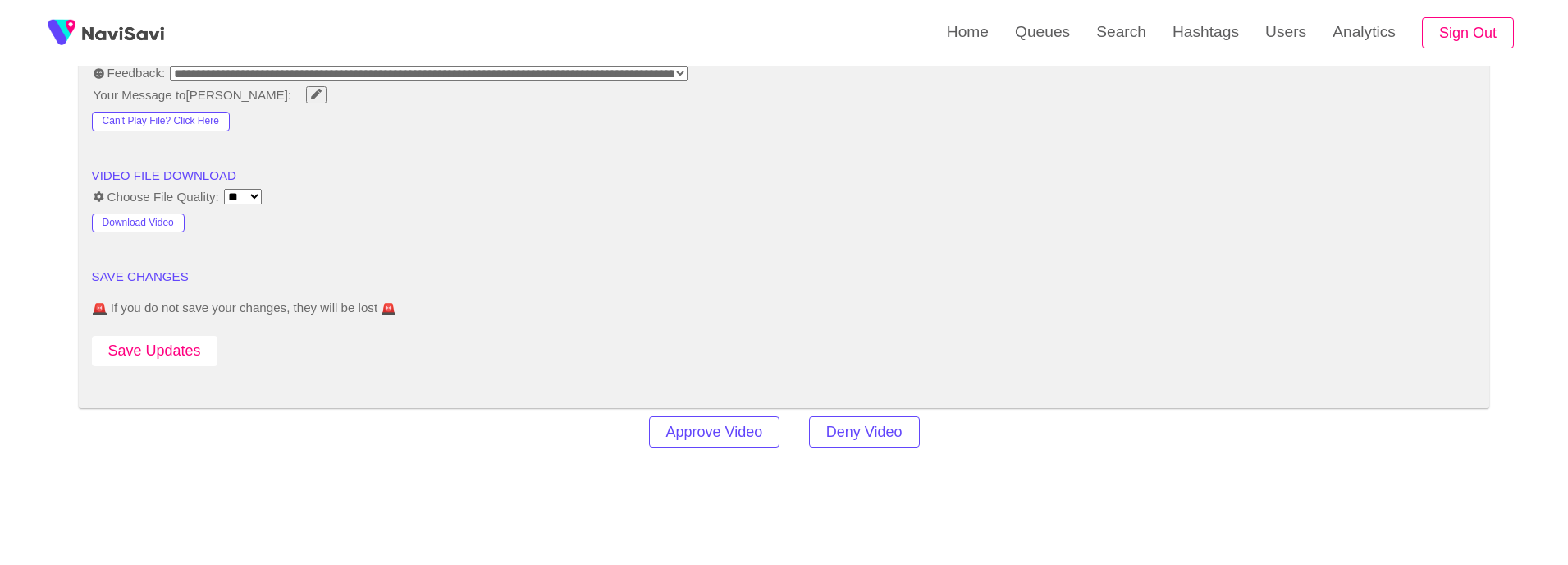 click on "Save Updates" at bounding box center [154, 351] 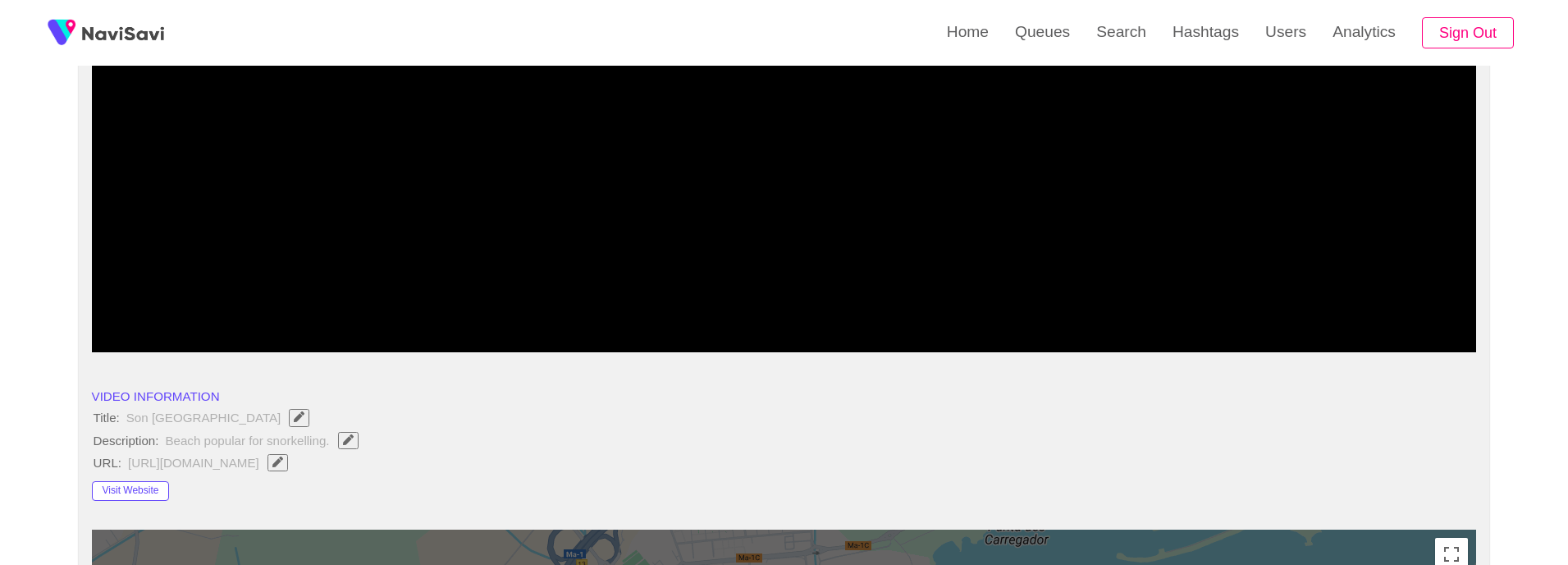 scroll, scrollTop: 274, scrollLeft: 0, axis: vertical 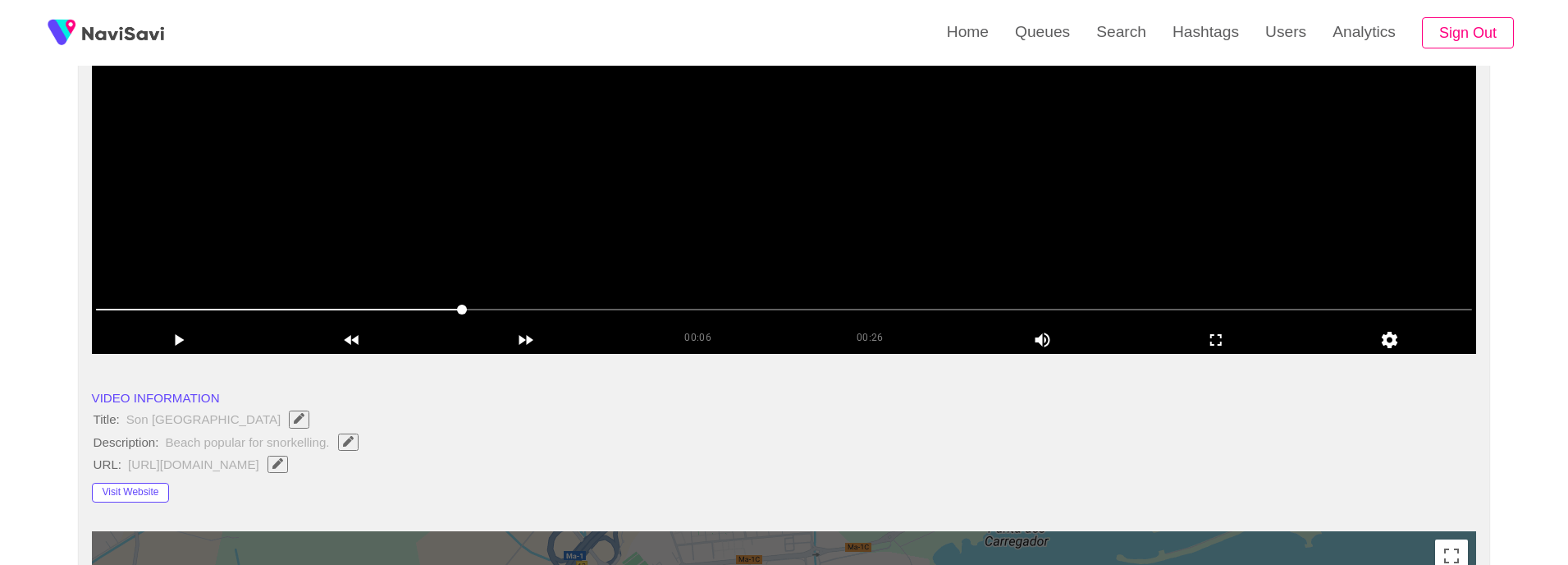 click at bounding box center [784, 149] 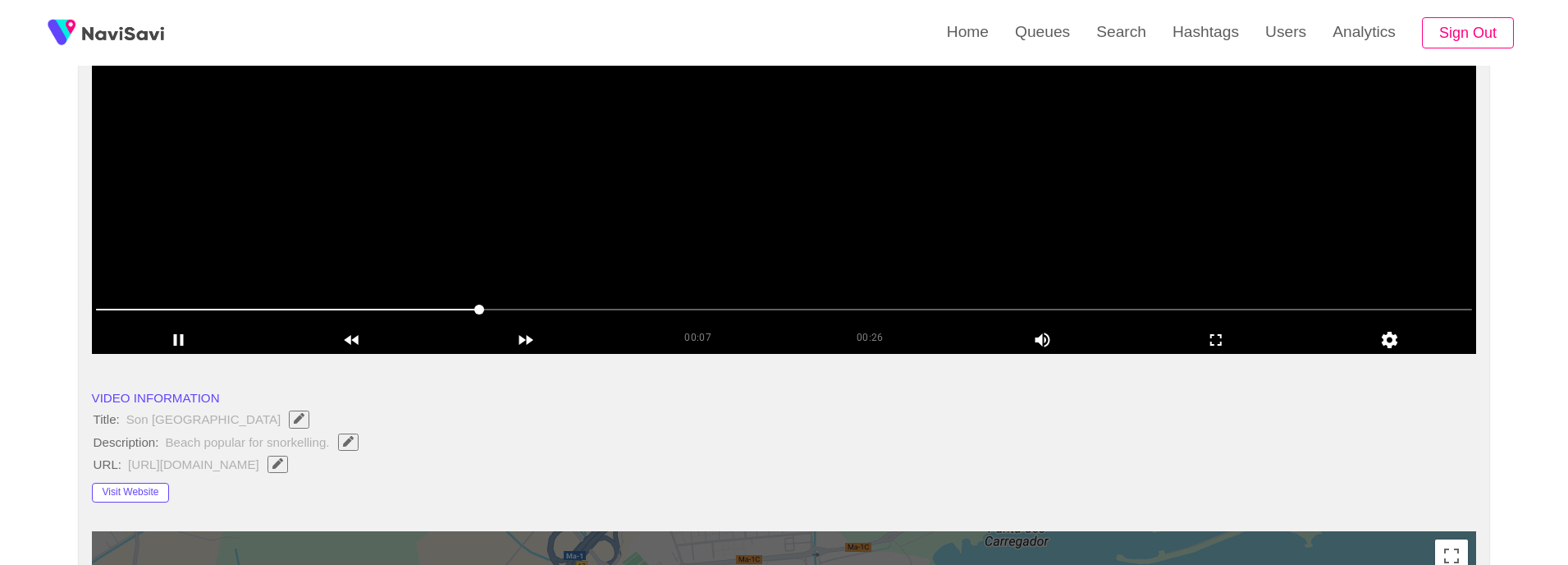 click at bounding box center [784, 149] 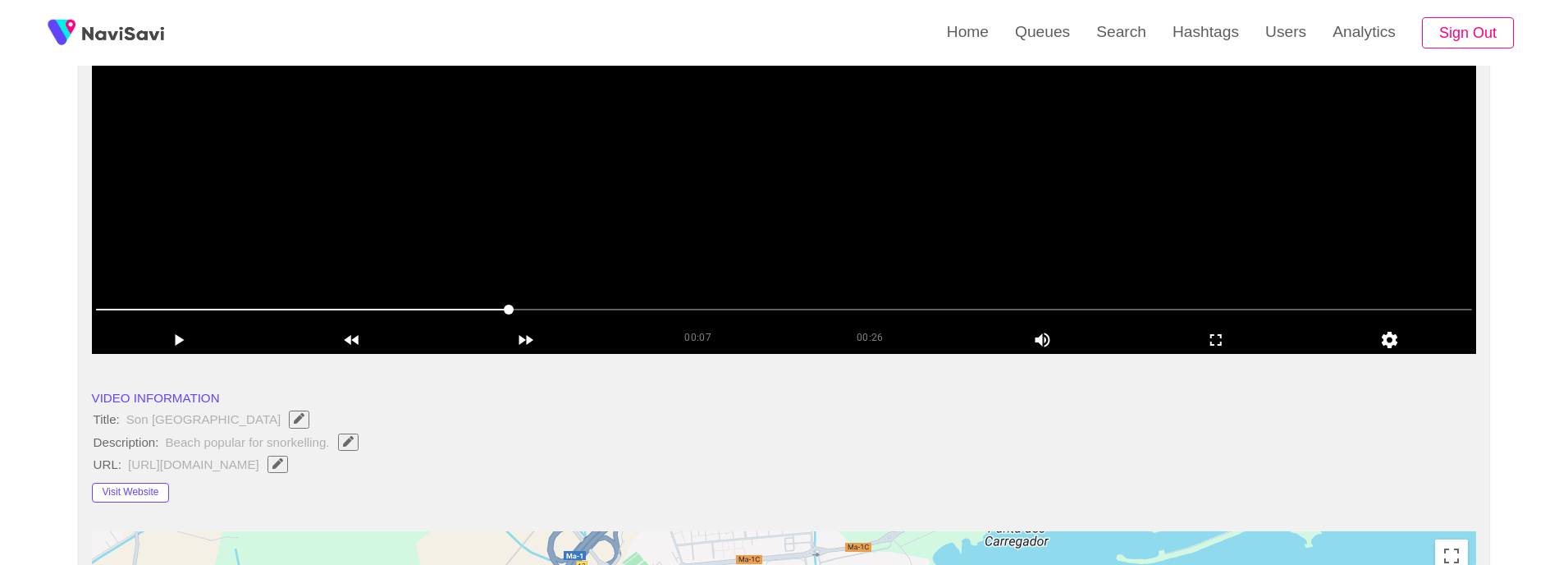 click at bounding box center [784, 149] 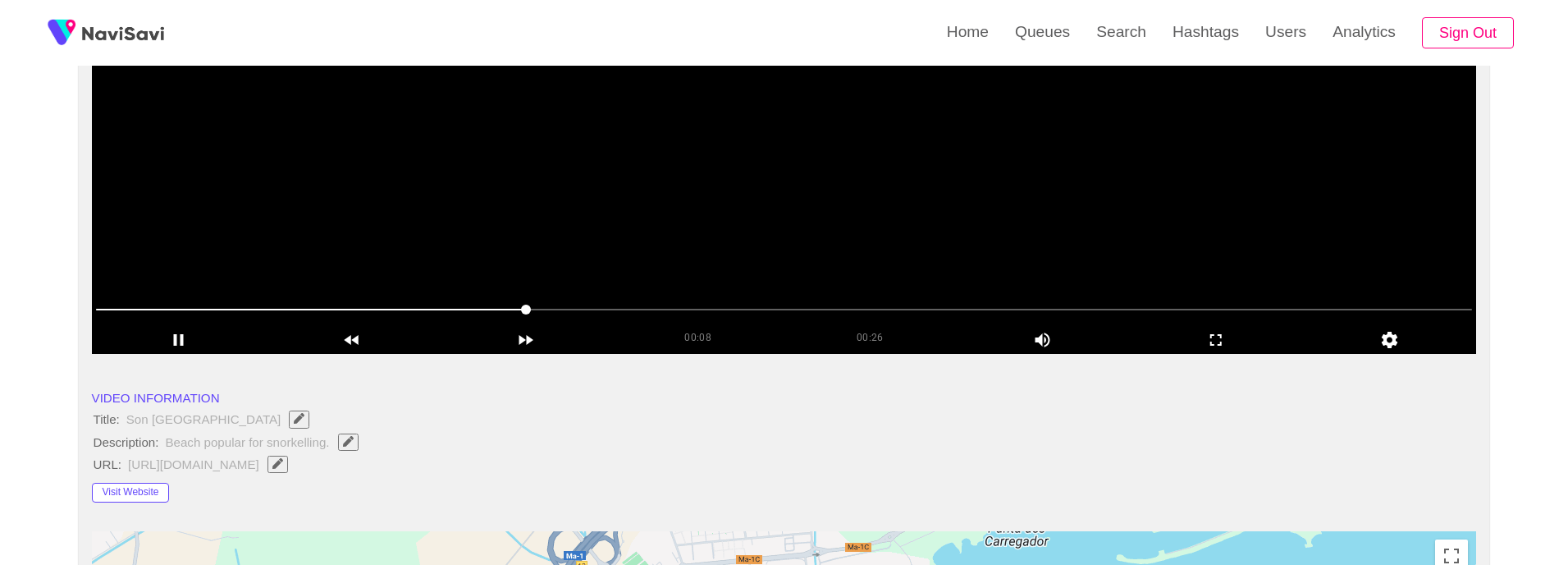 click at bounding box center [784, 149] 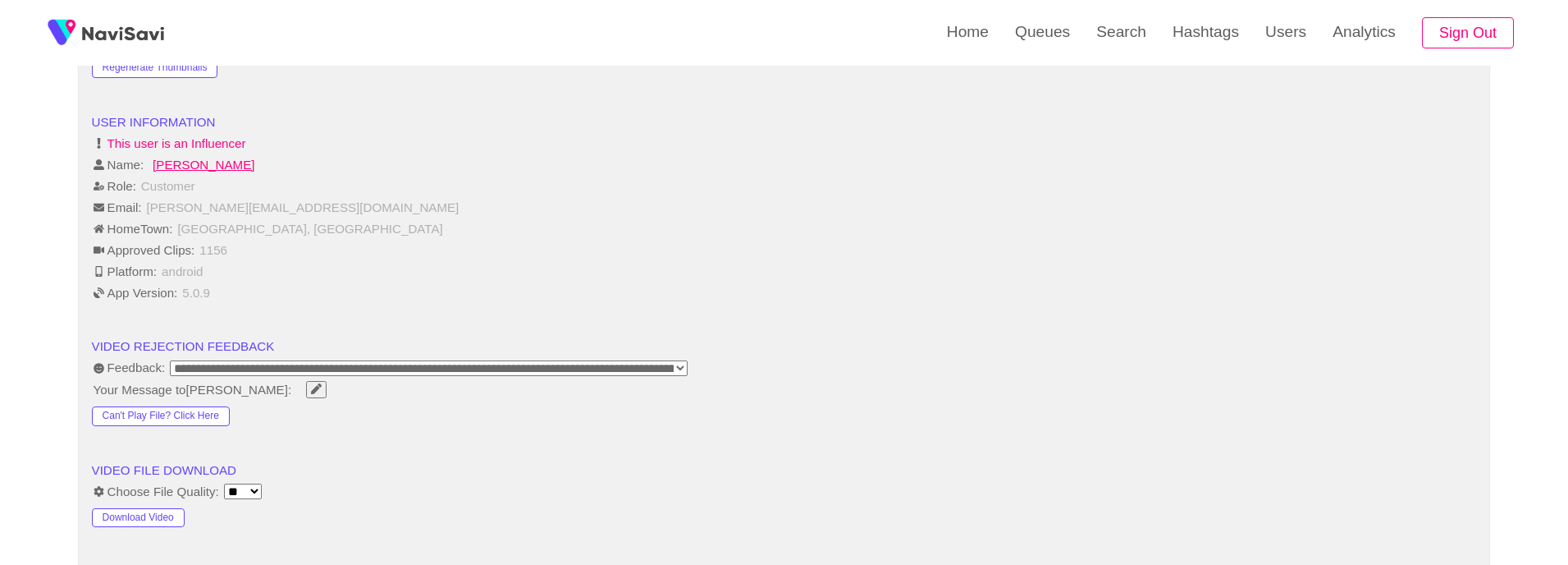 scroll, scrollTop: 2005, scrollLeft: 0, axis: vertical 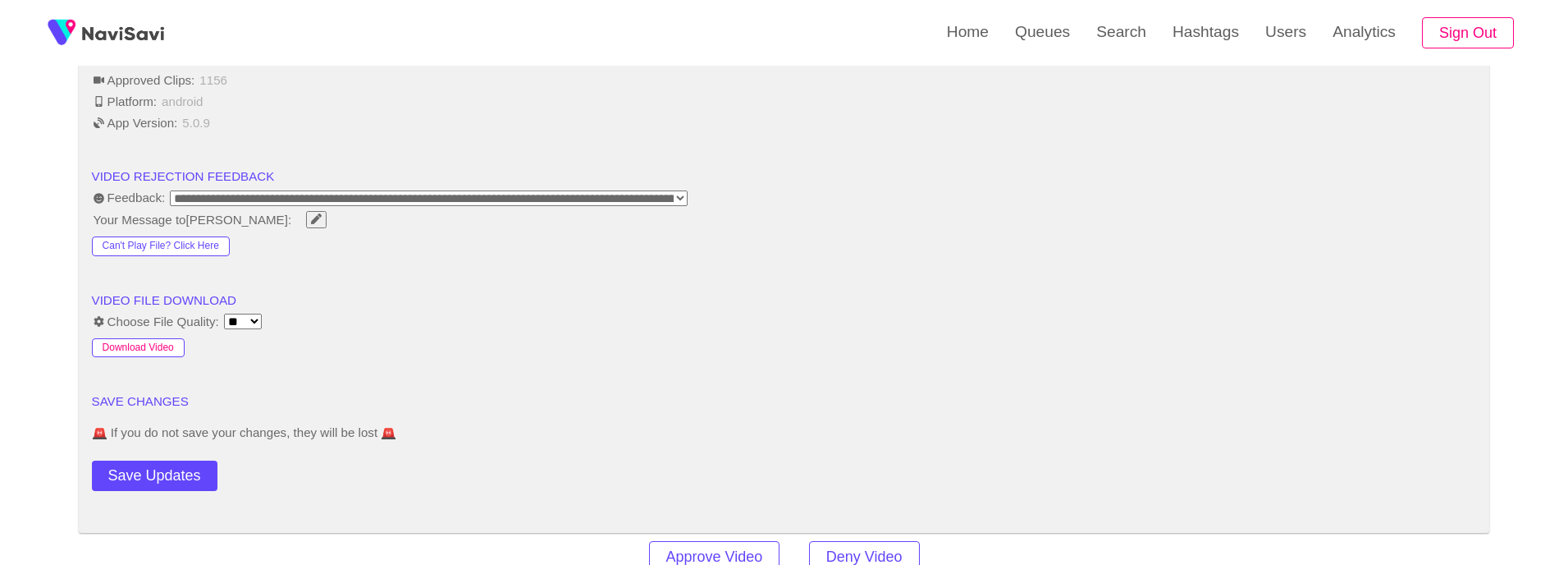 click on "Download Video" at bounding box center [138, 348] 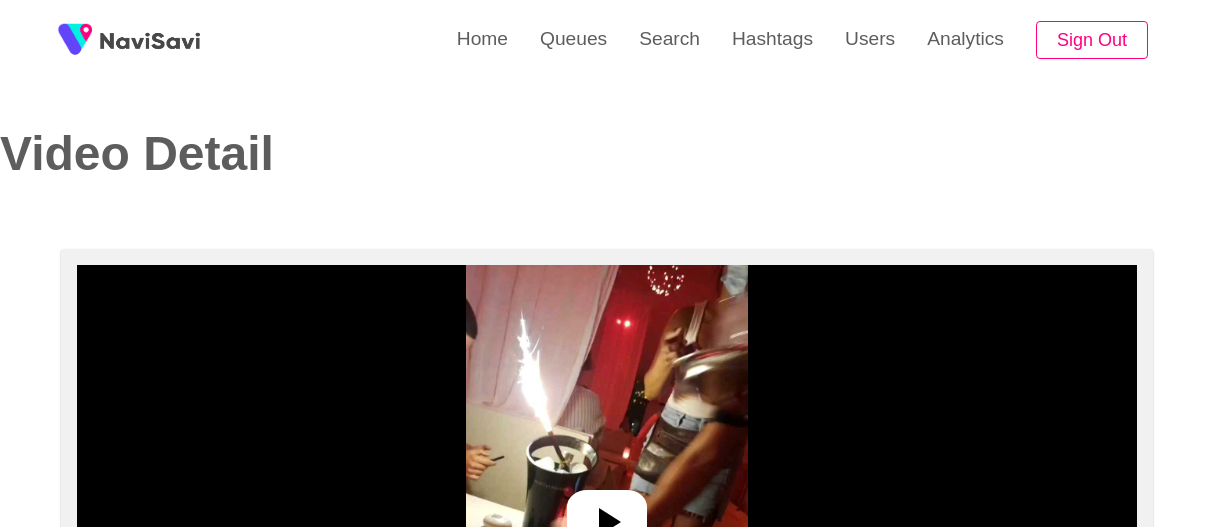 select on "**********" 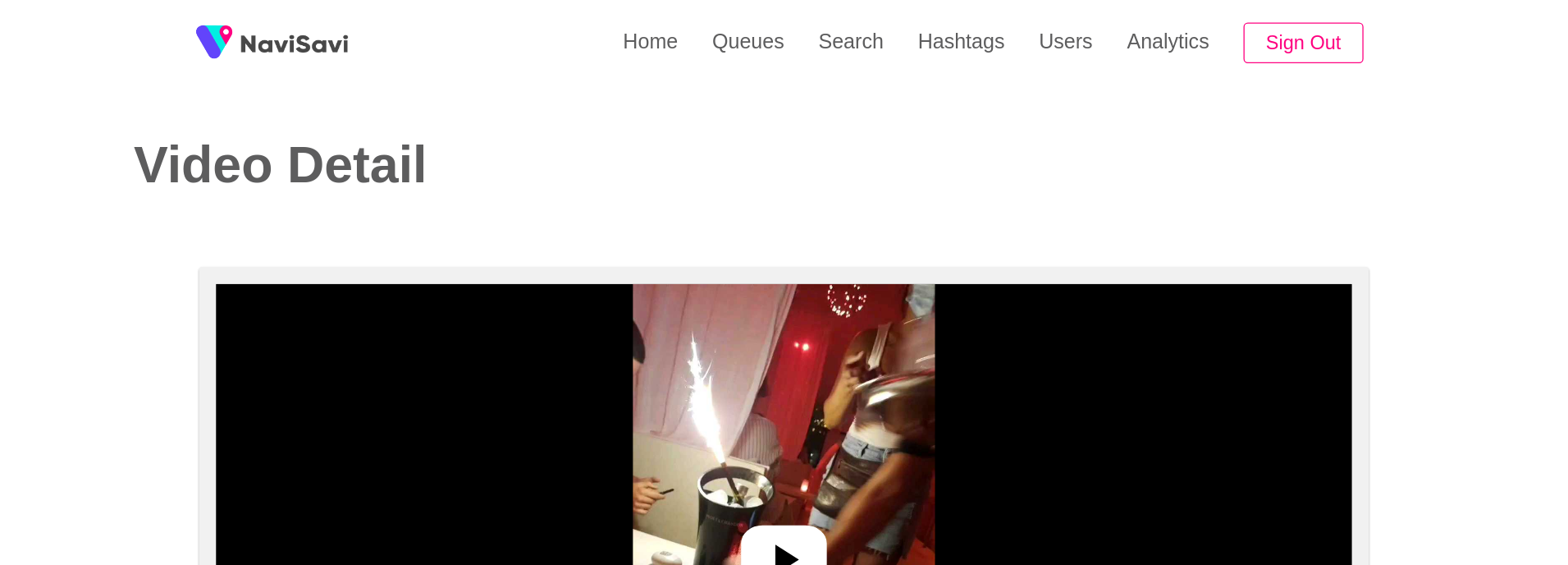 scroll, scrollTop: 0, scrollLeft: 0, axis: both 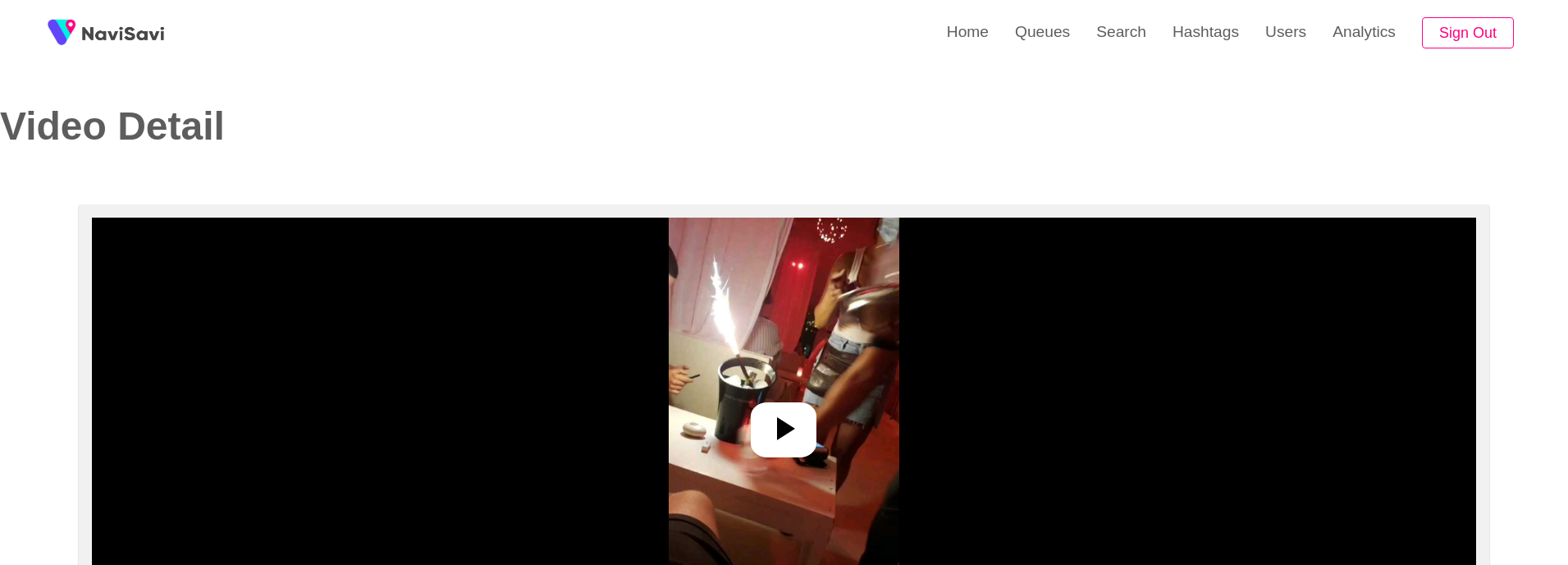 click at bounding box center (784, 423) 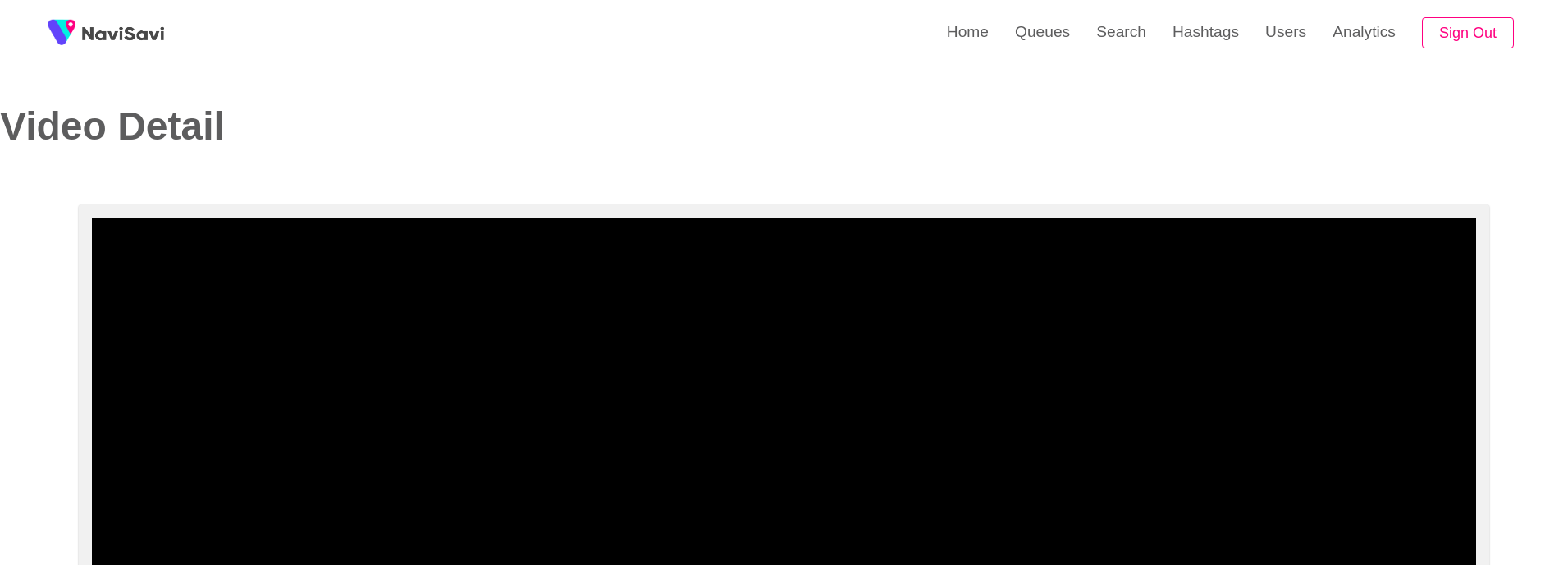 scroll, scrollTop: 156, scrollLeft: 0, axis: vertical 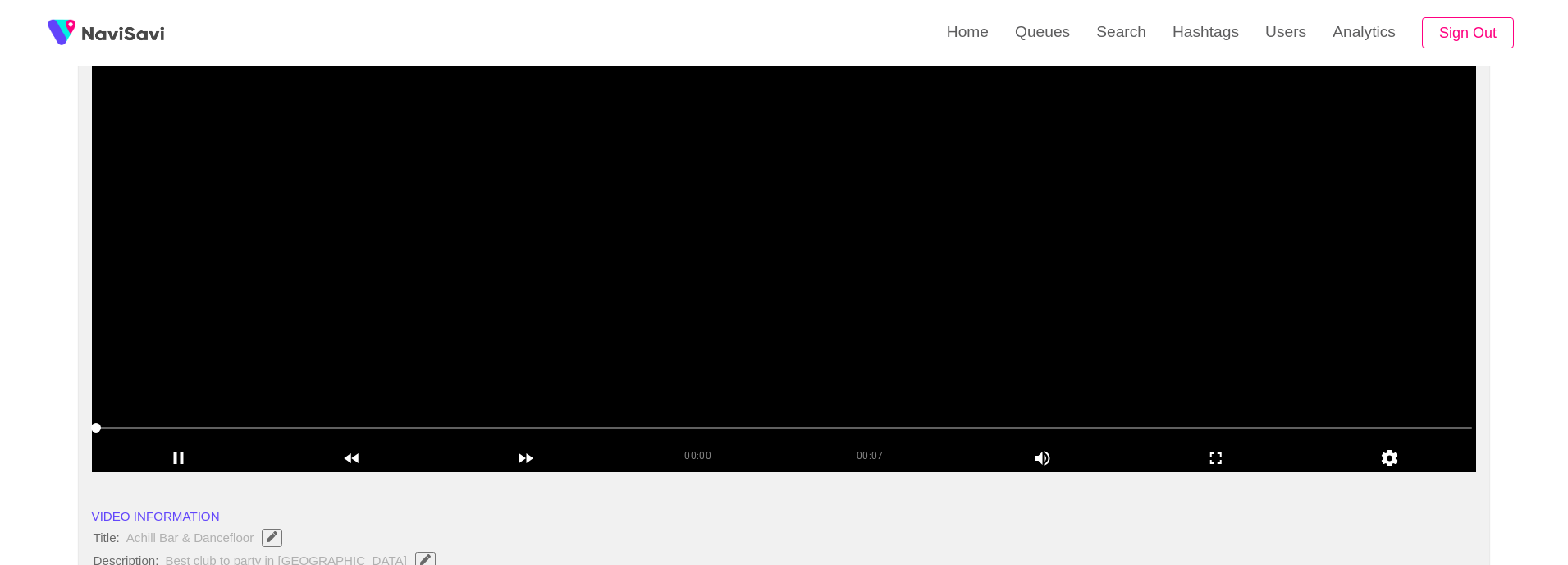 click at bounding box center [784, 267] 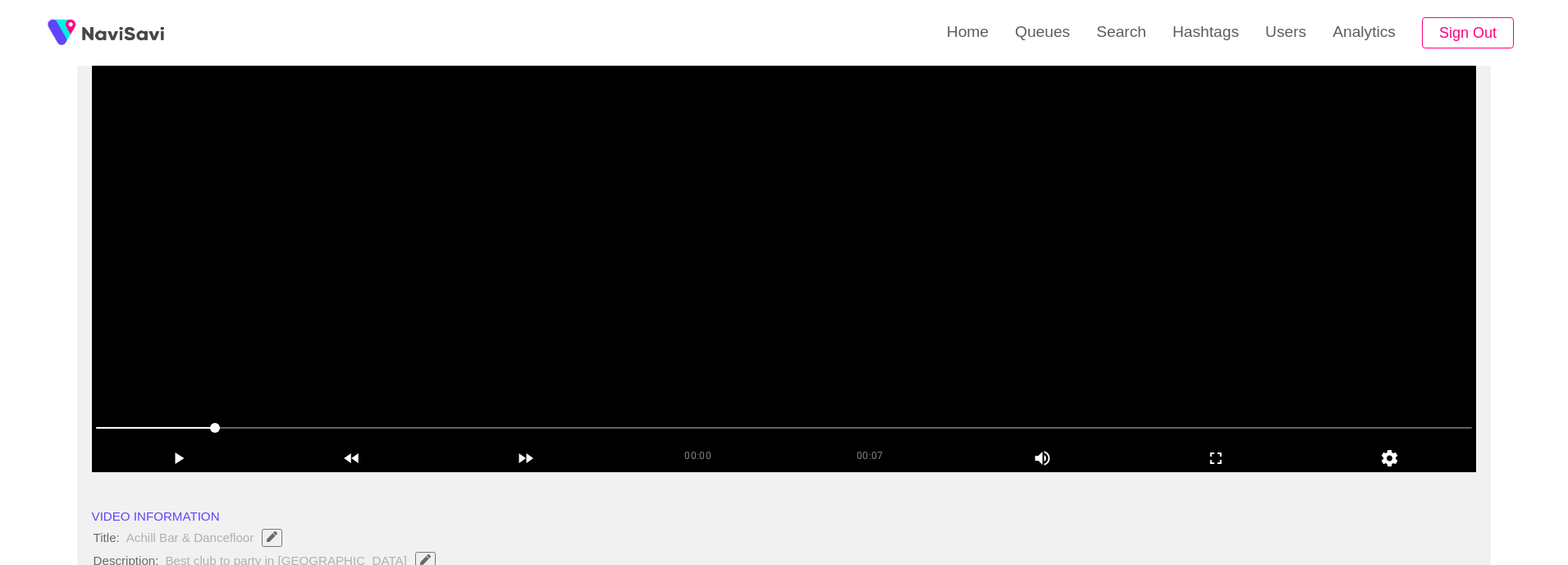 click at bounding box center [784, 267] 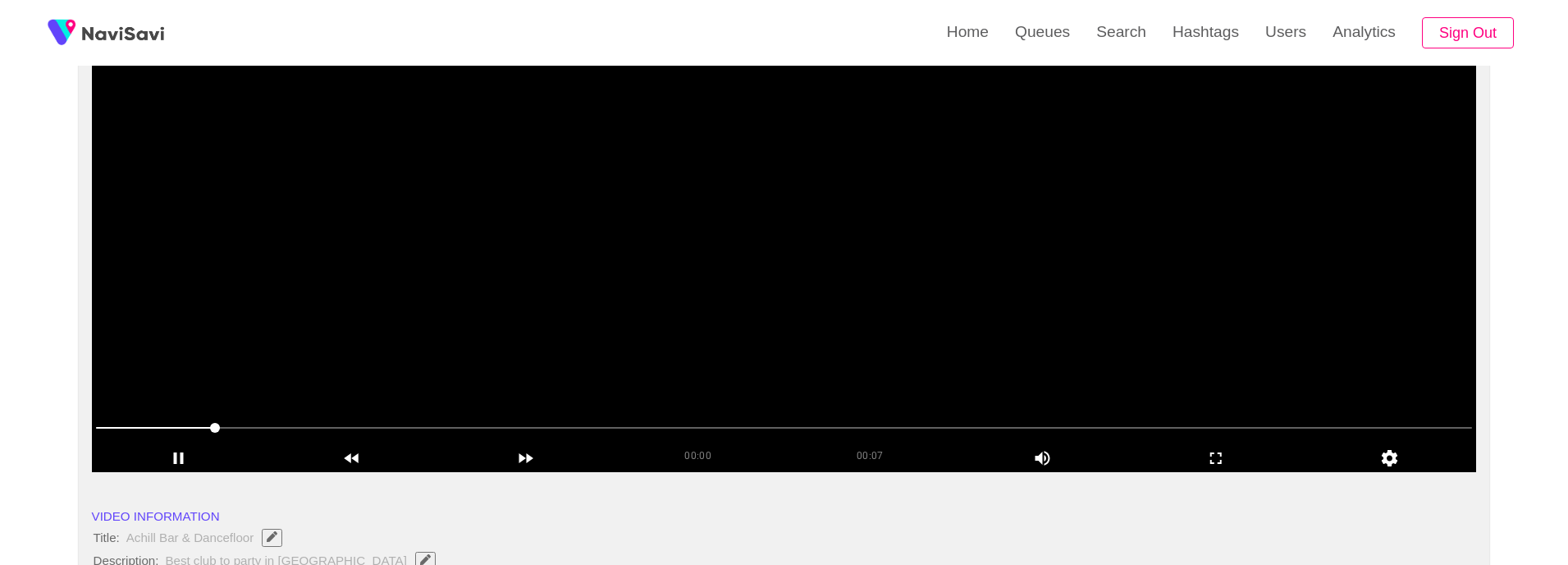 click at bounding box center (784, 267) 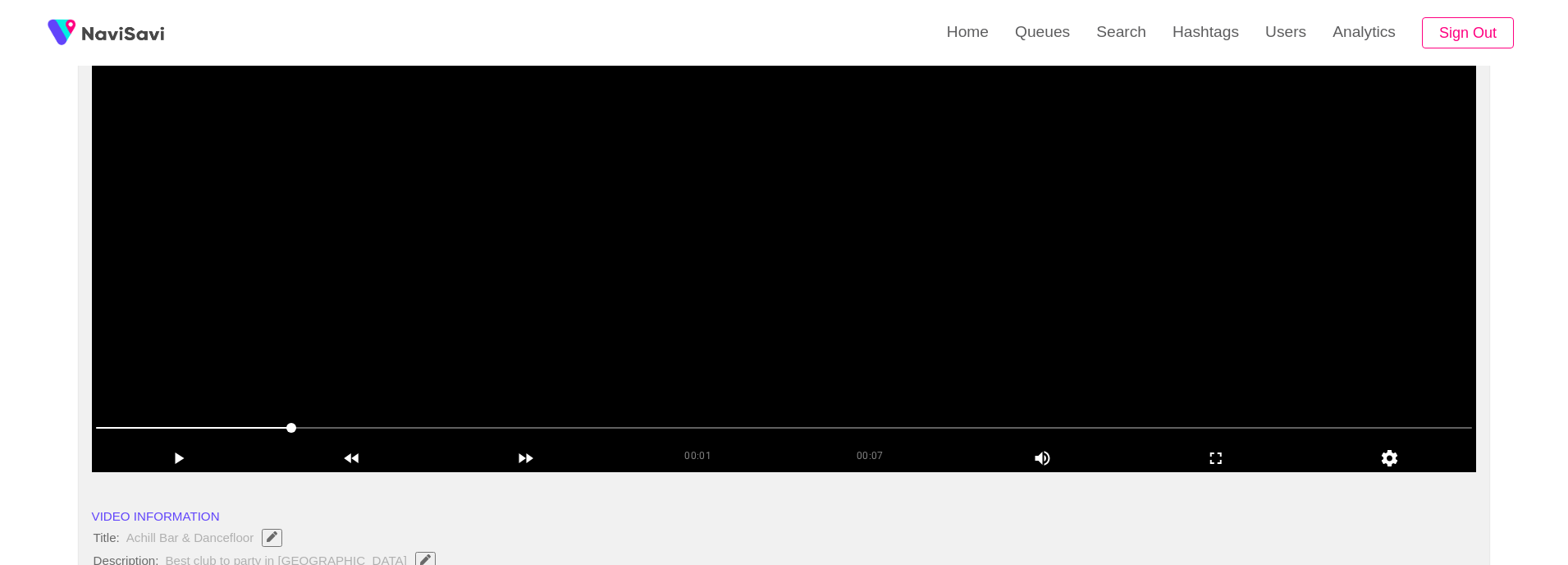click at bounding box center [784, 267] 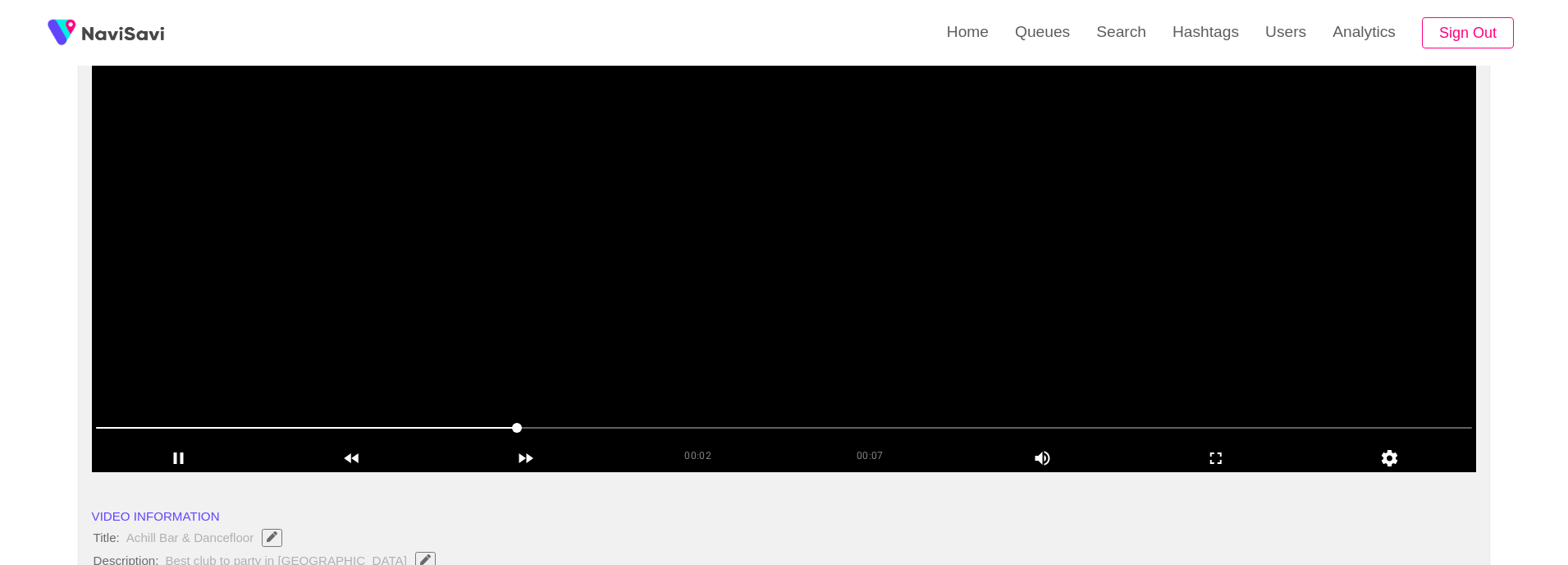 click at bounding box center (784, 428) 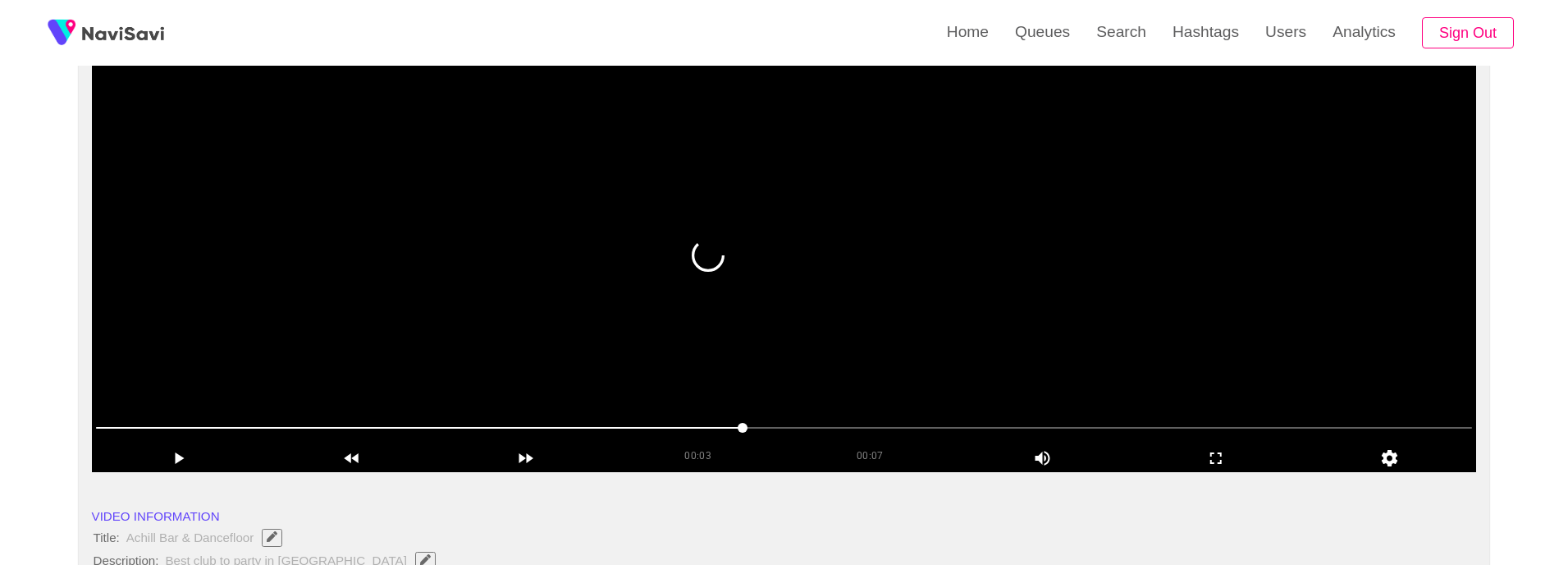 click at bounding box center [784, 267] 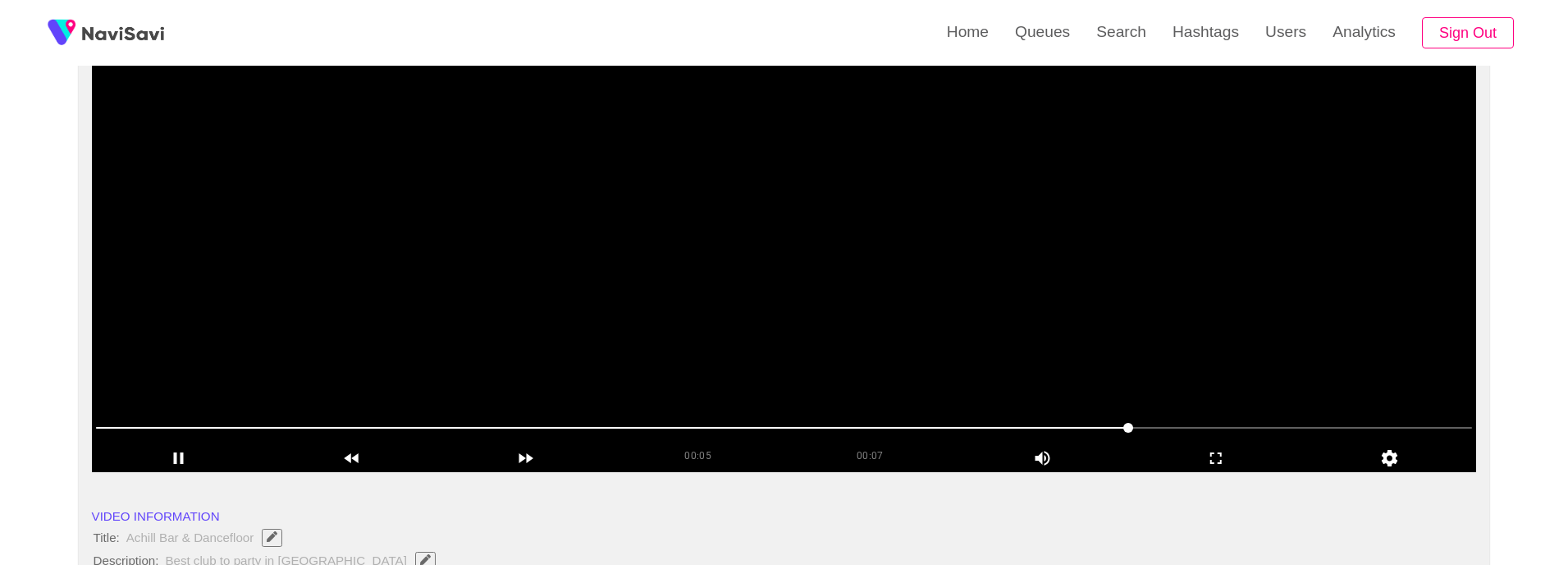 click at bounding box center [784, 267] 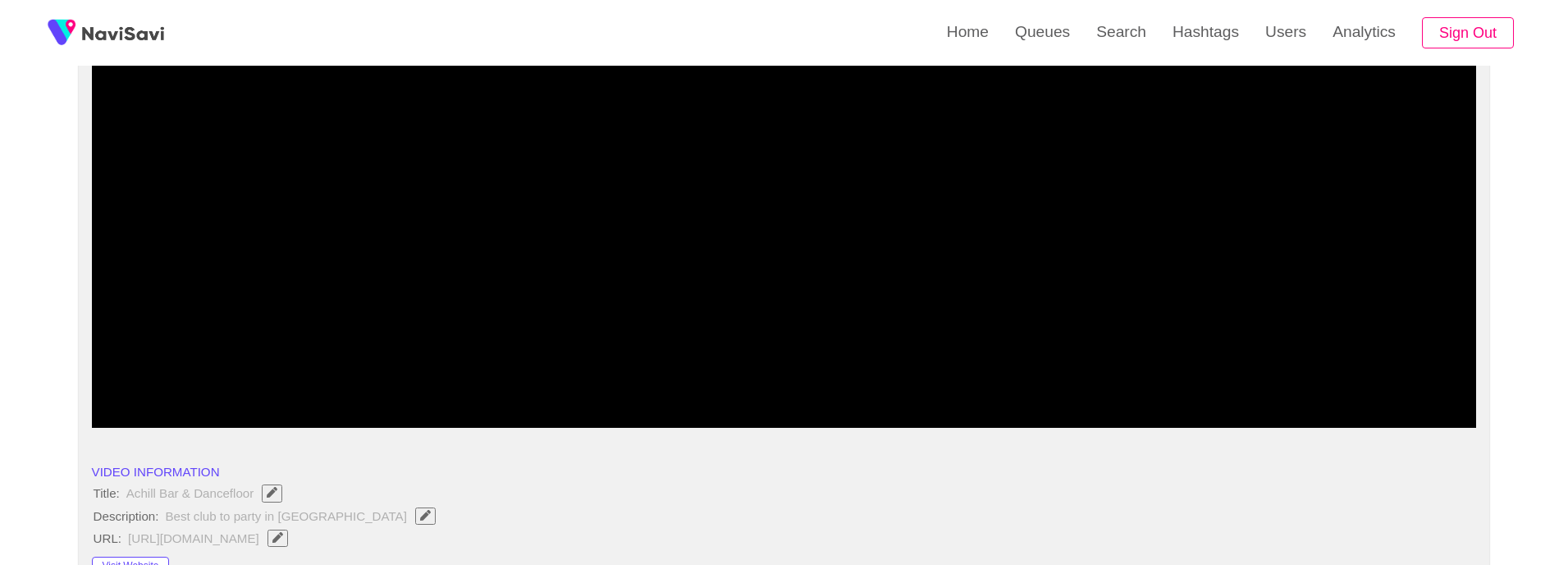 click at bounding box center (784, 223) 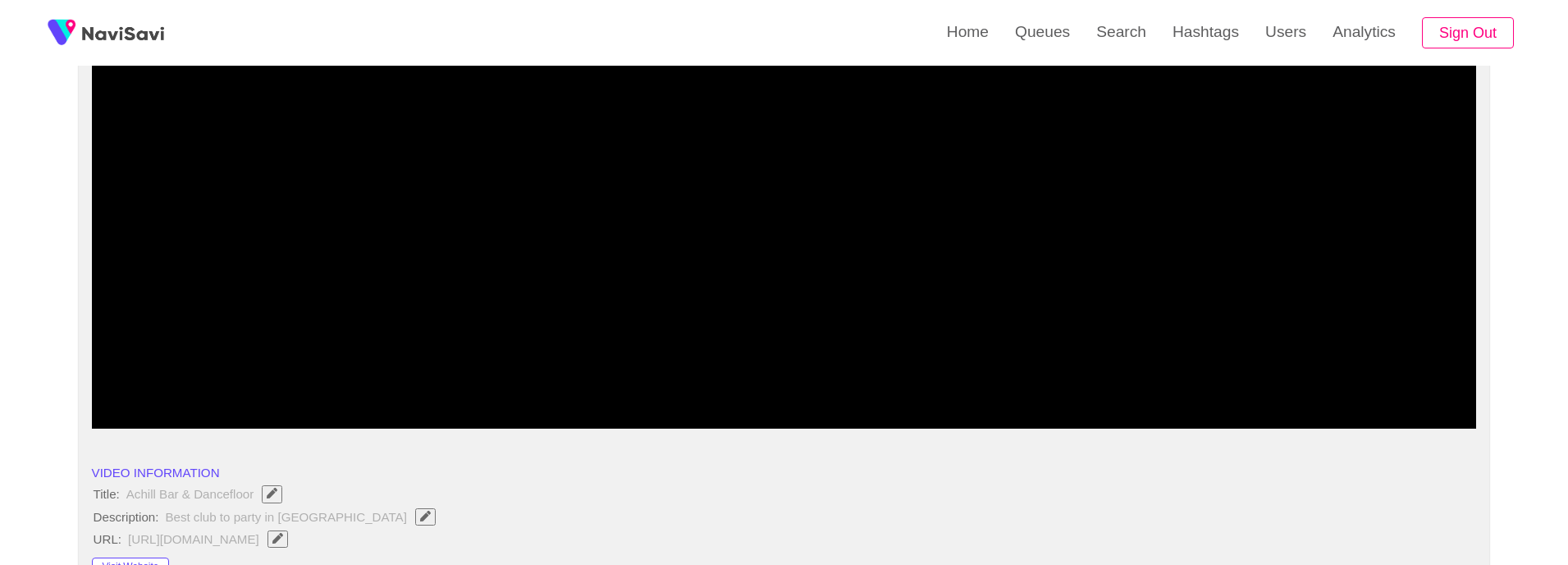 scroll, scrollTop: 89, scrollLeft: 0, axis: vertical 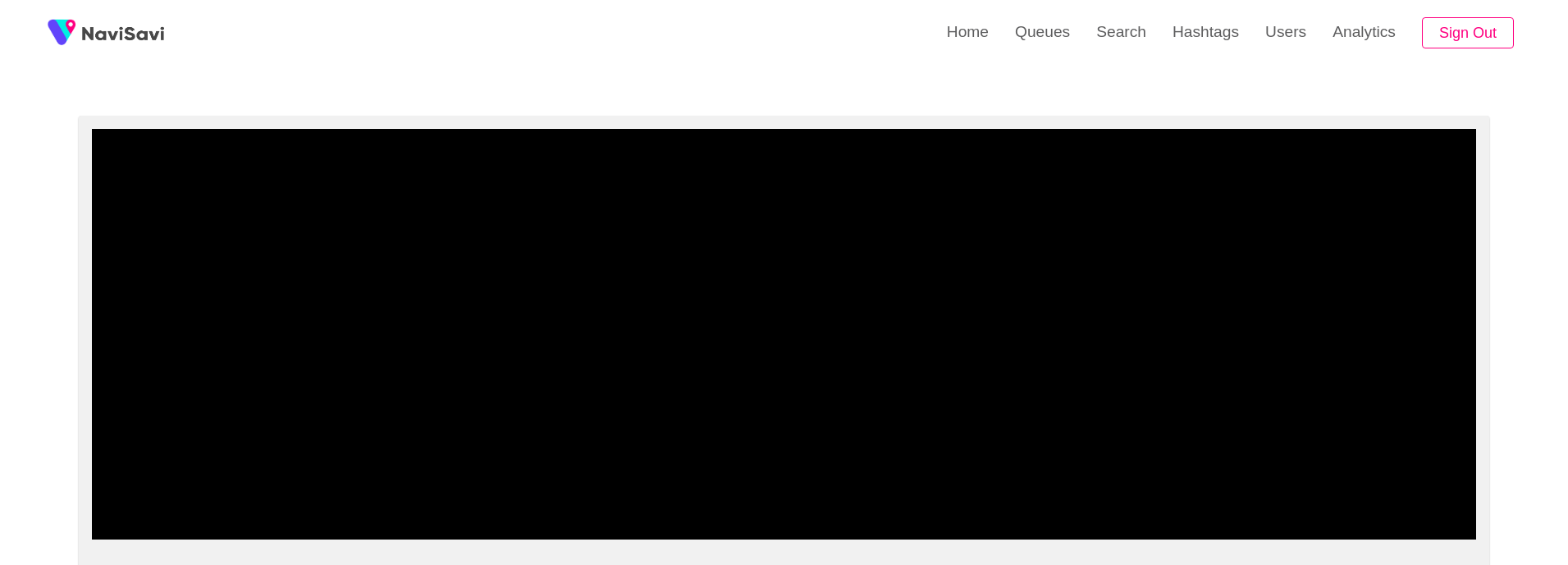 click at bounding box center [784, 334] 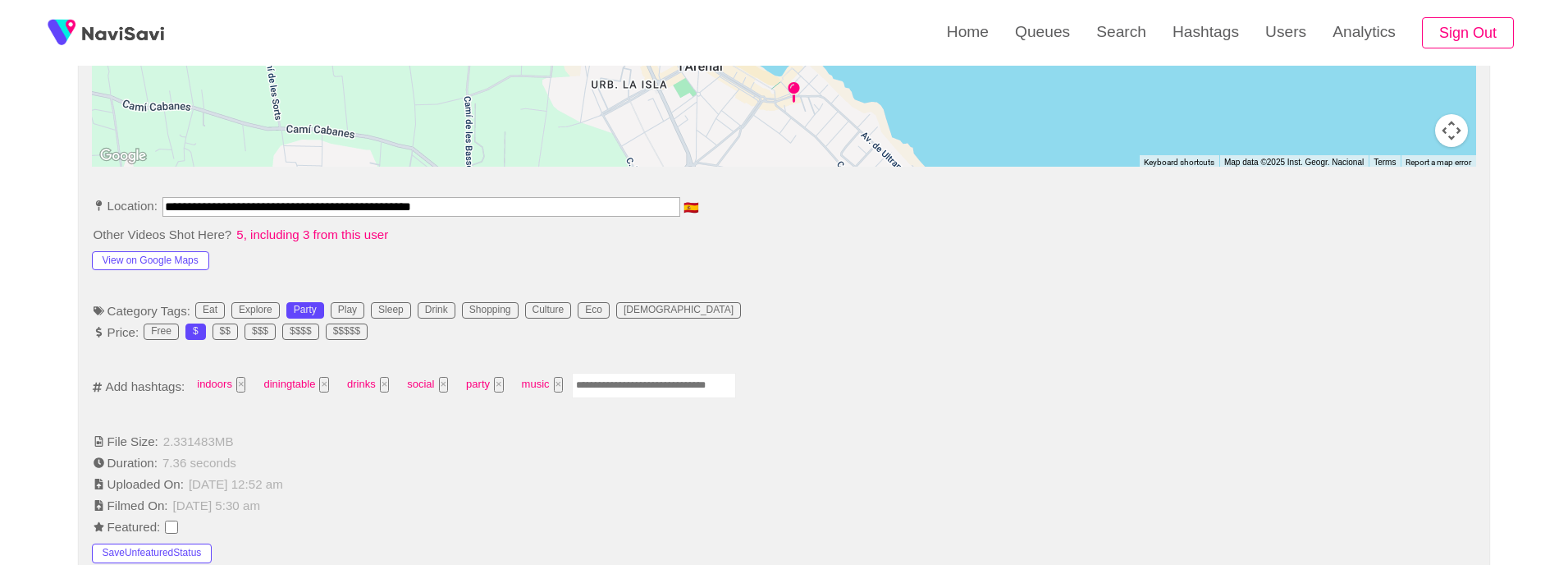 scroll, scrollTop: 807, scrollLeft: 0, axis: vertical 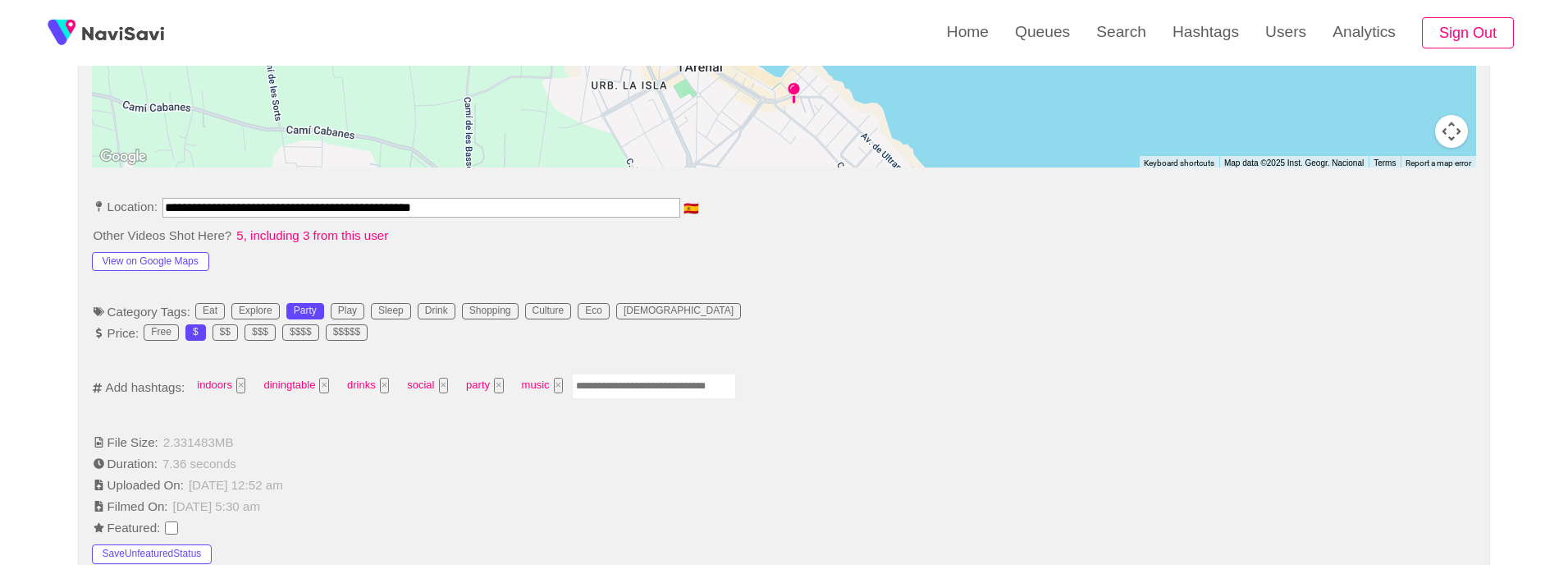 click at bounding box center [654, 386] 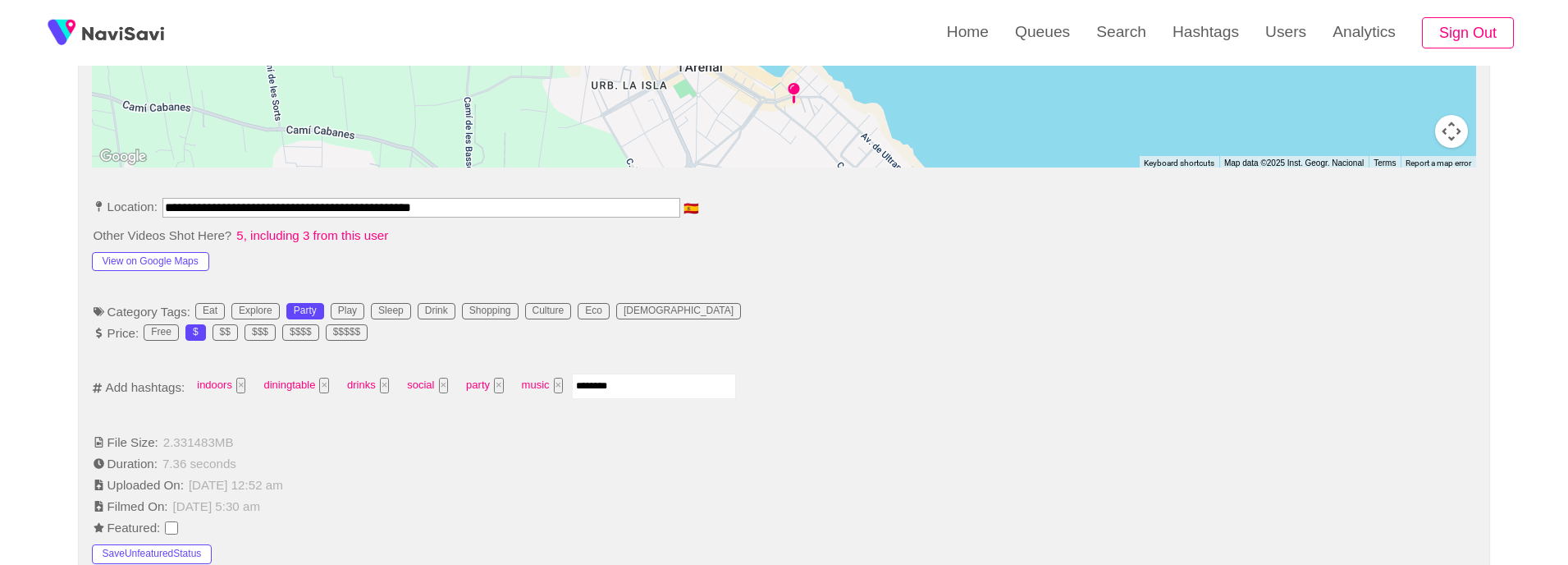 type on "*********" 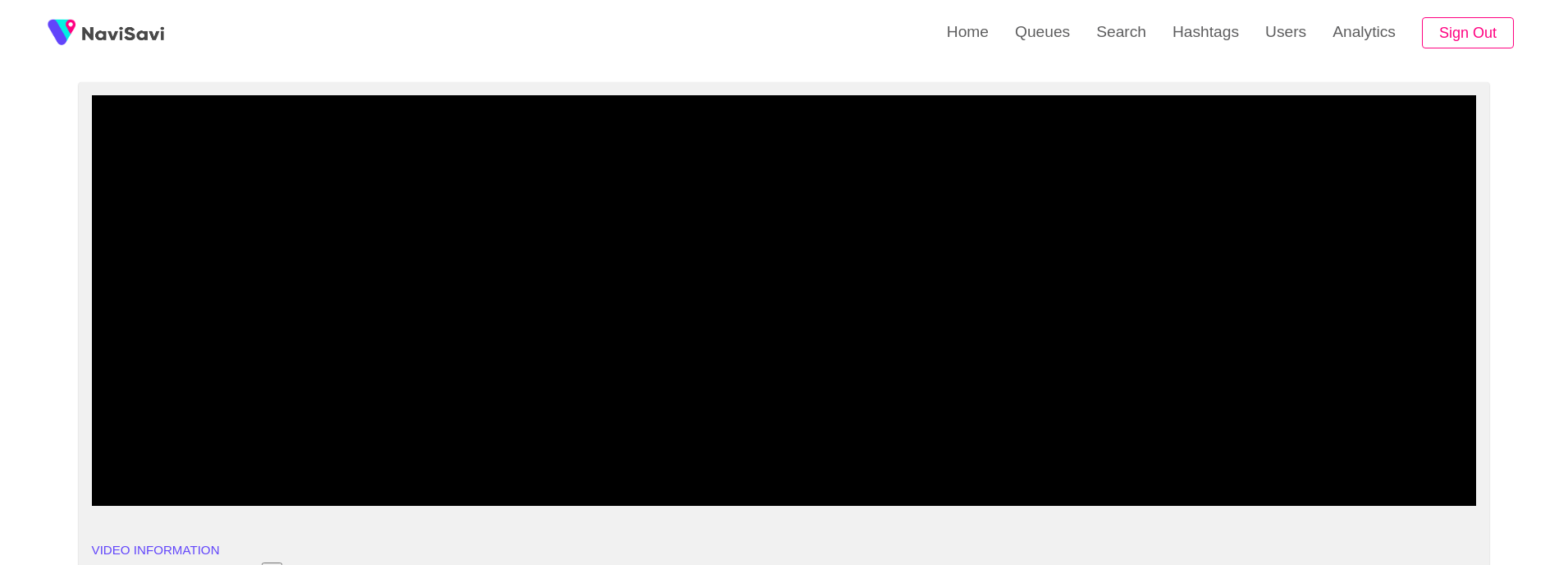scroll, scrollTop: 0, scrollLeft: 0, axis: both 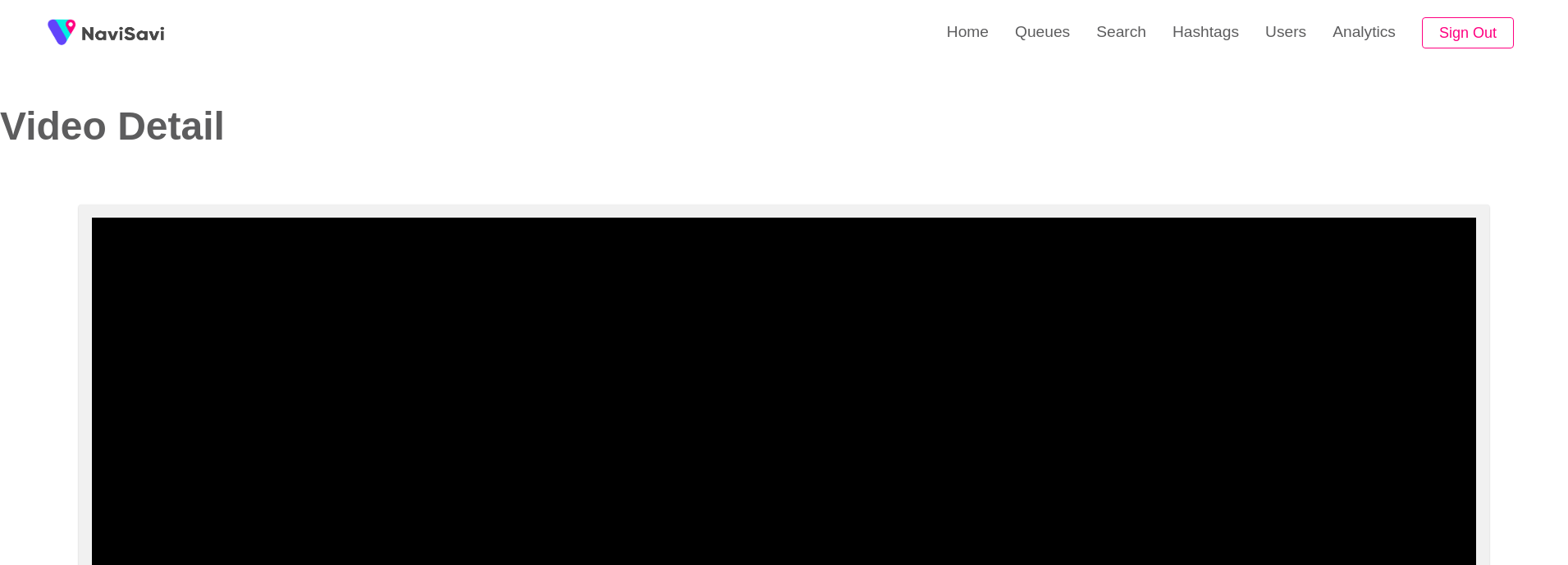 click at bounding box center (784, 423) 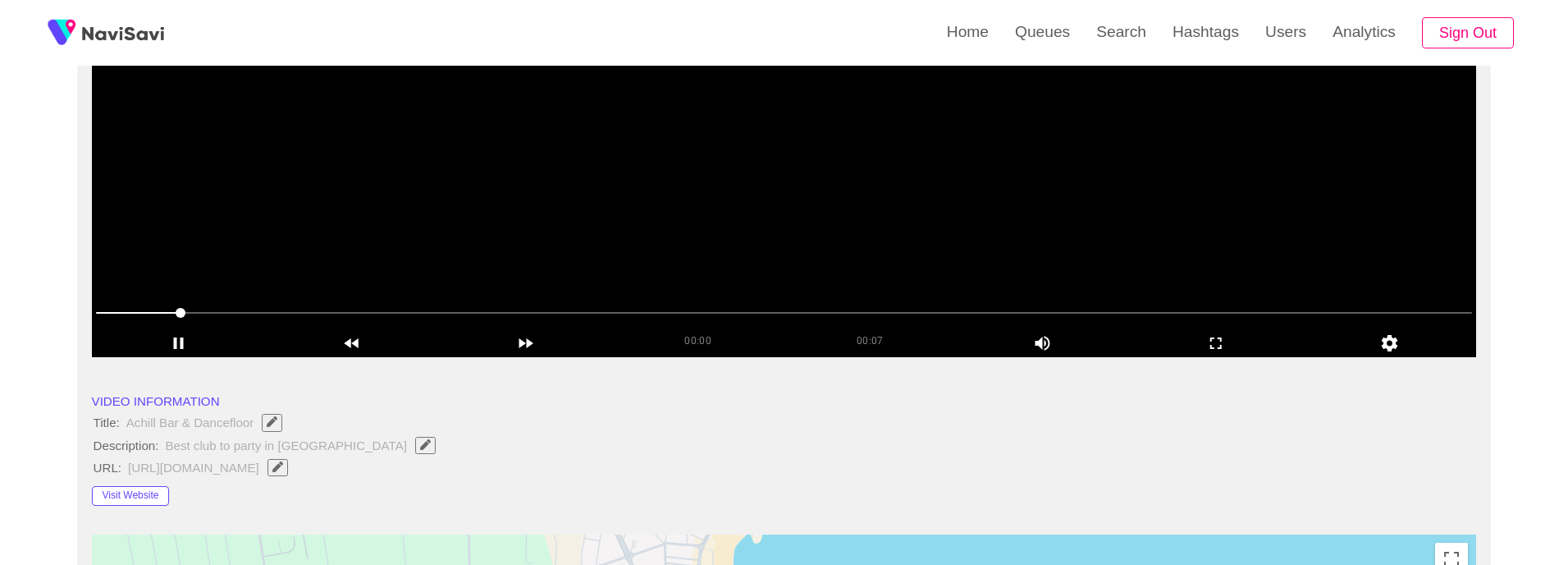 scroll, scrollTop: 269, scrollLeft: 0, axis: vertical 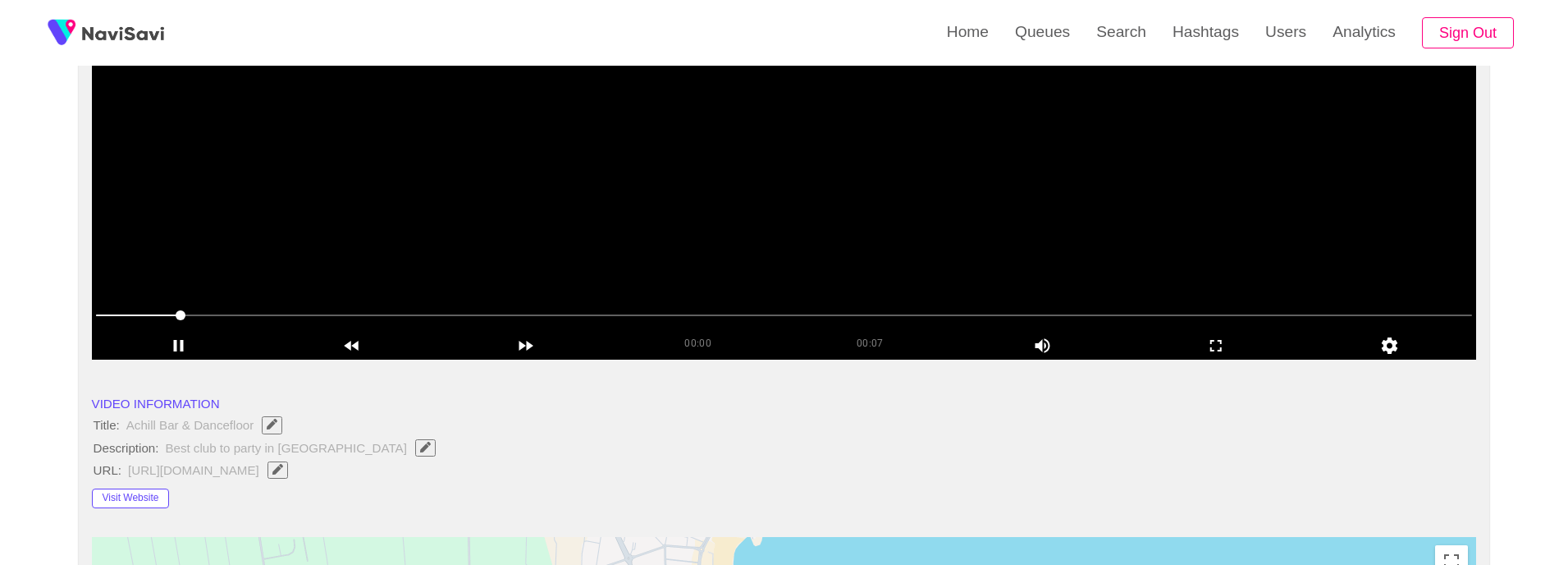click at bounding box center (784, 154) 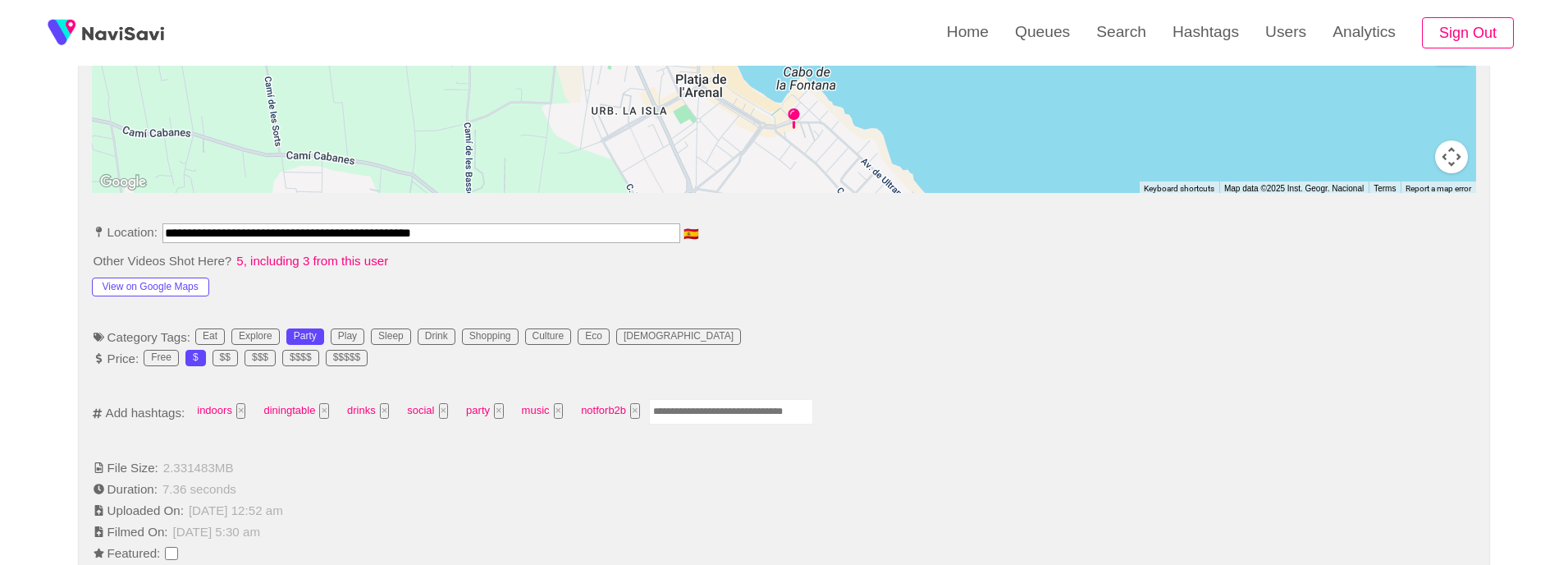 scroll, scrollTop: 781, scrollLeft: 0, axis: vertical 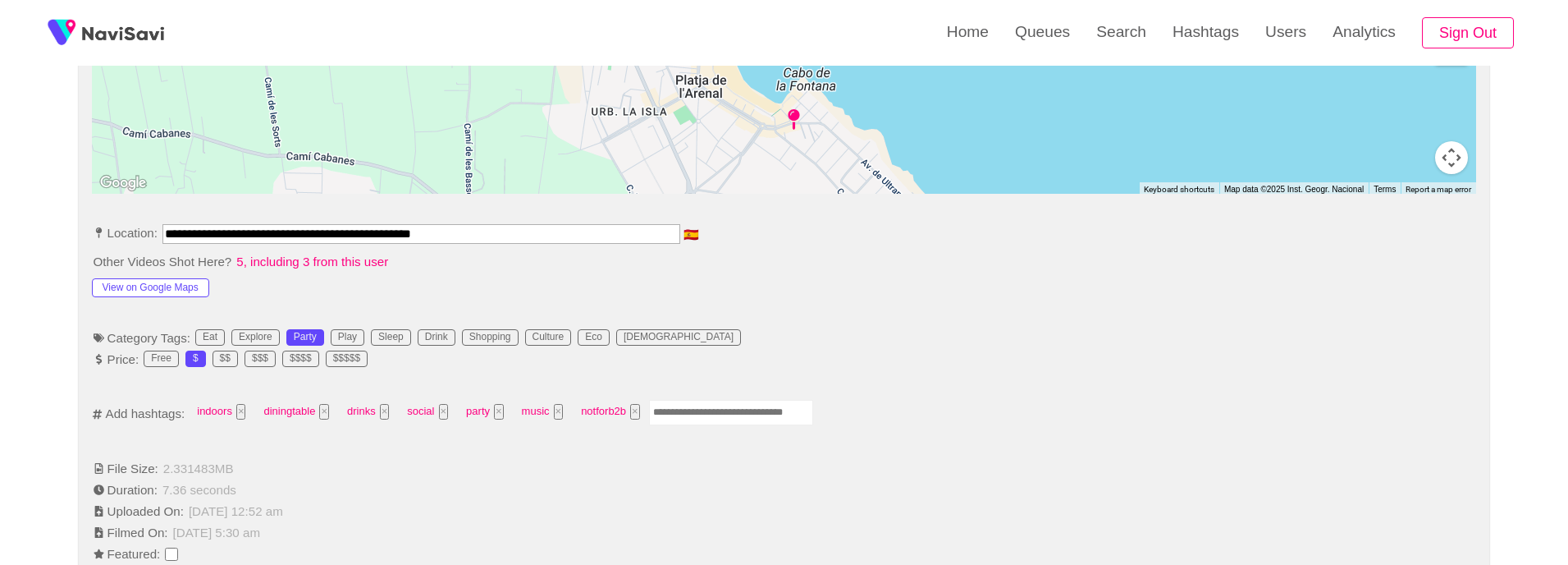 click at bounding box center [731, 412] 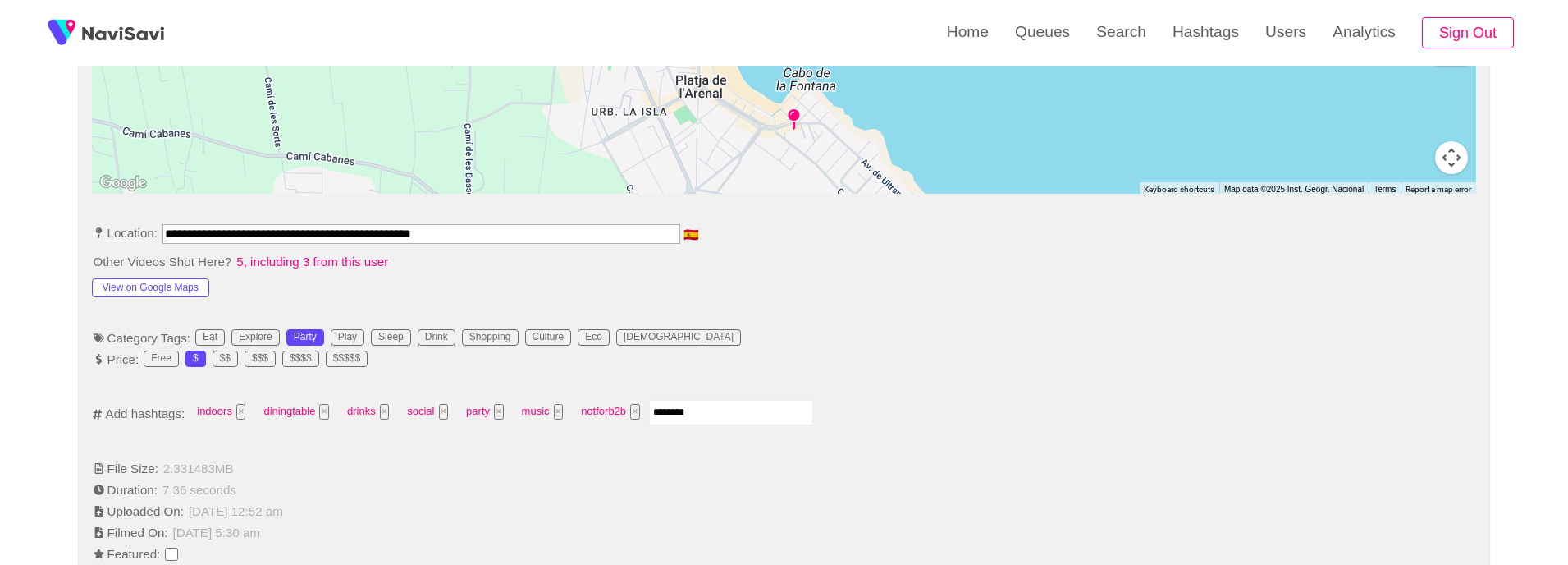 type on "*********" 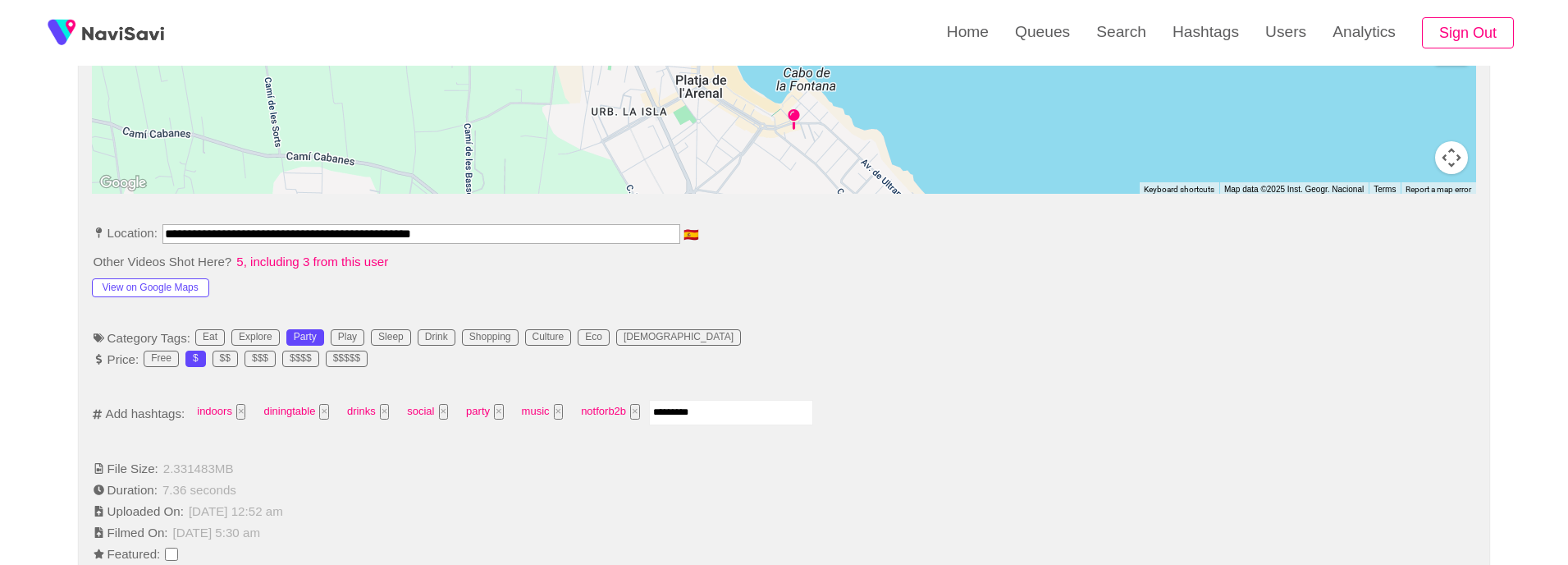 type 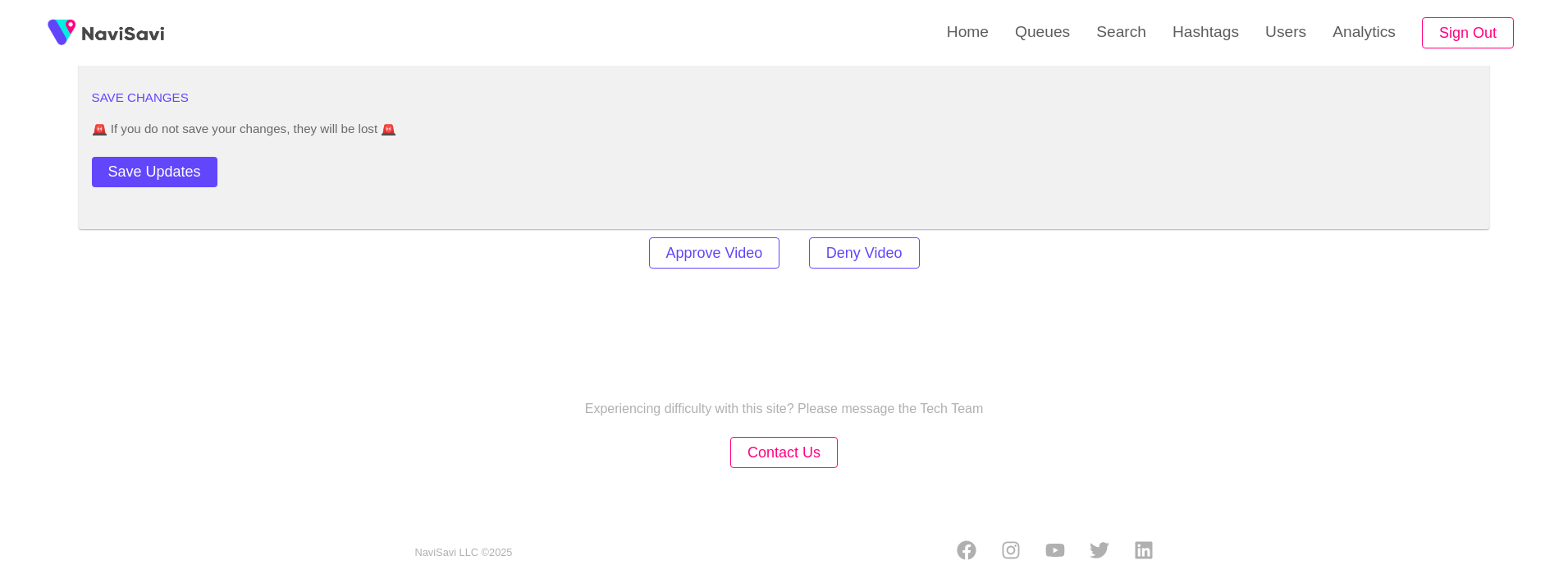 scroll, scrollTop: 2288, scrollLeft: 0, axis: vertical 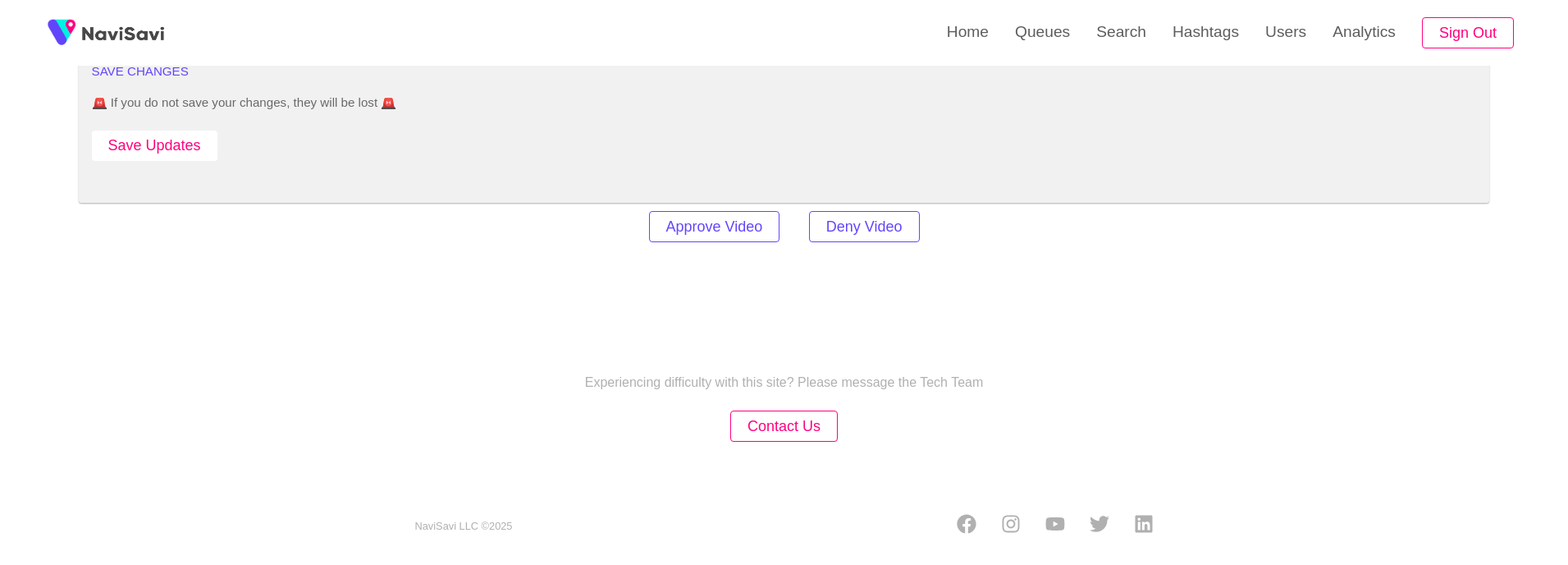 click on "Save Updates" at bounding box center (154, 145) 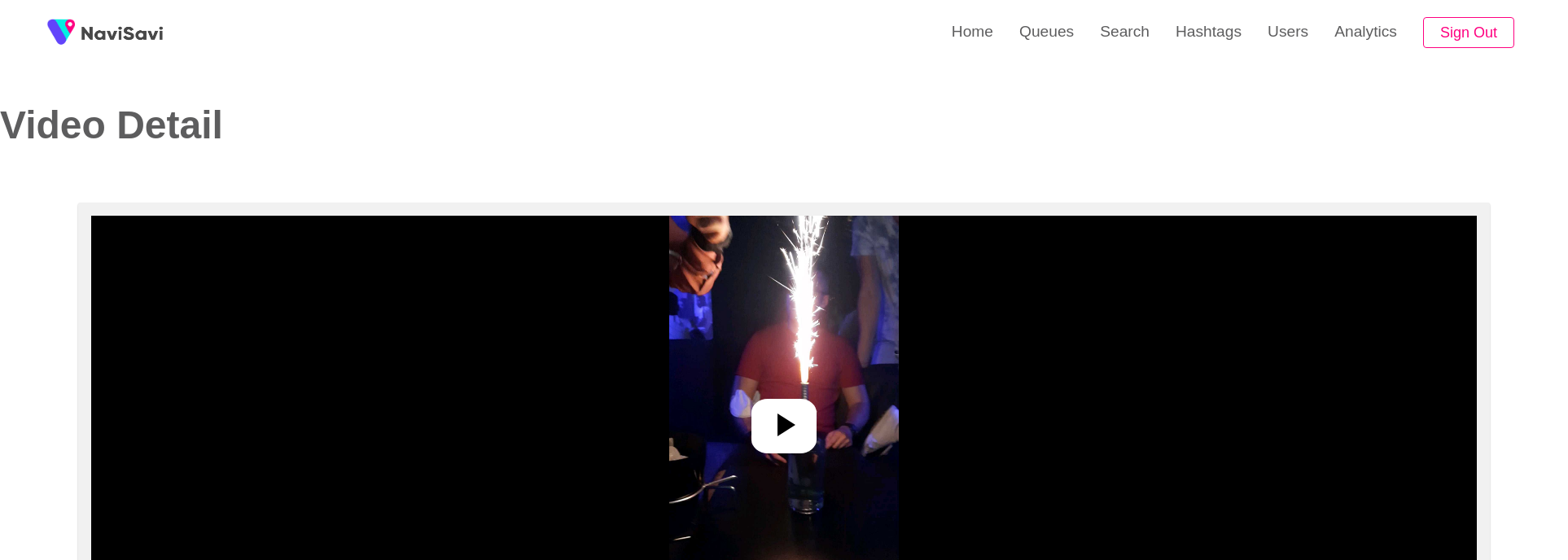 select on "**" 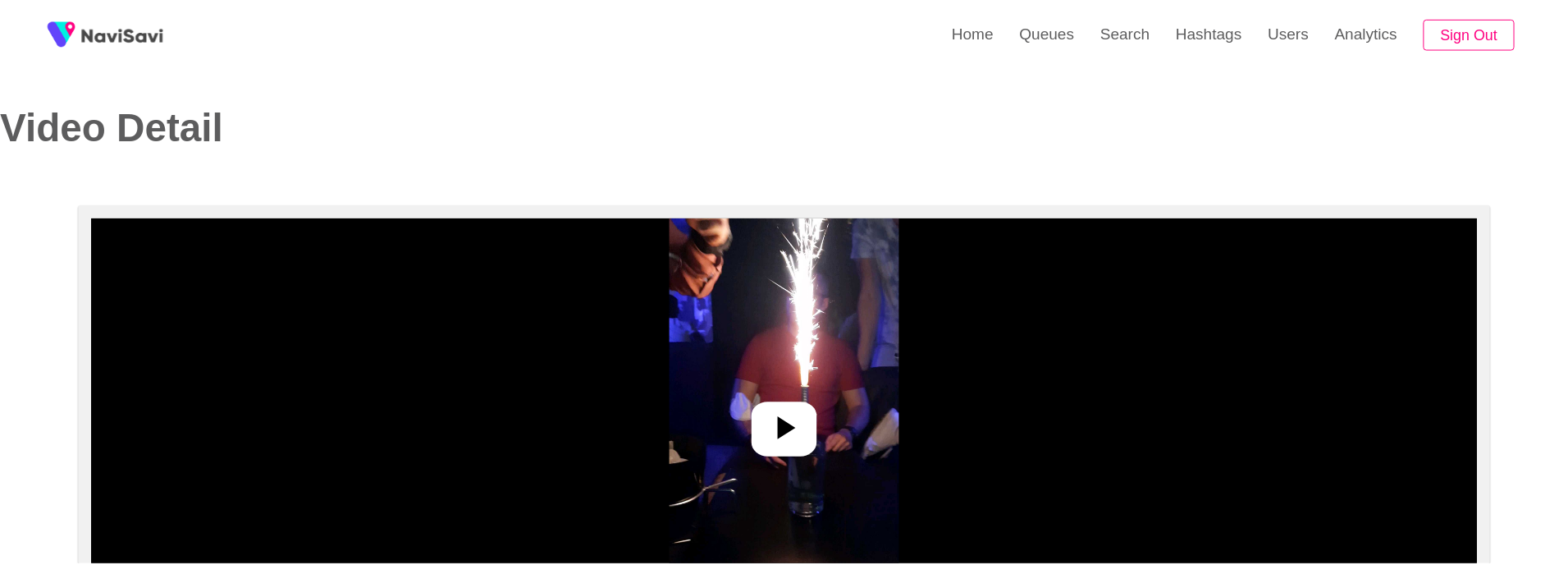 scroll, scrollTop: 0, scrollLeft: 0, axis: both 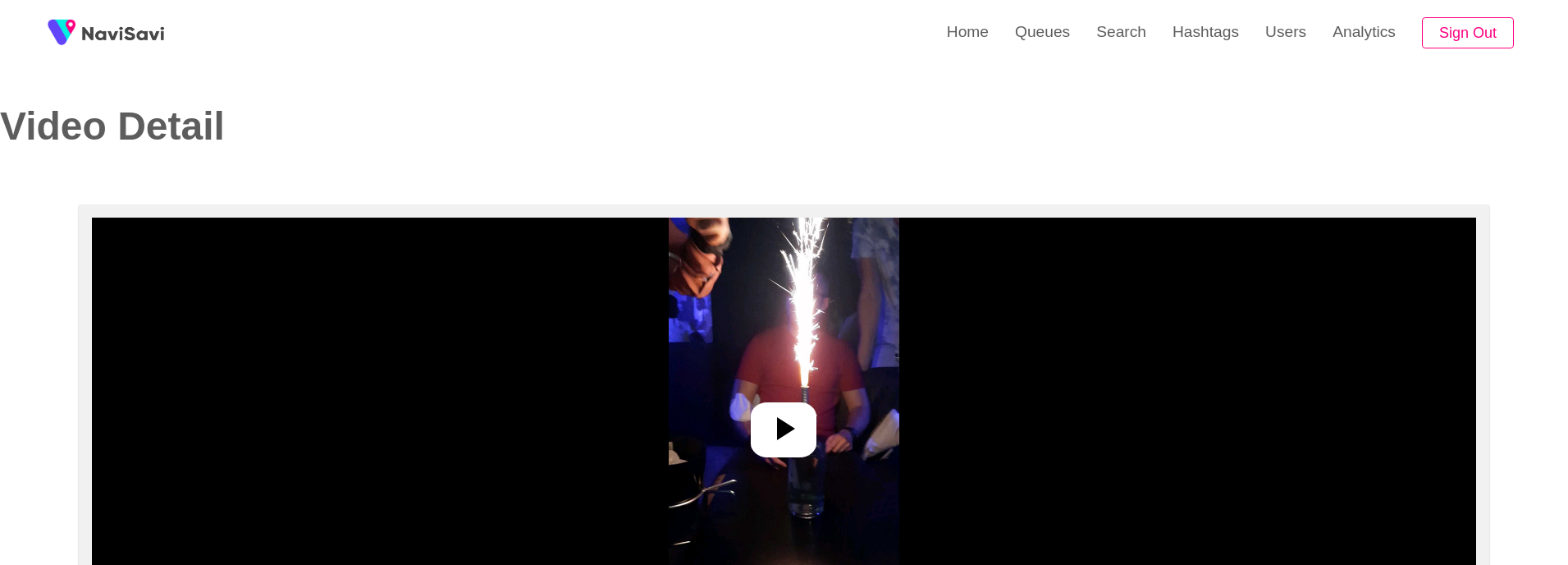 select on "**********" 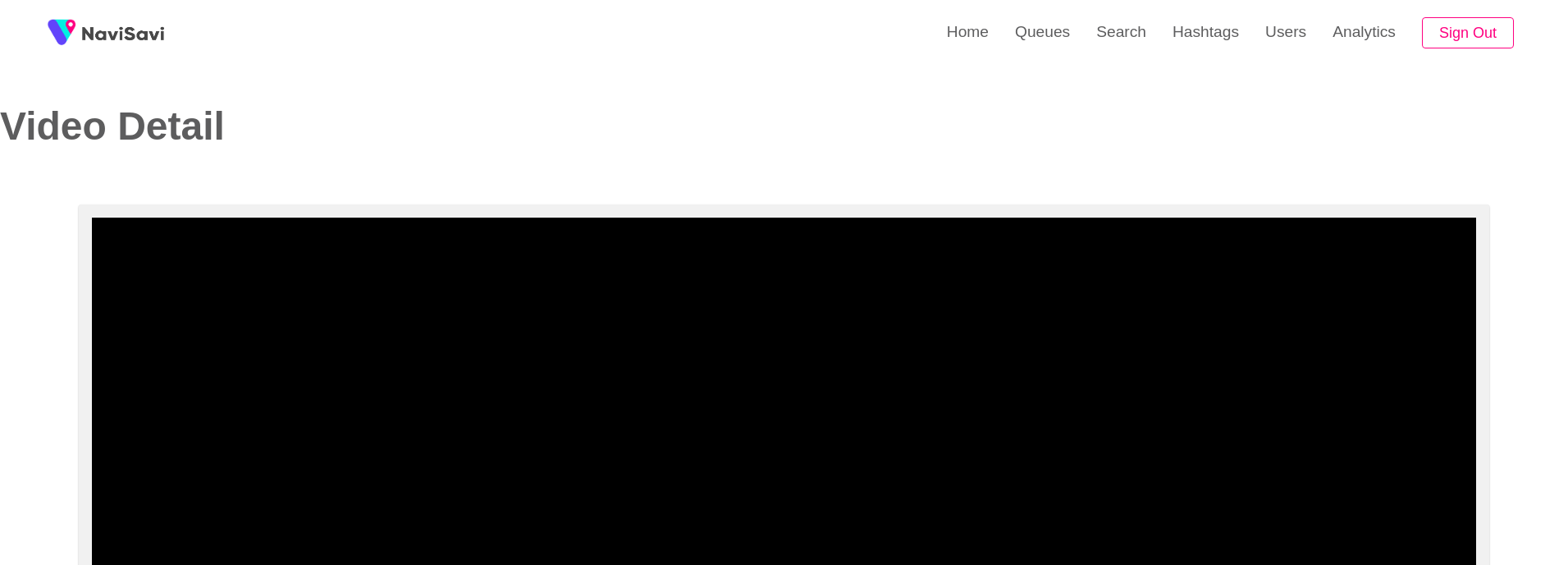scroll, scrollTop: 117, scrollLeft: 0, axis: vertical 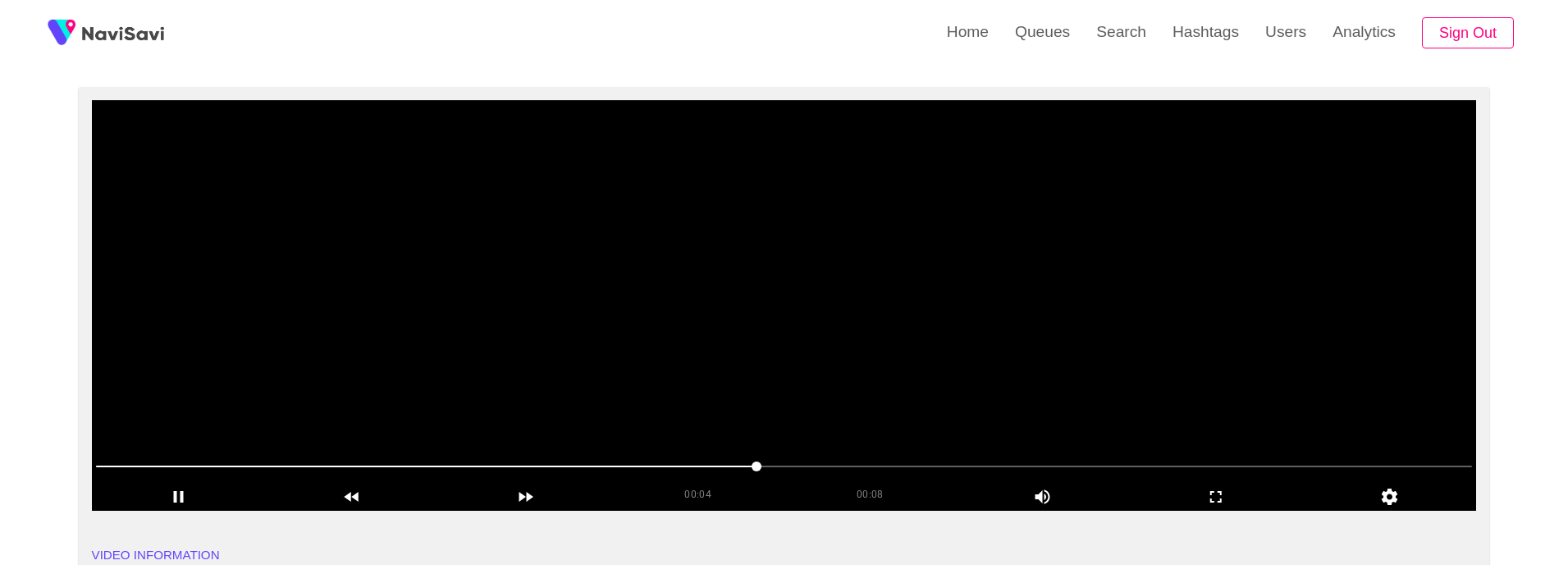click at bounding box center (784, 305) 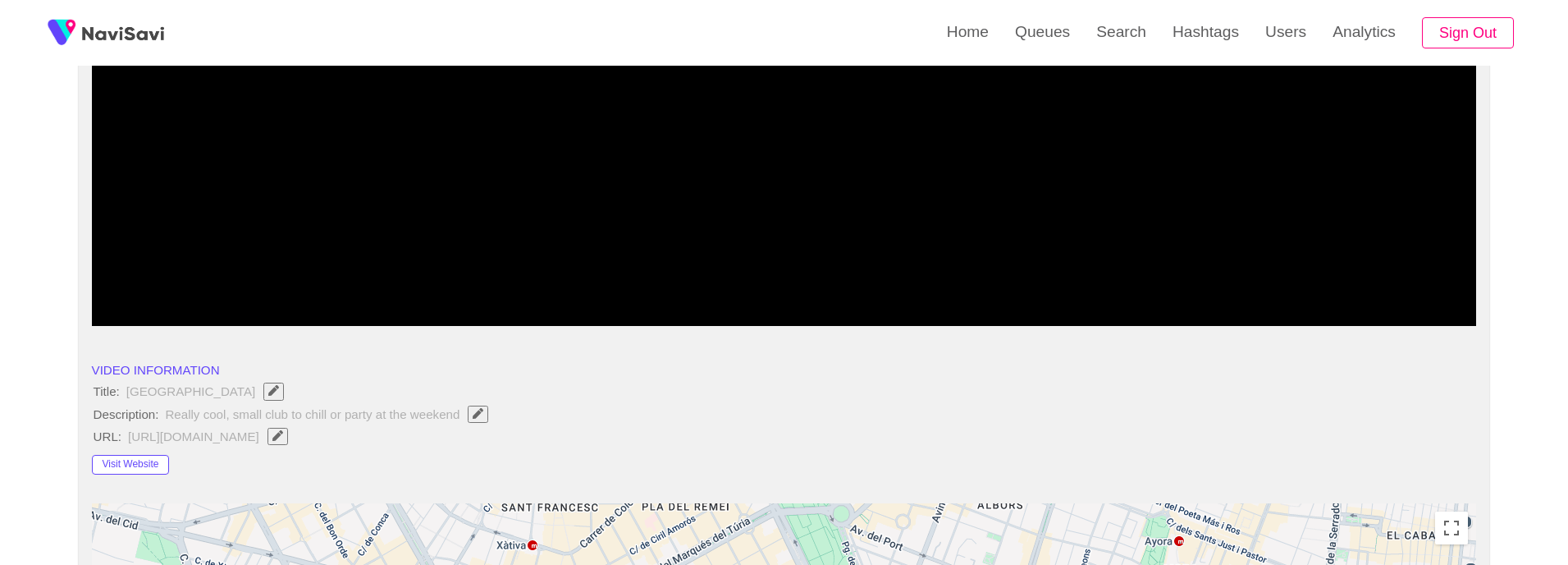 scroll, scrollTop: 236, scrollLeft: 0, axis: vertical 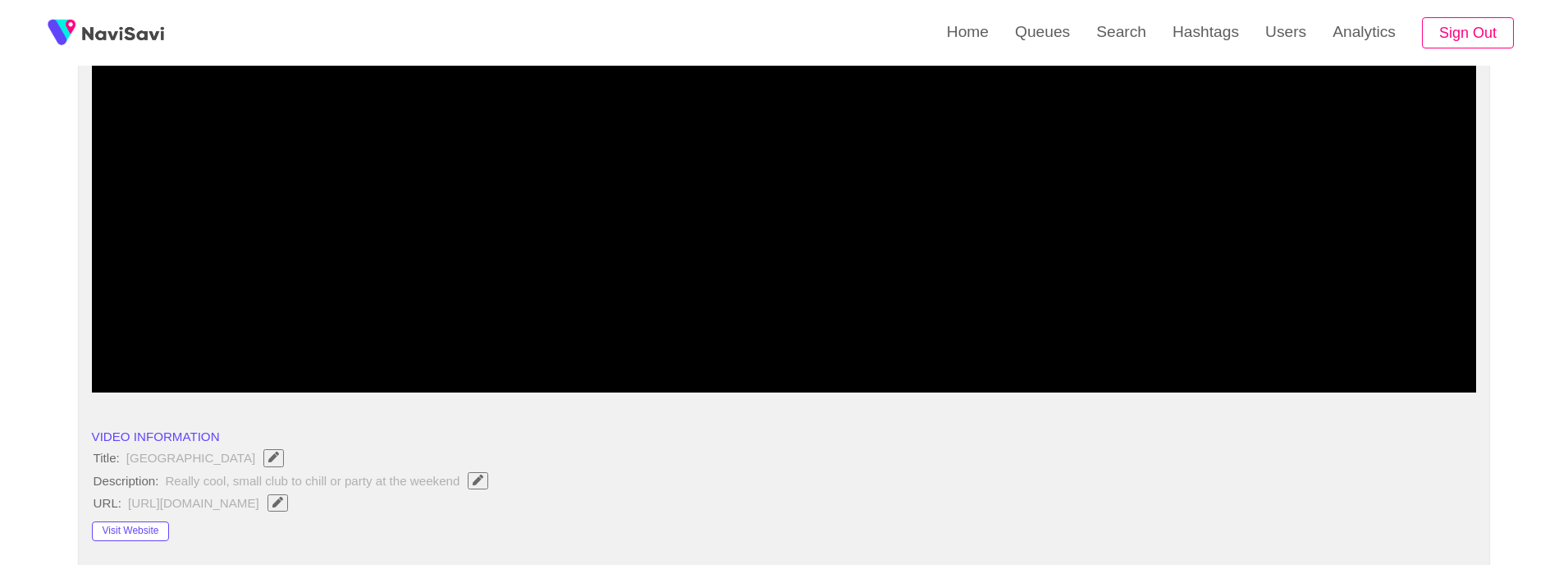 click at bounding box center [784, 187] 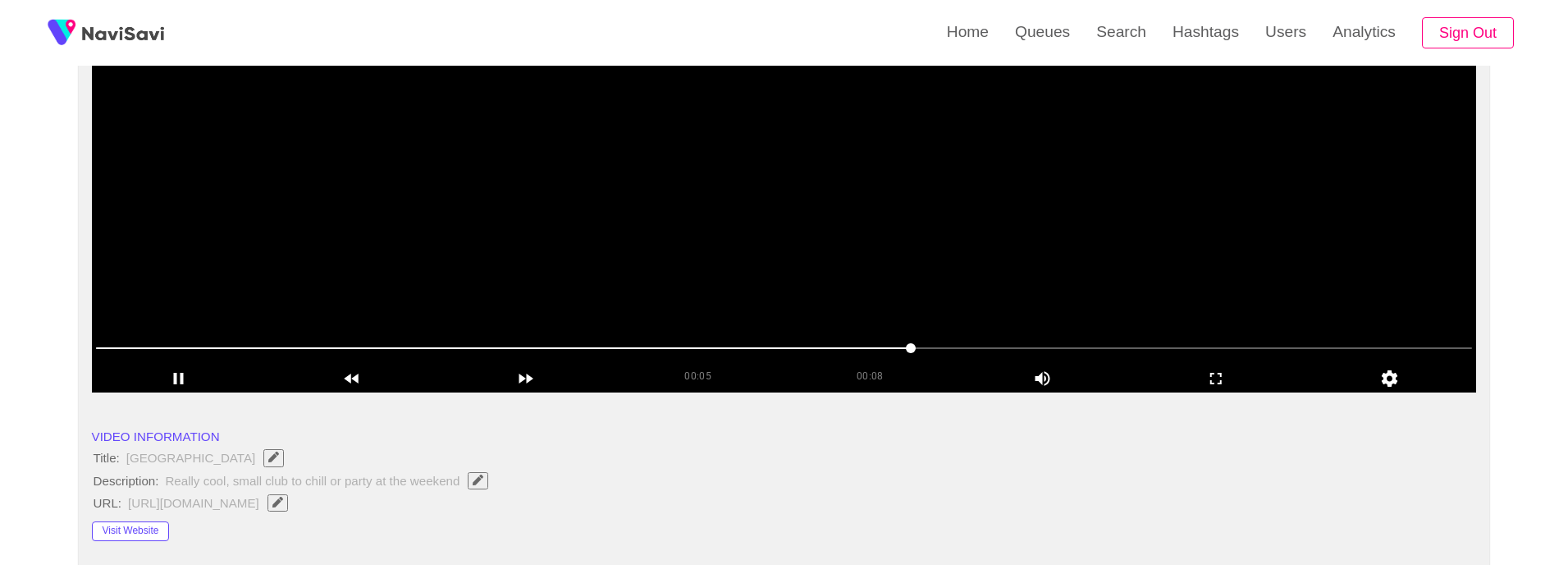 click at bounding box center [784, 348] 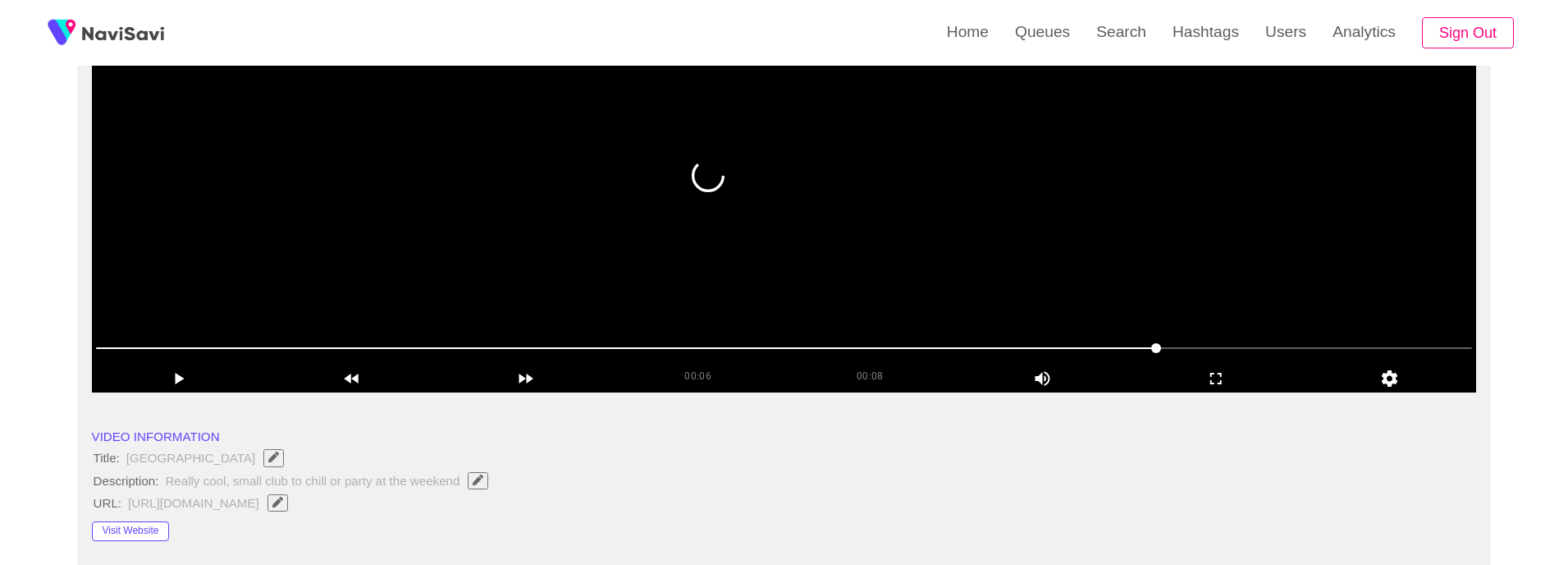 click at bounding box center [784, 187] 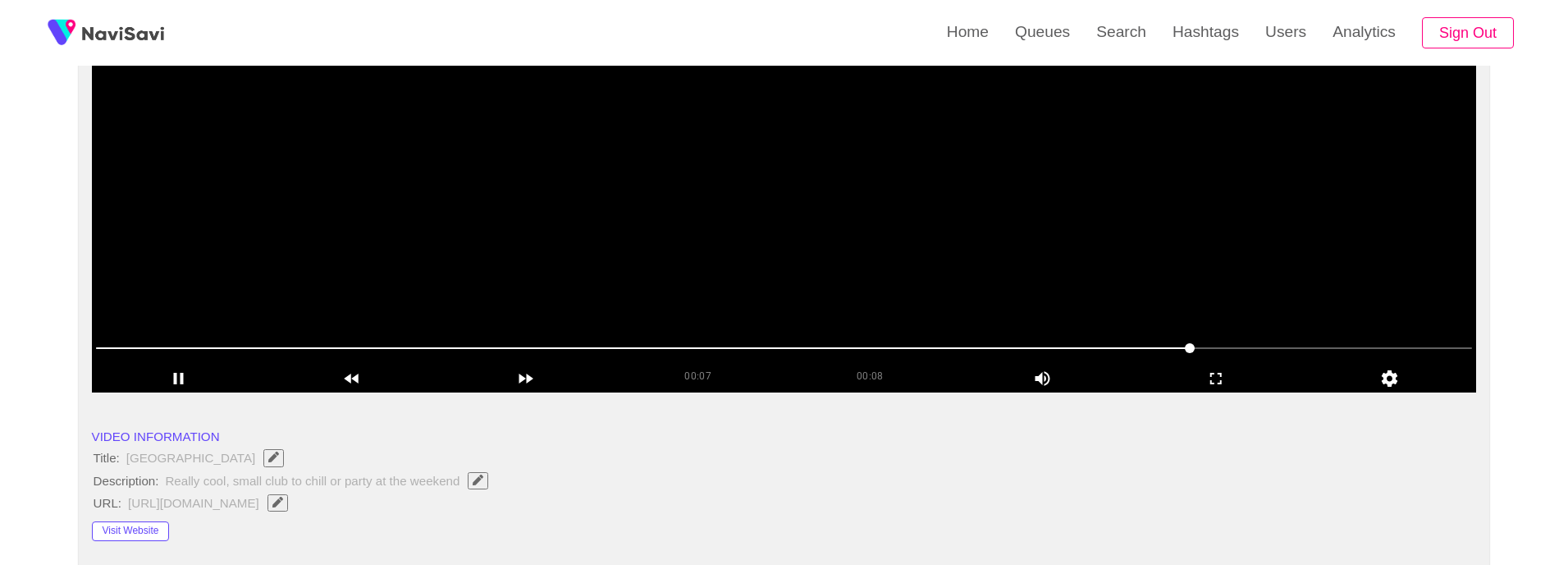 click at bounding box center [784, 187] 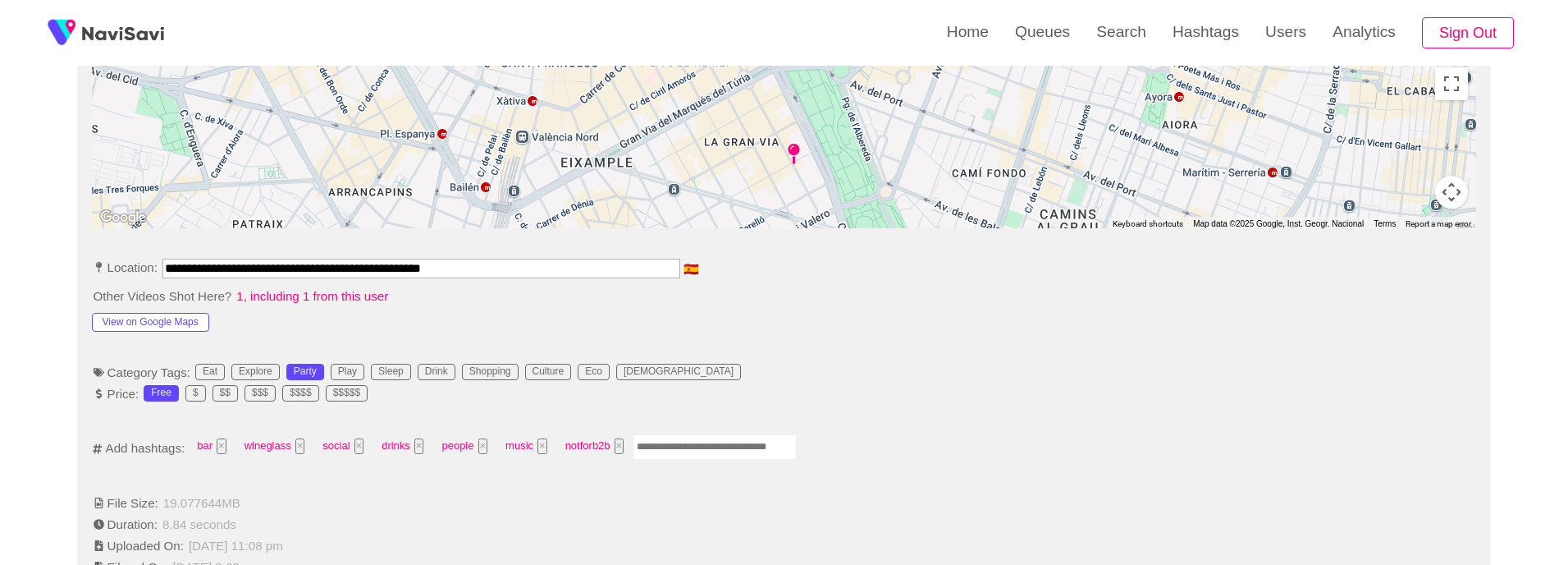 scroll, scrollTop: 827, scrollLeft: 0, axis: vertical 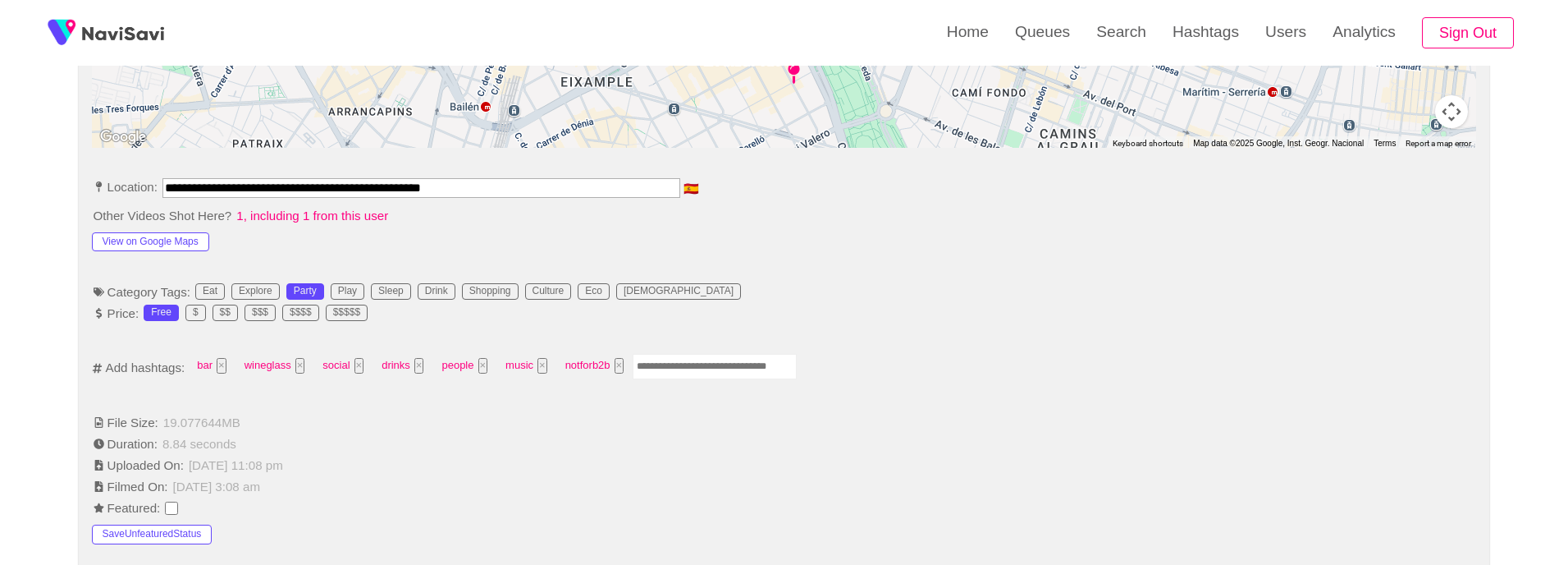 click at bounding box center (715, 366) 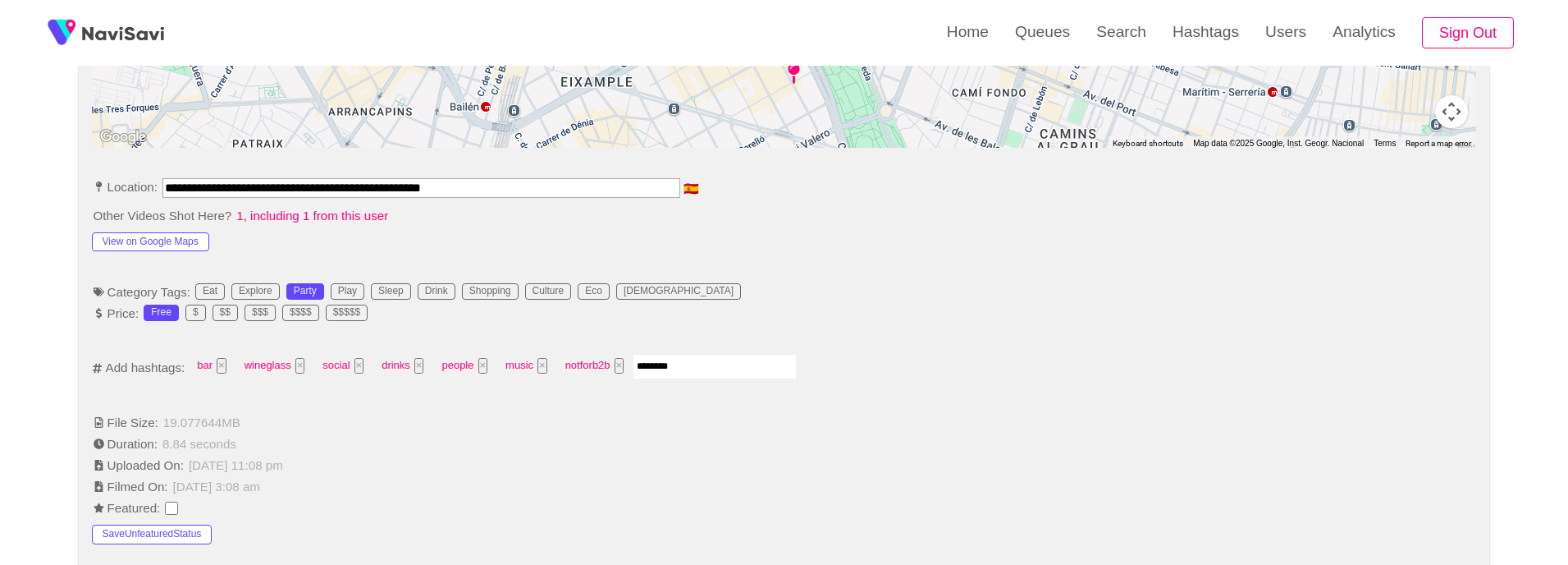 type on "*********" 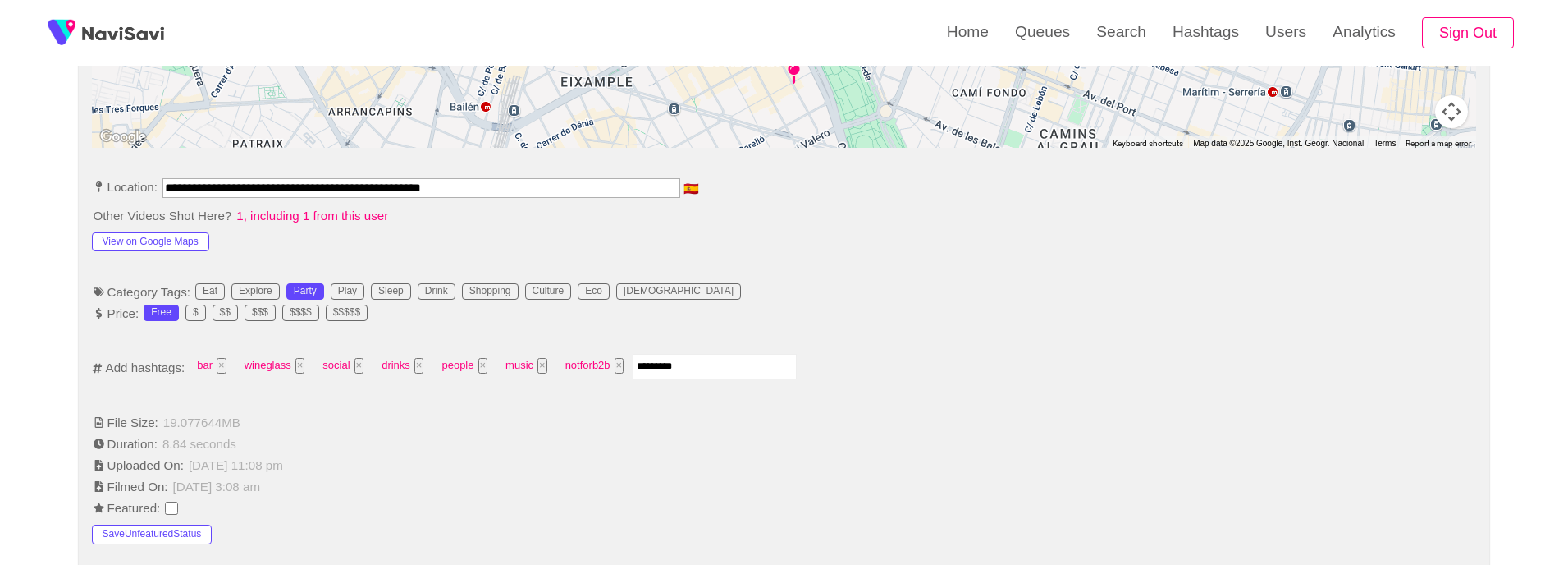 type 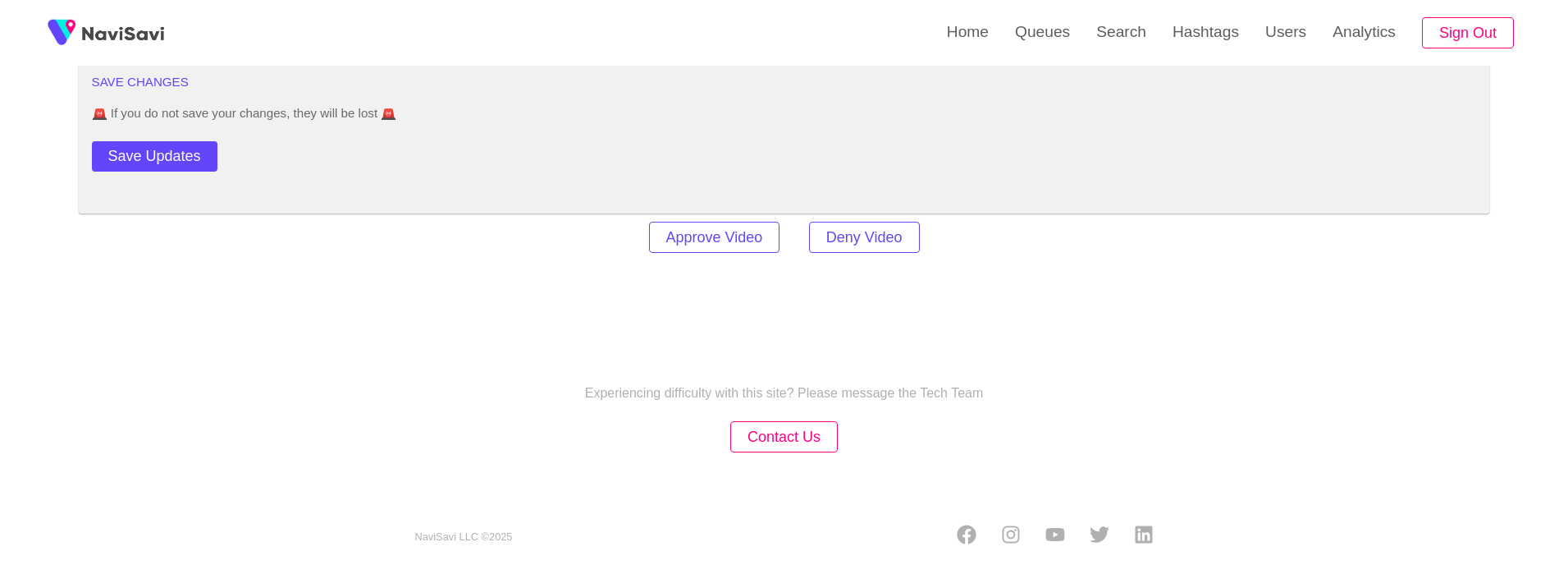 scroll, scrollTop: 2288, scrollLeft: 0, axis: vertical 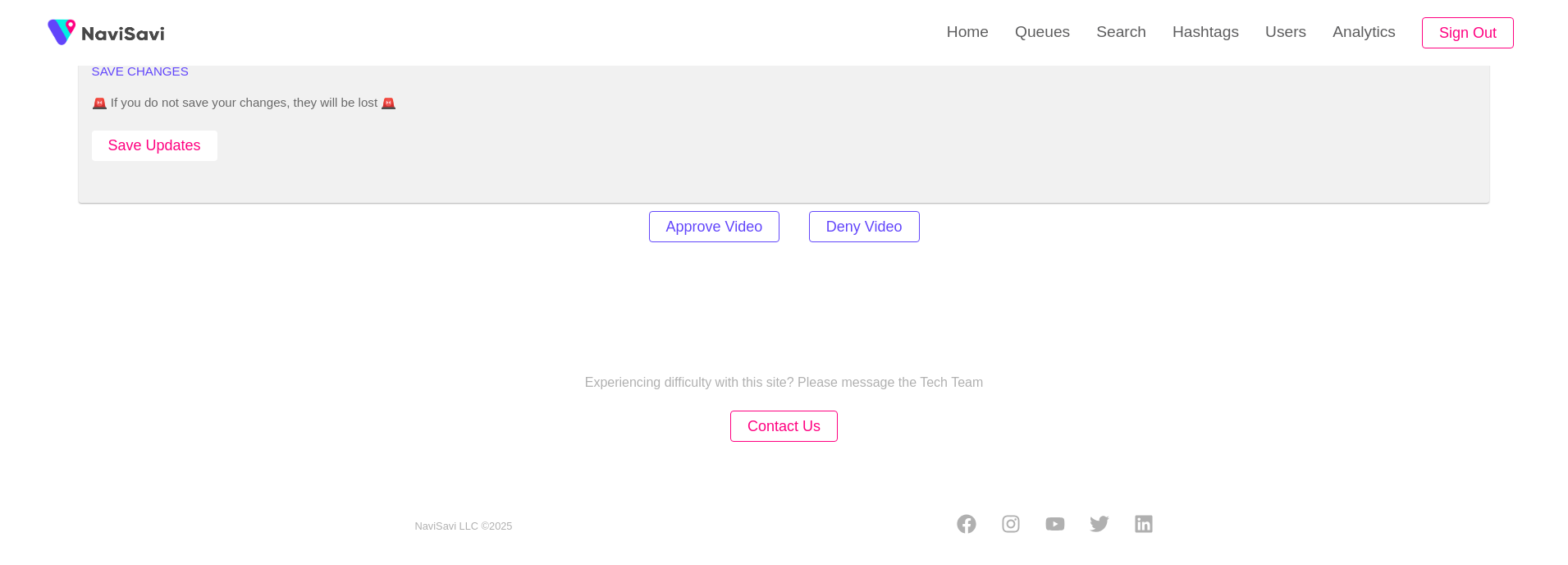 click on "Save Updates" at bounding box center [154, 145] 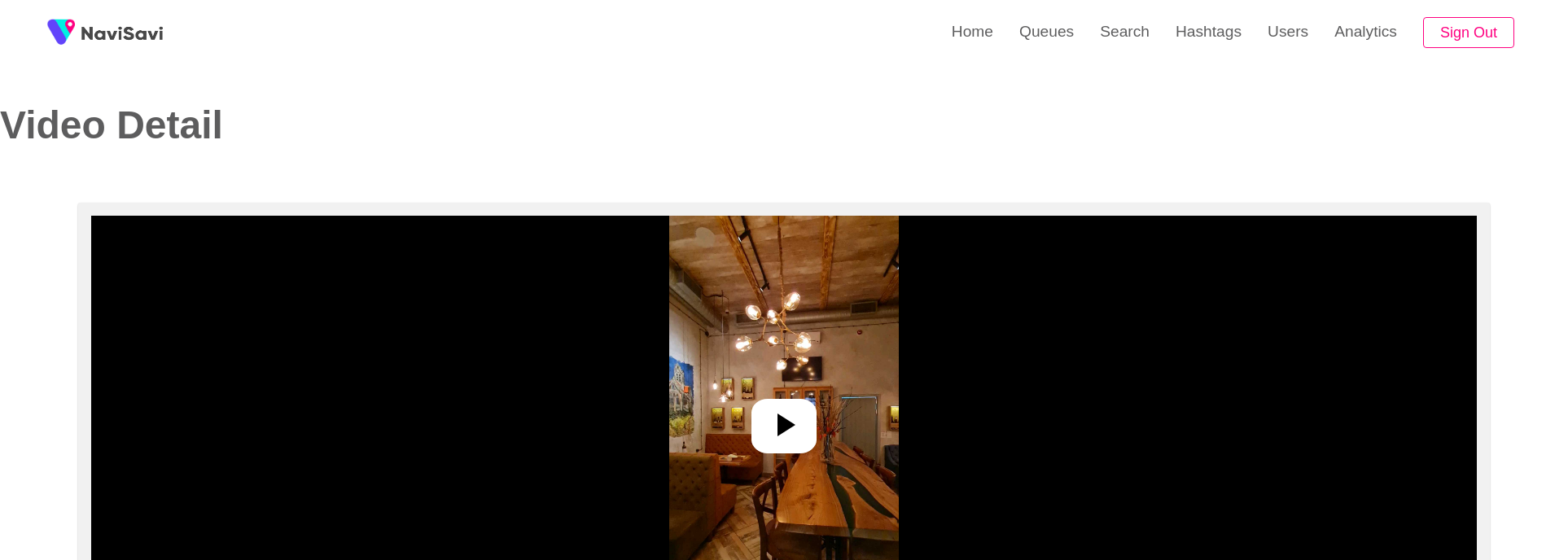 select on "**" 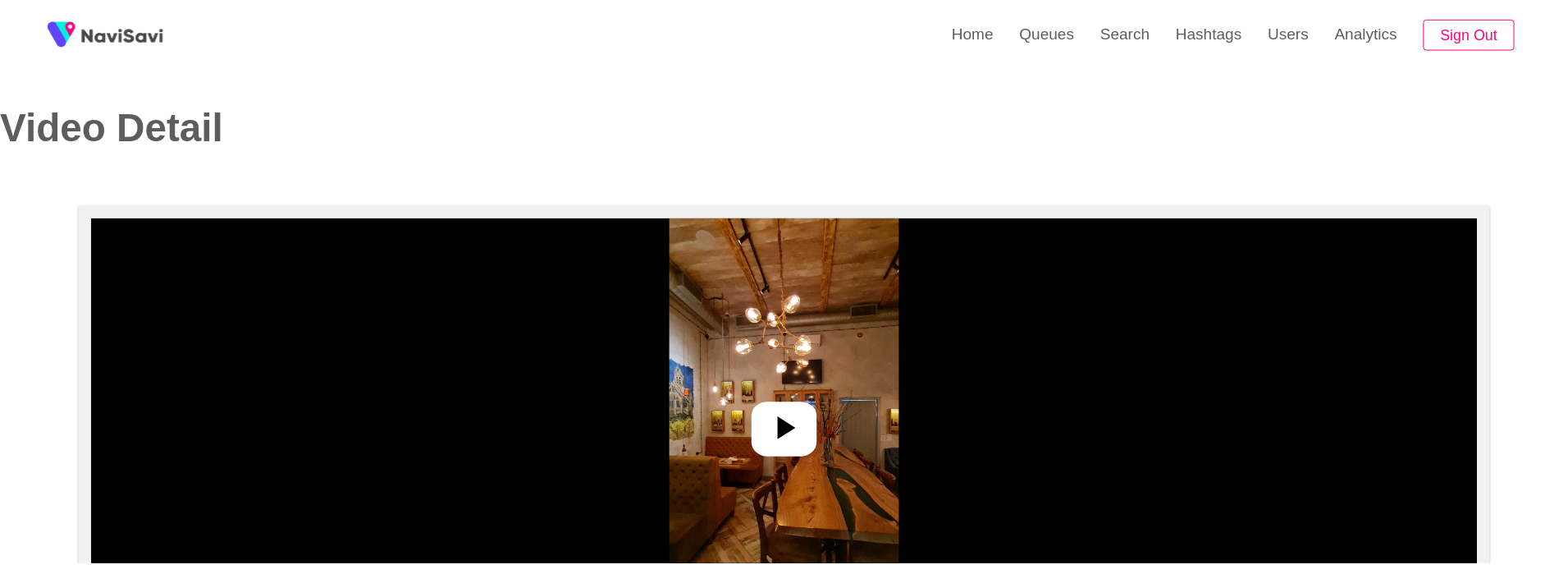 scroll, scrollTop: 0, scrollLeft: 0, axis: both 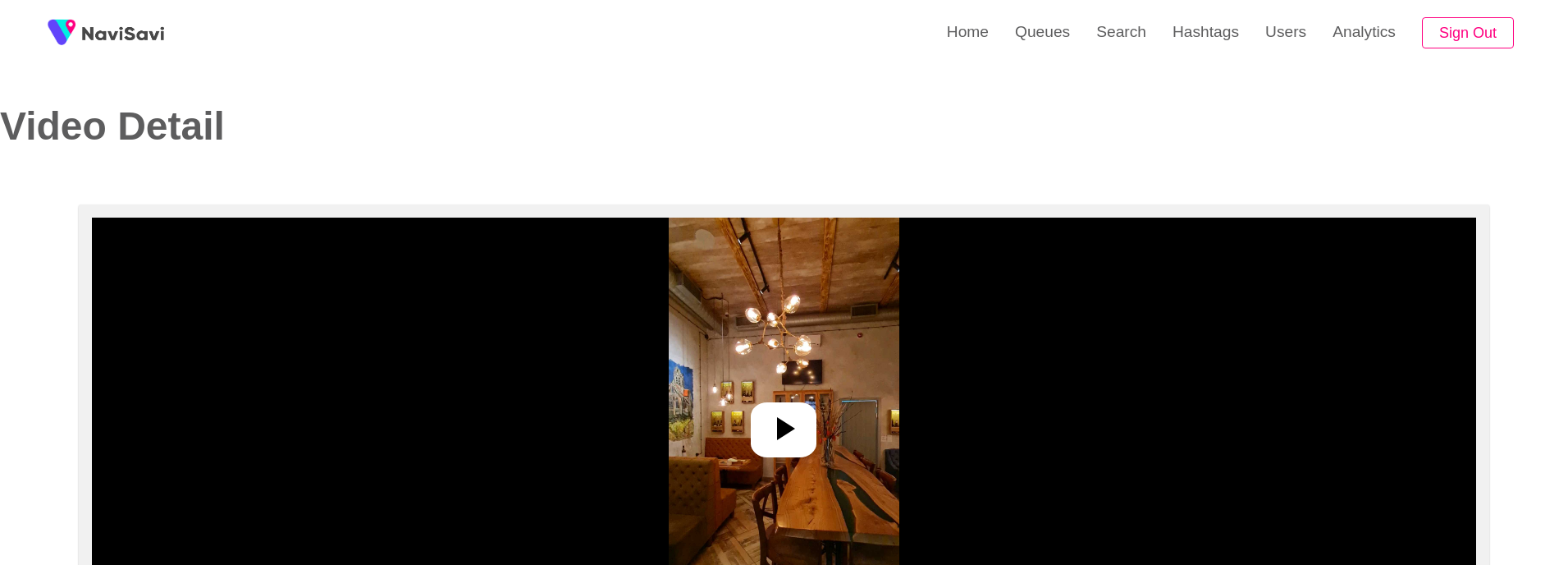 select on "**********" 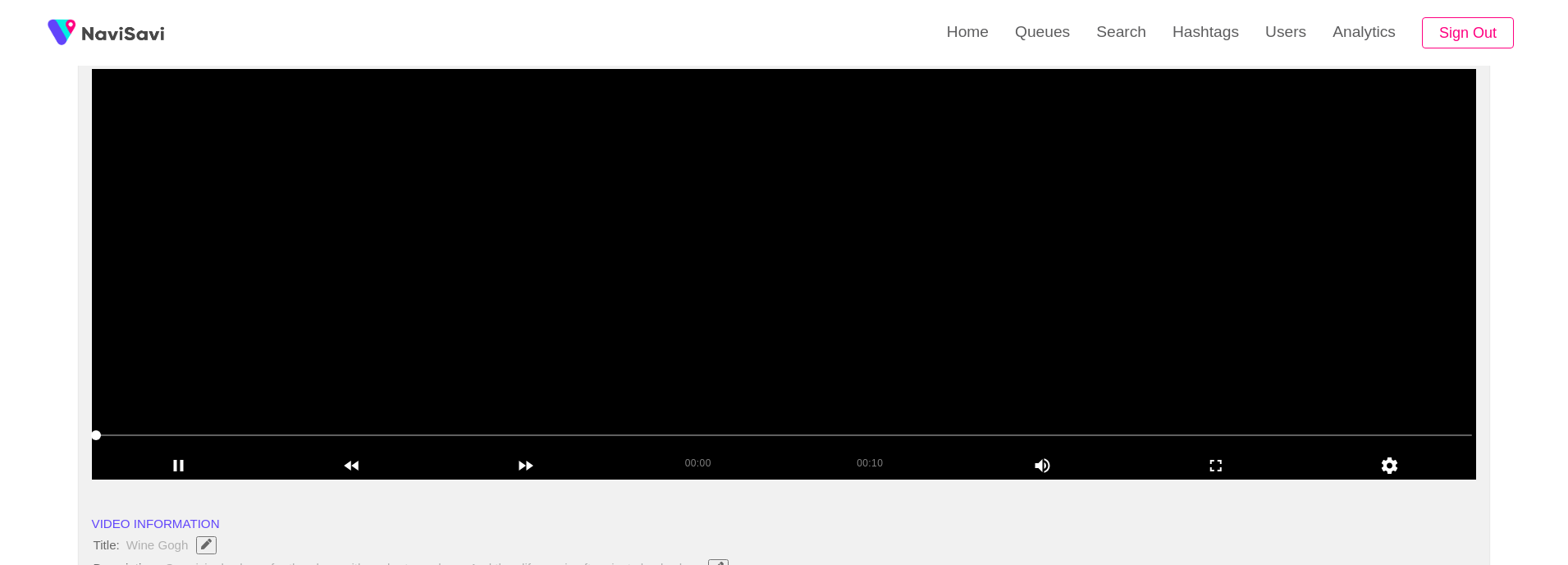 scroll, scrollTop: 149, scrollLeft: 0, axis: vertical 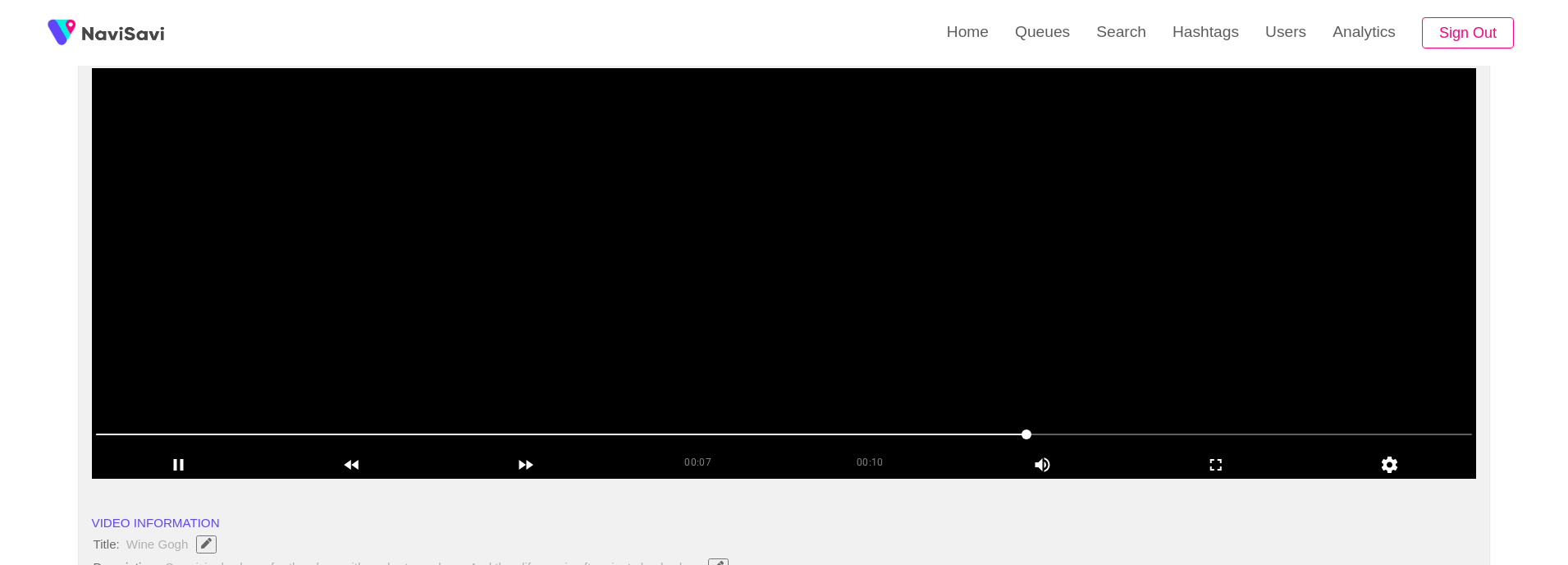 click at bounding box center [784, 273] 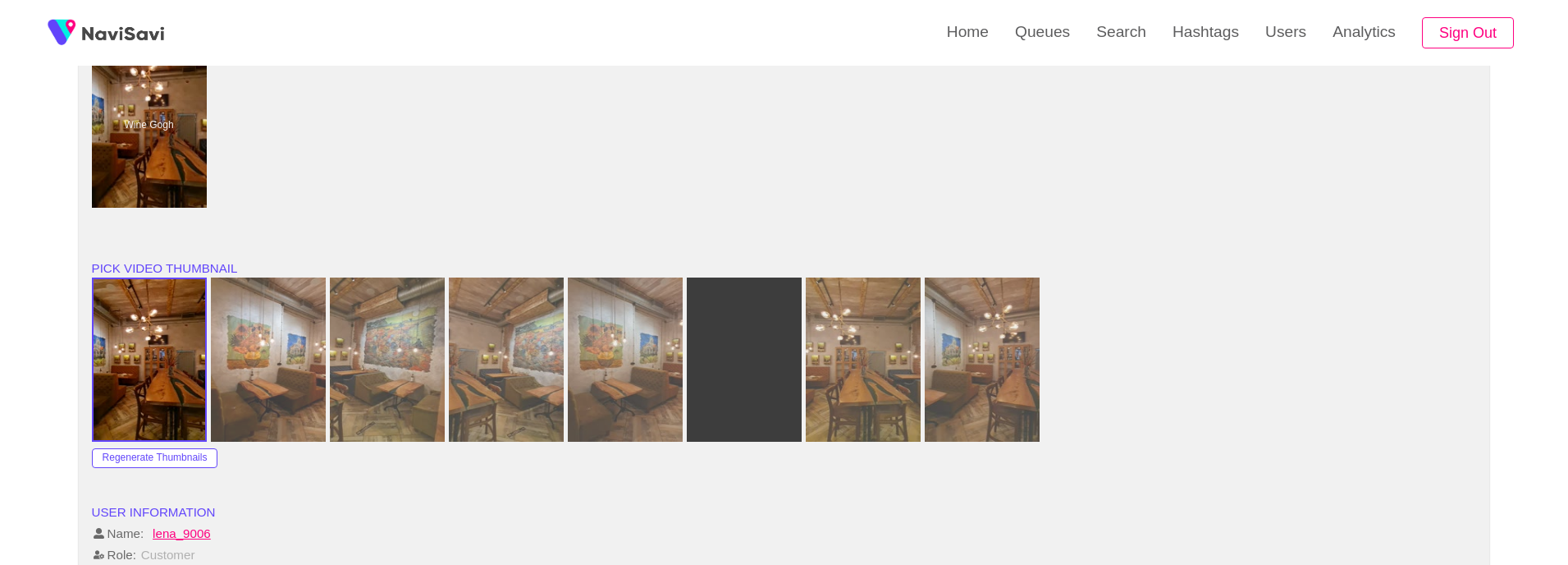 scroll, scrollTop: 1423, scrollLeft: 0, axis: vertical 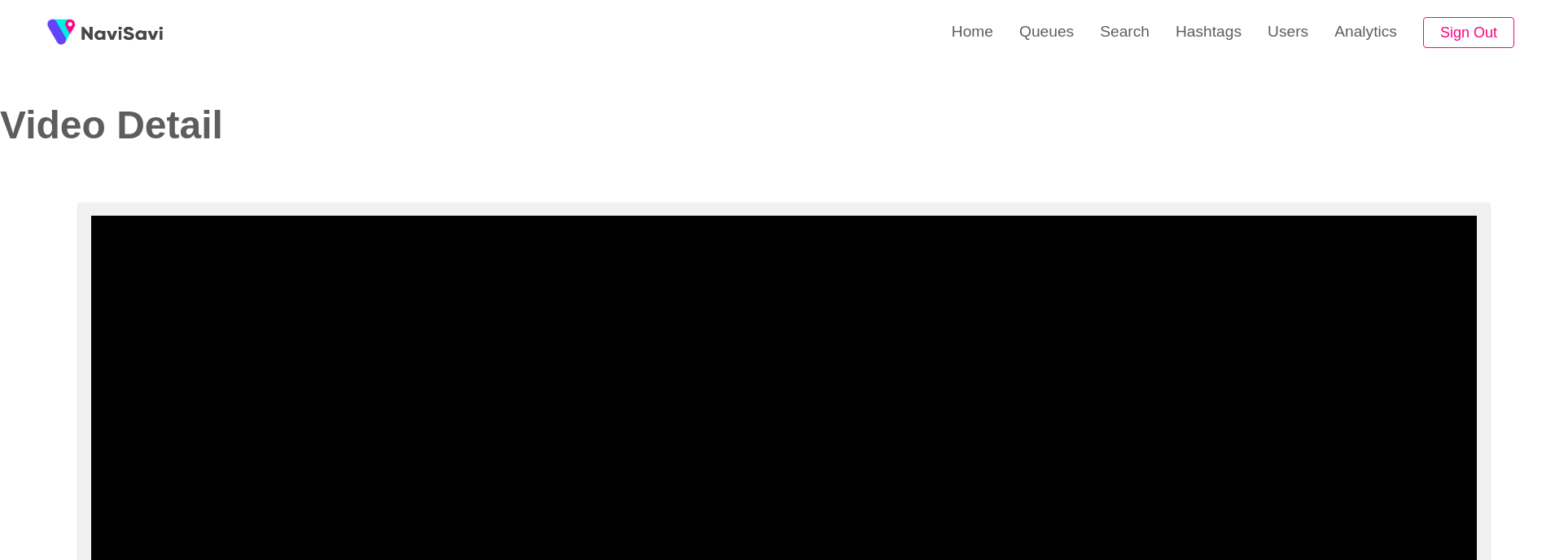 select on "**********" 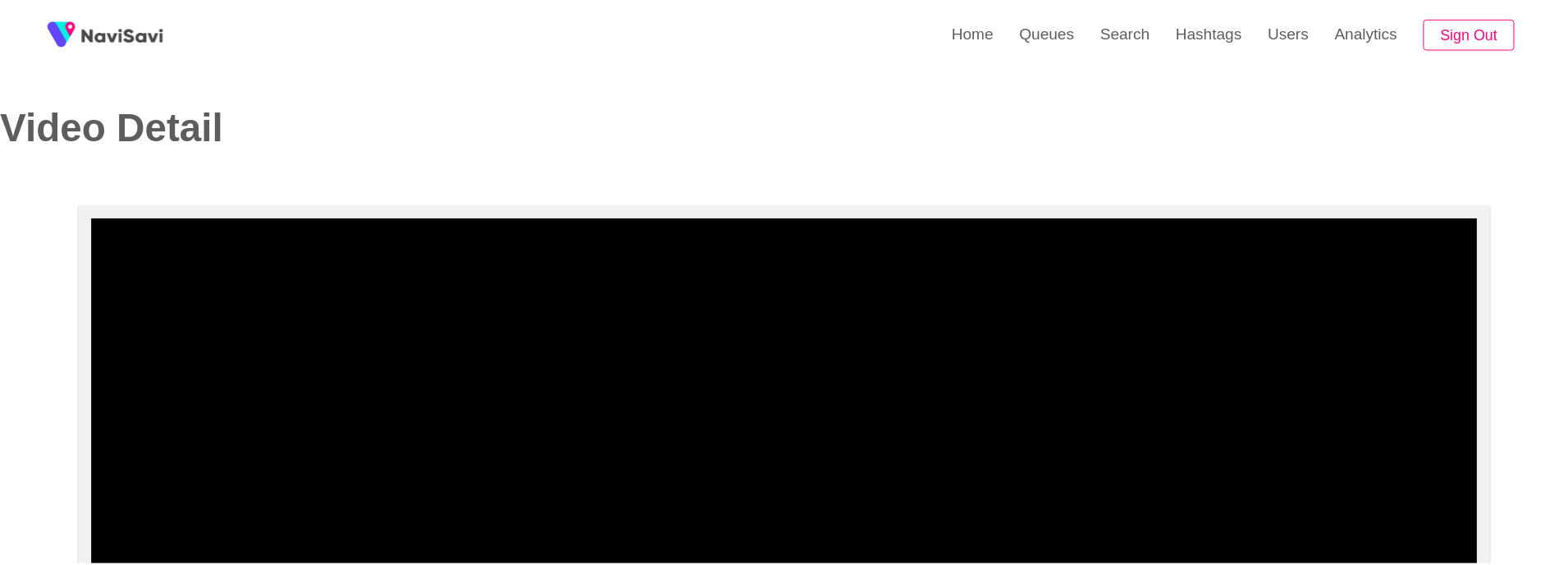 scroll, scrollTop: 167, scrollLeft: 0, axis: vertical 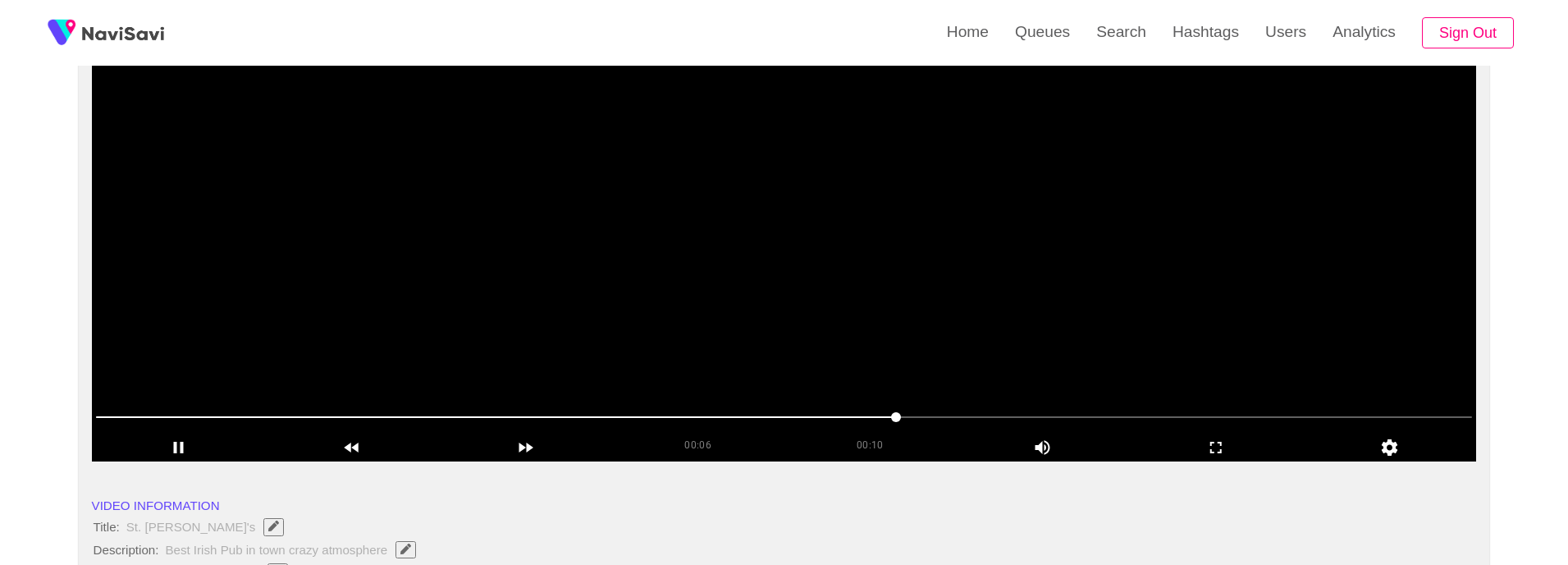 click at bounding box center (784, 256) 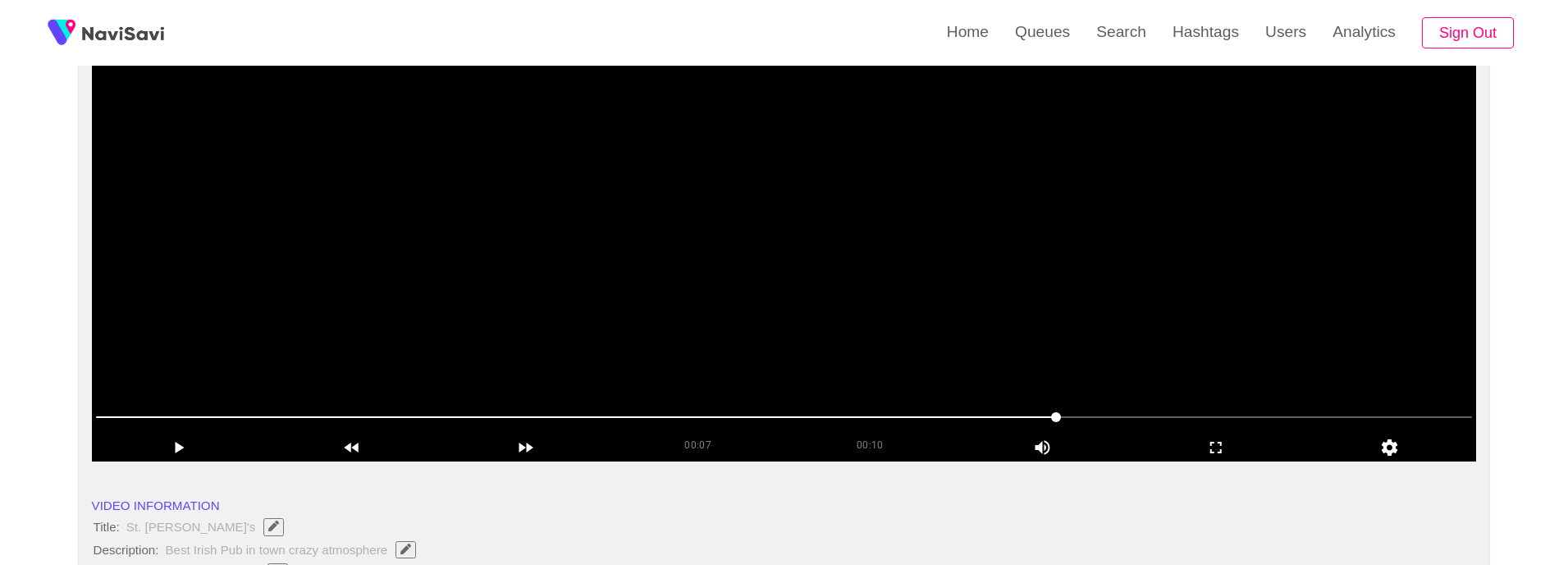 click at bounding box center (784, 256) 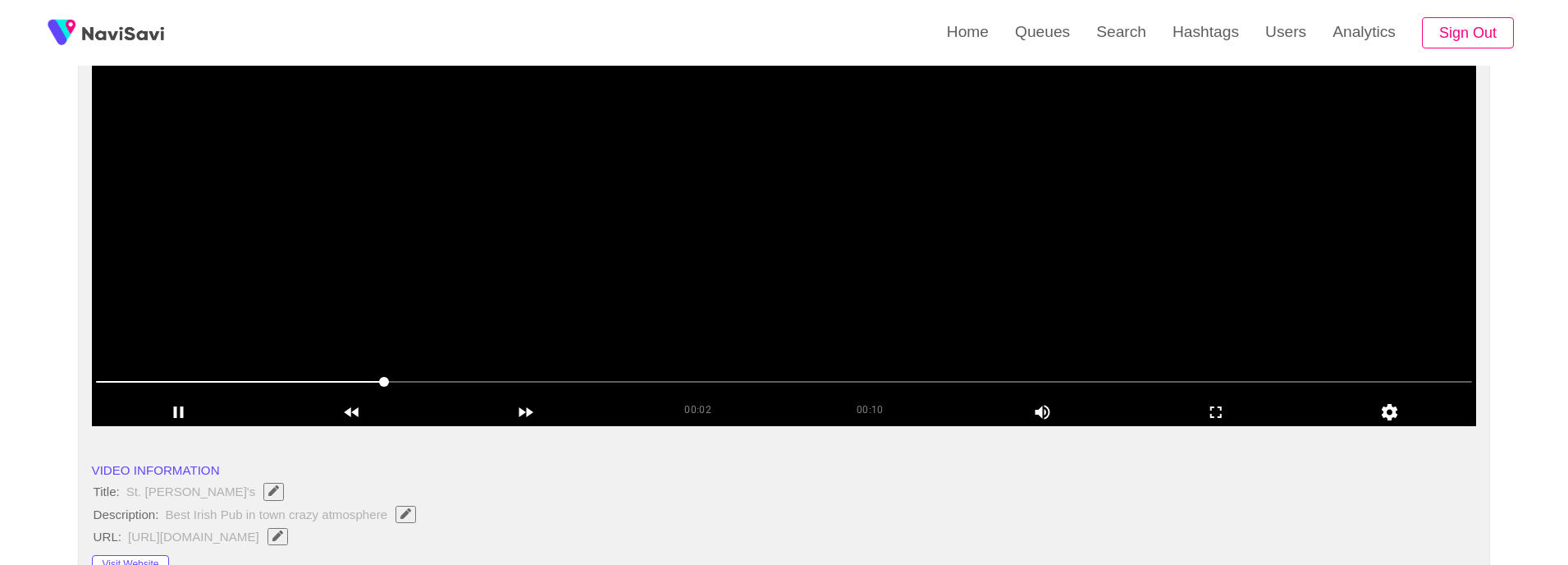 scroll, scrollTop: 201, scrollLeft: 0, axis: vertical 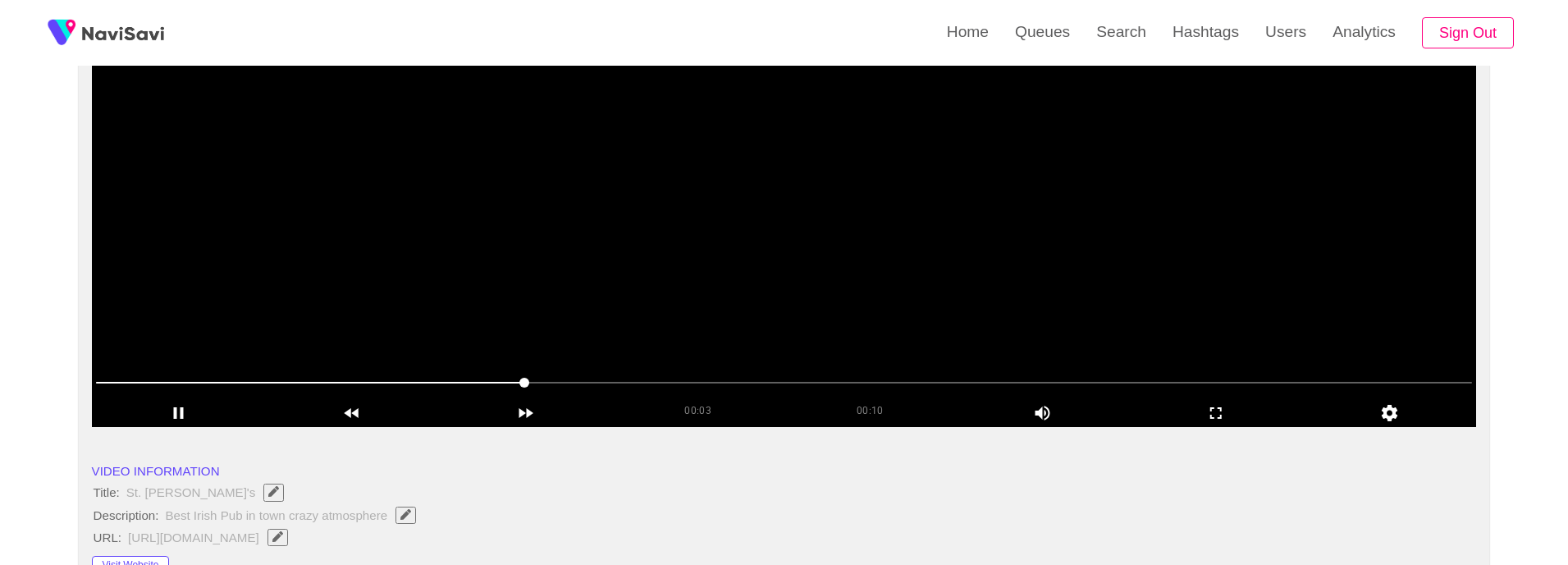 click at bounding box center [784, 222] 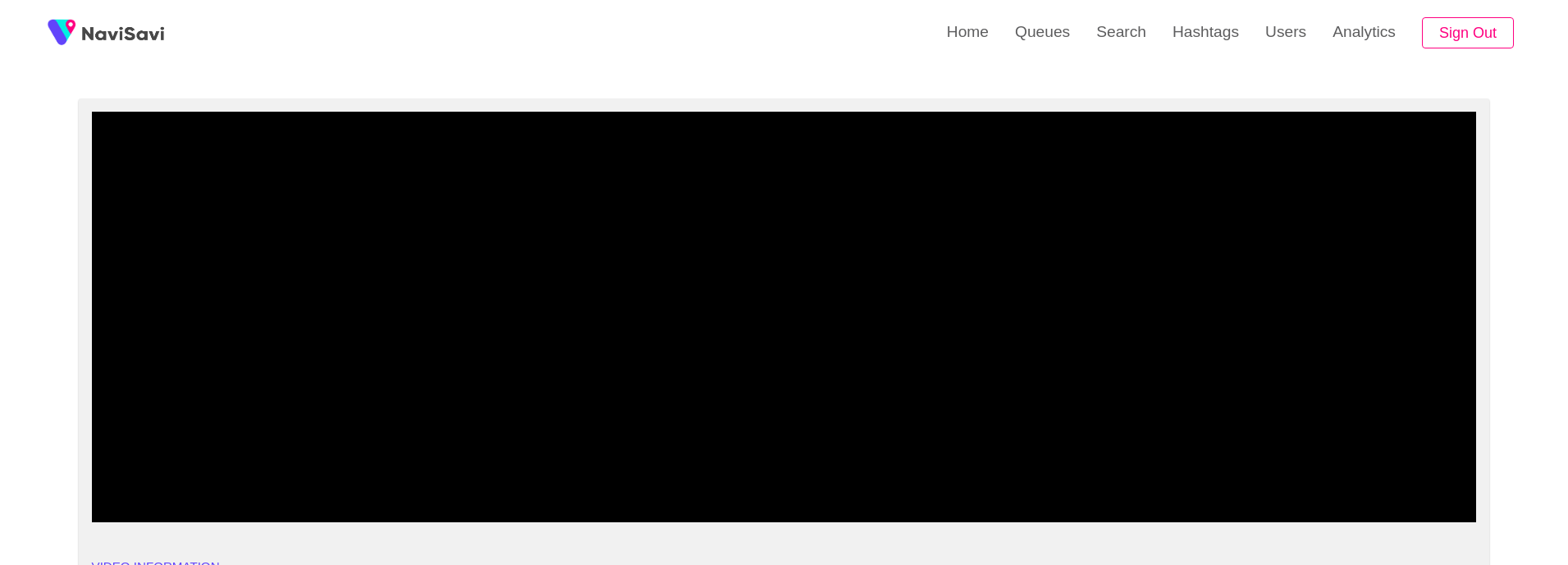 scroll, scrollTop: 105, scrollLeft: 0, axis: vertical 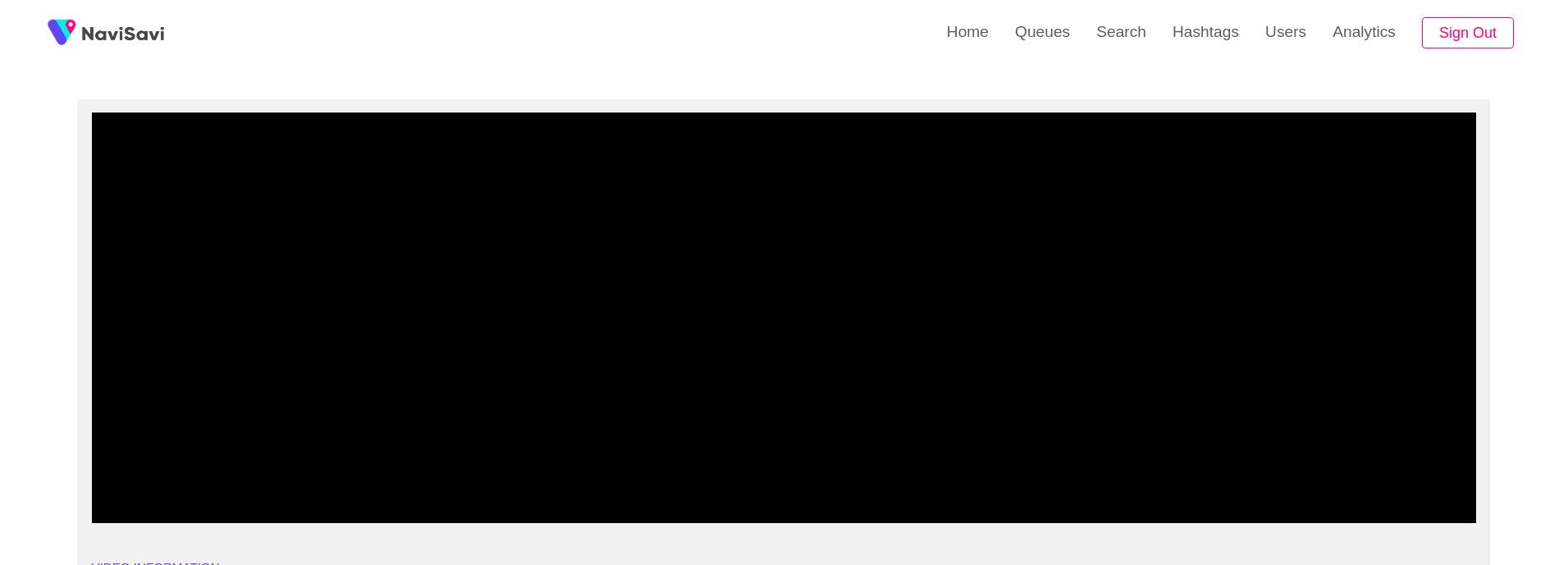 click at bounding box center (784, 318) 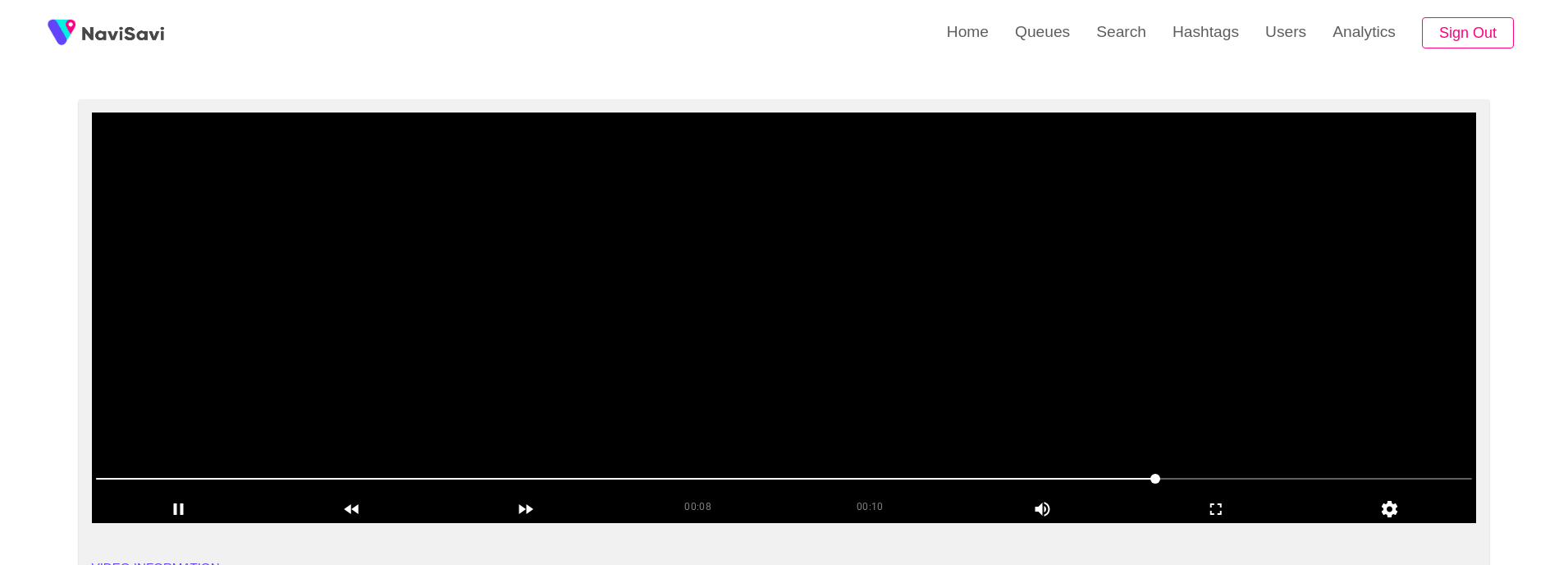 click at bounding box center (784, 318) 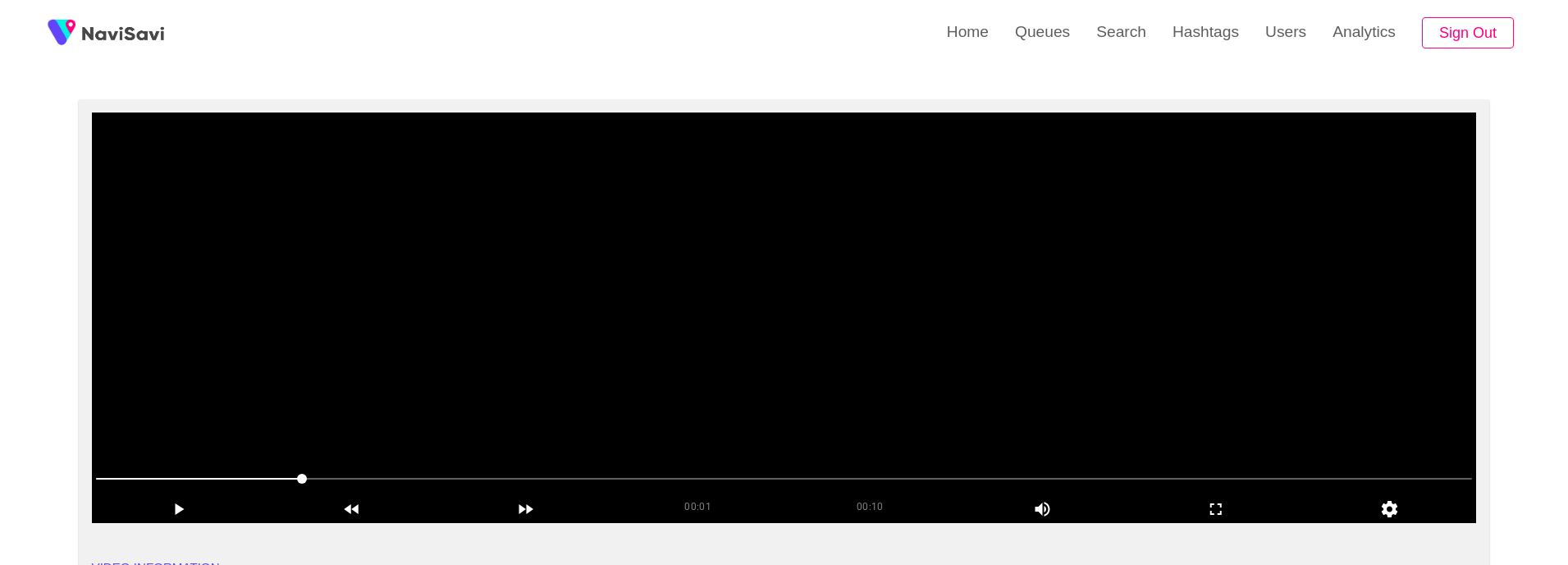 click at bounding box center (784, 318) 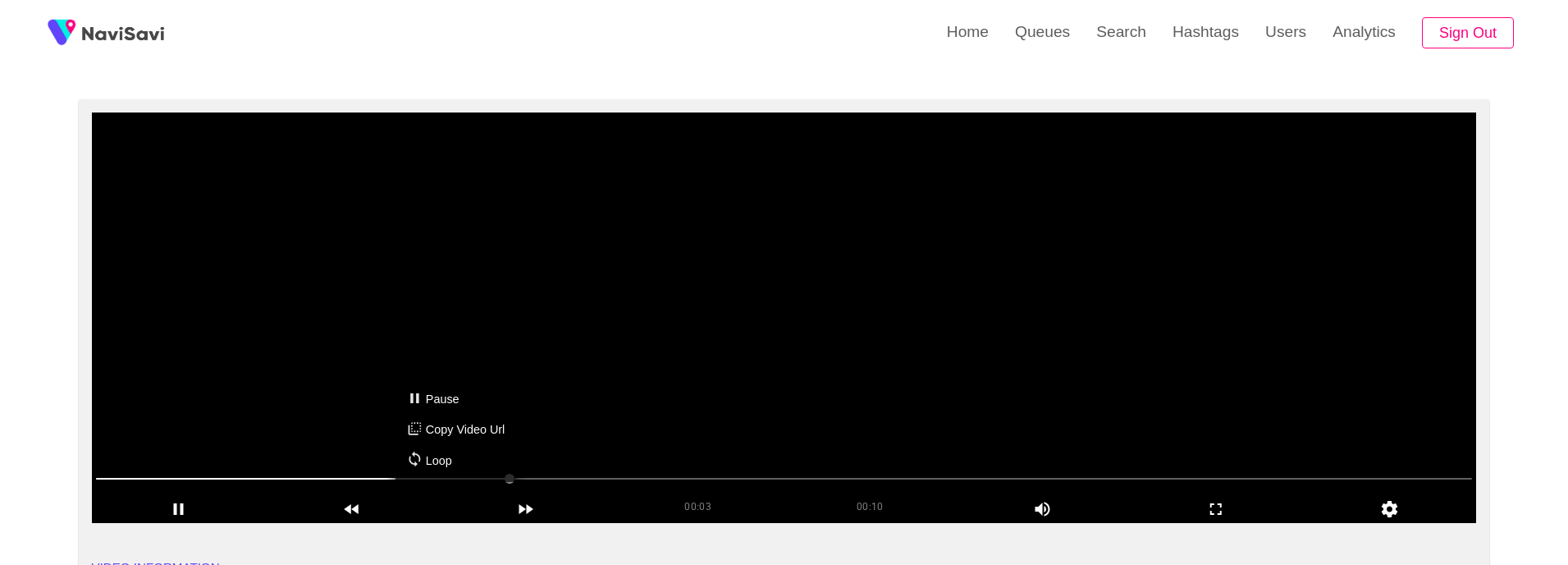click on "Pause Copy Video Url Loop" at bounding box center [455, 429] 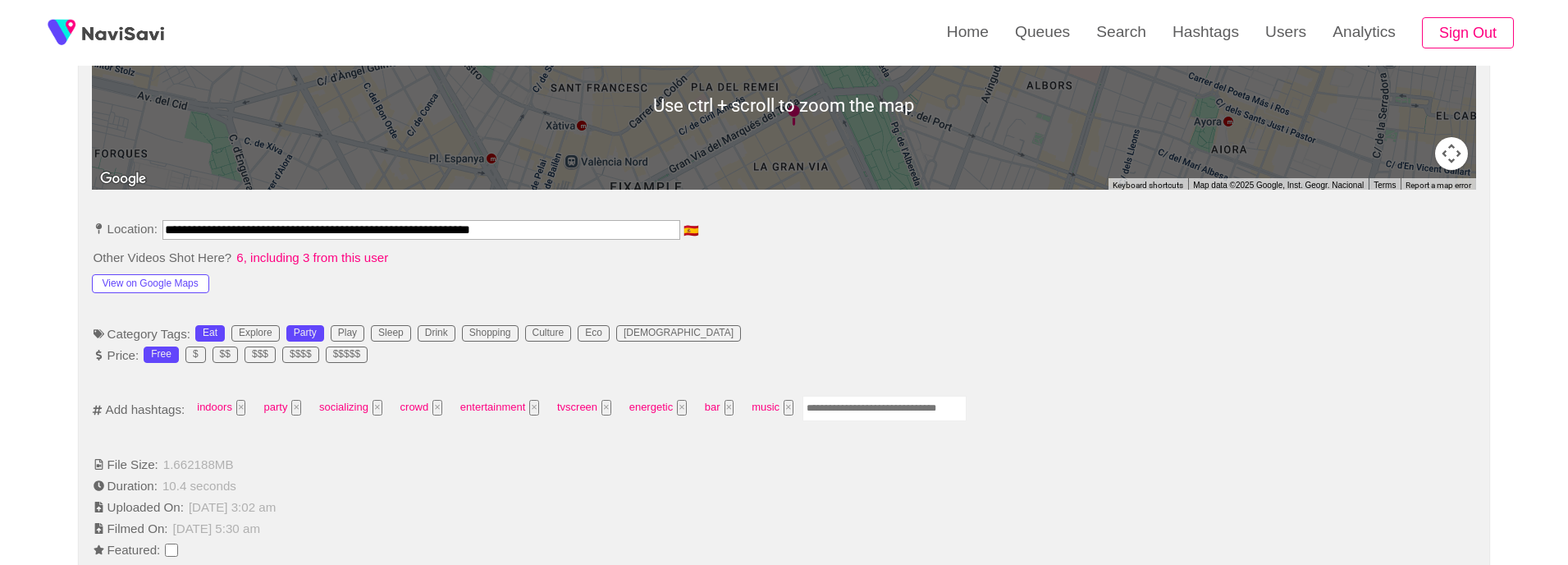 scroll, scrollTop: 786, scrollLeft: 0, axis: vertical 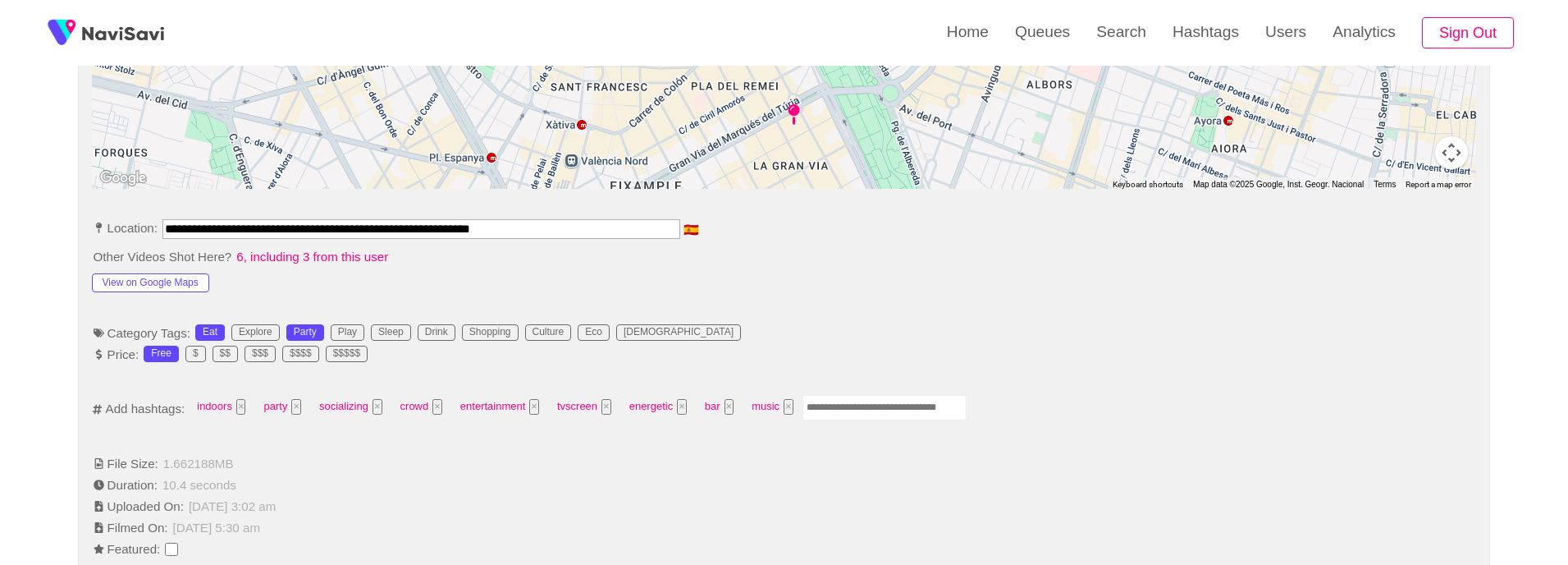 click at bounding box center (885, 407) 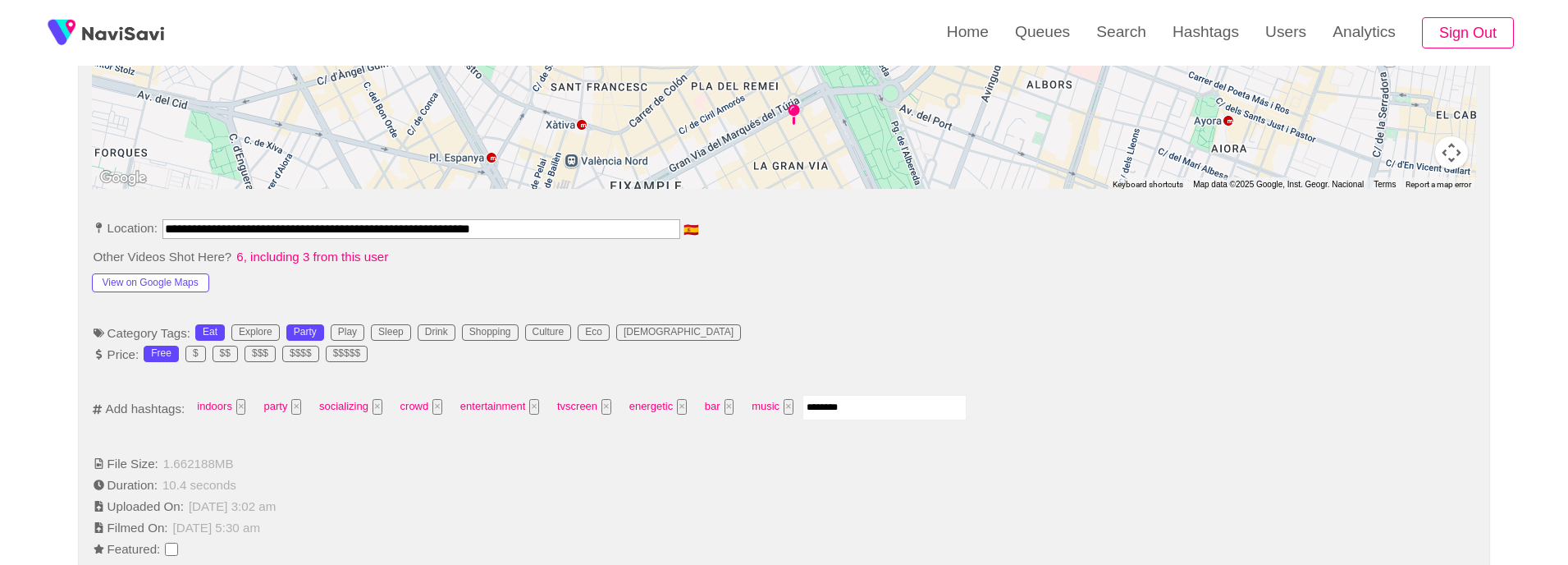 type on "*********" 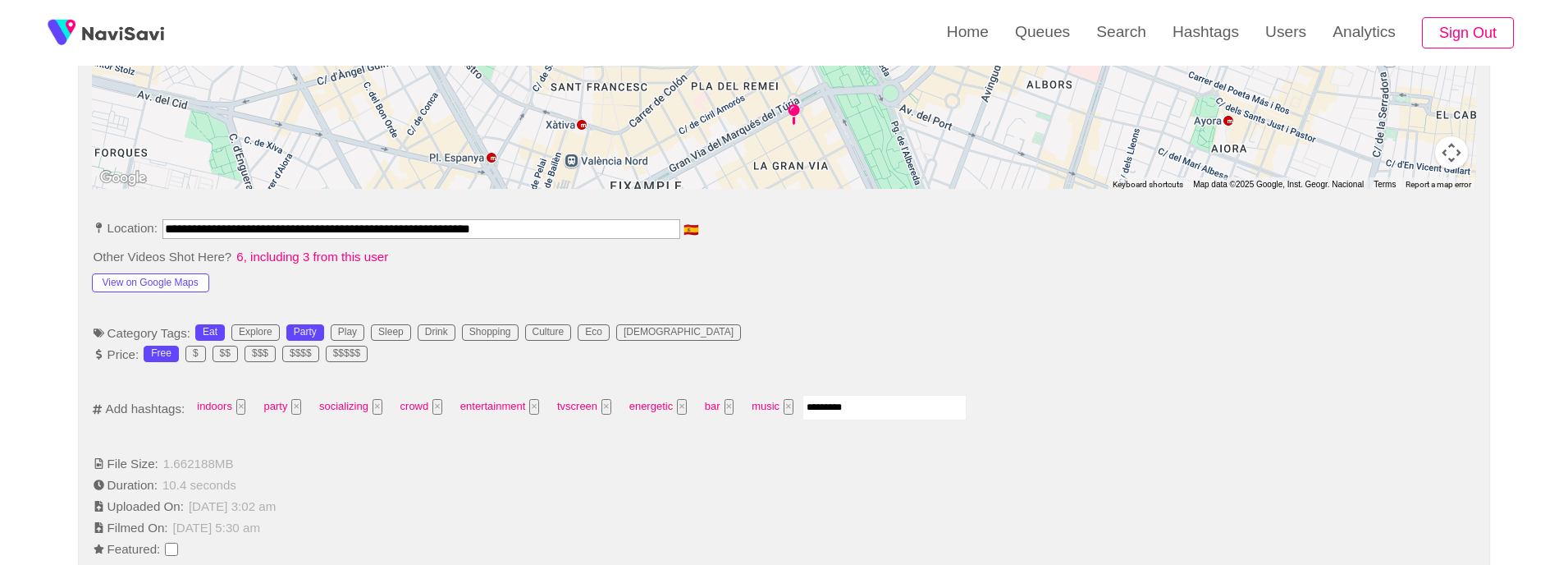 type 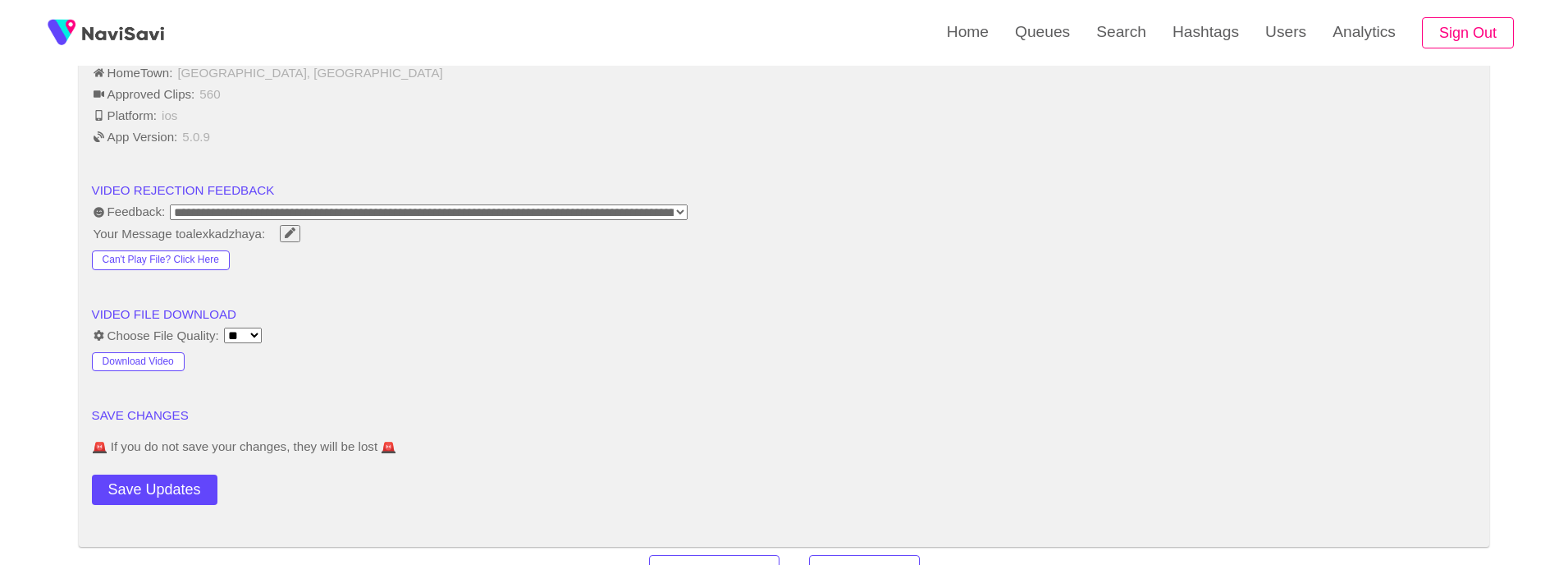 scroll, scrollTop: 2042, scrollLeft: 0, axis: vertical 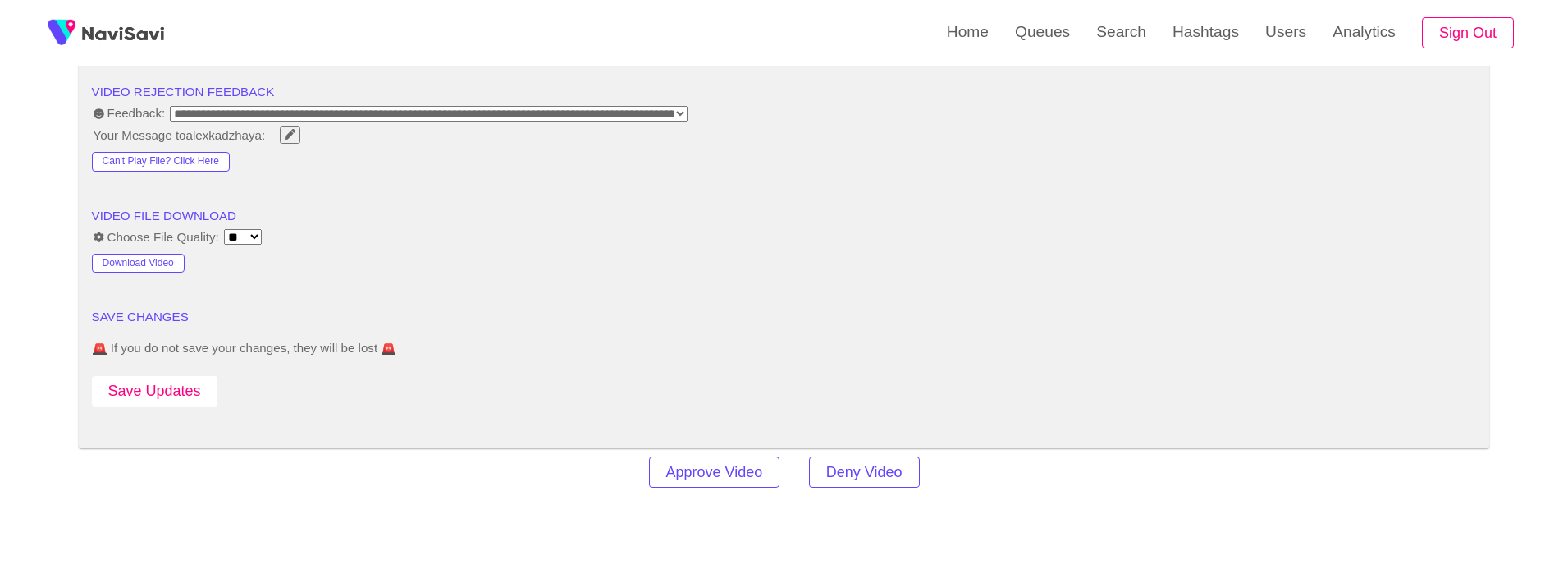 click on "Save Updates" at bounding box center [154, 391] 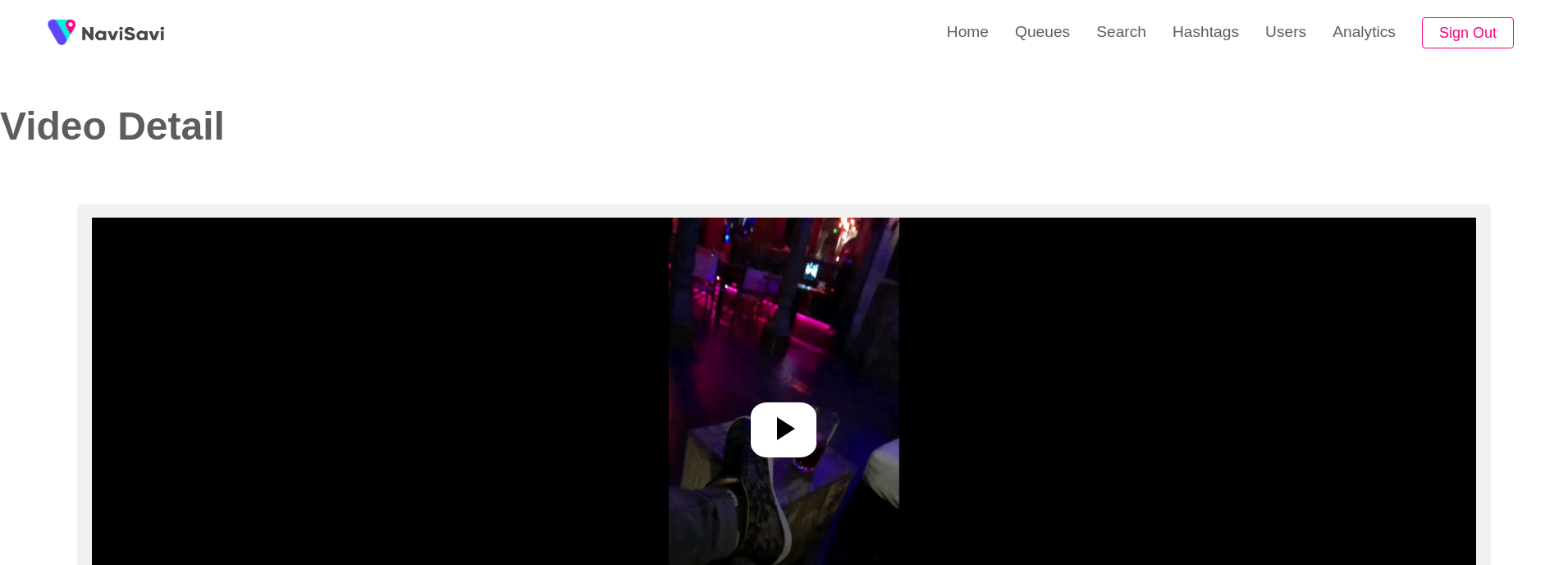 select on "**********" 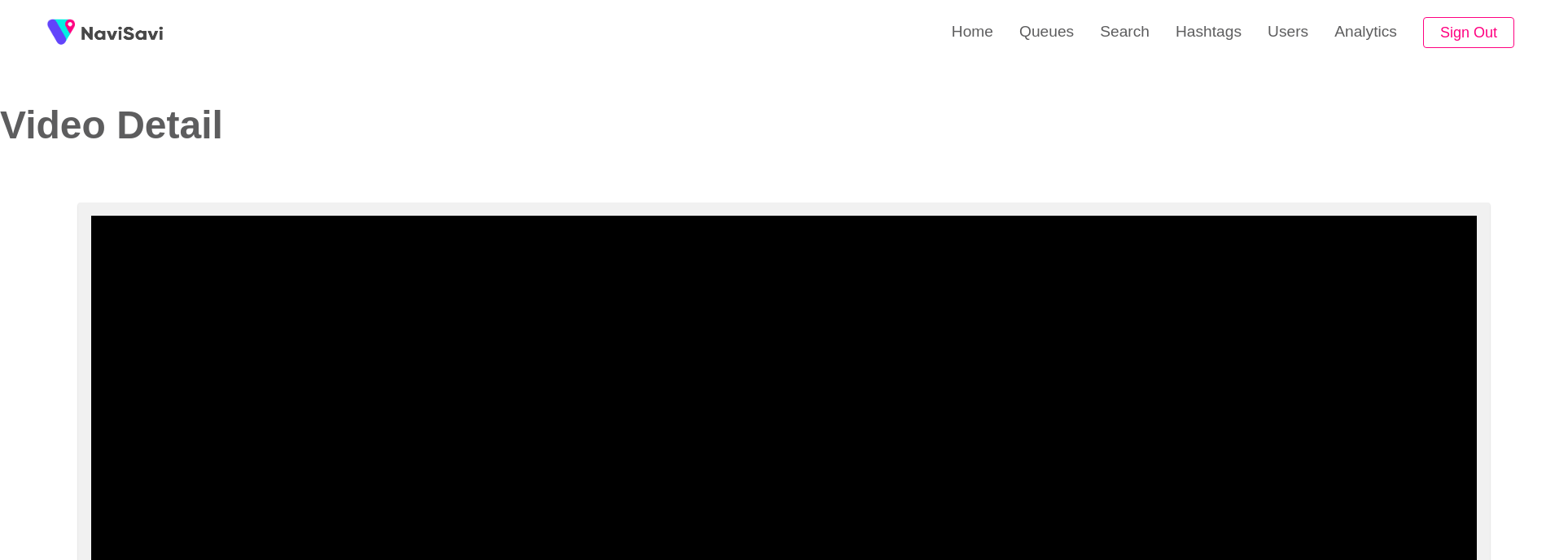 select on "**********" 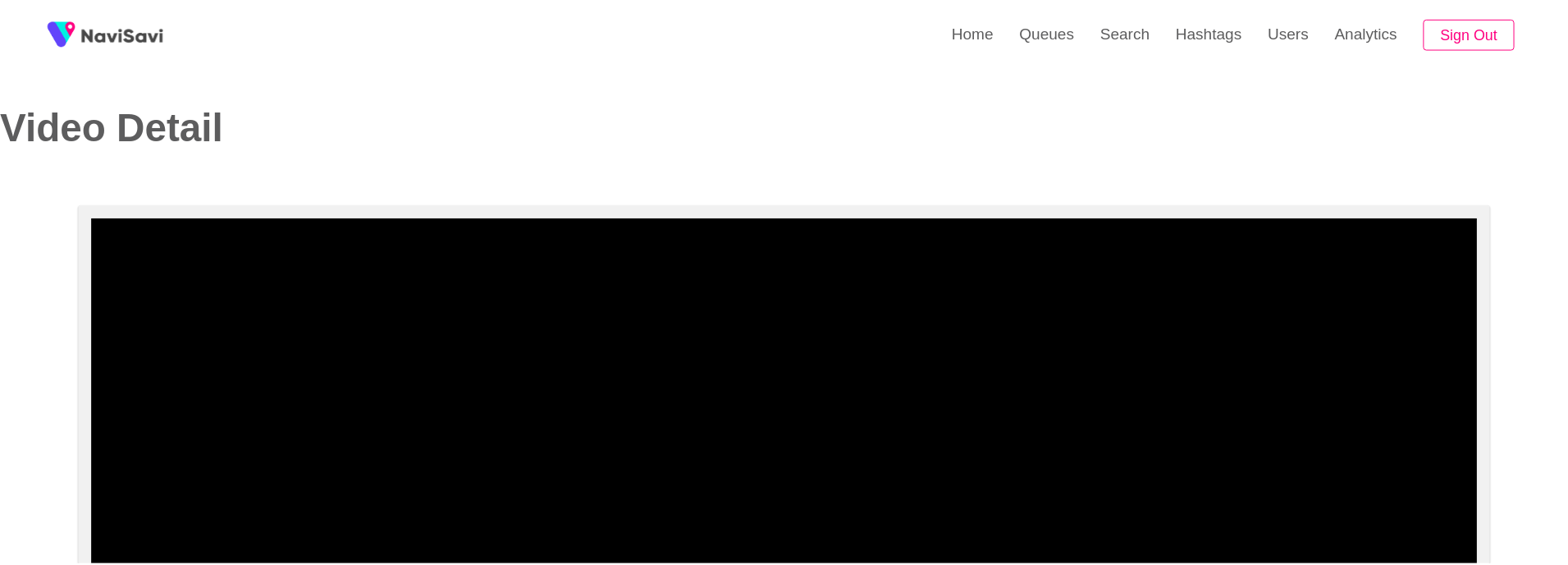 scroll, scrollTop: 174, scrollLeft: 0, axis: vertical 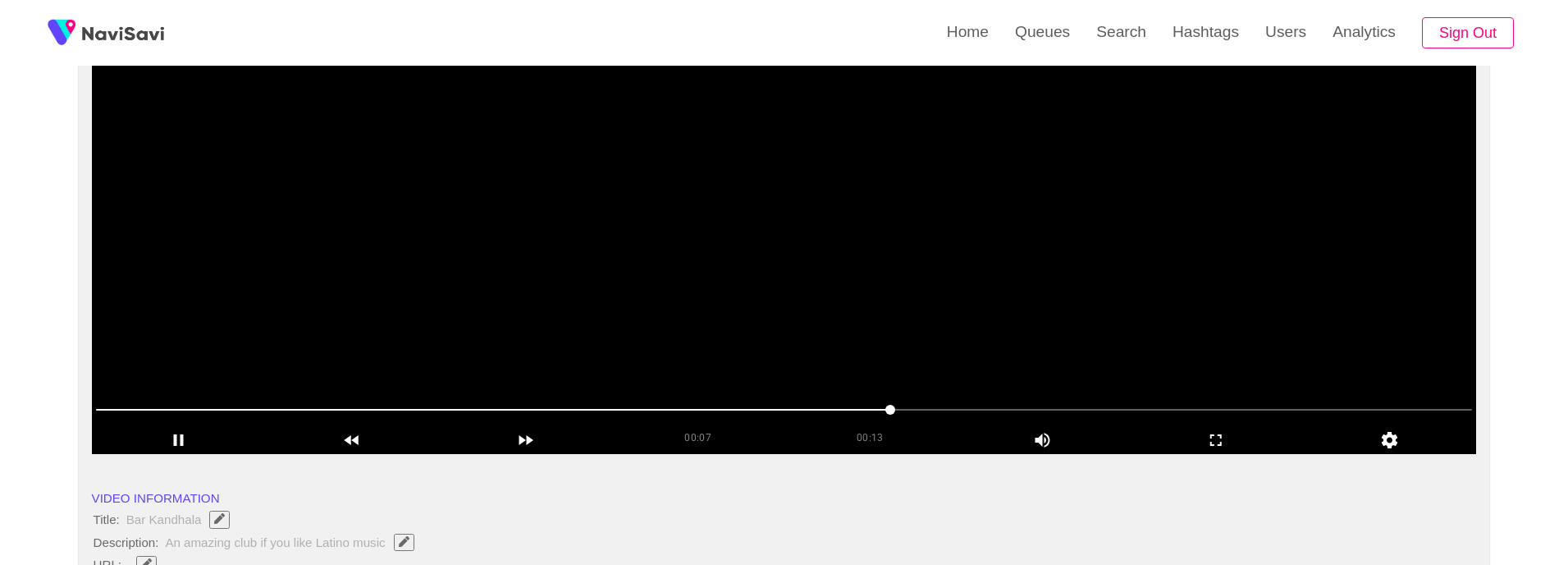 click at bounding box center (784, 249) 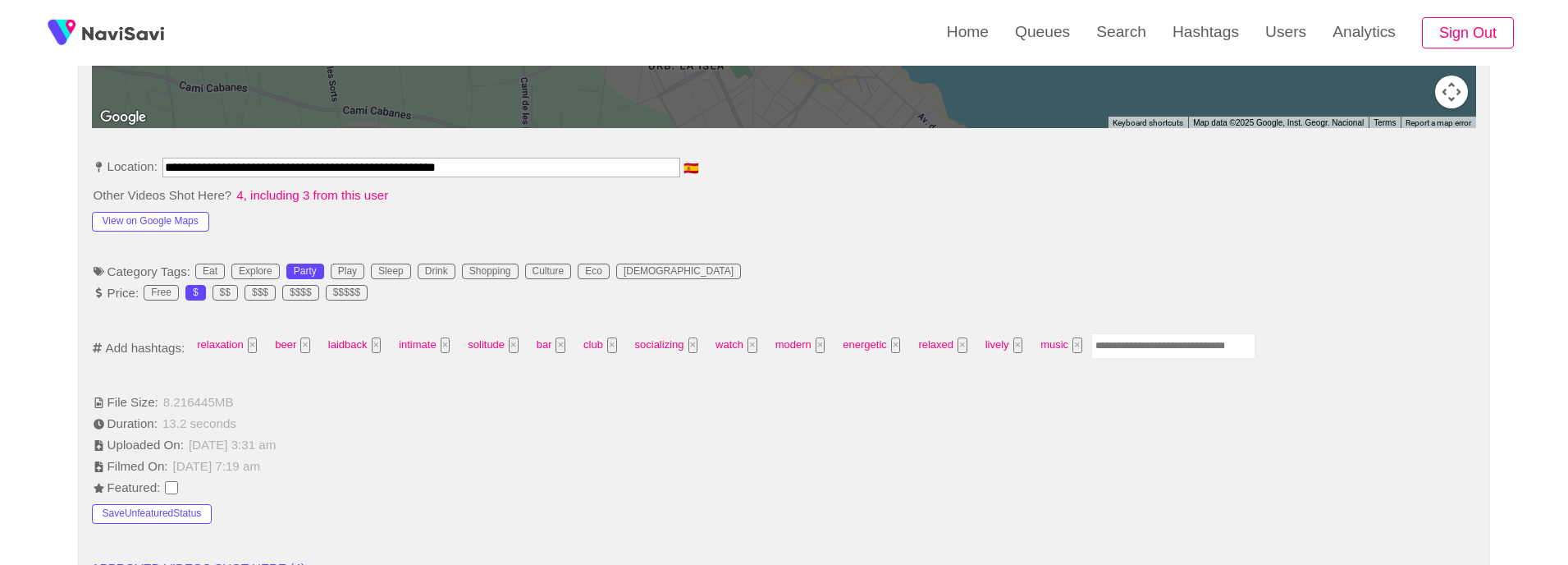 scroll, scrollTop: 843, scrollLeft: 0, axis: vertical 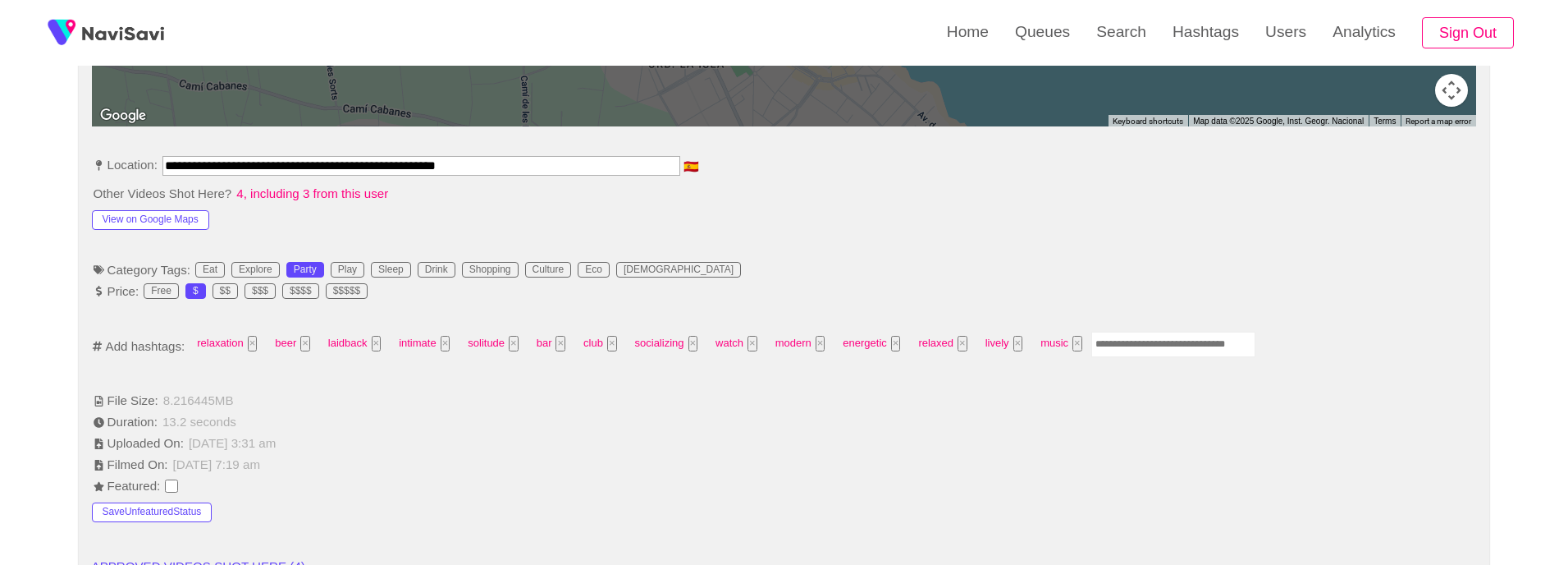 click at bounding box center [1173, 344] 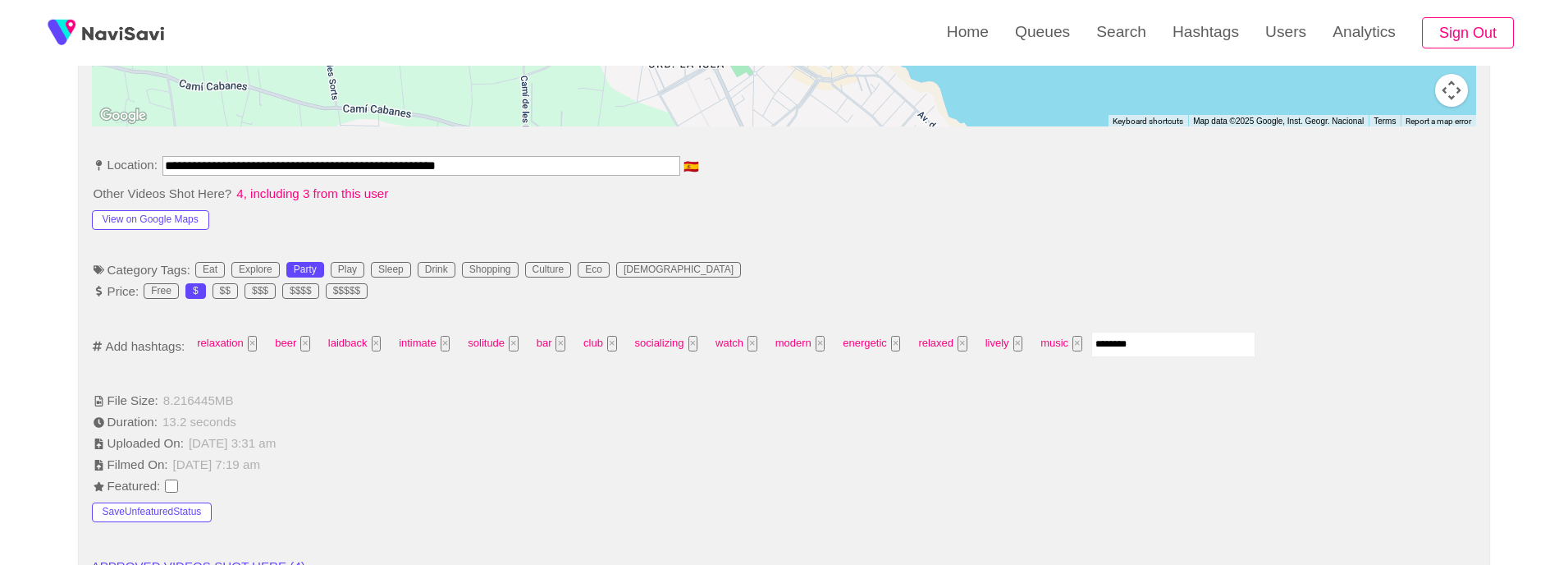 type on "*********" 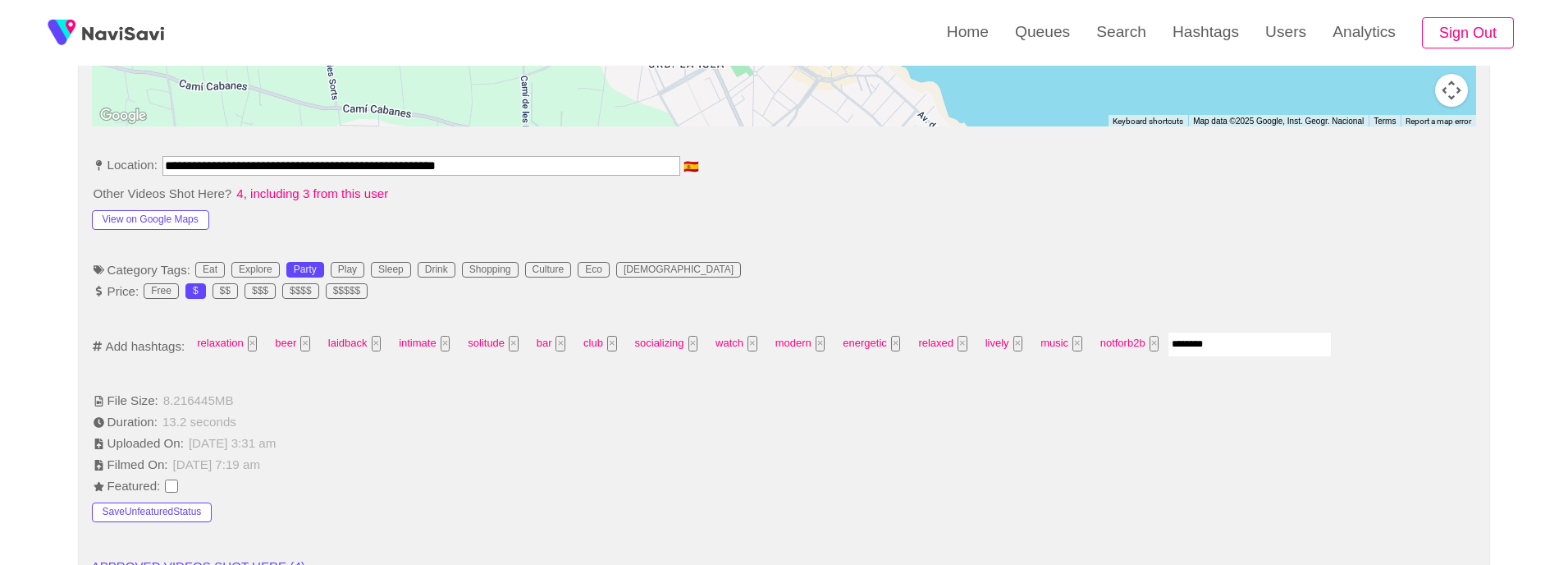 type on "*********" 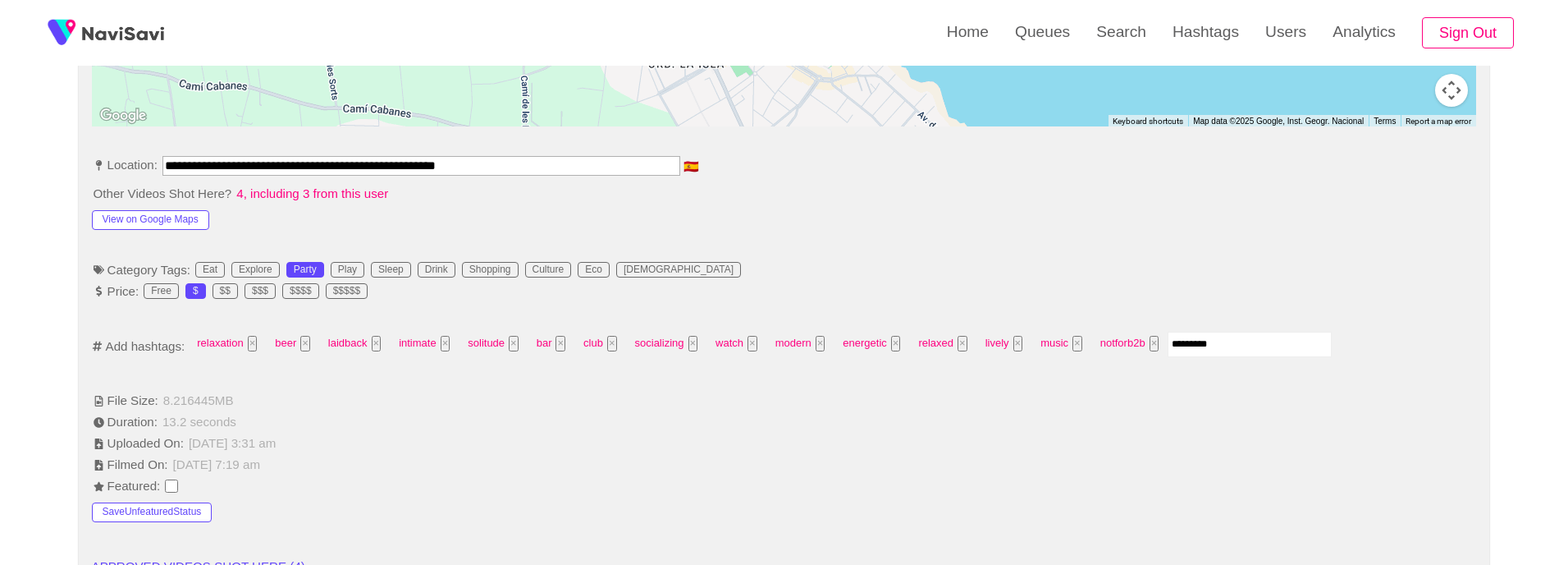 type 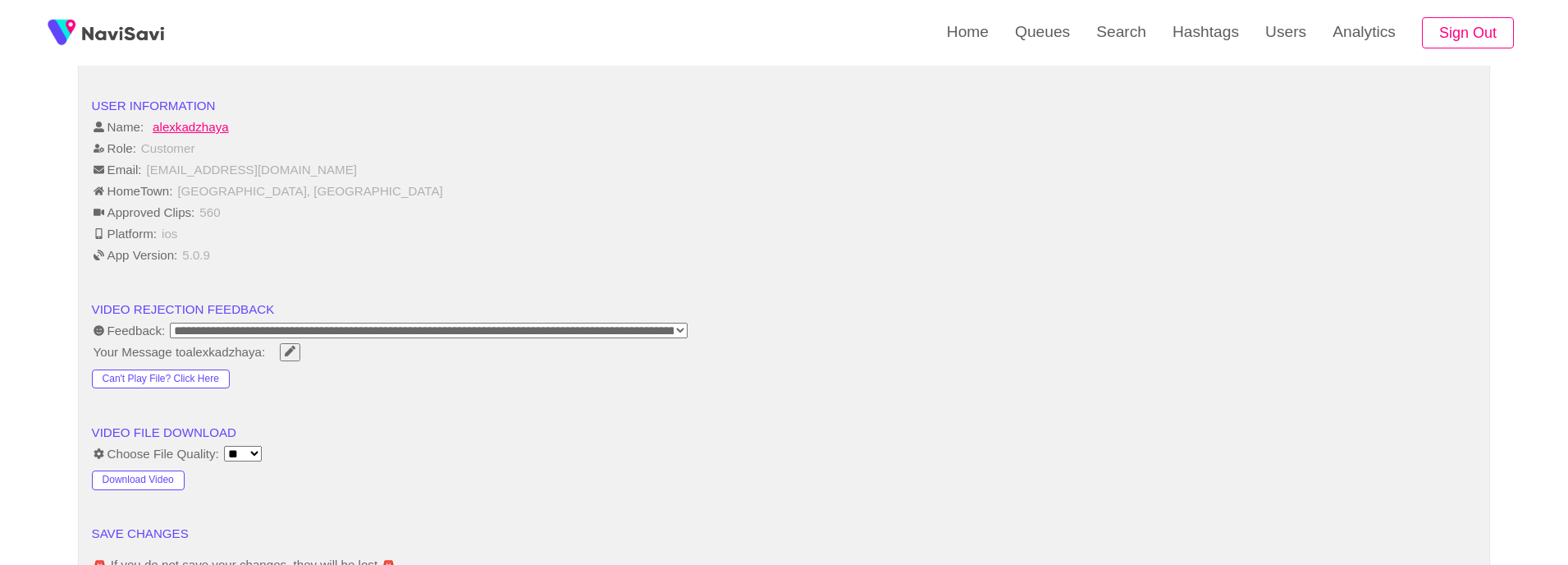 scroll, scrollTop: 1978, scrollLeft: 0, axis: vertical 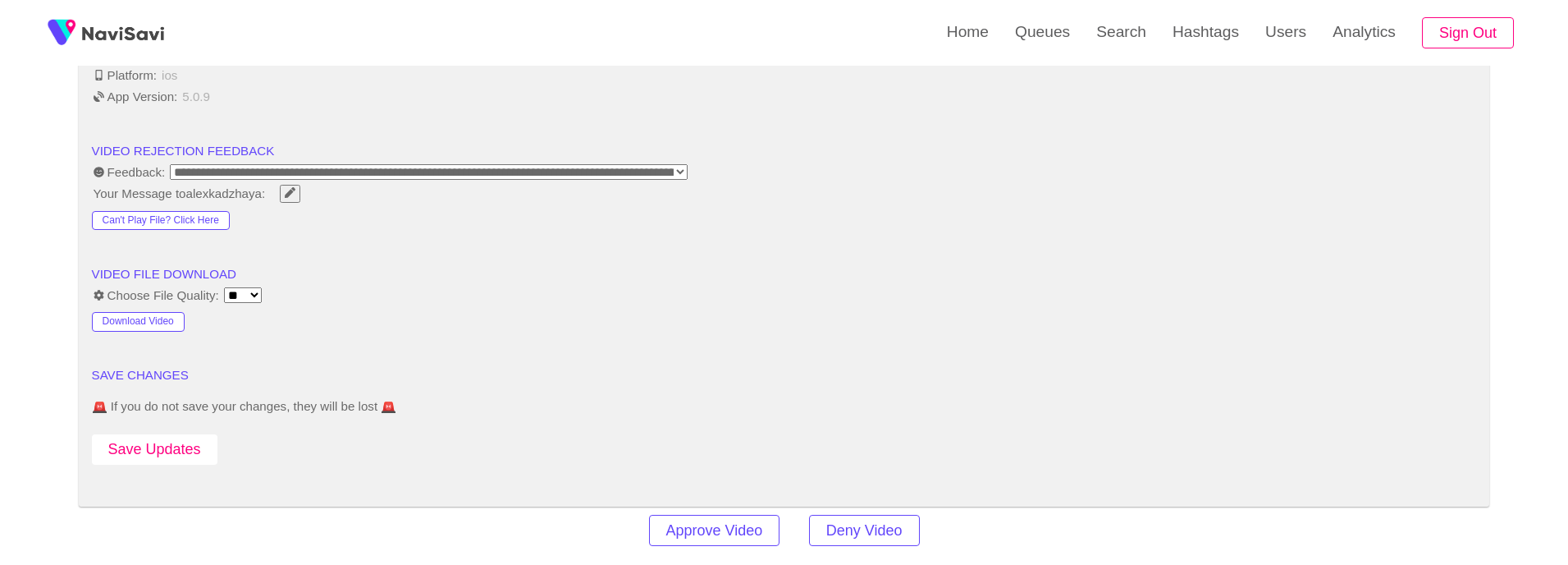 click on "Save Updates" at bounding box center [154, 449] 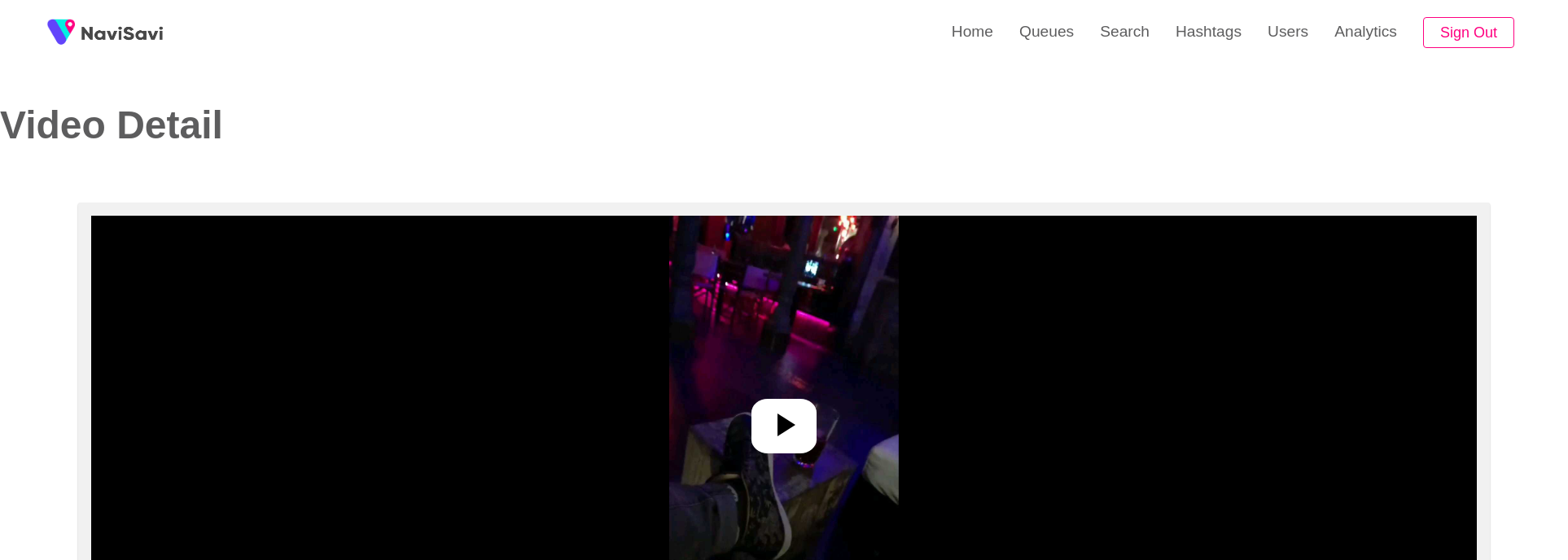 select on "**********" 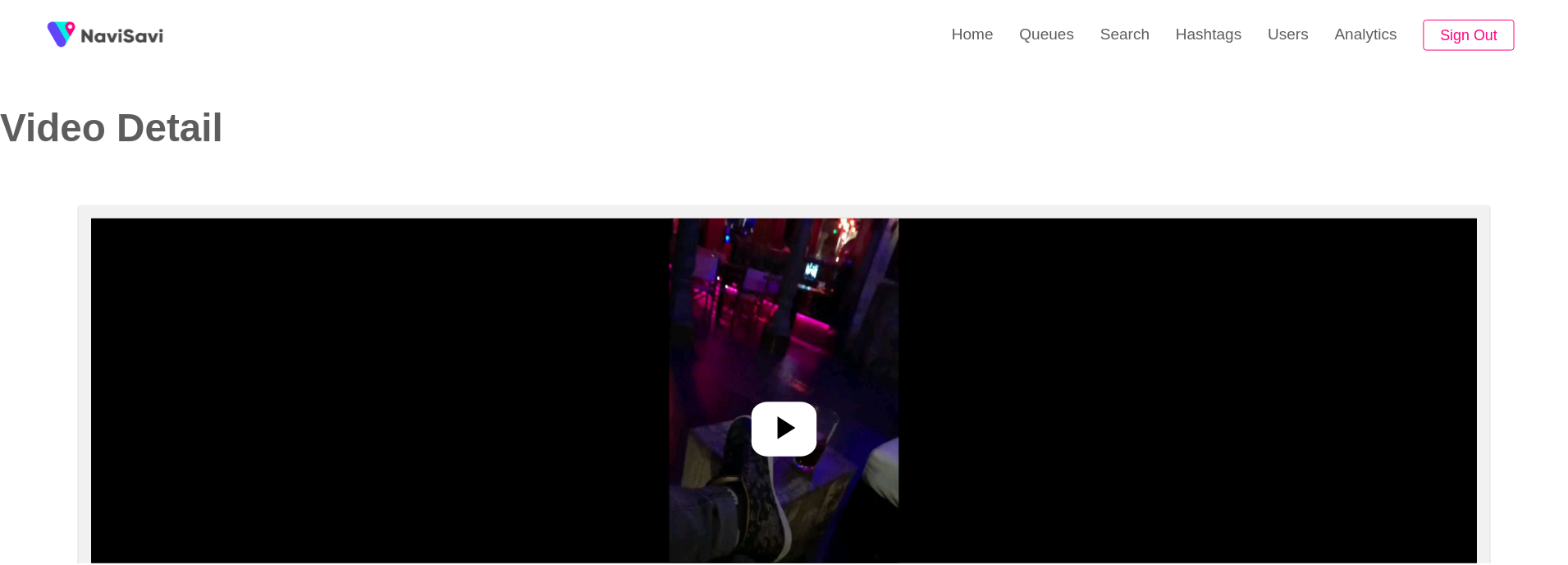 scroll, scrollTop: 0, scrollLeft: 0, axis: both 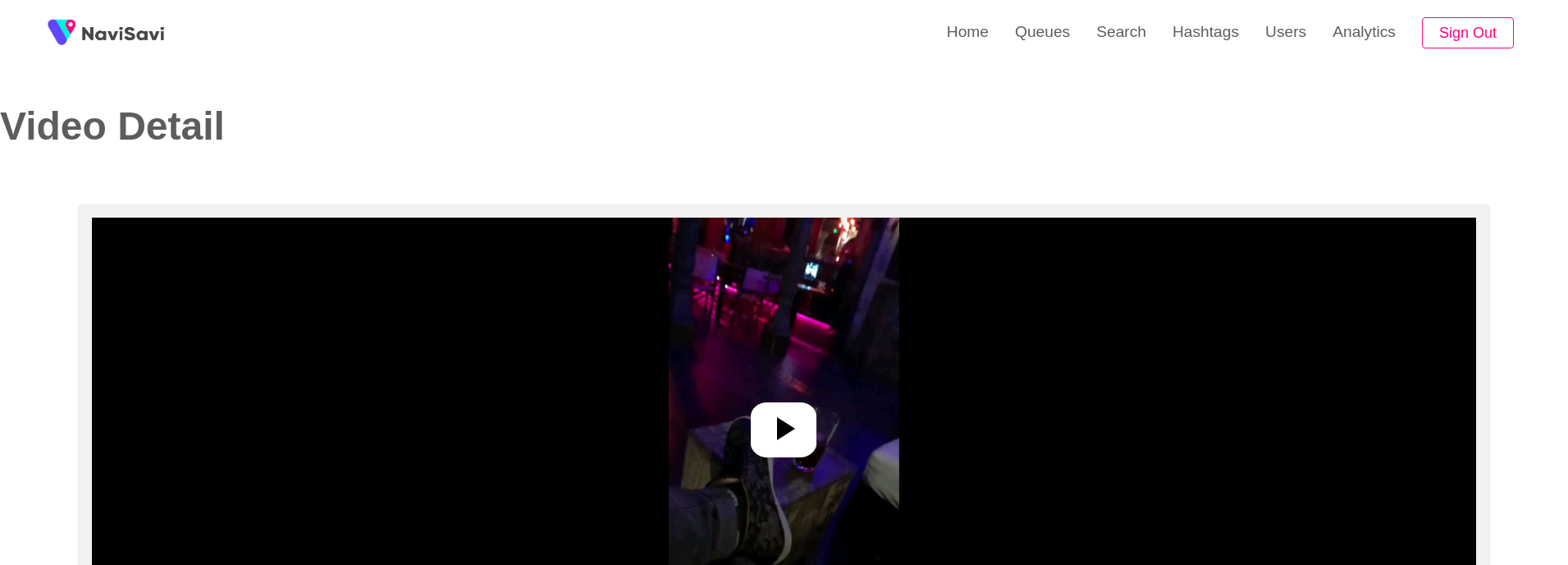click at bounding box center [784, 423] 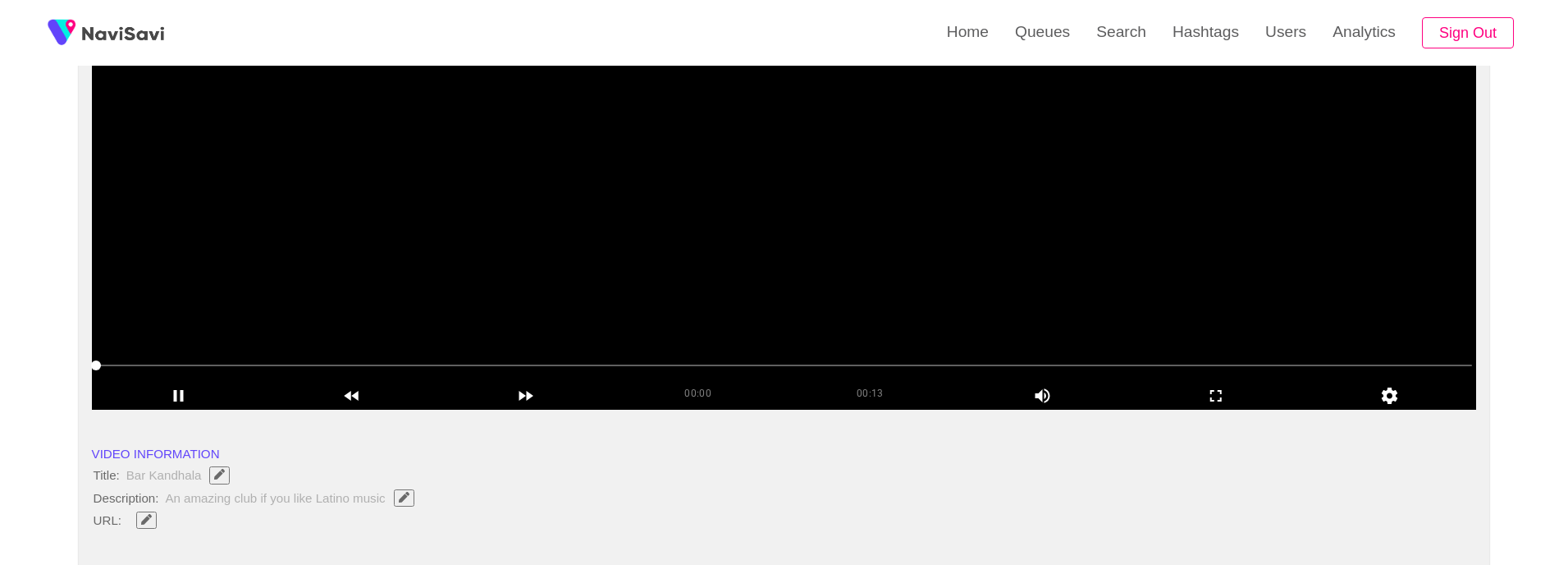 scroll, scrollTop: 219, scrollLeft: 0, axis: vertical 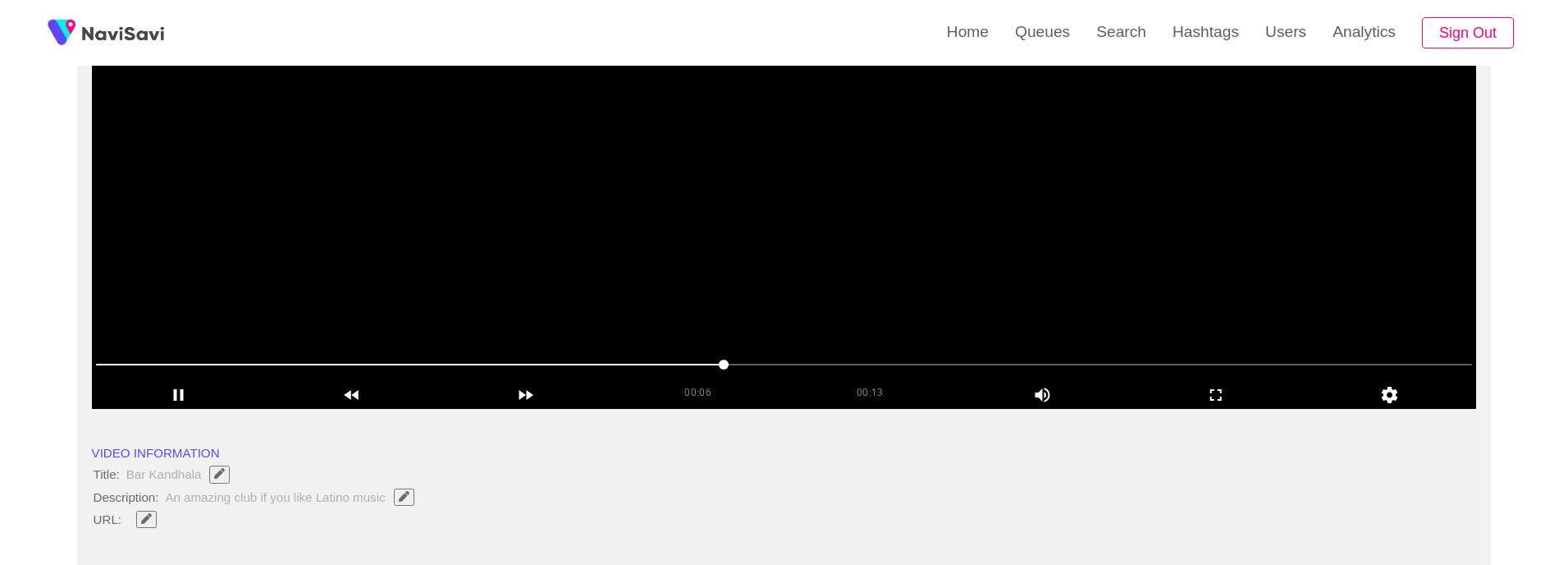 click at bounding box center [784, 204] 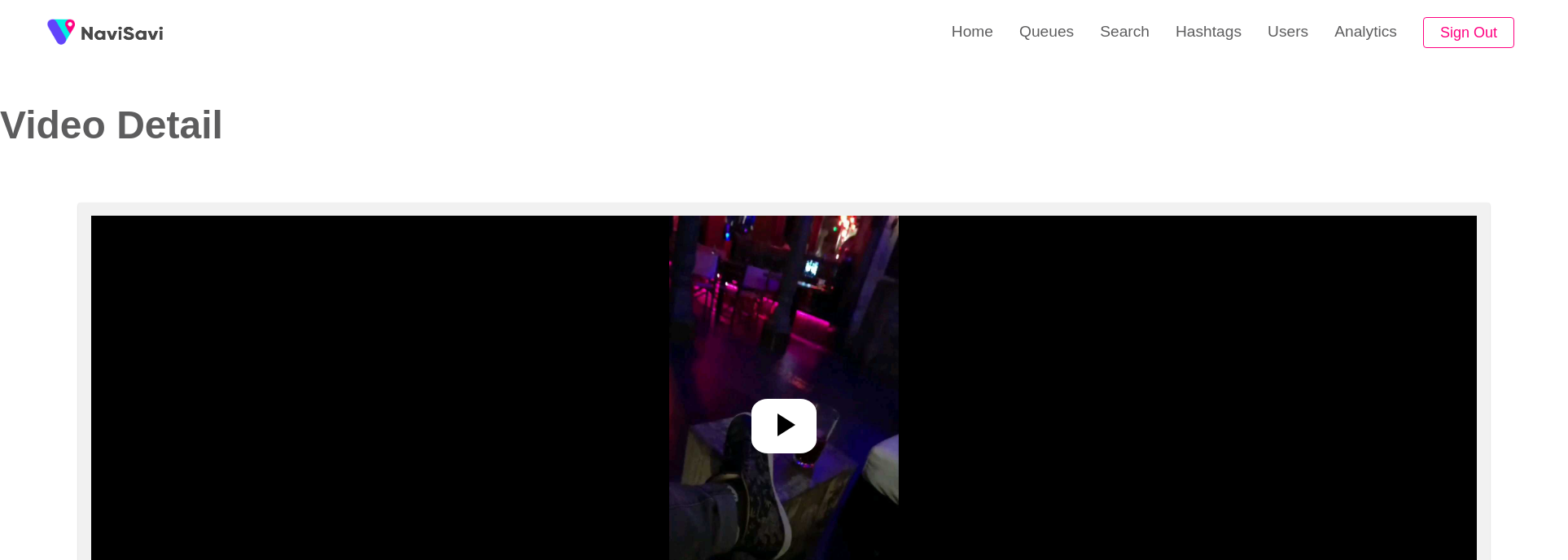 select on "**********" 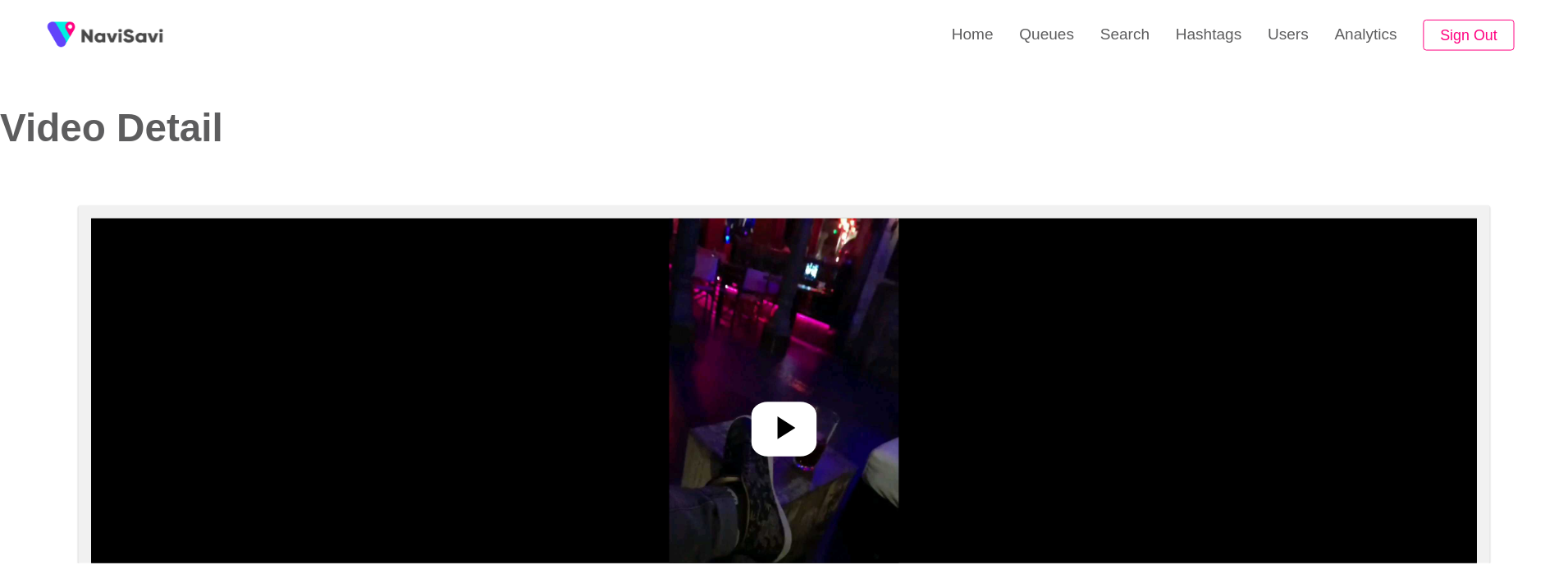 scroll, scrollTop: 0, scrollLeft: 0, axis: both 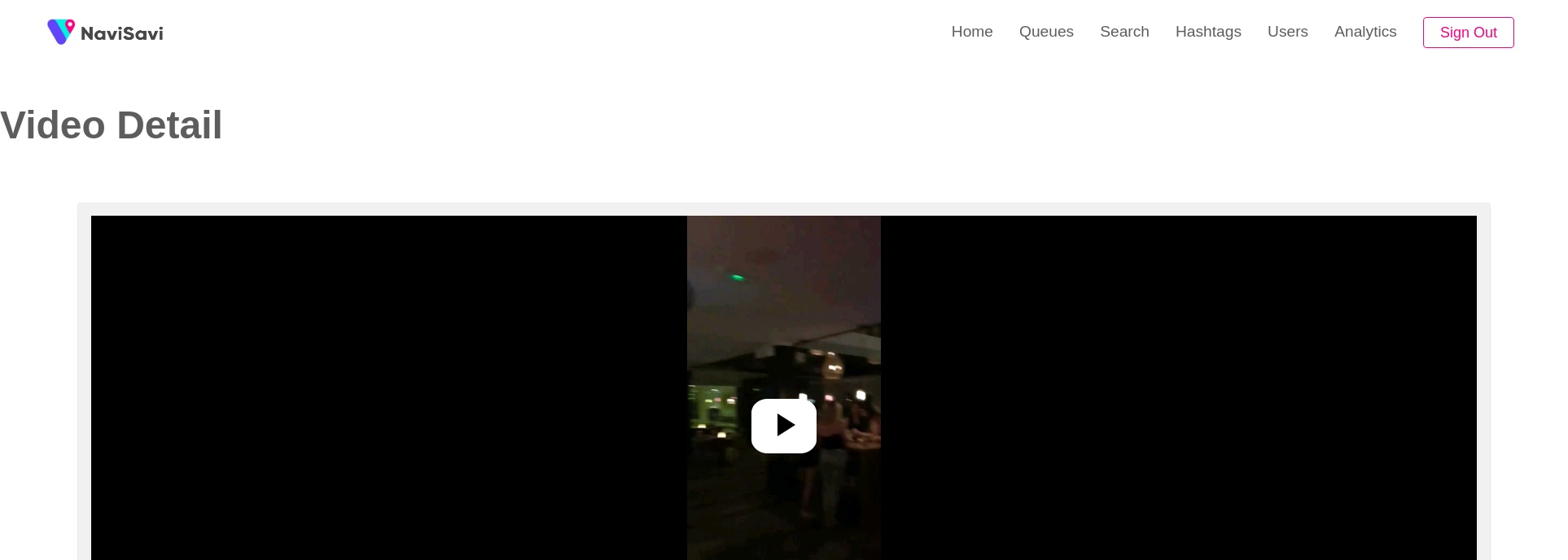 select on "**" 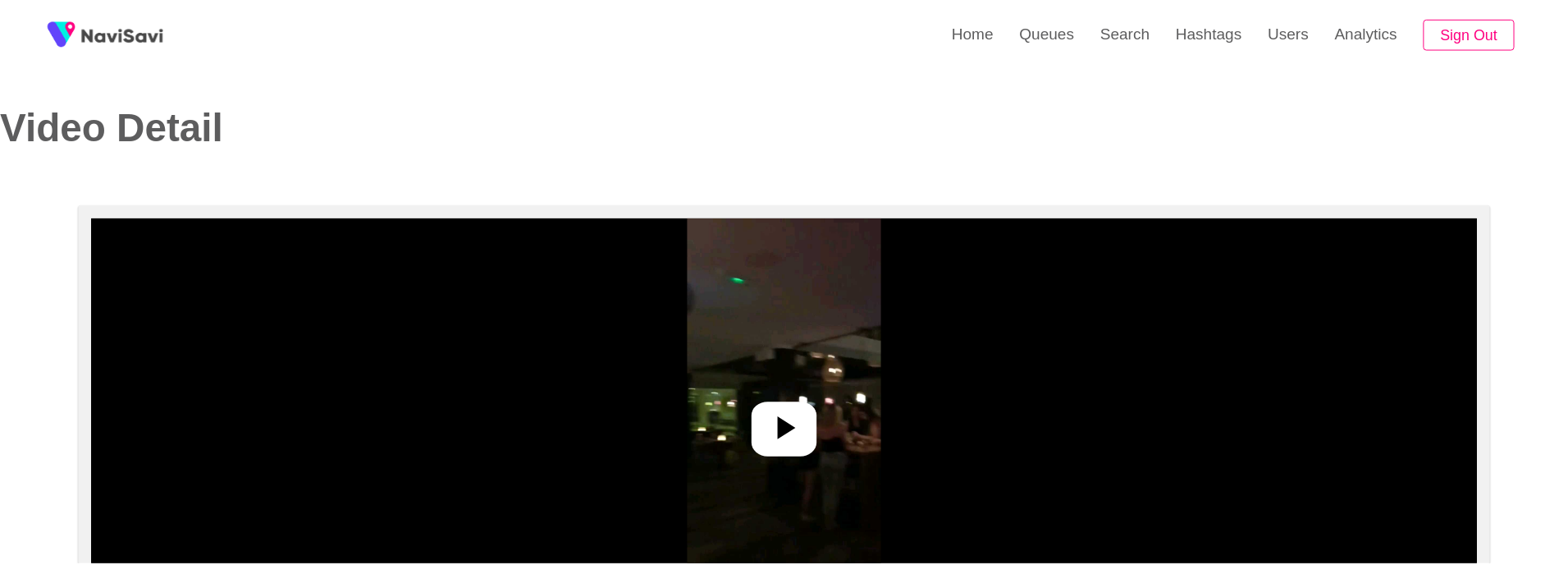 scroll, scrollTop: 0, scrollLeft: 0, axis: both 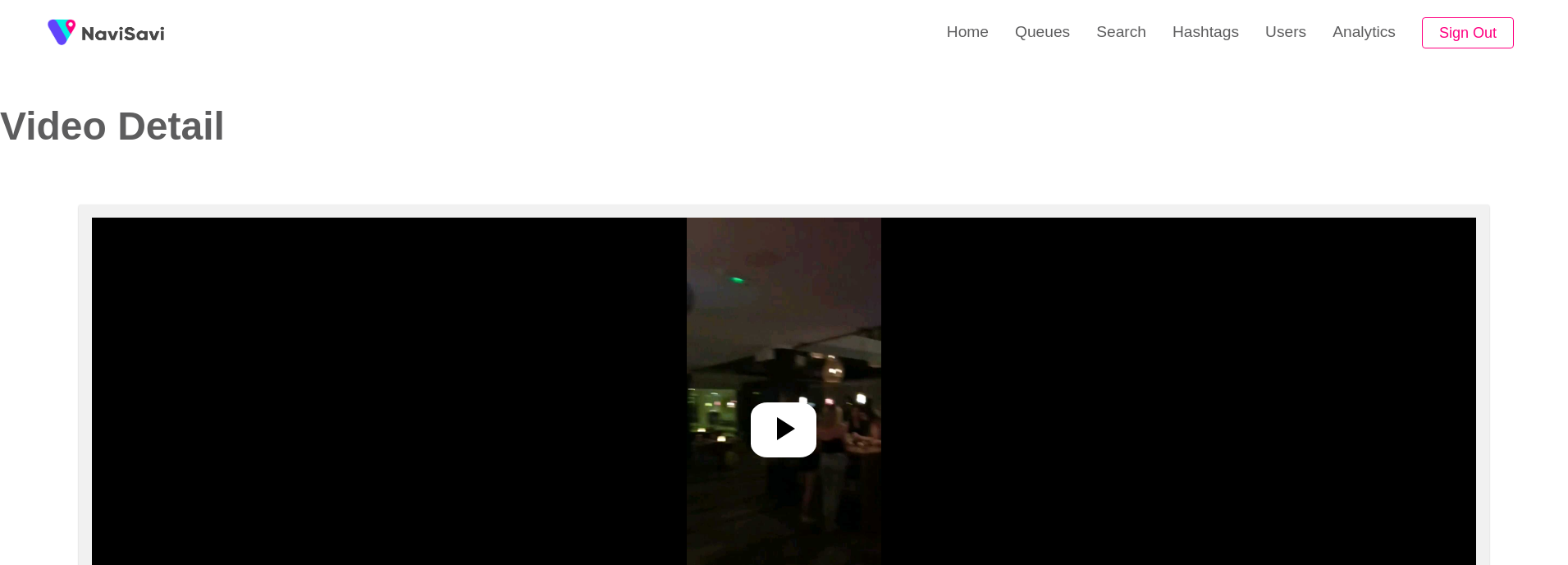 select on "**********" 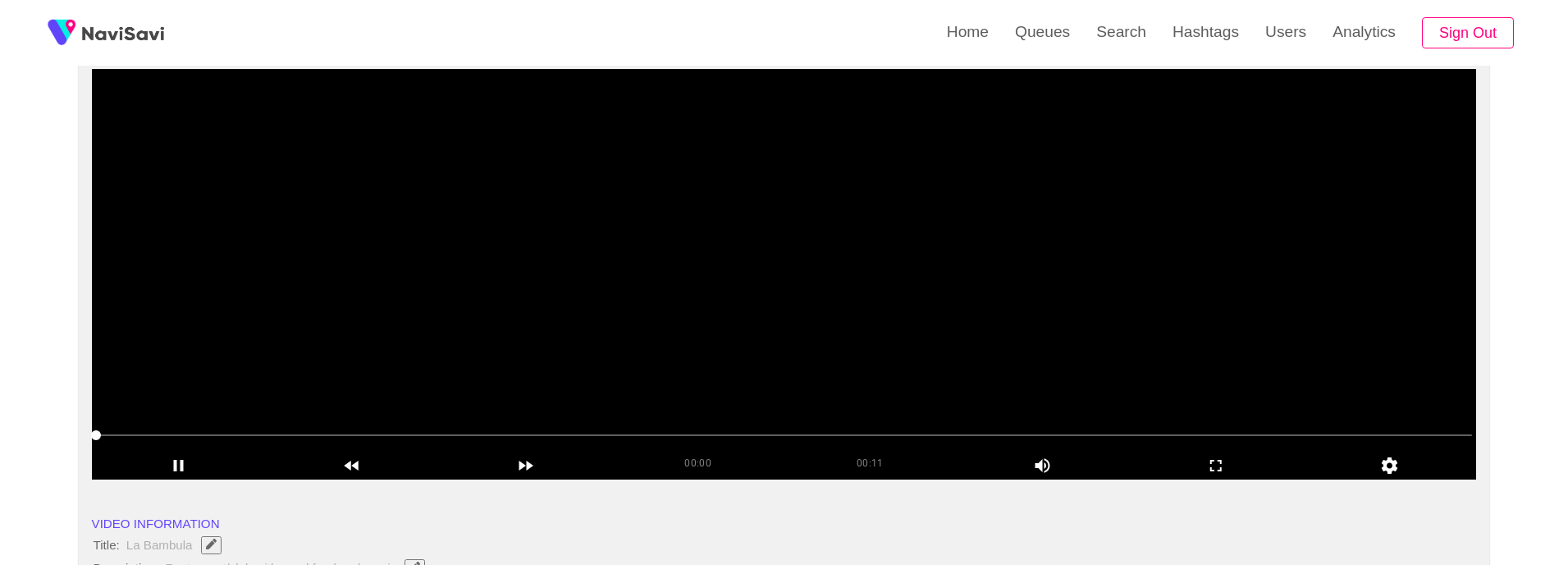 scroll, scrollTop: 149, scrollLeft: 0, axis: vertical 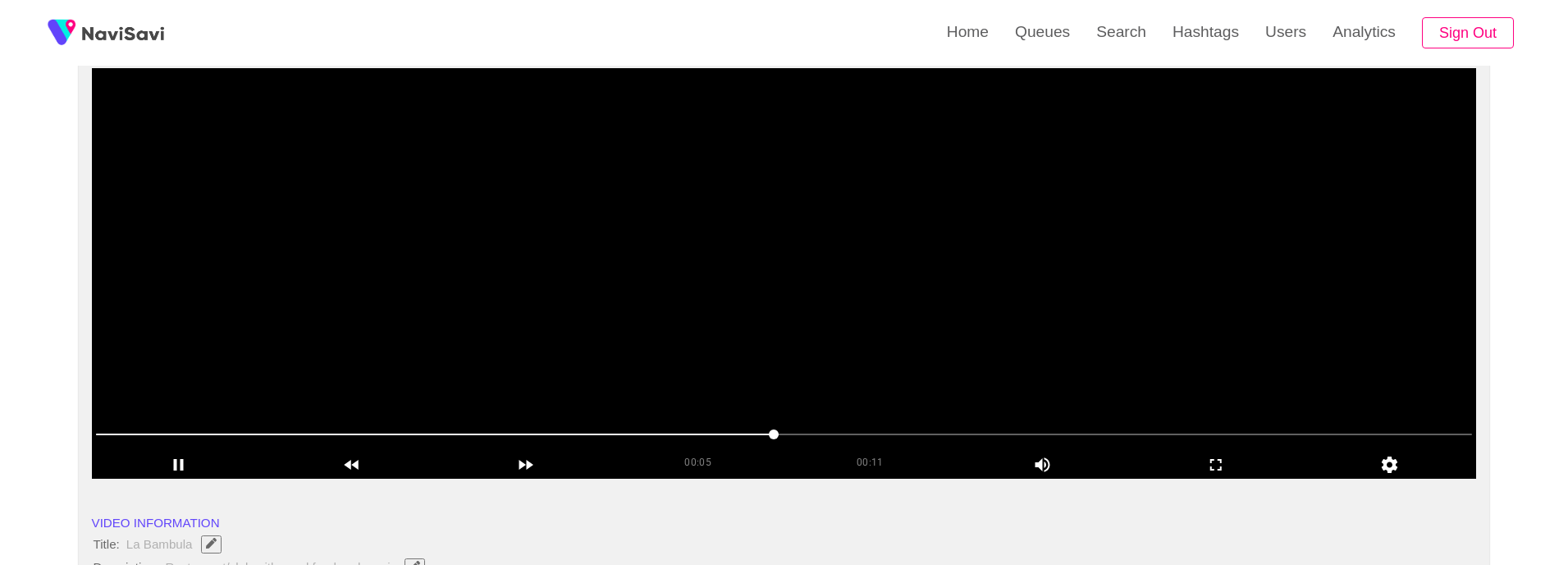 click at bounding box center [784, 273] 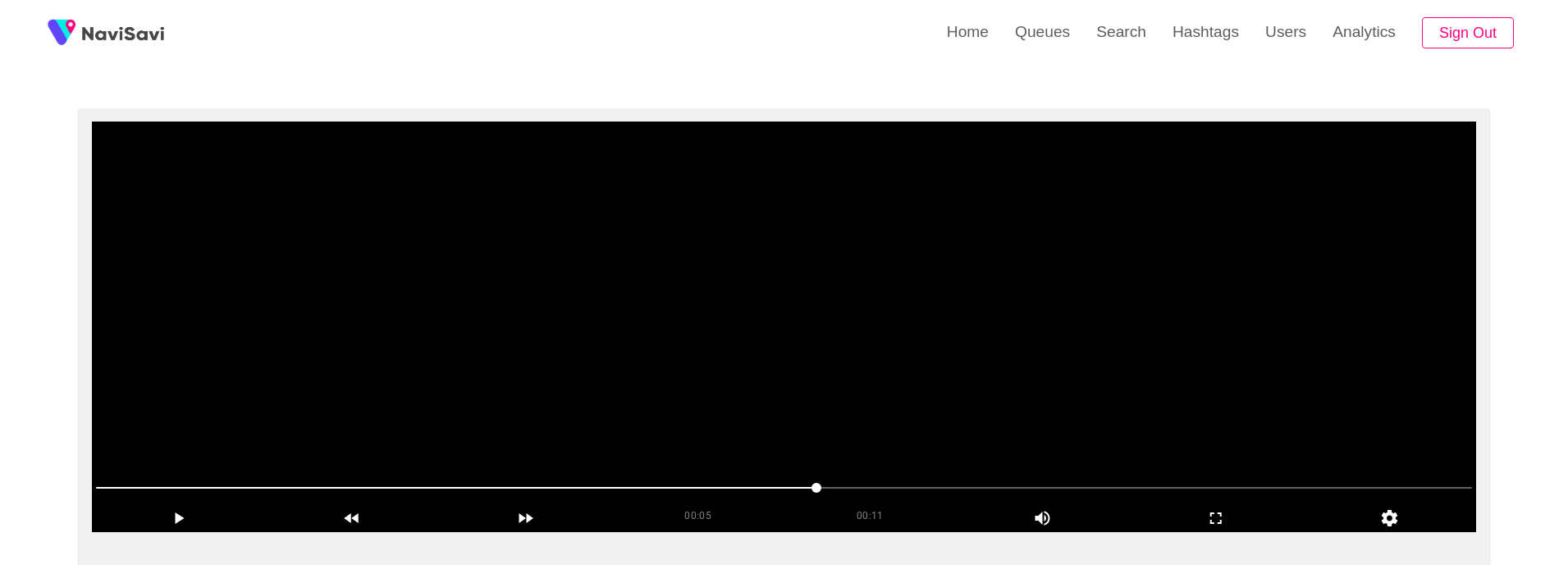 scroll, scrollTop: 95, scrollLeft: 0, axis: vertical 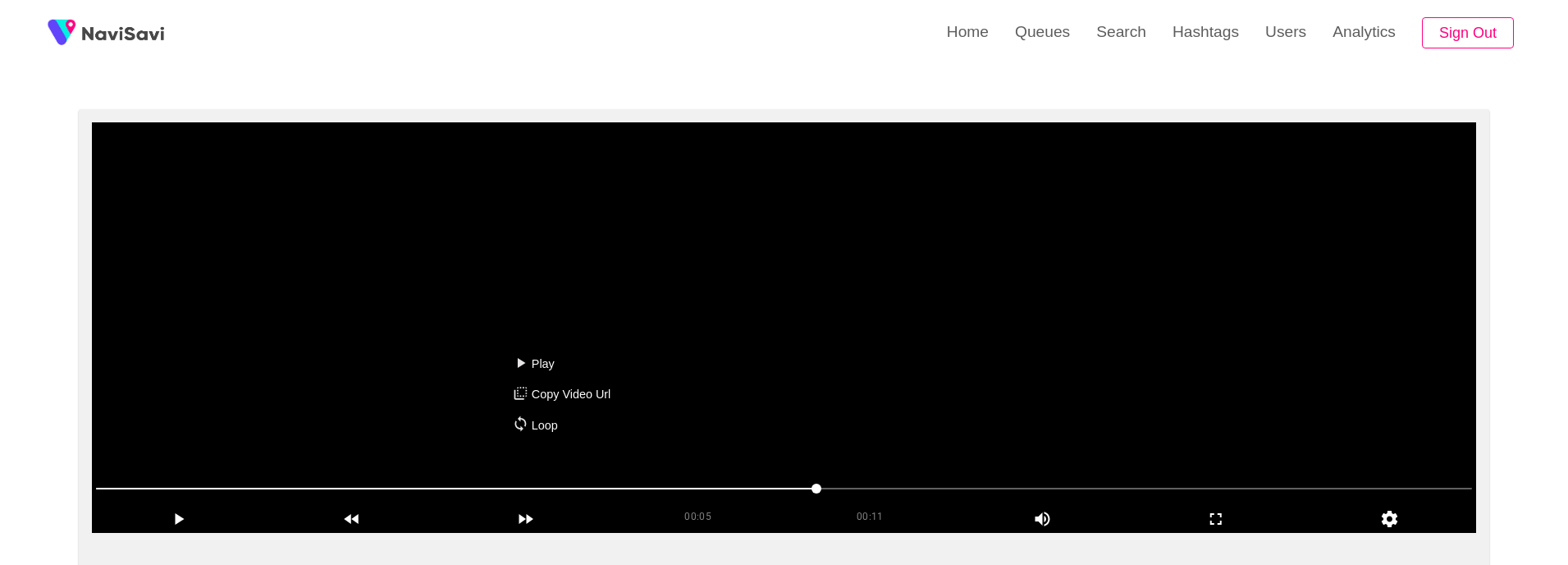 click on "Play Copy Video Url Loop" at bounding box center (561, 394) 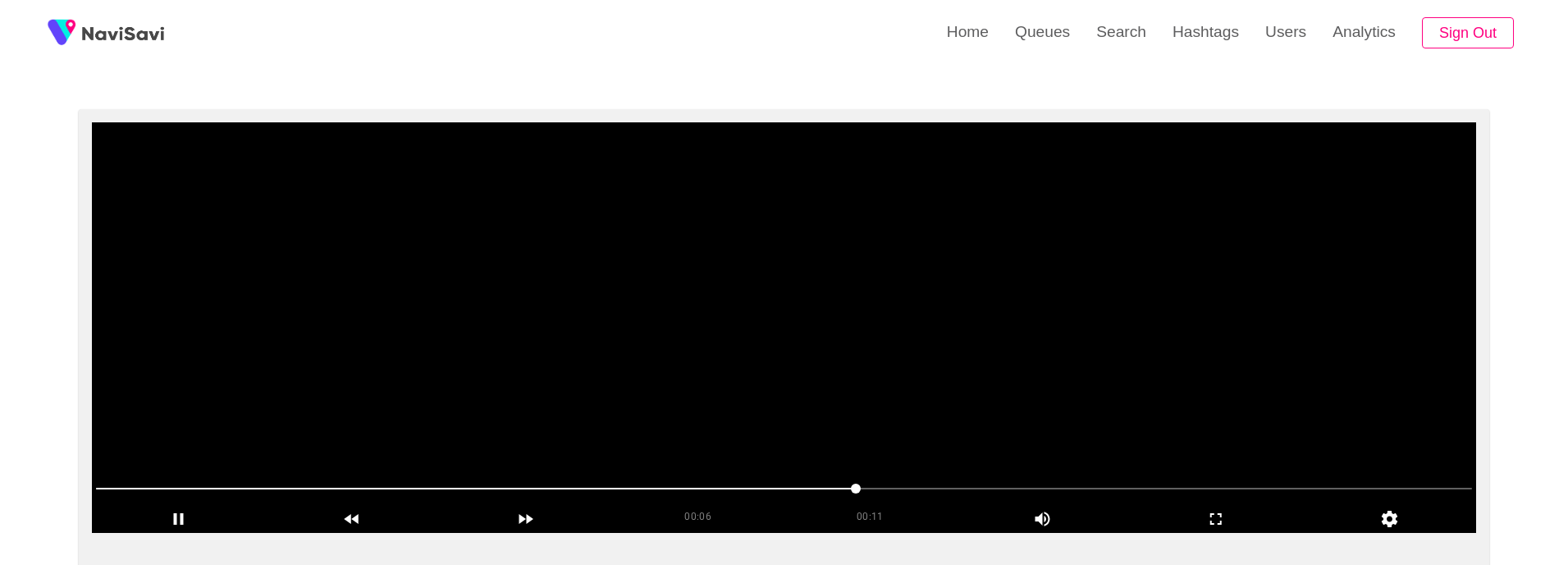 click at bounding box center (784, 328) 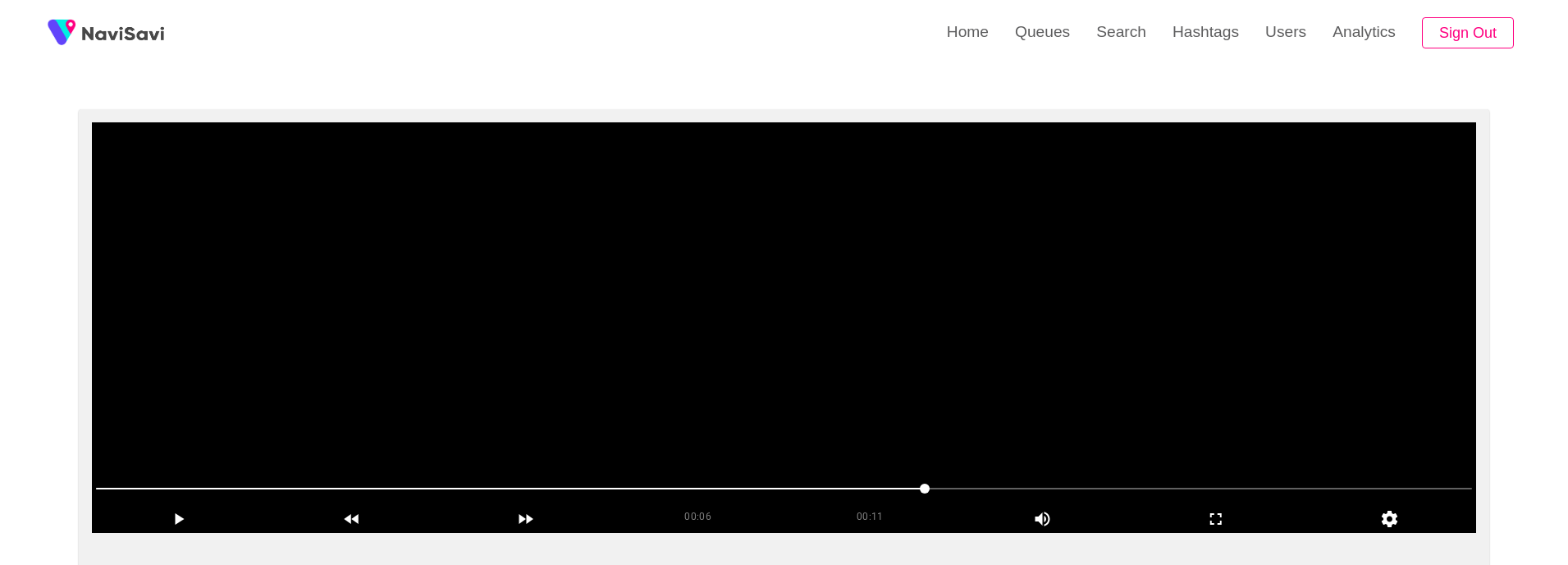 click at bounding box center [784, 328] 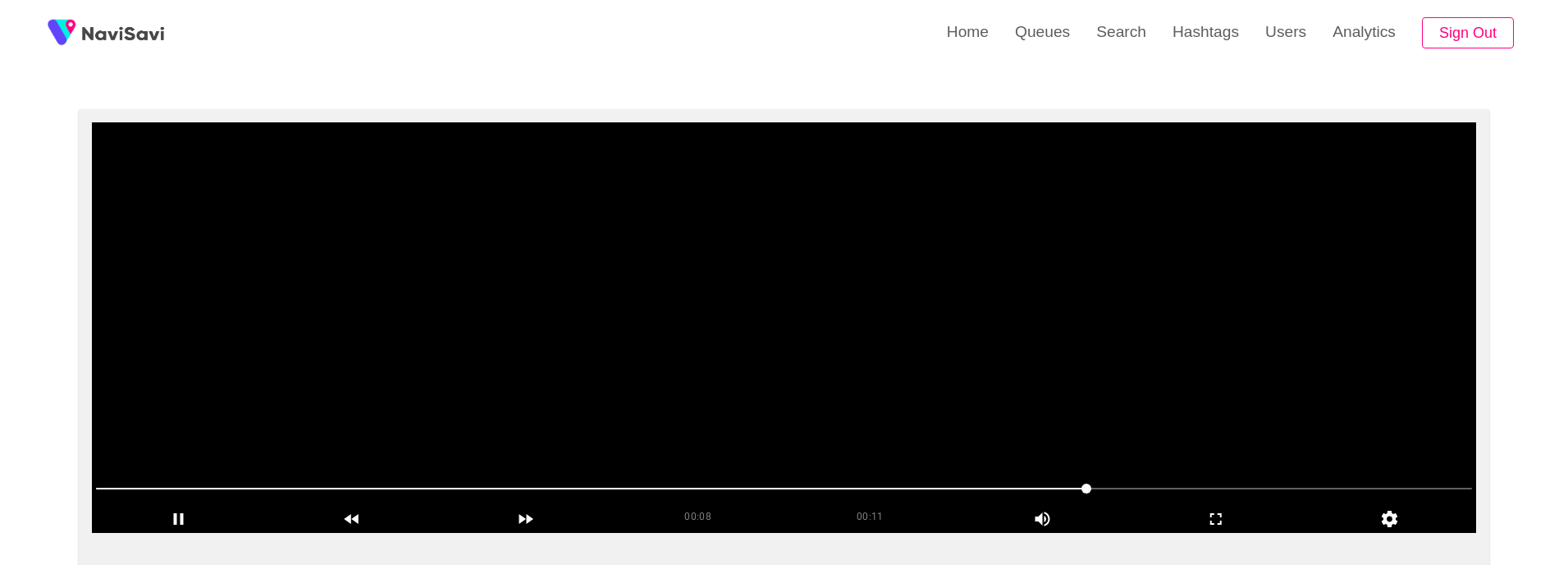 click at bounding box center (784, 328) 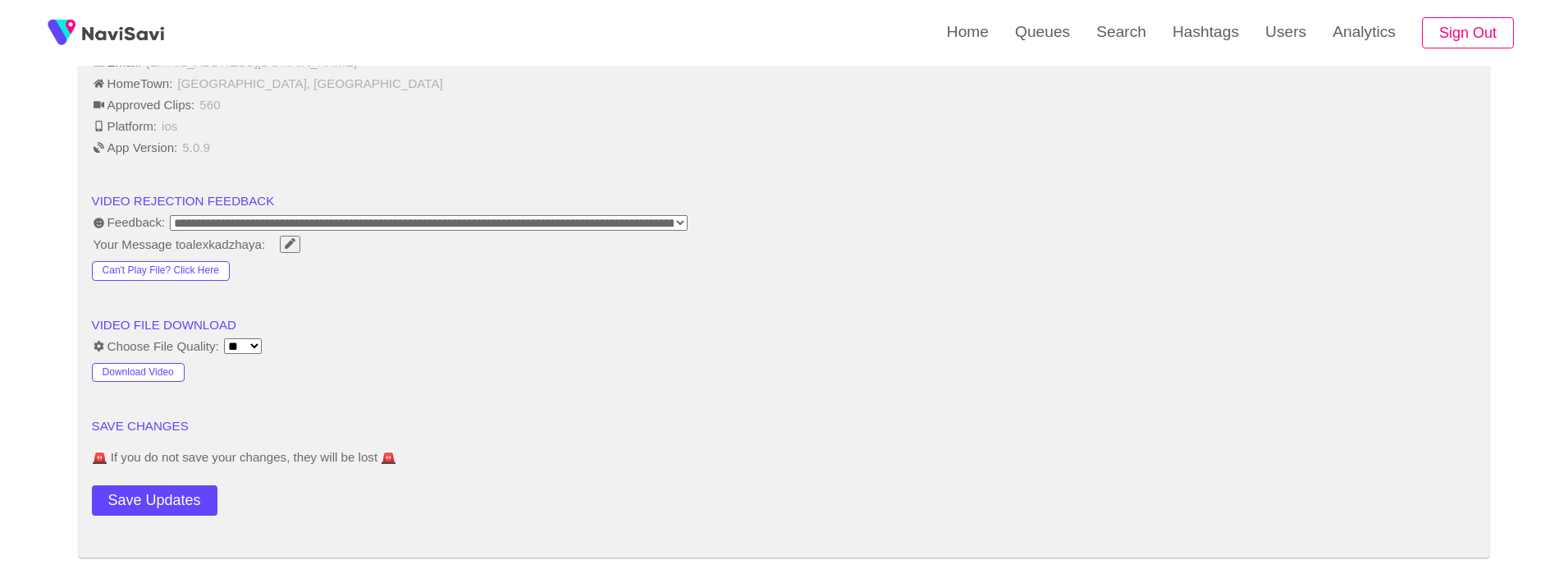 scroll, scrollTop: 2025, scrollLeft: 0, axis: vertical 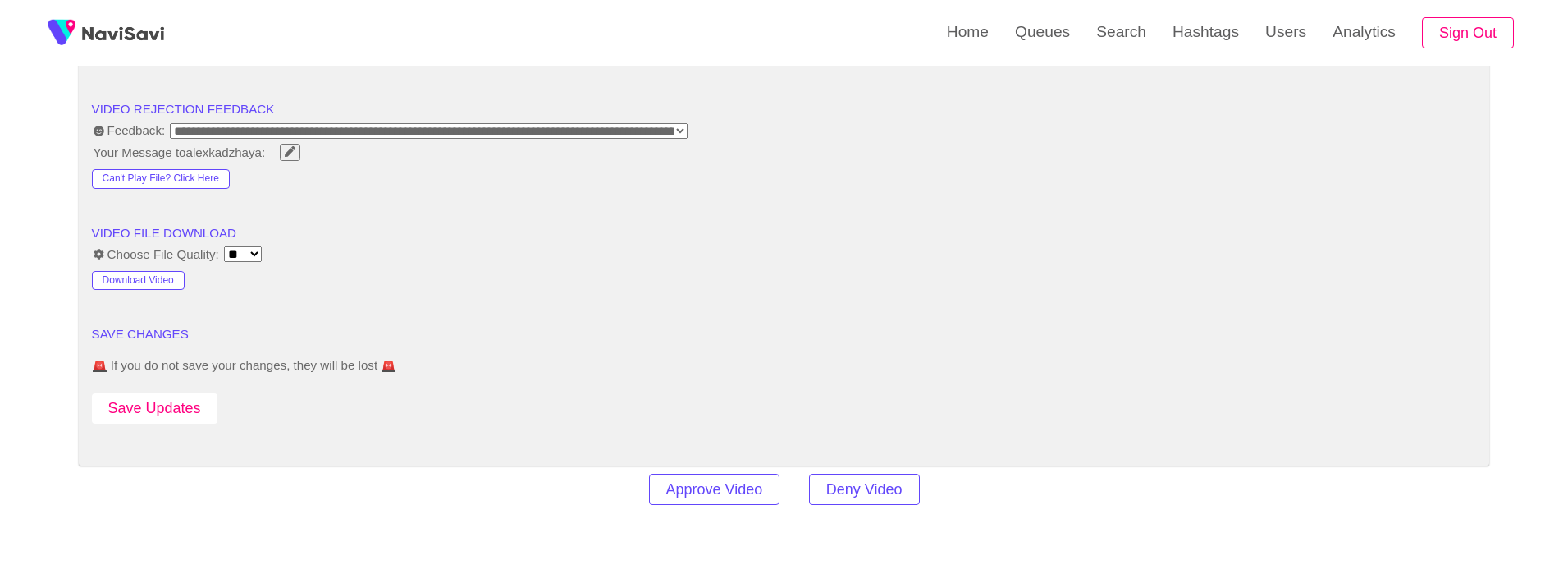 click on "Save Updates" at bounding box center (154, 408) 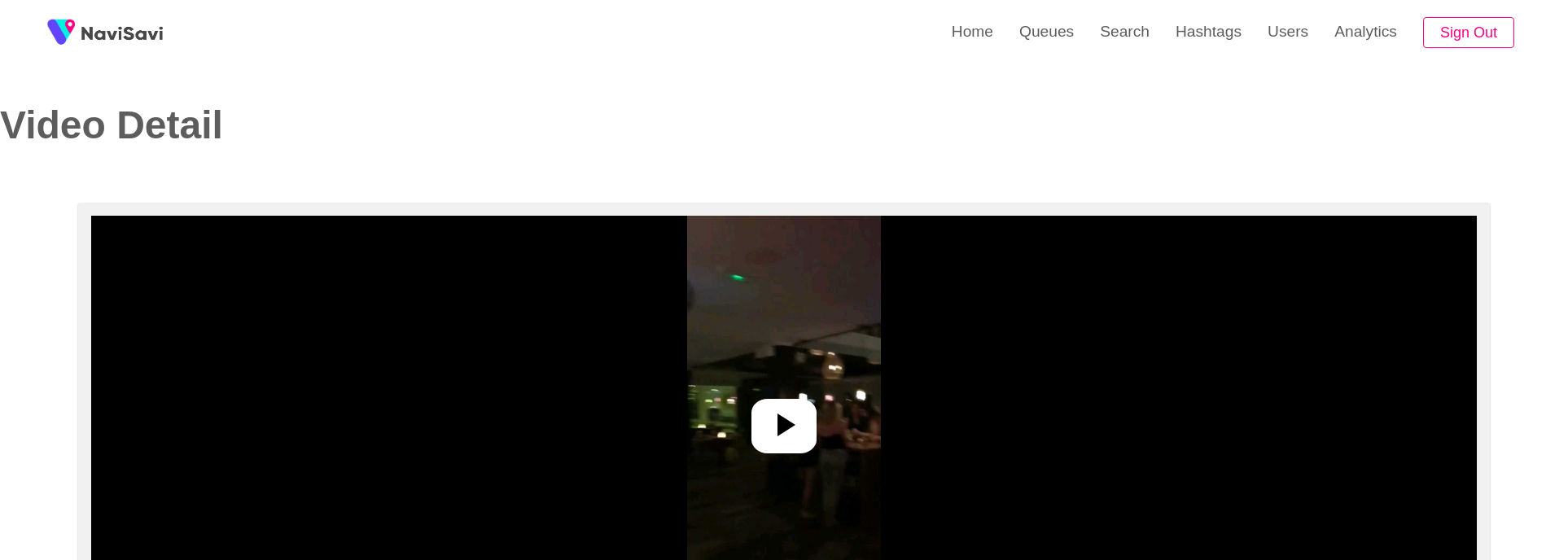 select on "**********" 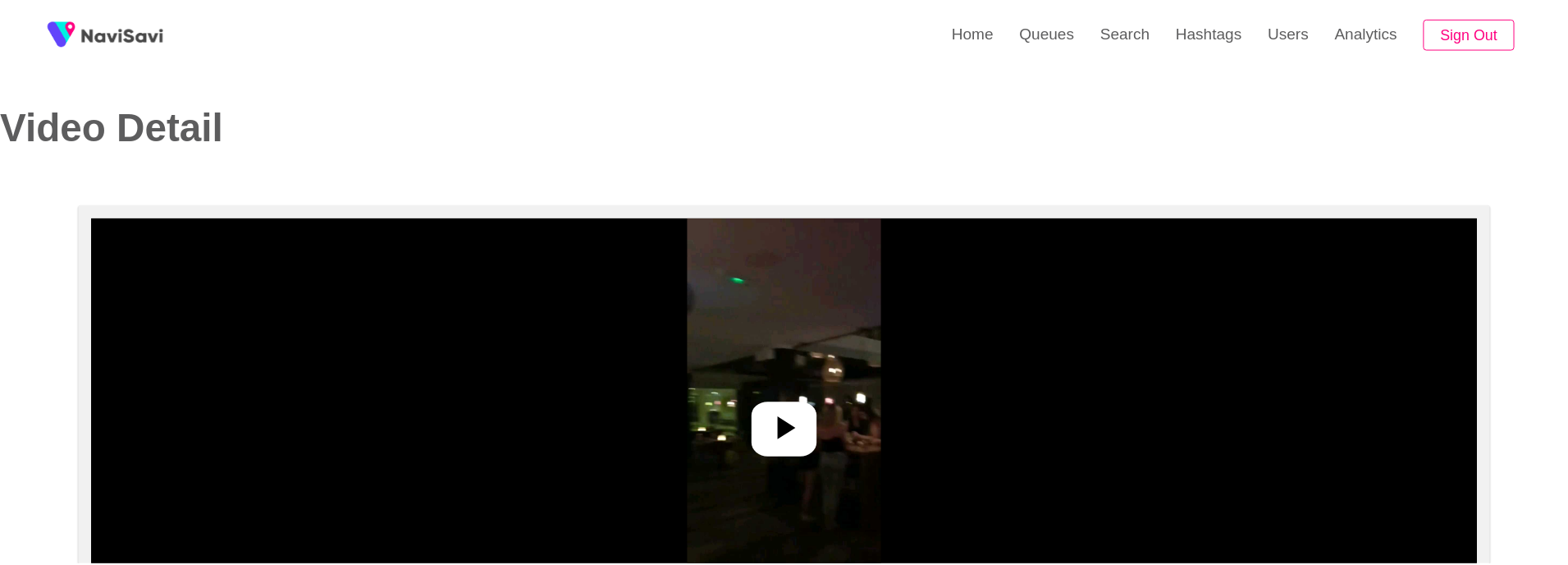 scroll, scrollTop: 0, scrollLeft: 0, axis: both 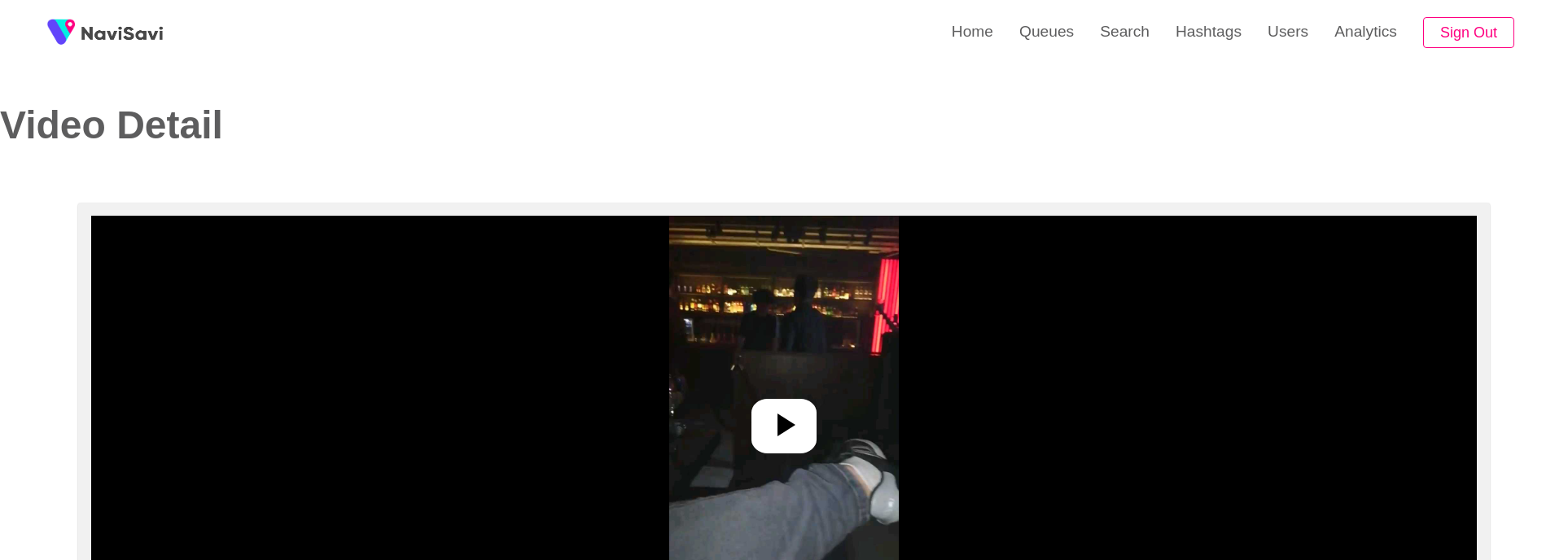 select on "**********" 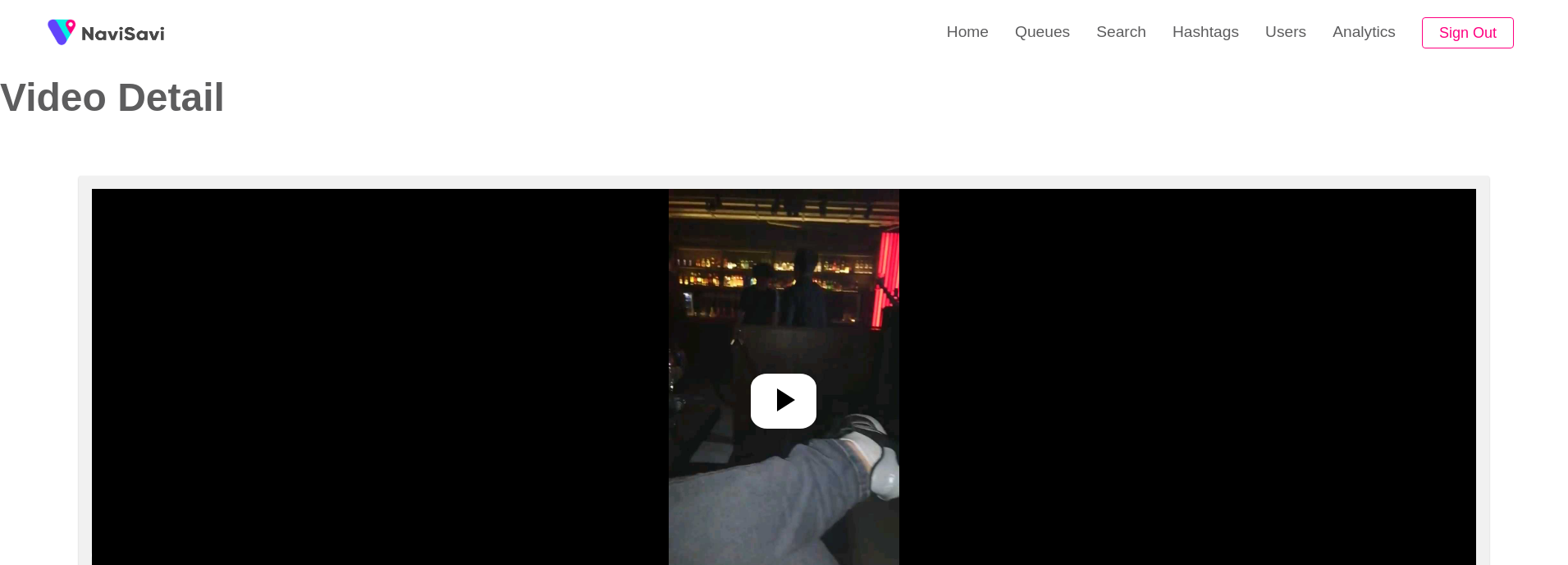 drag, startPoint x: 0, startPoint y: 0, endPoint x: 782, endPoint y: 395, distance: 876.0987 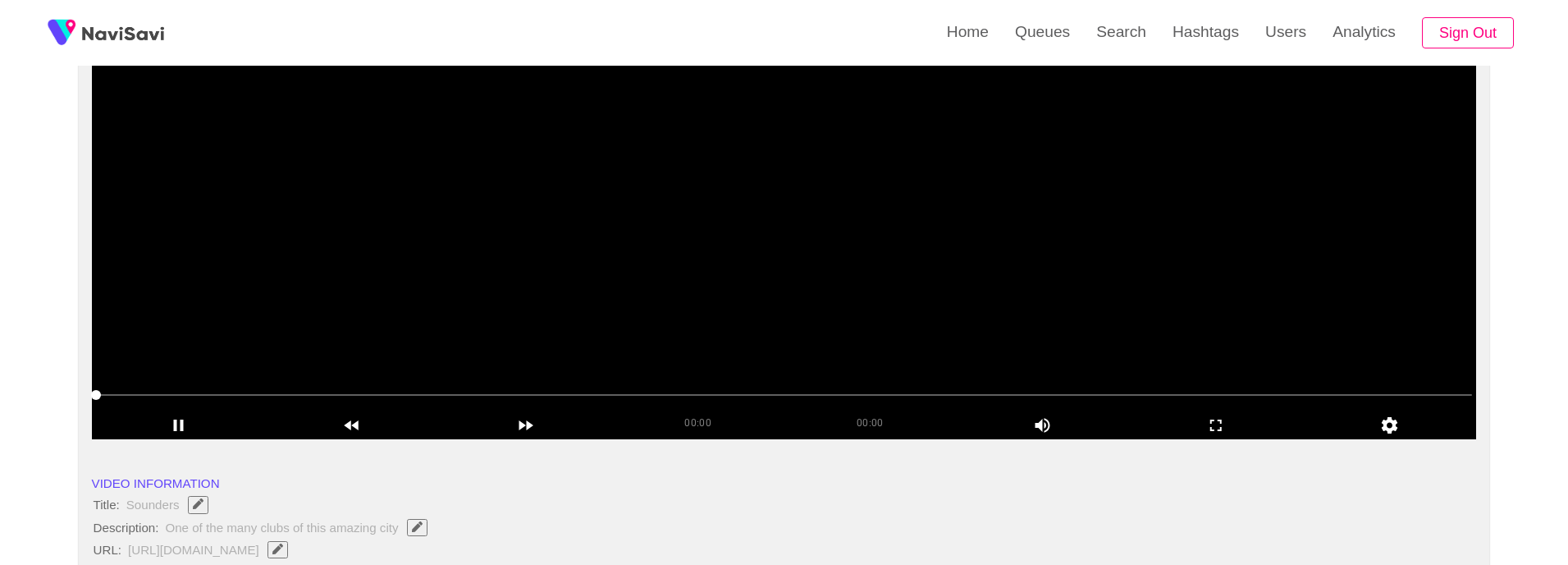 scroll, scrollTop: 190, scrollLeft: 0, axis: vertical 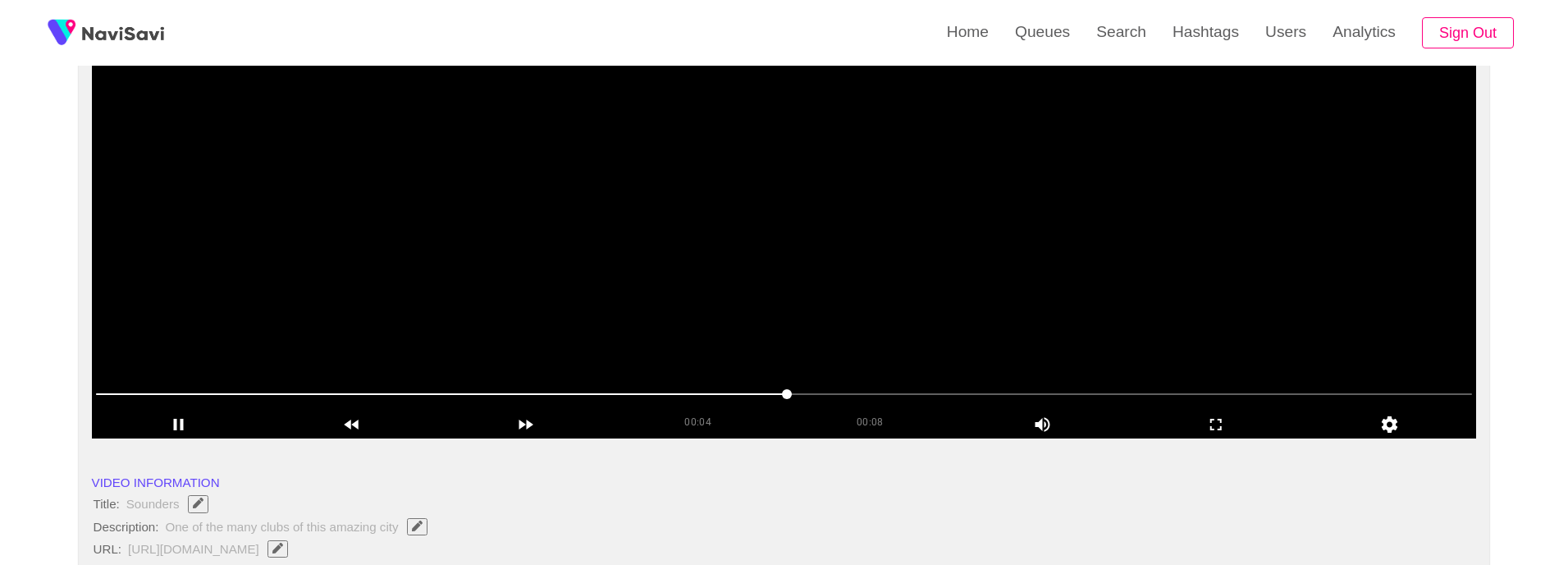 click at bounding box center (784, 233) 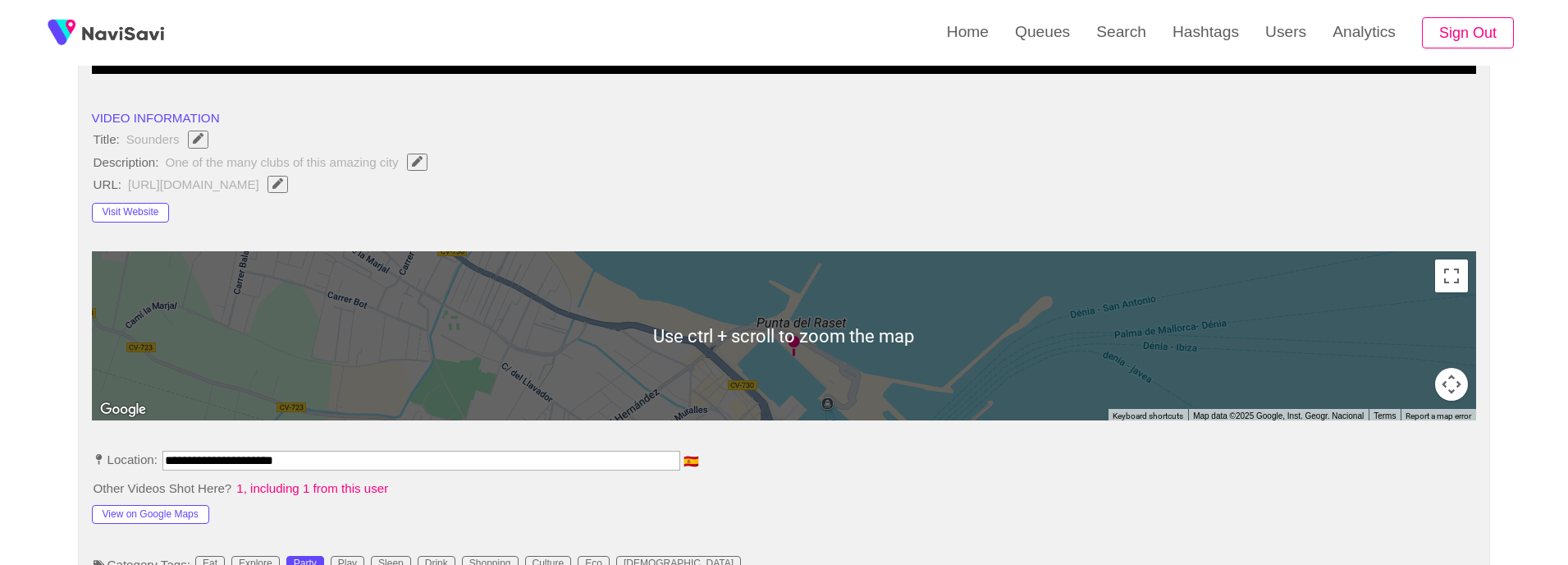 scroll, scrollTop: 132, scrollLeft: 0, axis: vertical 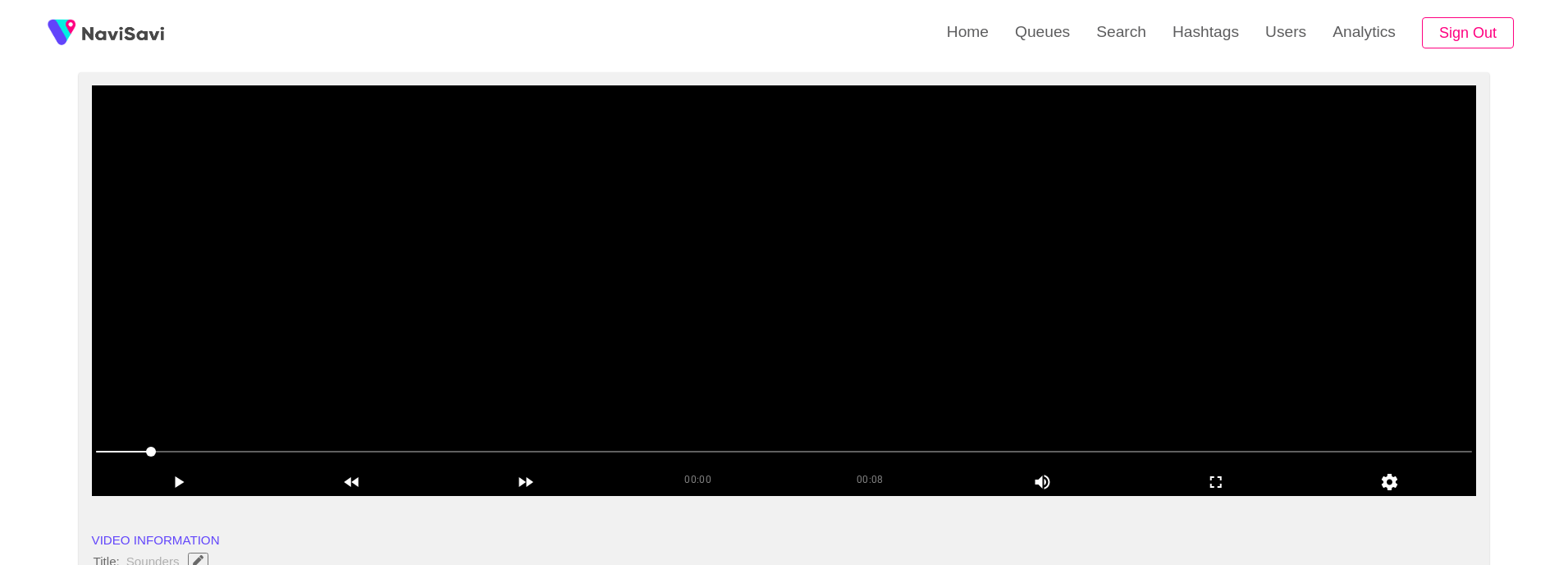 click at bounding box center (784, 291) 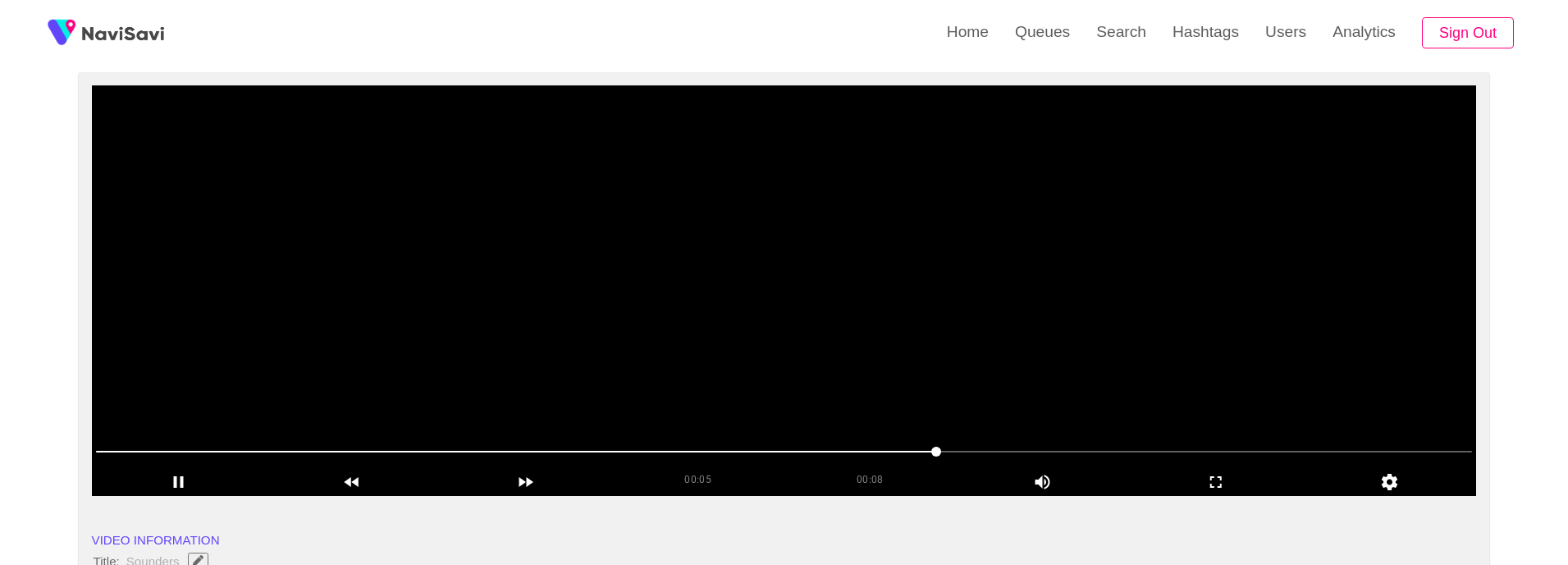 click at bounding box center [784, 291] 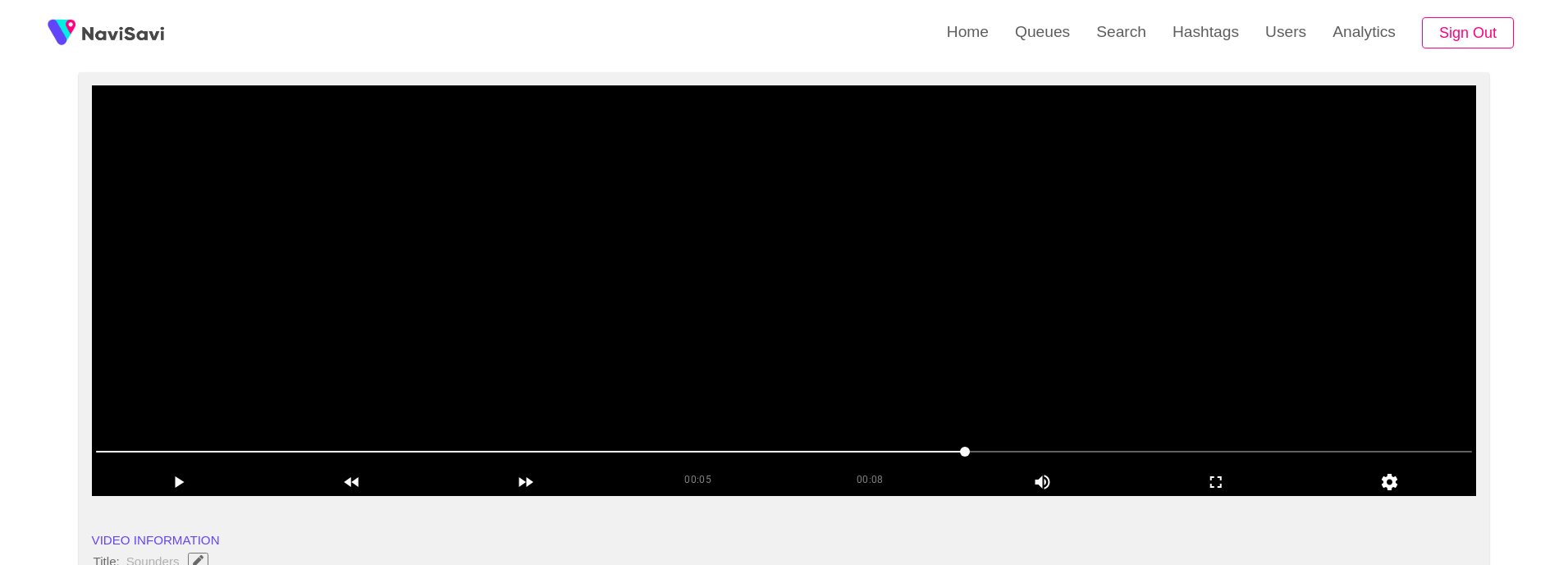 click at bounding box center (784, 291) 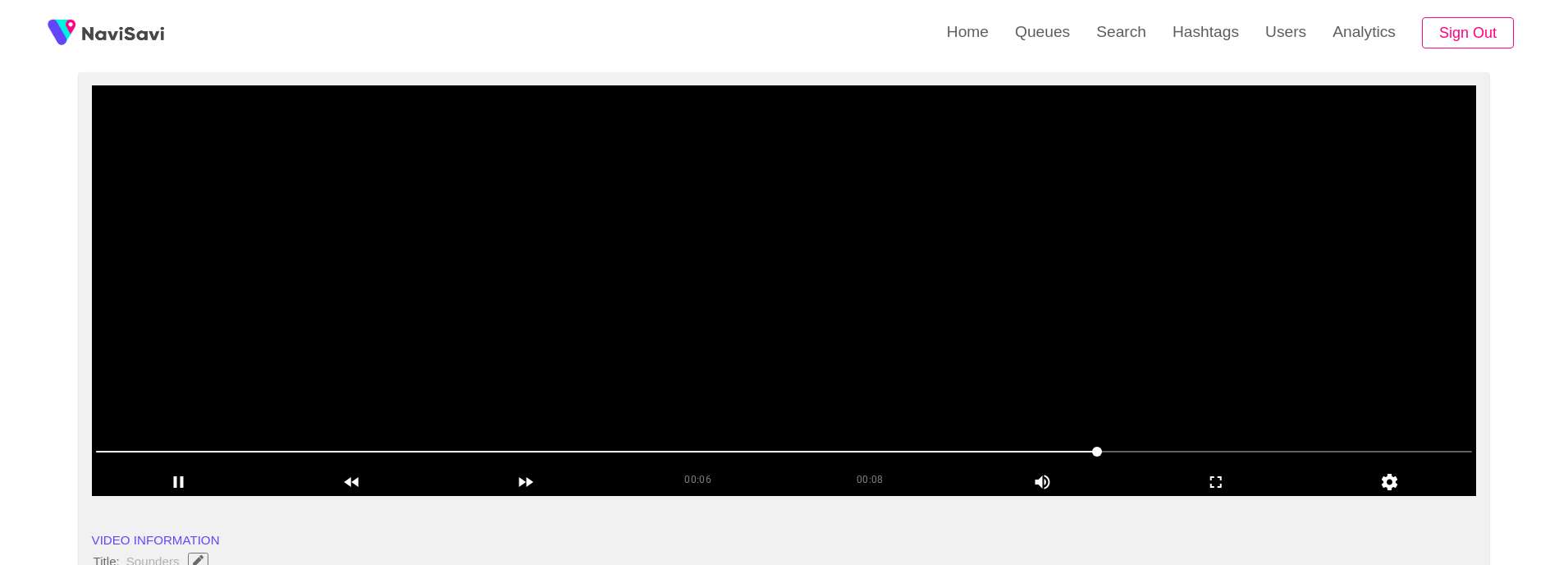 click at bounding box center (784, 291) 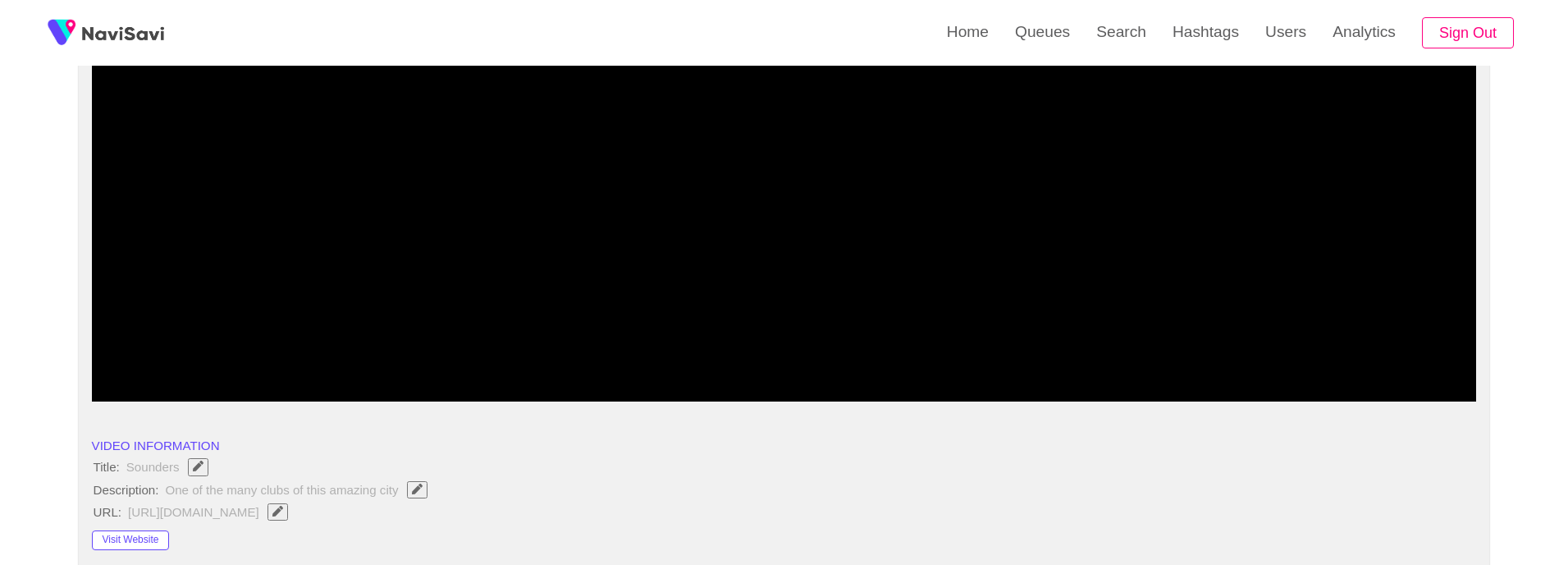 scroll, scrollTop: 226, scrollLeft: 0, axis: vertical 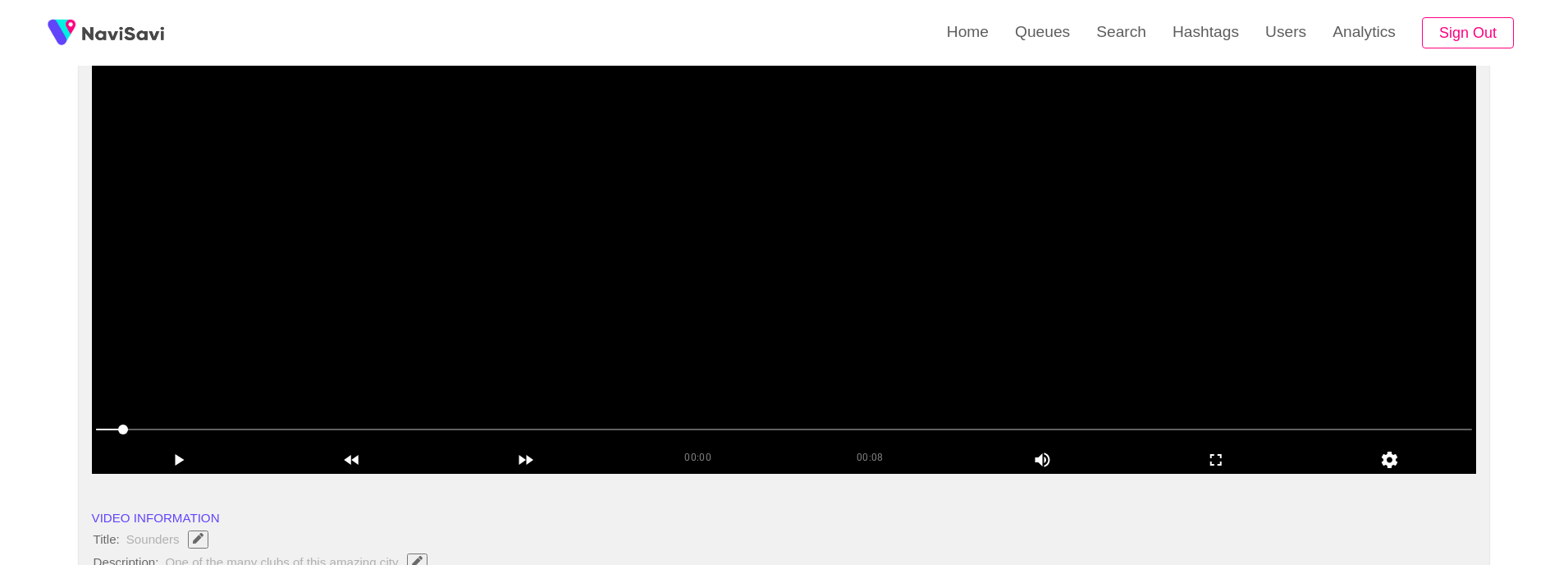 click at bounding box center [784, 269] 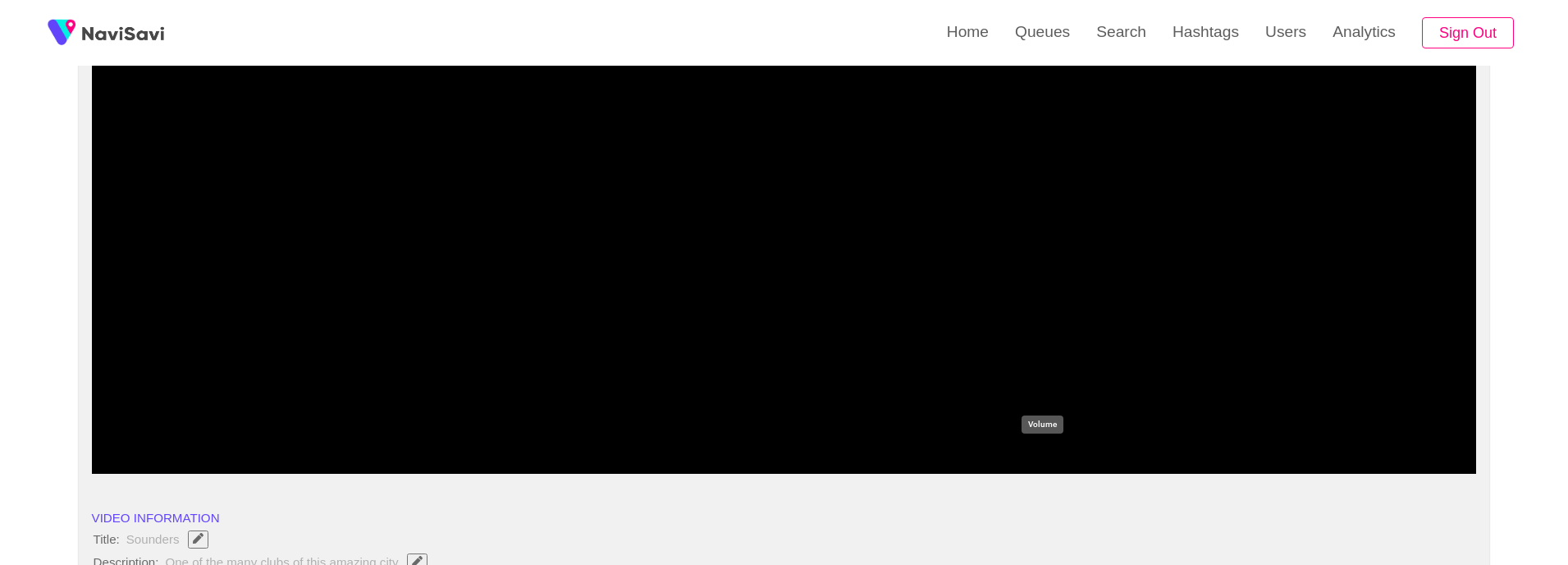 click 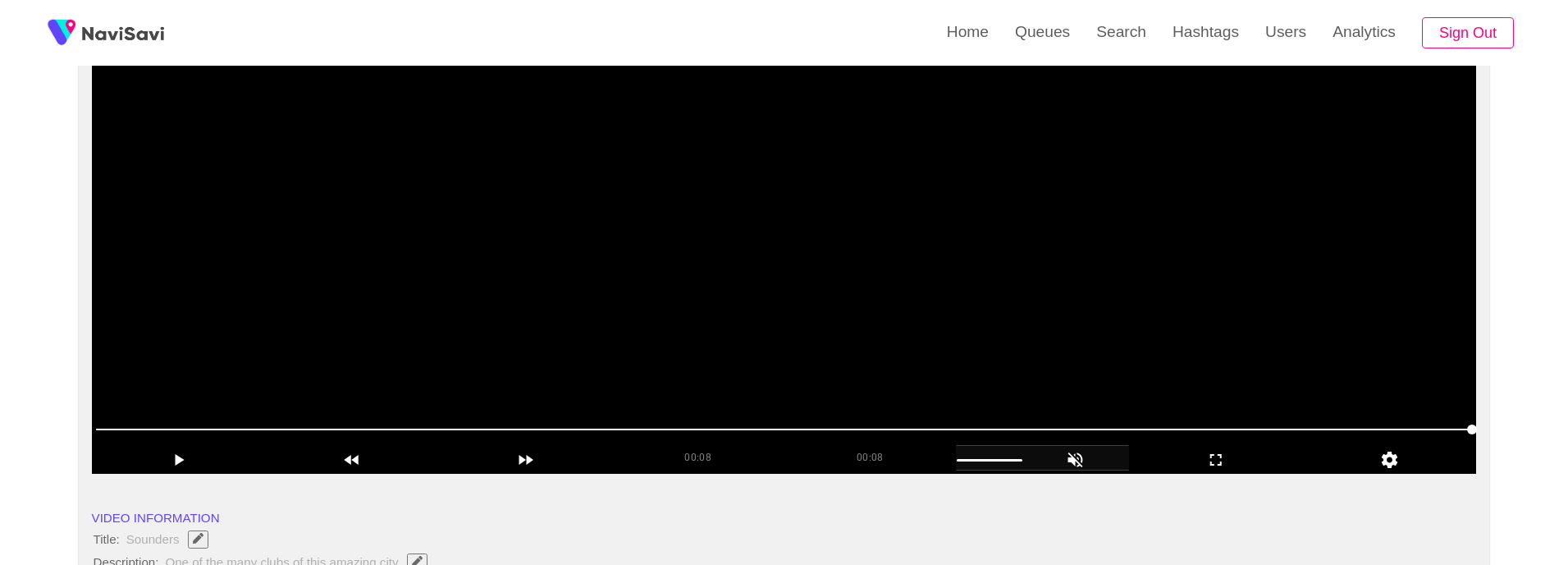 click at bounding box center (784, 269) 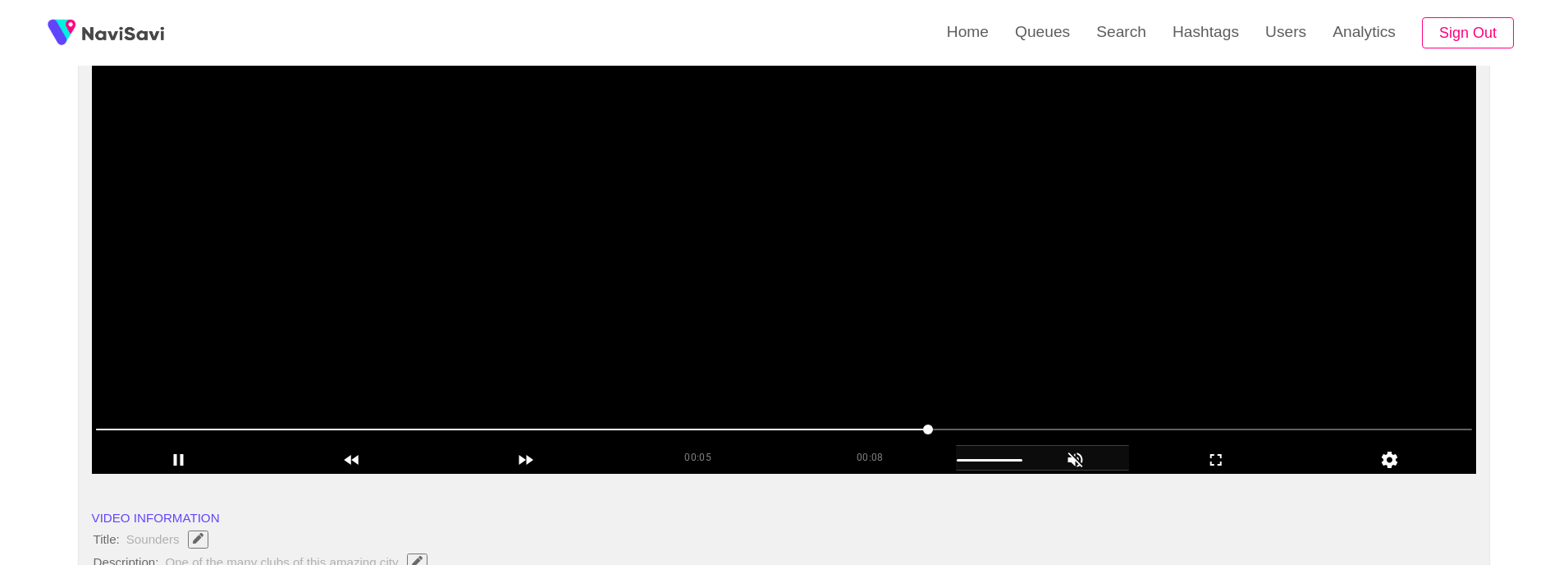 click at bounding box center [784, 269] 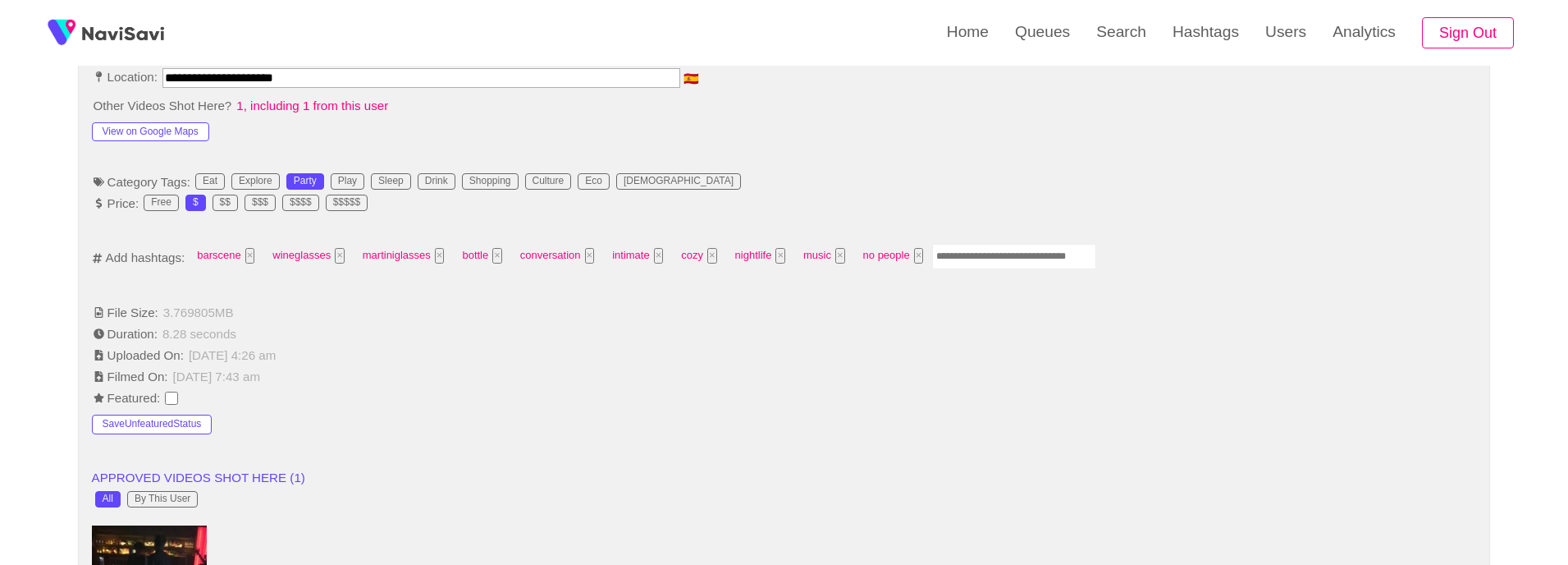 scroll, scrollTop: 938, scrollLeft: 0, axis: vertical 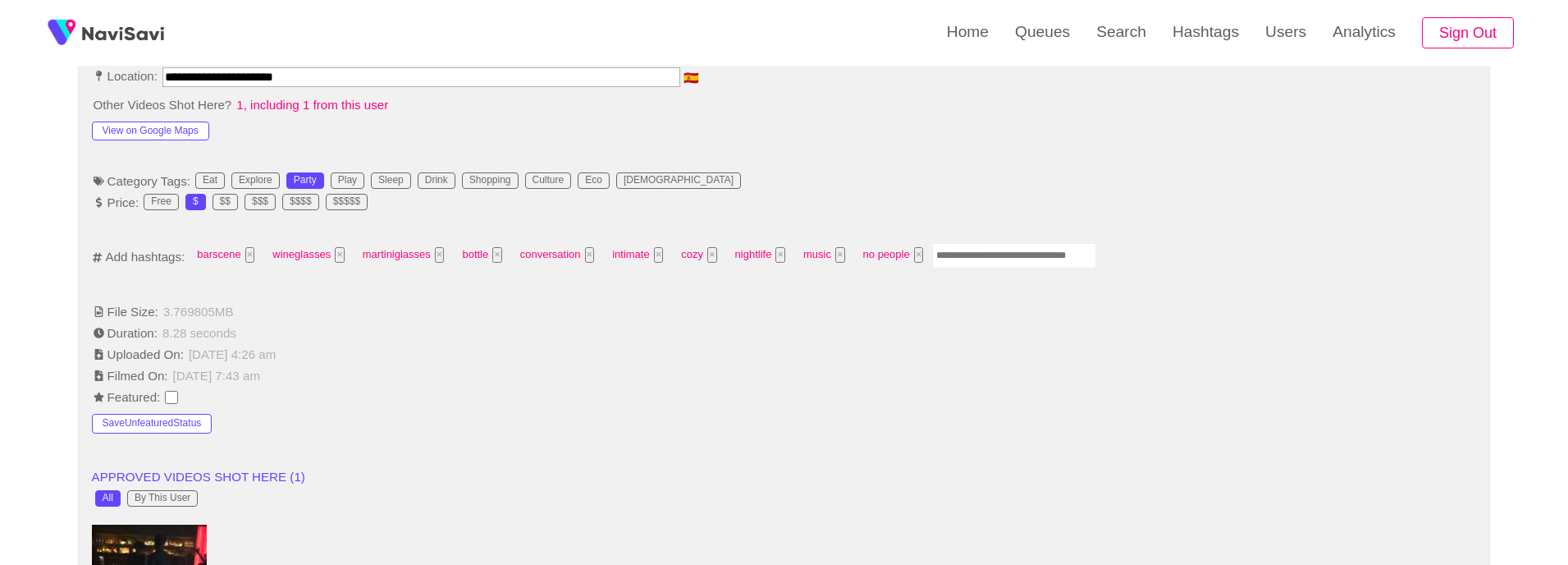 click at bounding box center (1014, 255) 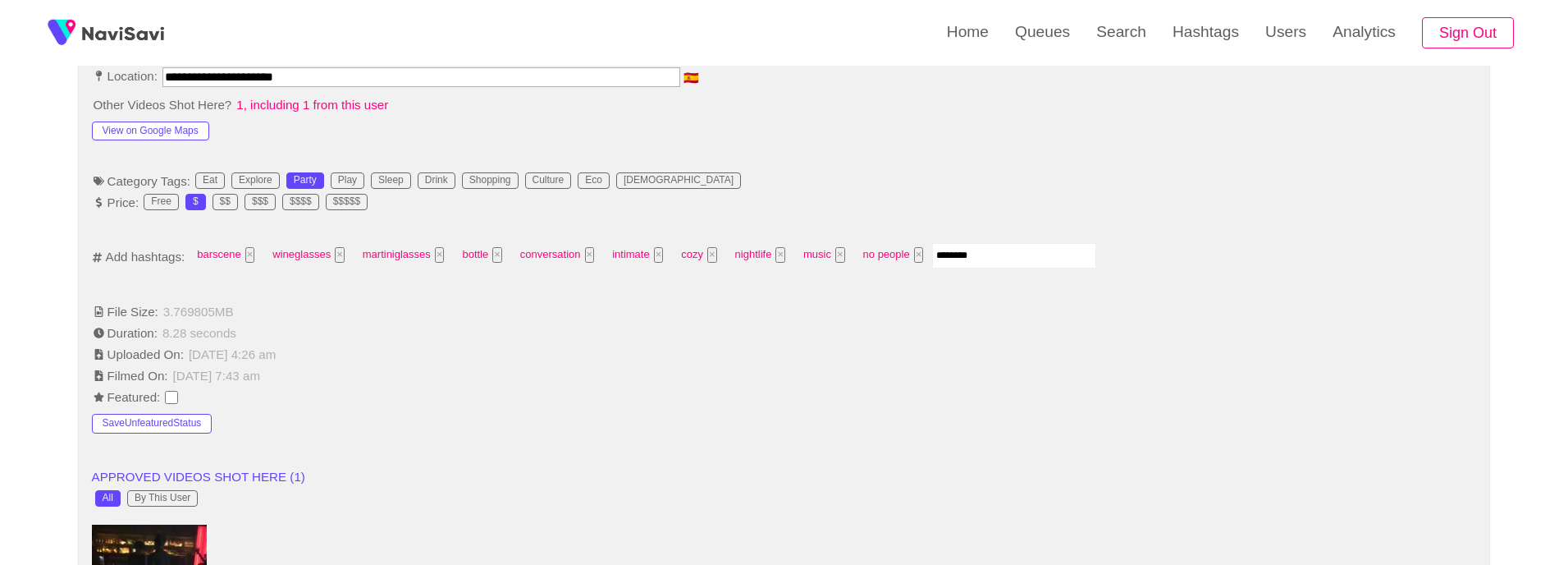 type on "*********" 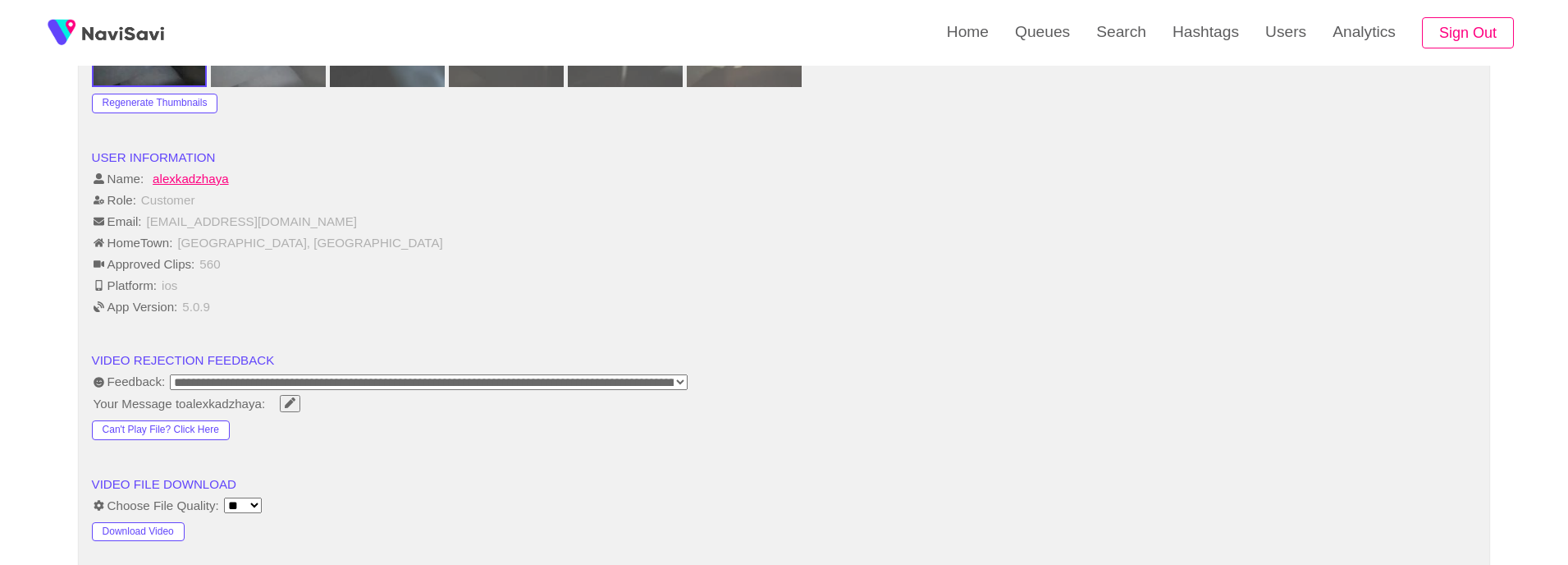 scroll, scrollTop: 2288, scrollLeft: 0, axis: vertical 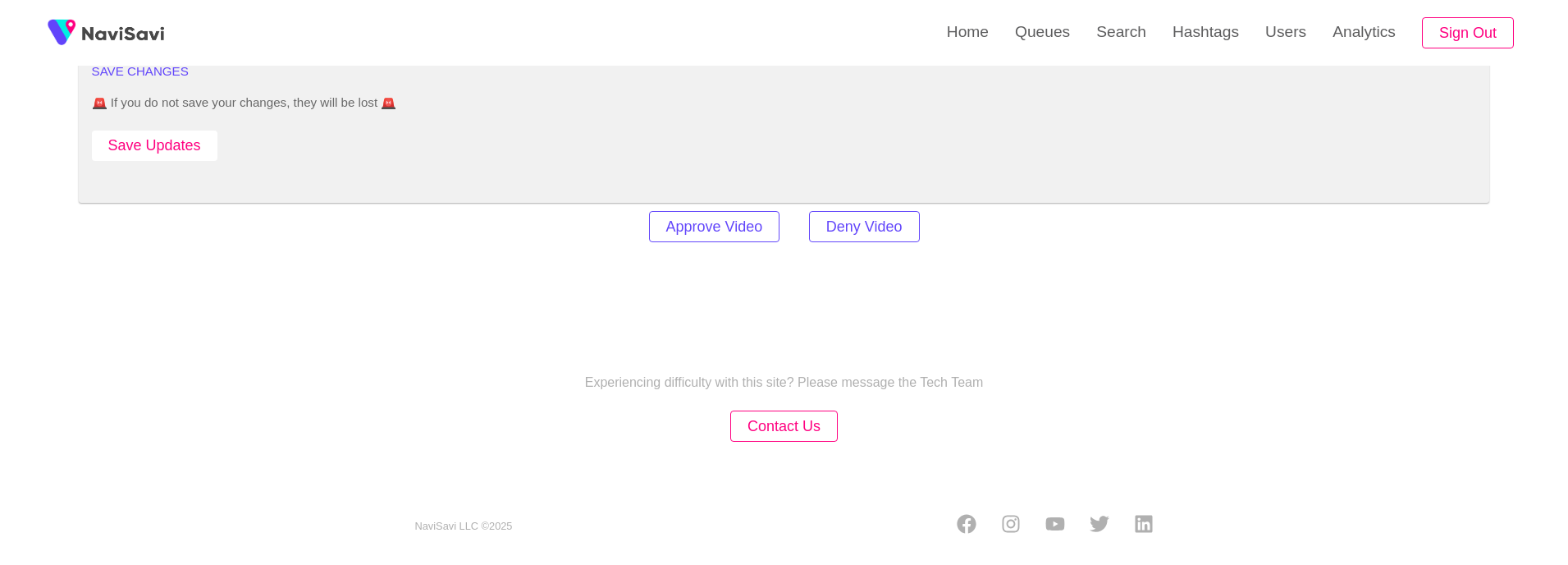 click on "Save Updates" at bounding box center (154, 145) 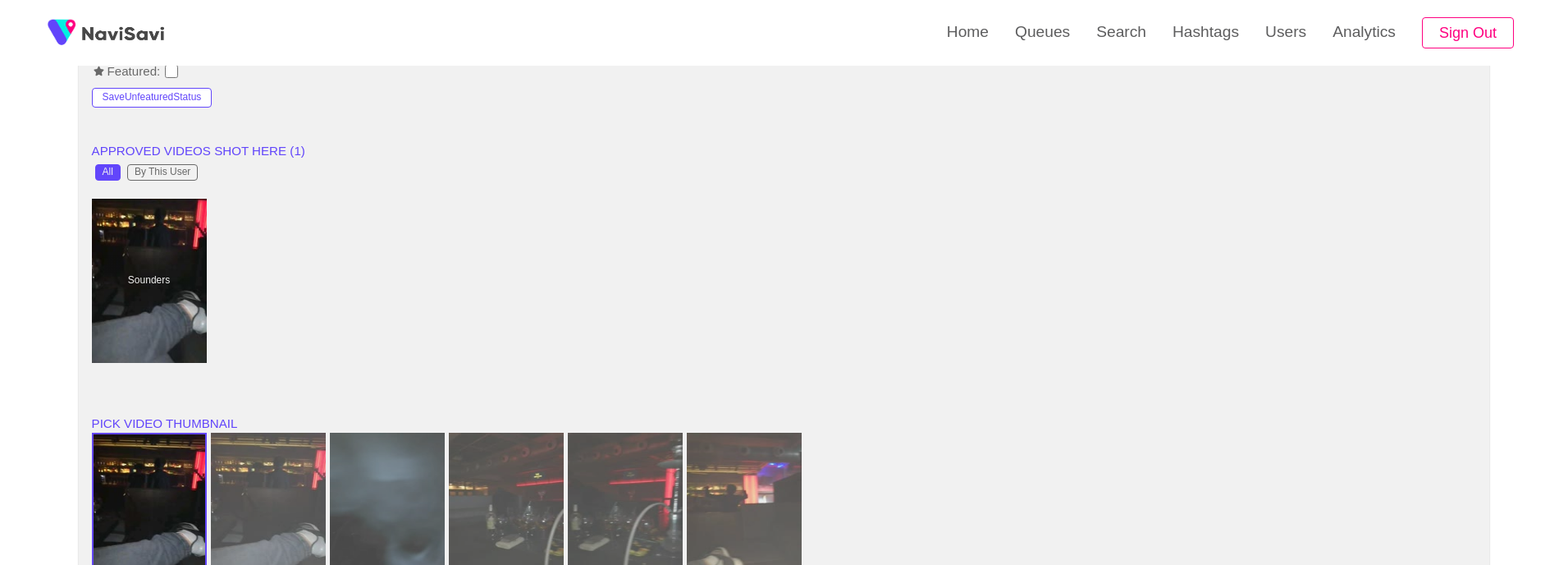 scroll, scrollTop: 870, scrollLeft: 0, axis: vertical 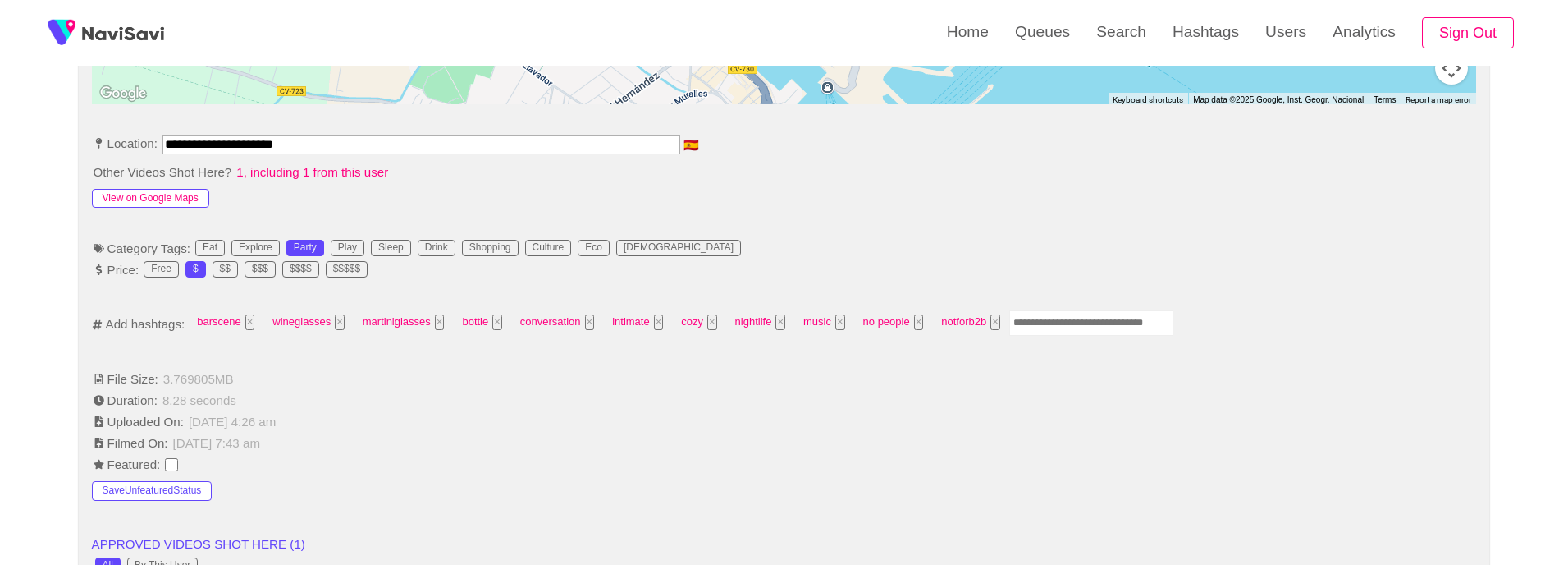 click on "View on Google Maps" at bounding box center (150, 199) 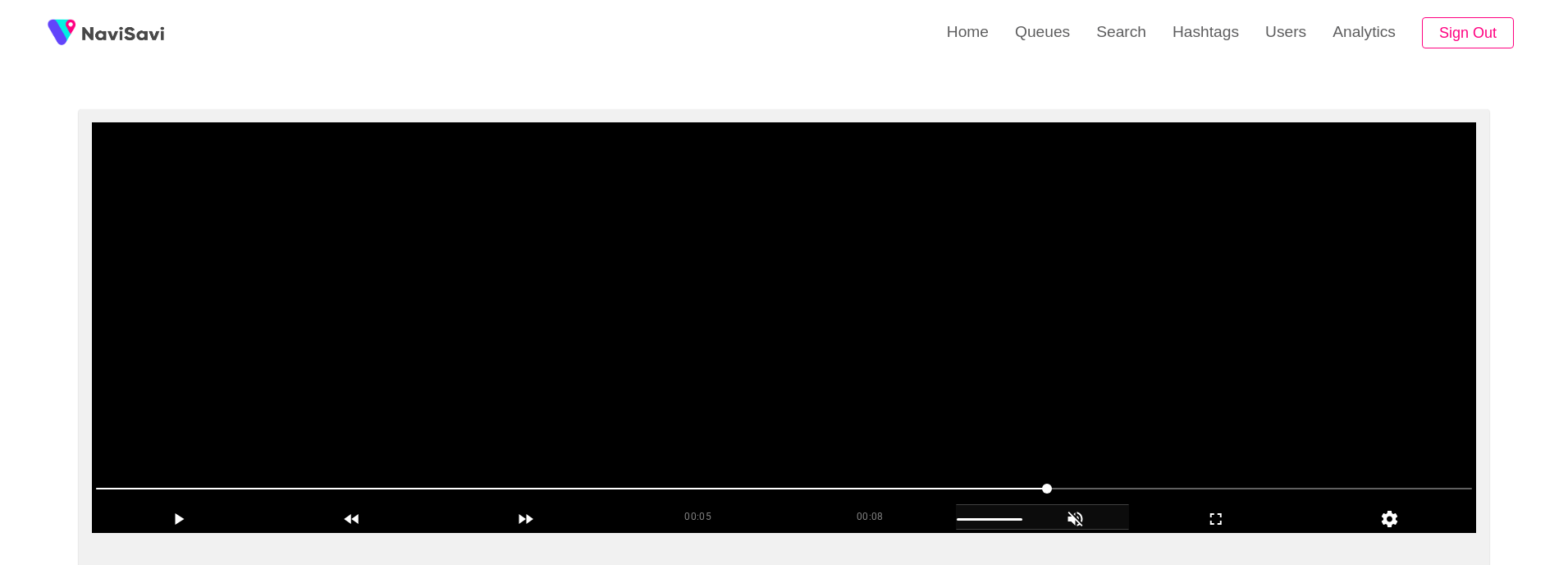 scroll, scrollTop: 96, scrollLeft: 0, axis: vertical 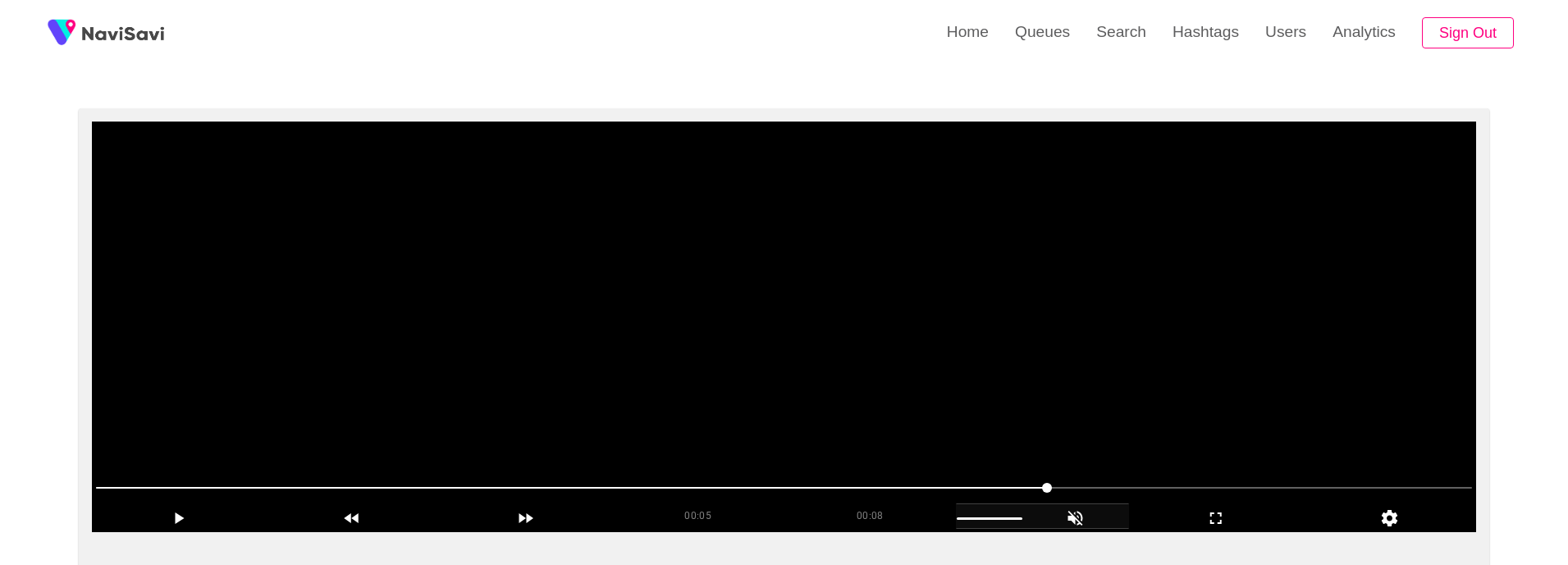 click at bounding box center [784, 327] 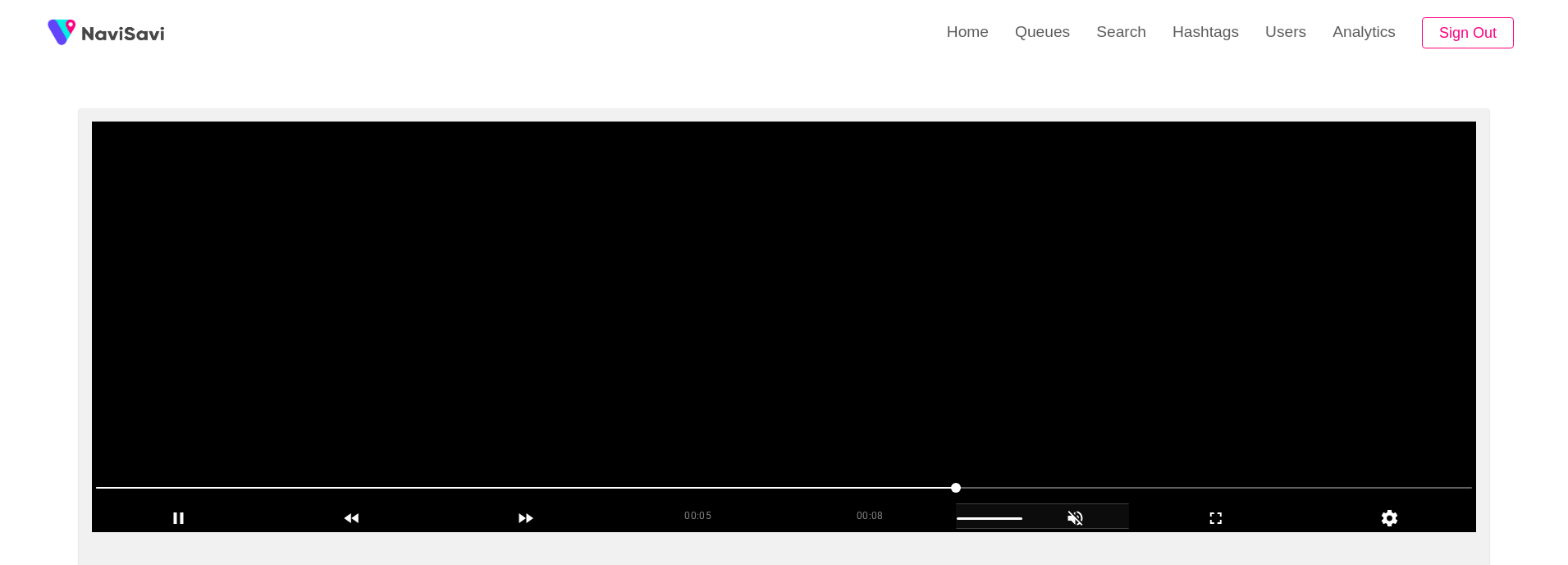 click at bounding box center (784, 327) 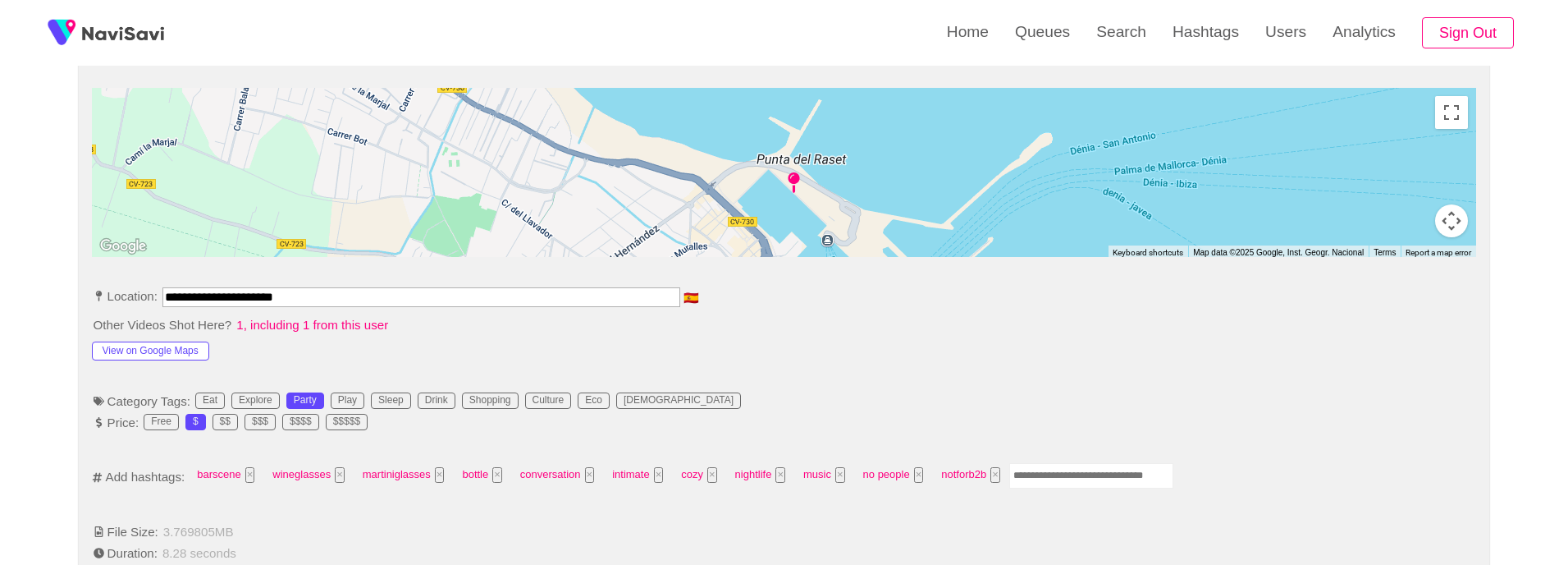 scroll, scrollTop: 715, scrollLeft: 0, axis: vertical 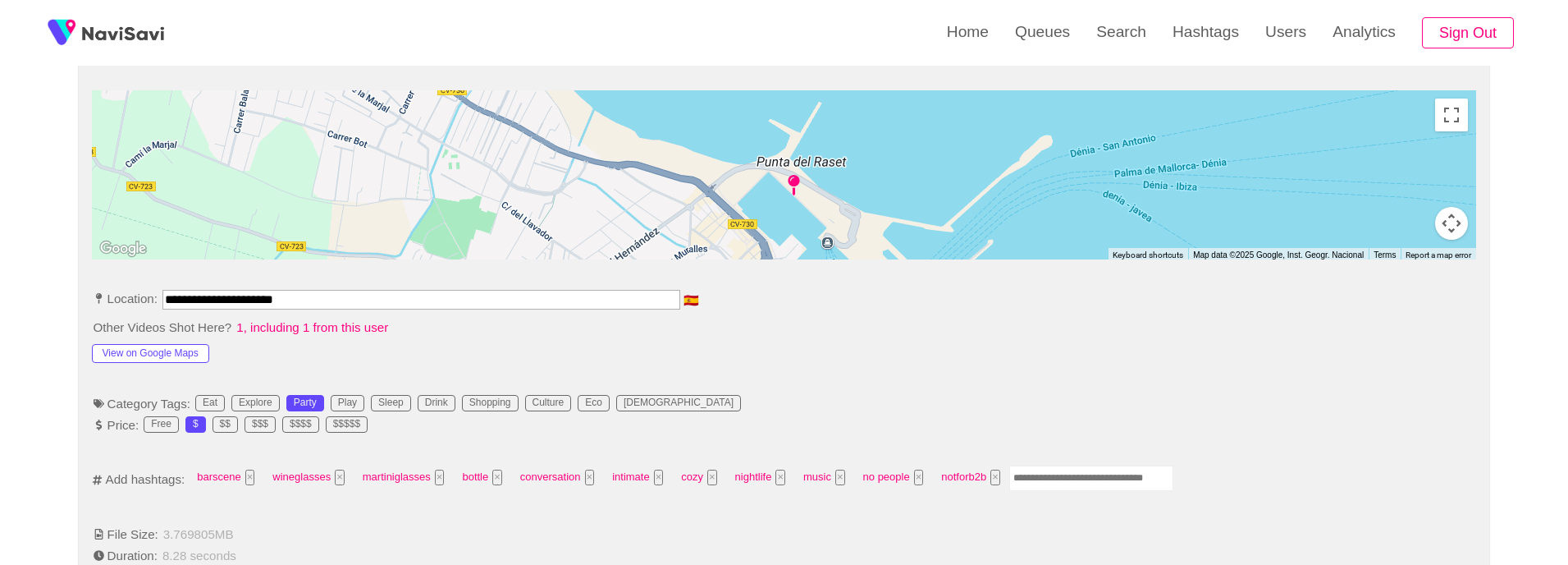 click at bounding box center (1091, 478) 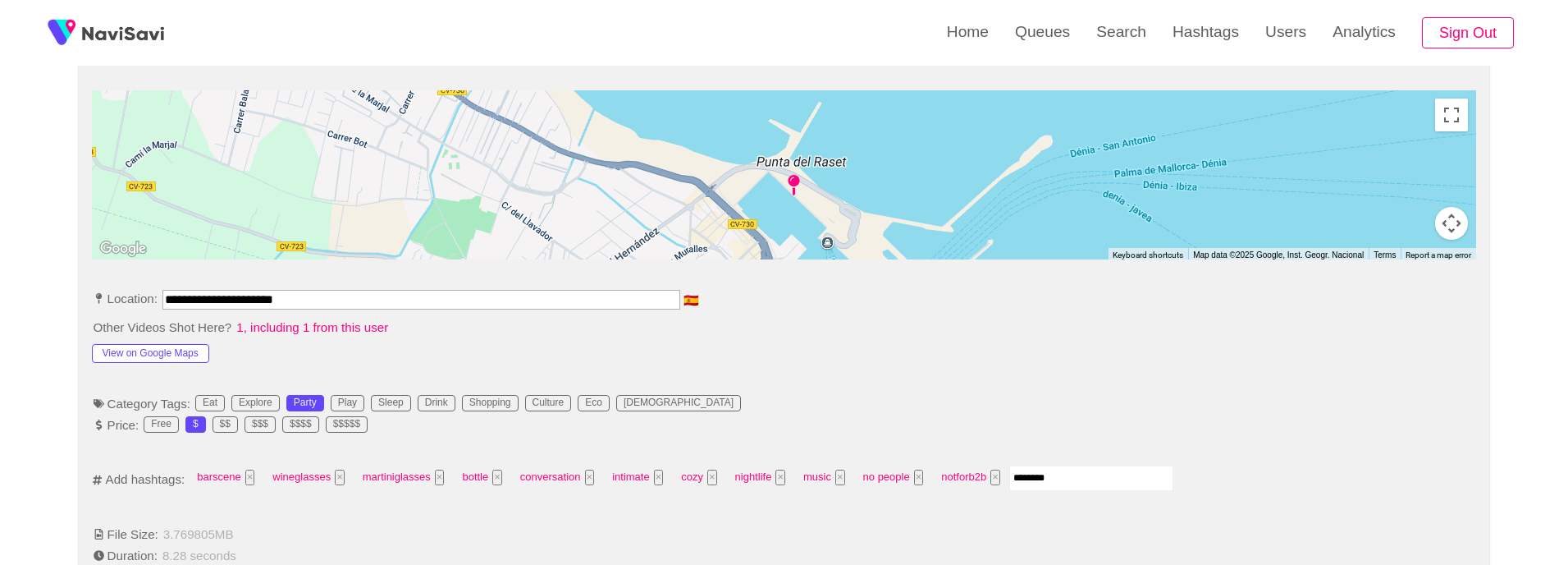 type on "*********" 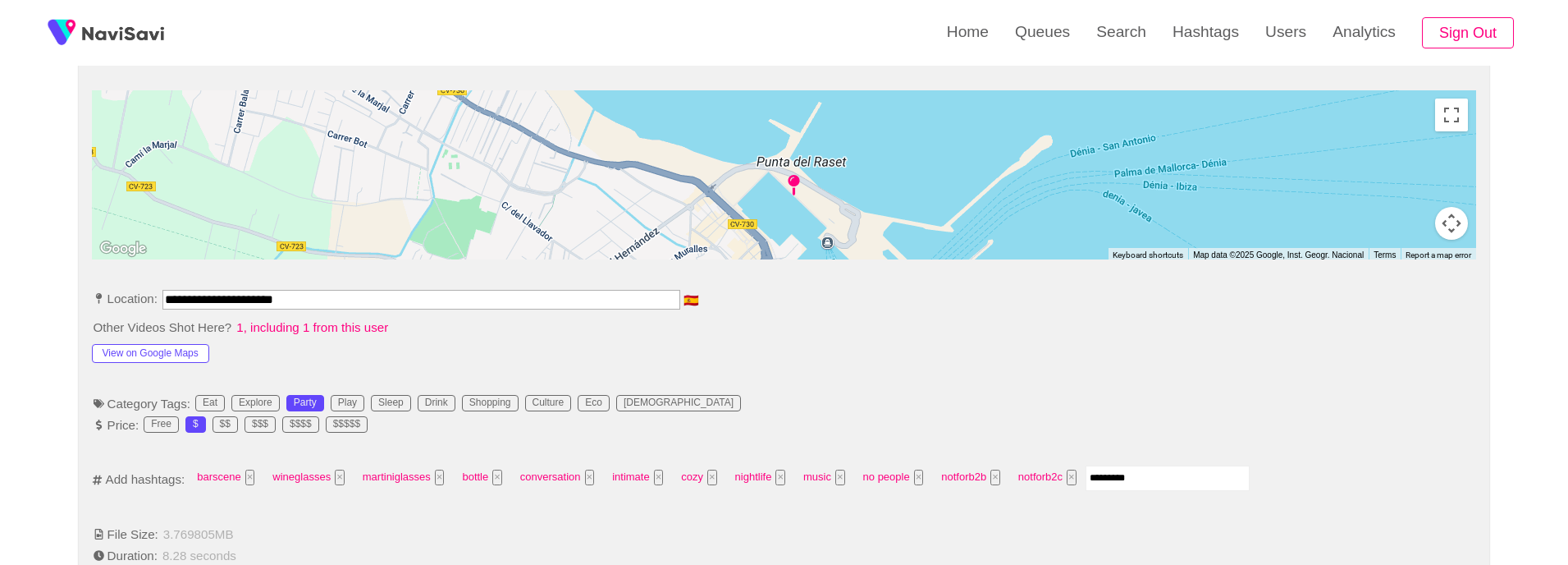 type 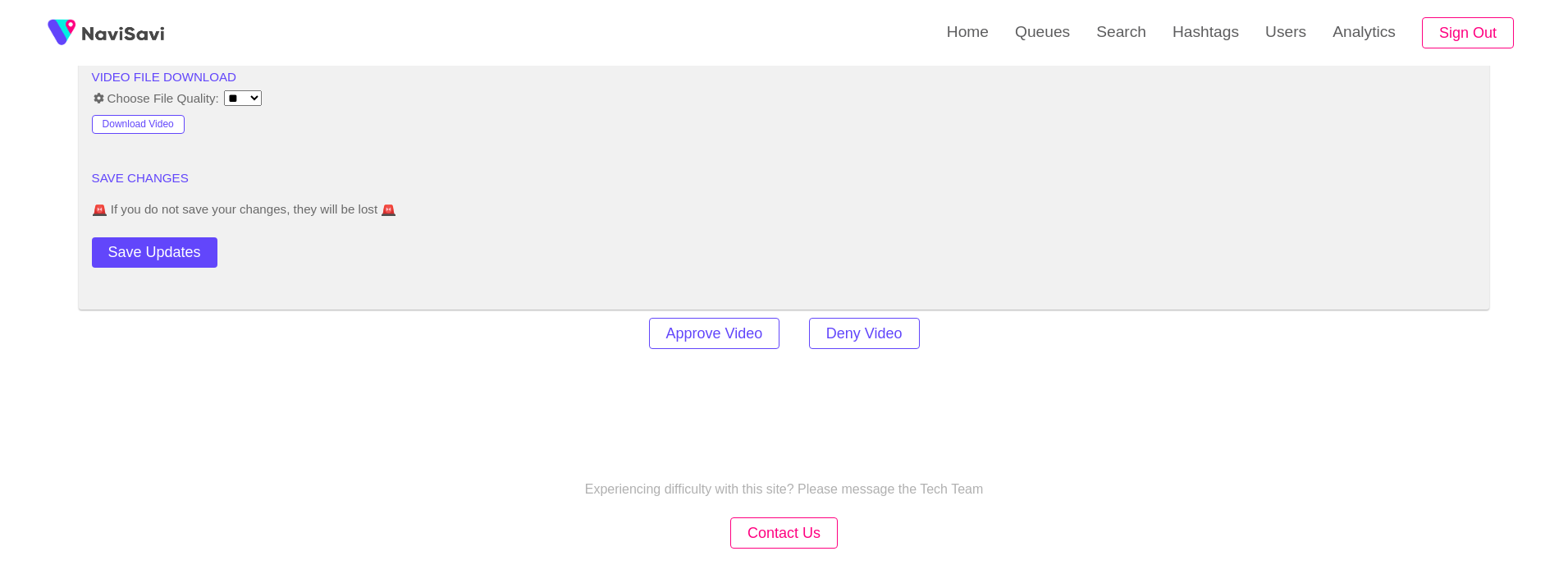 scroll, scrollTop: 2288, scrollLeft: 0, axis: vertical 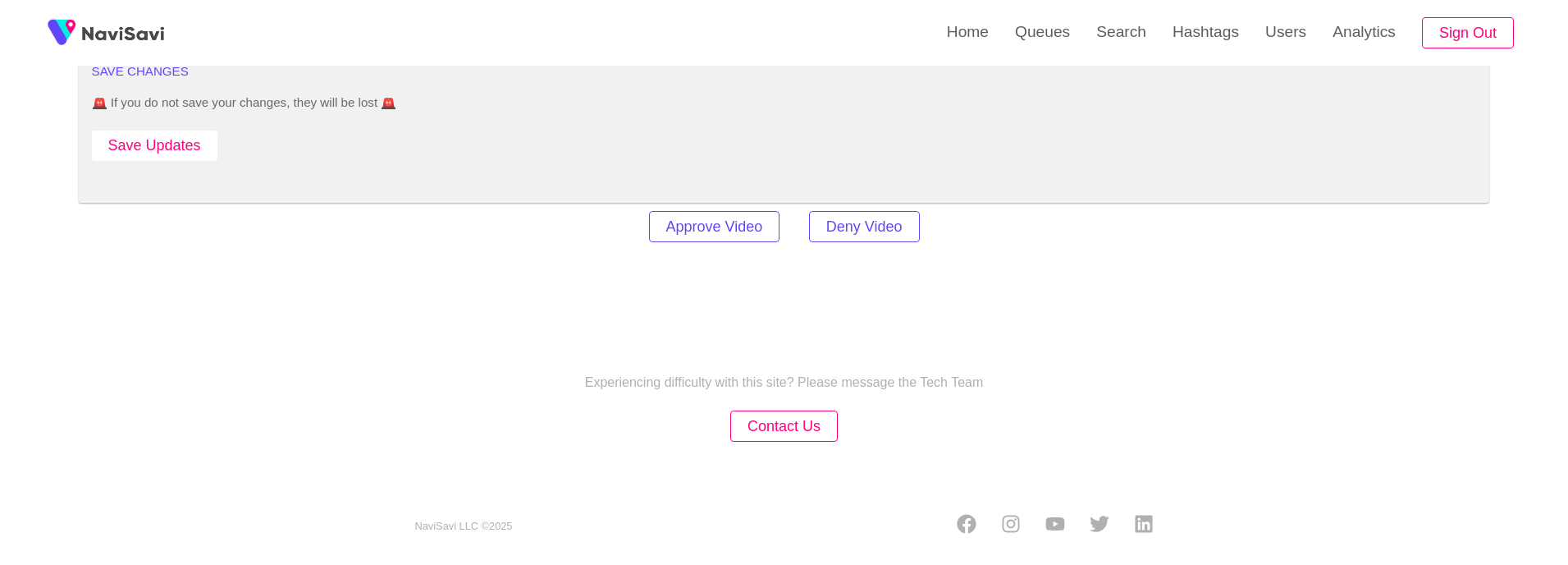 click on "Save Updates" at bounding box center [154, 145] 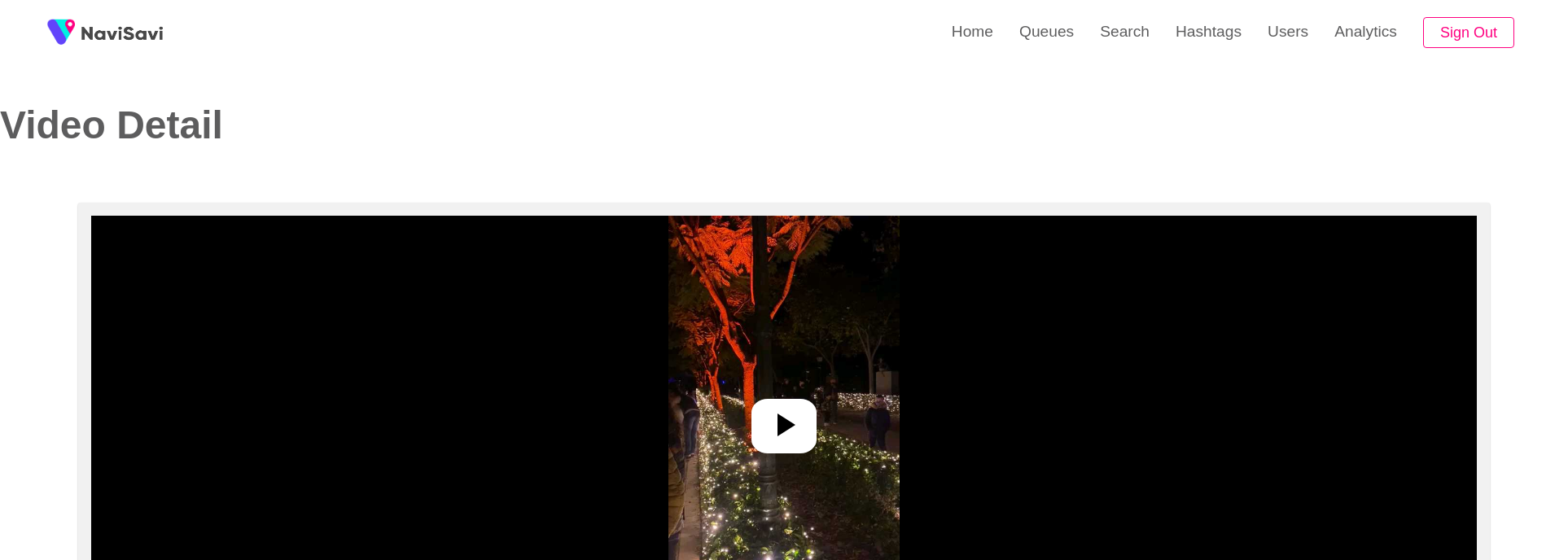 select on "**********" 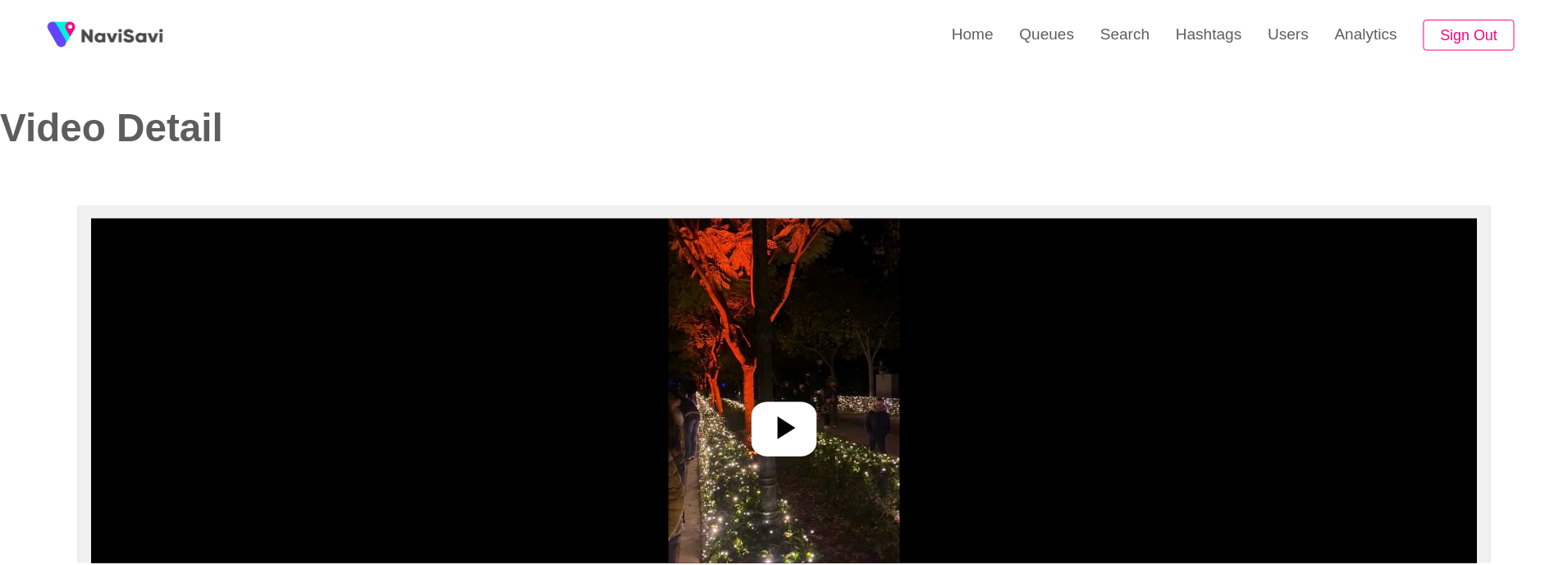 scroll, scrollTop: 0, scrollLeft: 0, axis: both 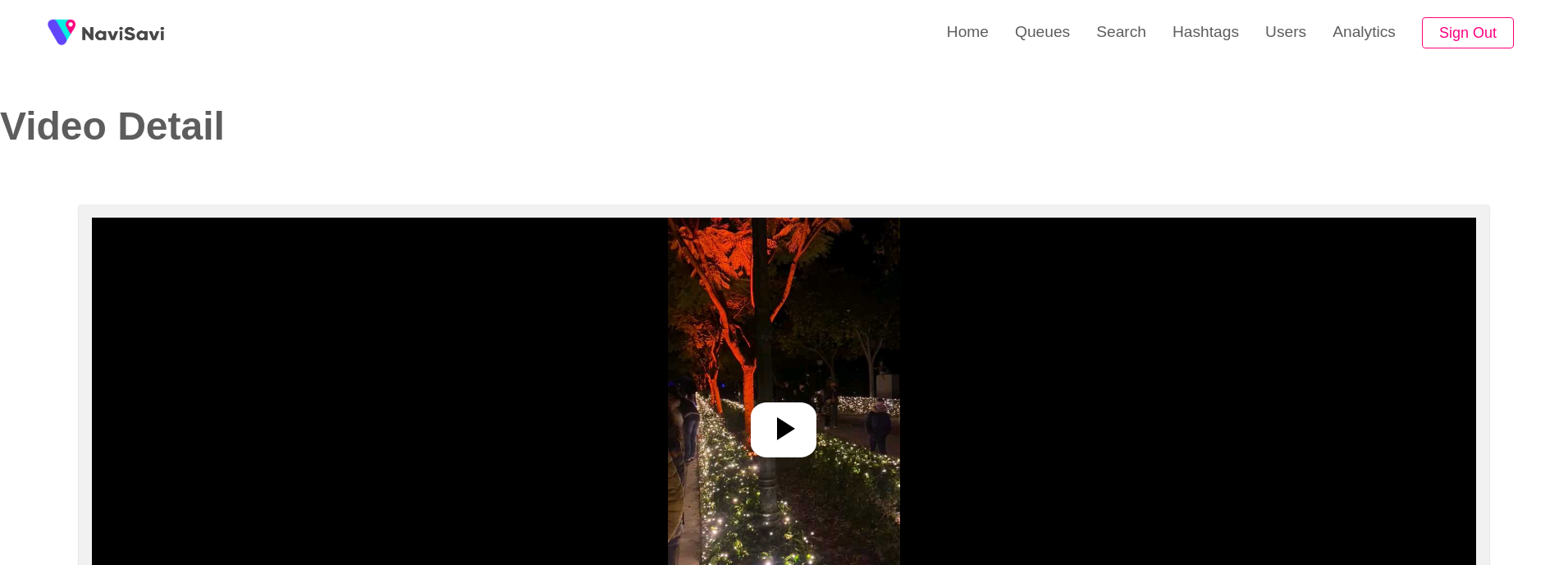click at bounding box center [784, 423] 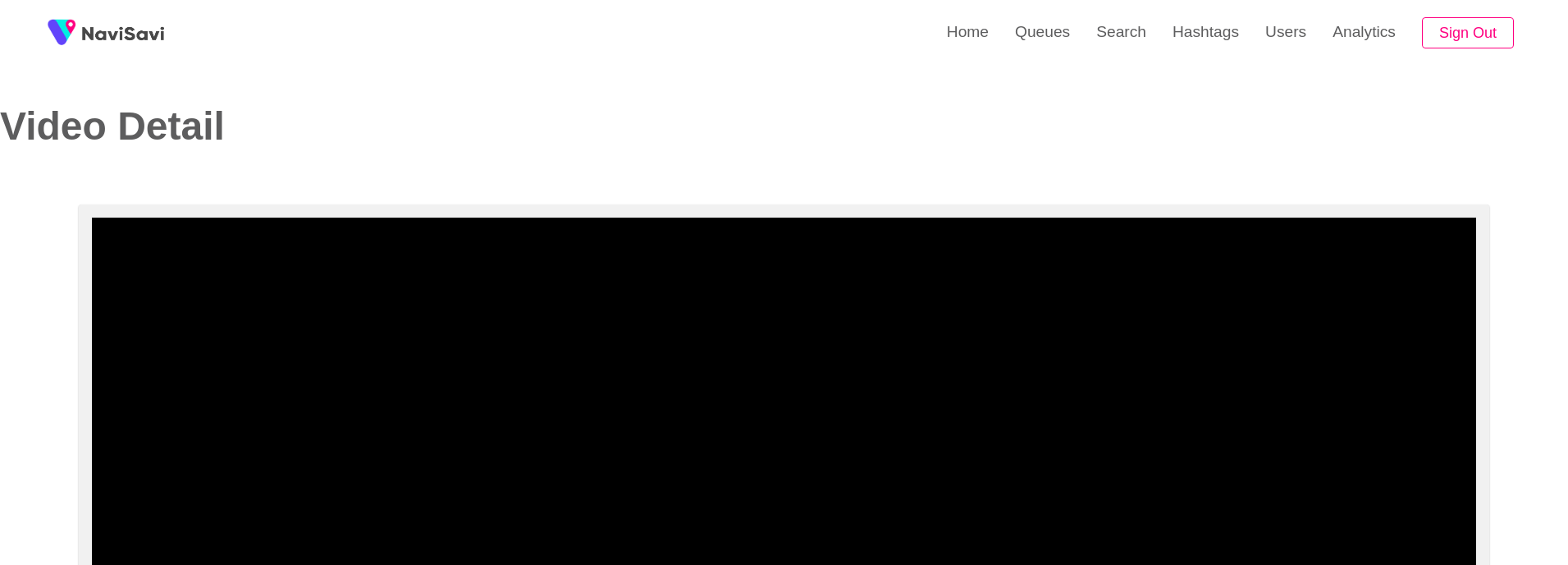 scroll, scrollTop: 11, scrollLeft: 0, axis: vertical 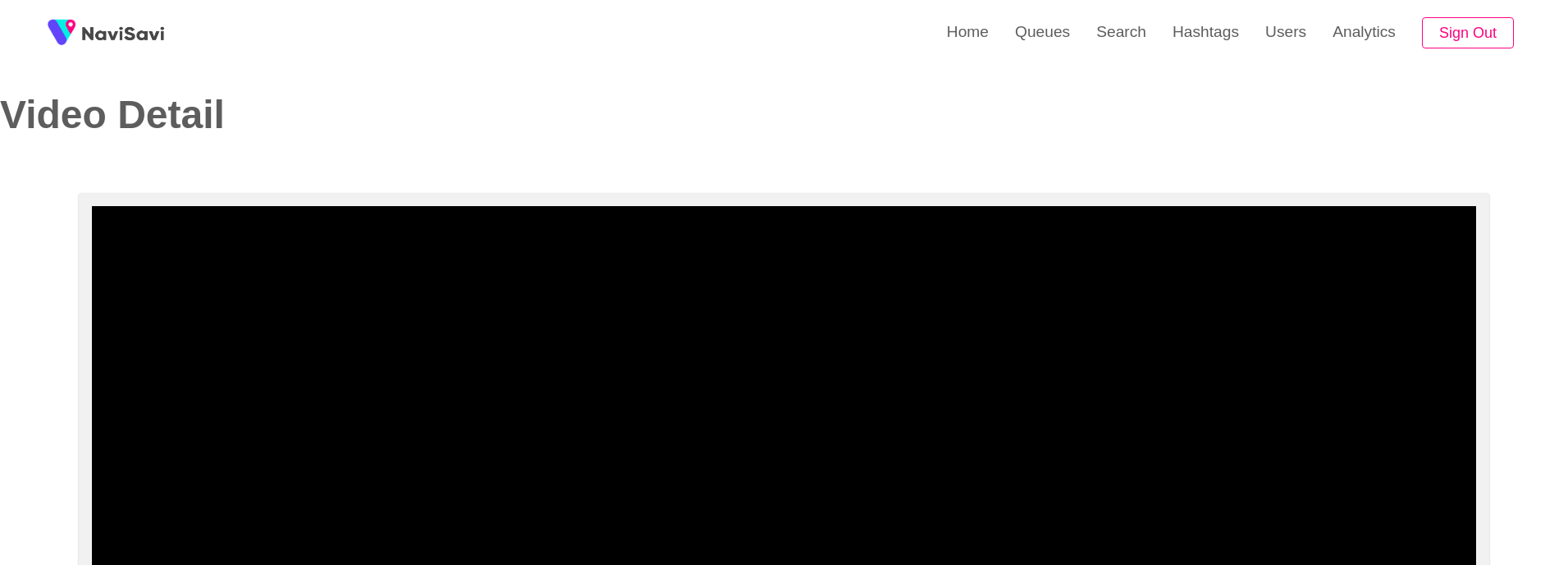 click at bounding box center [784, 411] 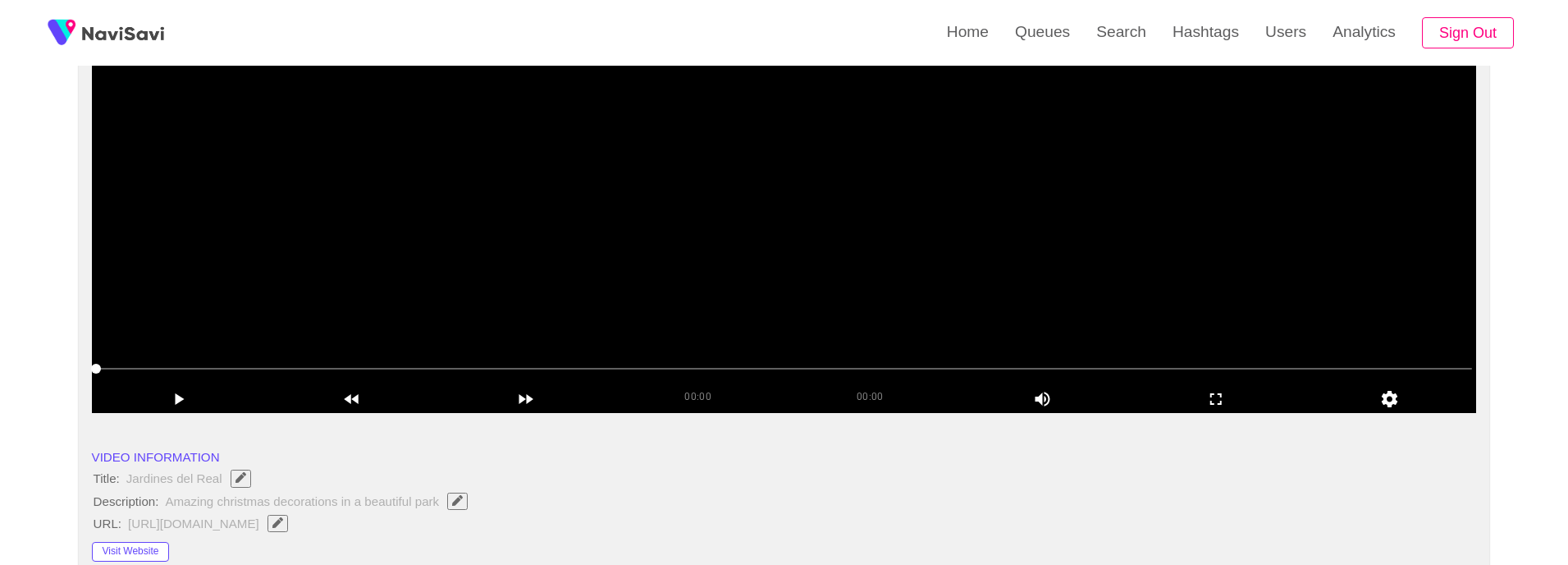scroll, scrollTop: 216, scrollLeft: 0, axis: vertical 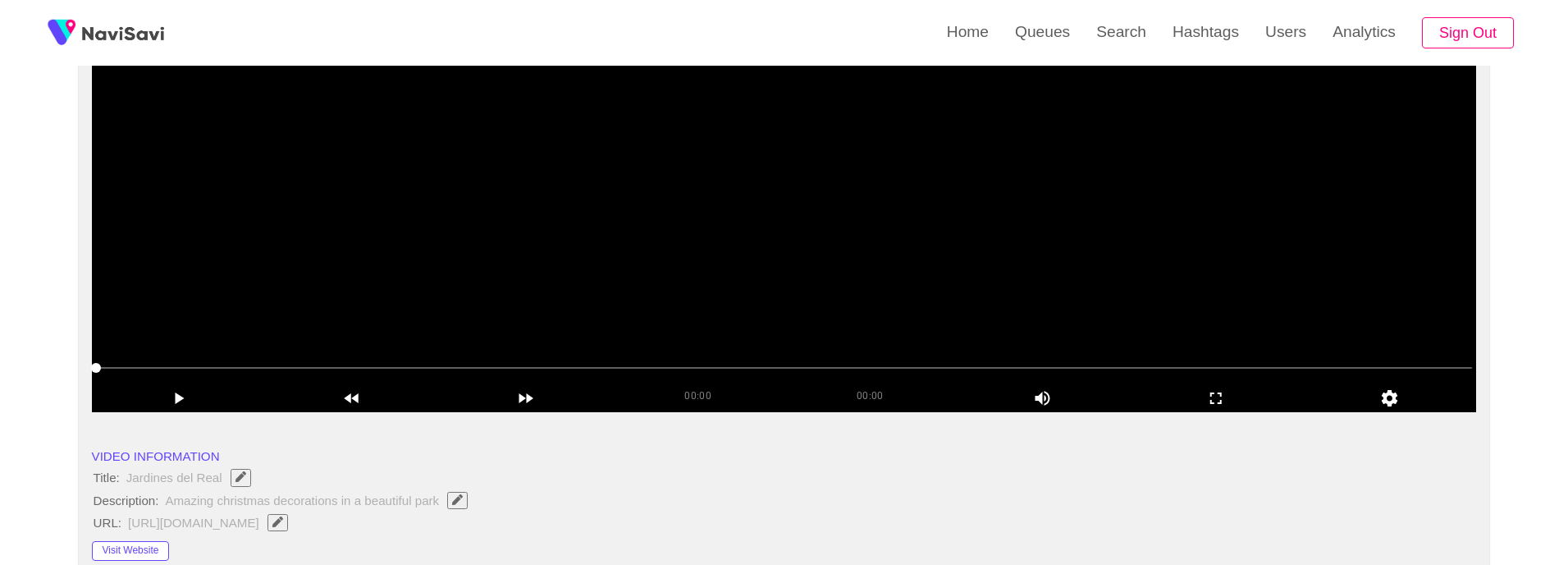 click at bounding box center [784, 207] 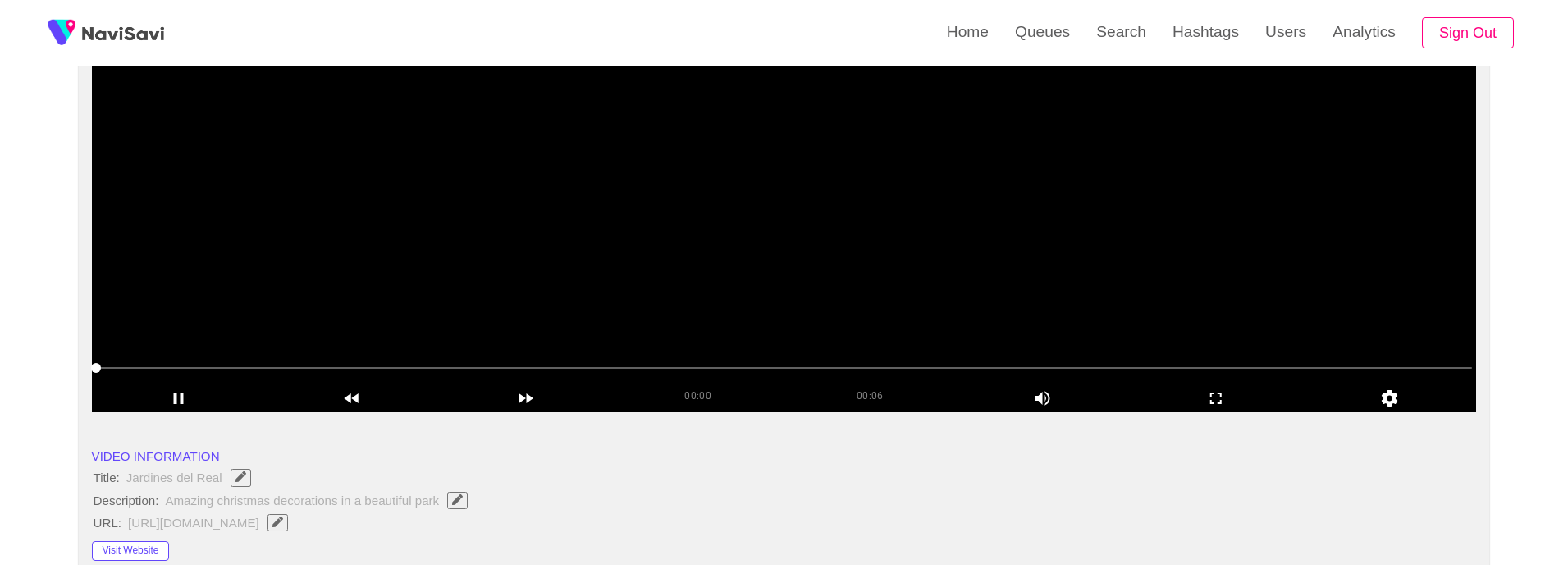 scroll, scrollTop: 169, scrollLeft: 0, axis: vertical 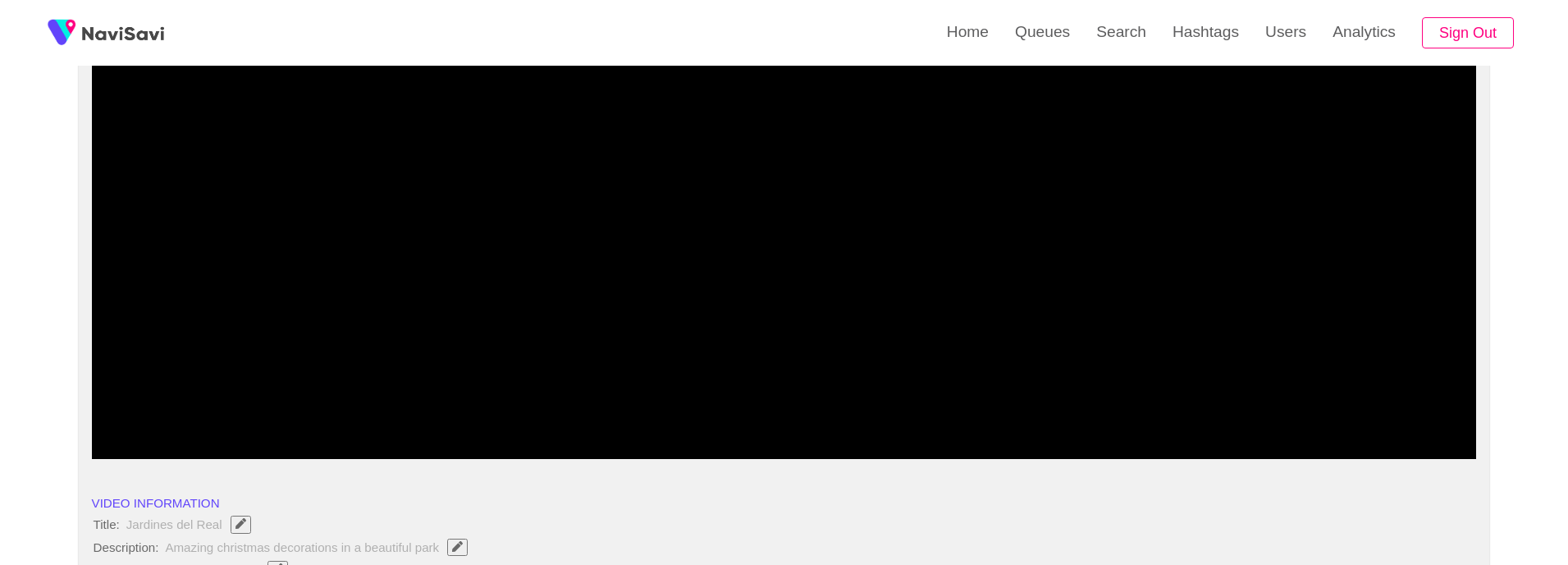 click at bounding box center [784, 415] 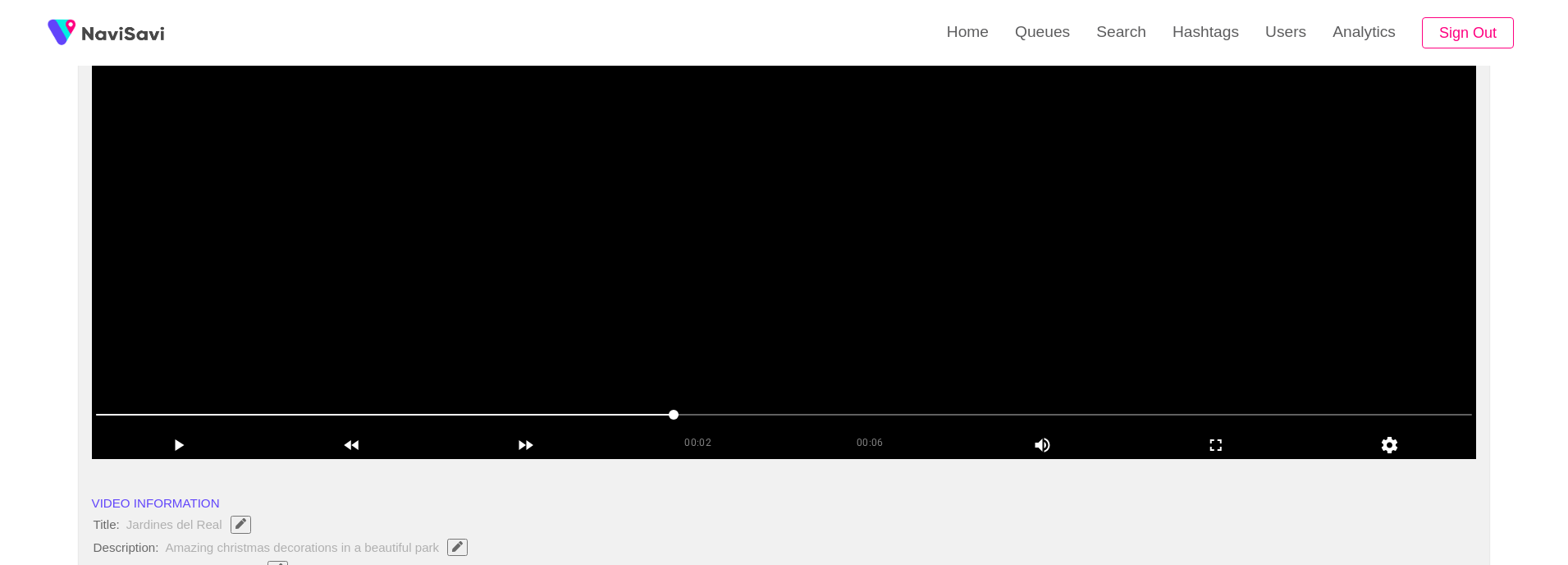 click at bounding box center (784, 254) 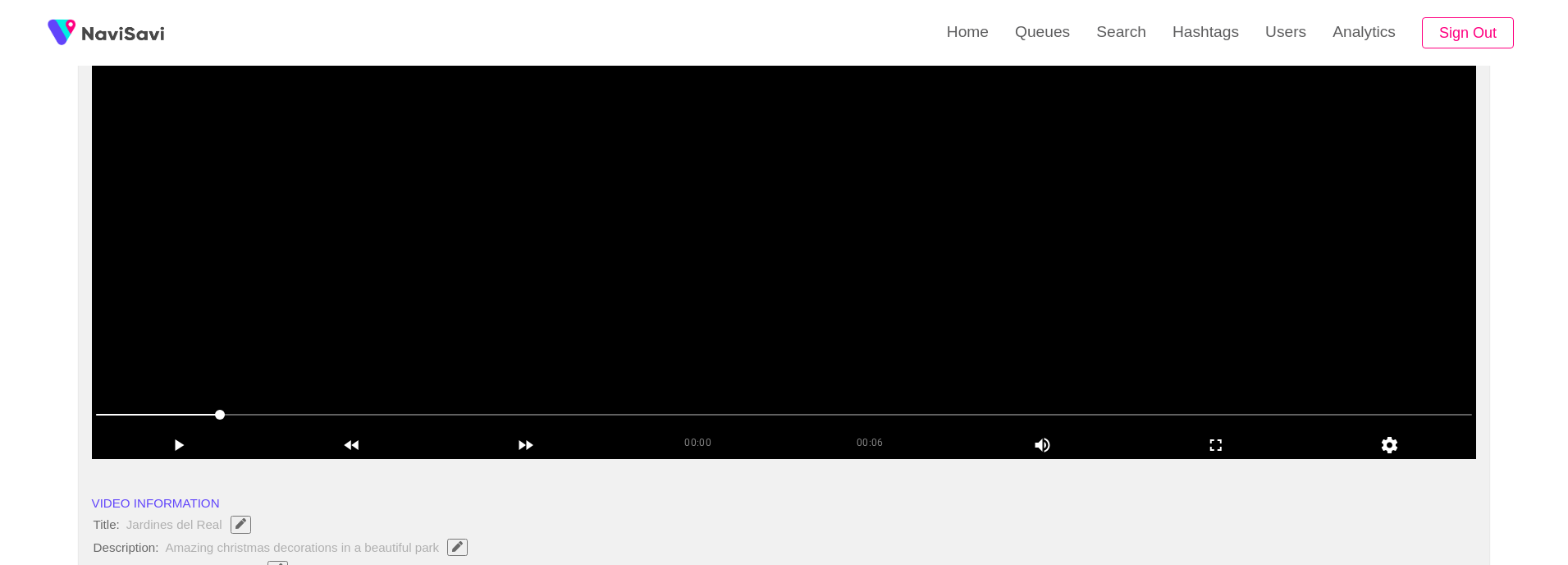 click at bounding box center (784, 254) 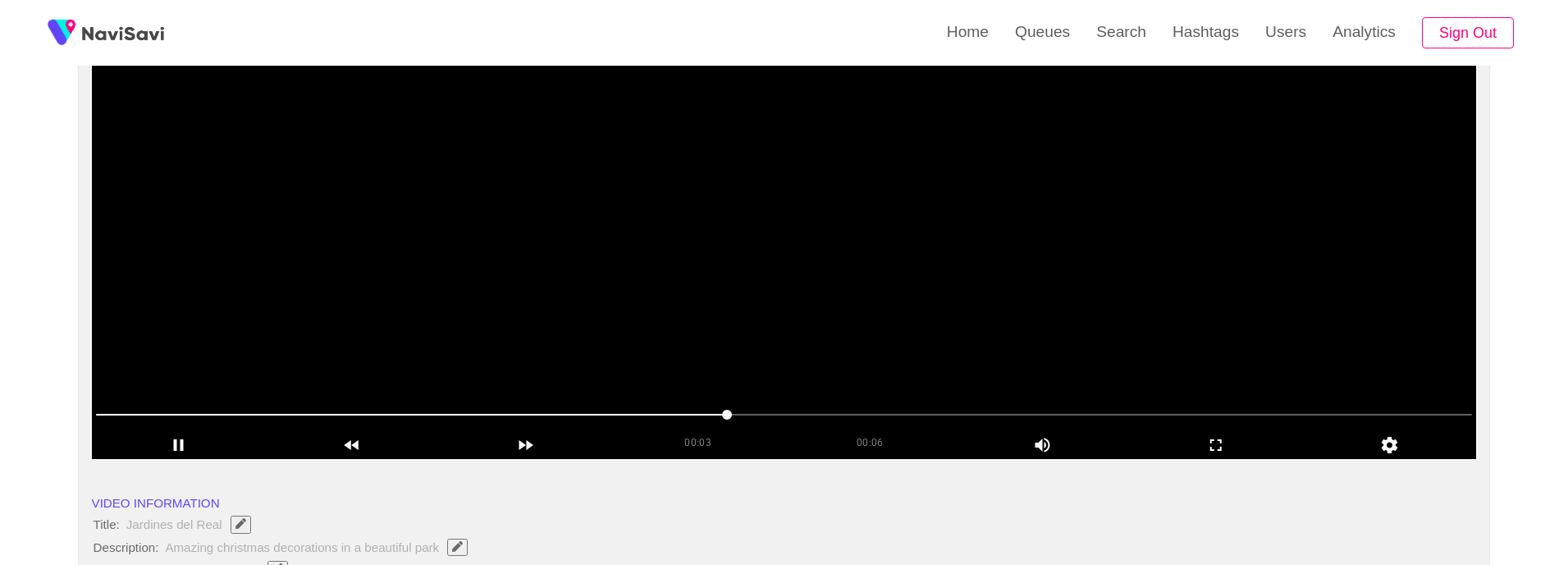 click at bounding box center (784, 254) 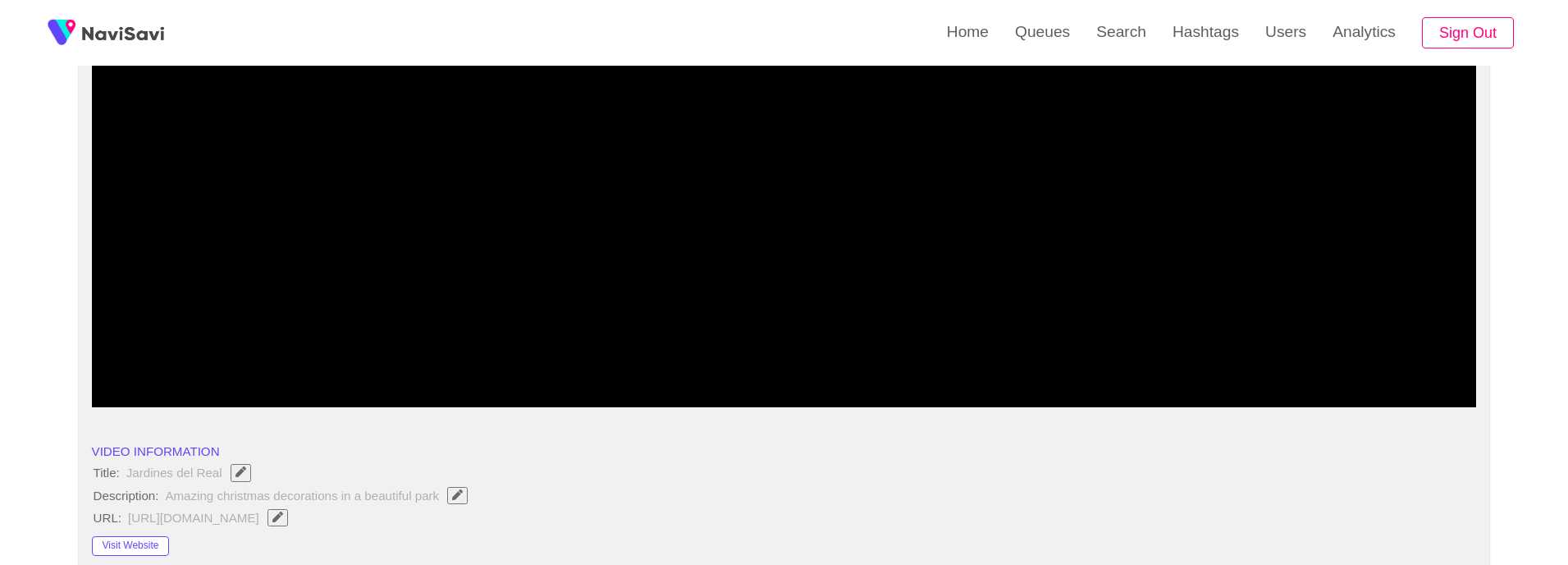 scroll, scrollTop: 222, scrollLeft: 0, axis: vertical 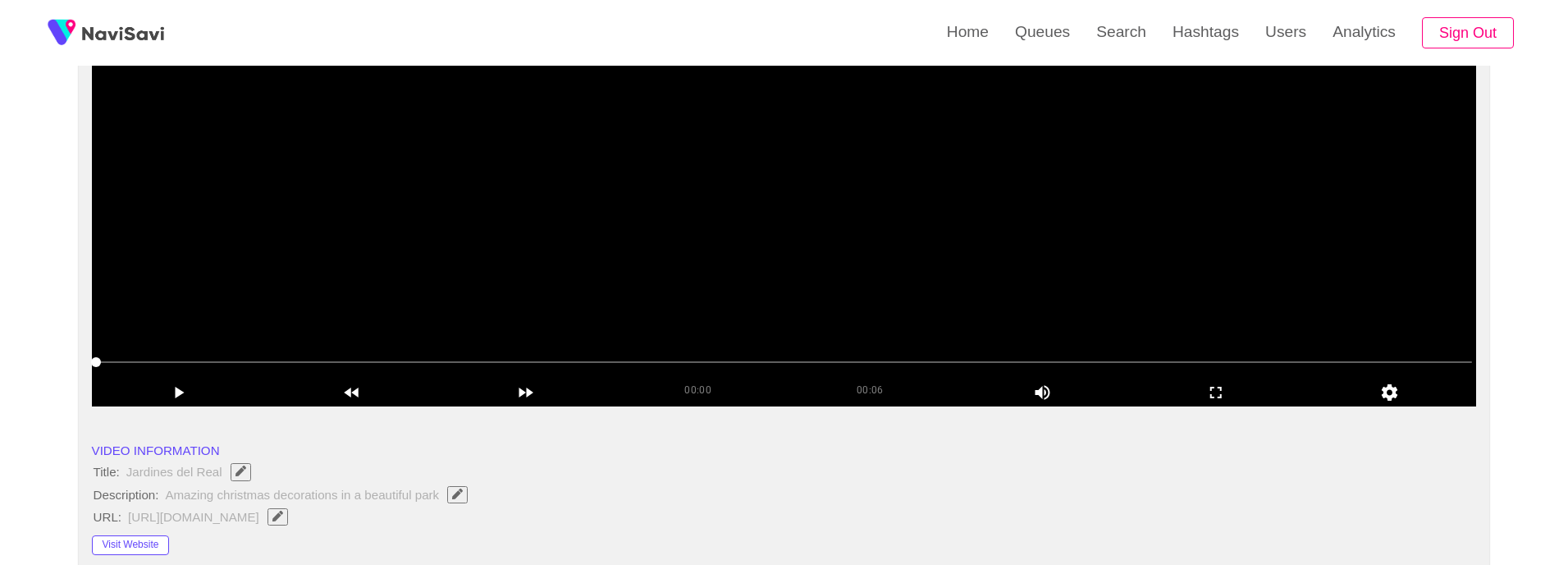 click at bounding box center [784, 201] 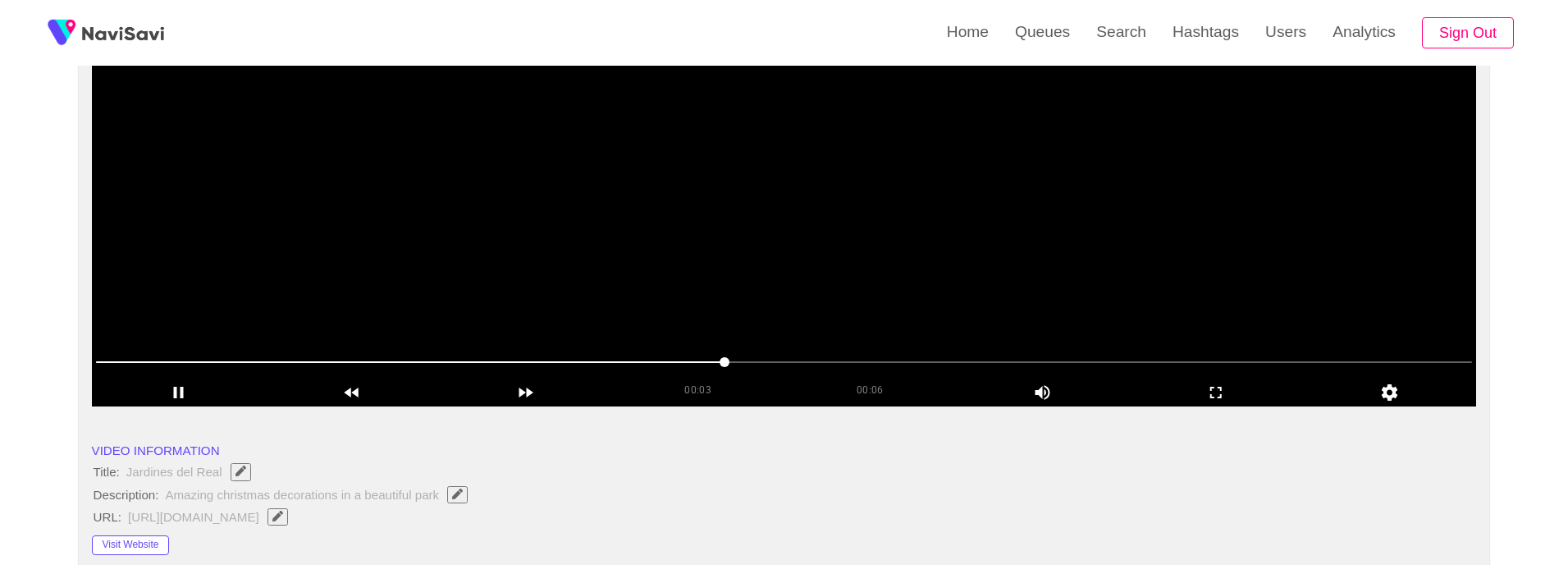 click at bounding box center (784, 201) 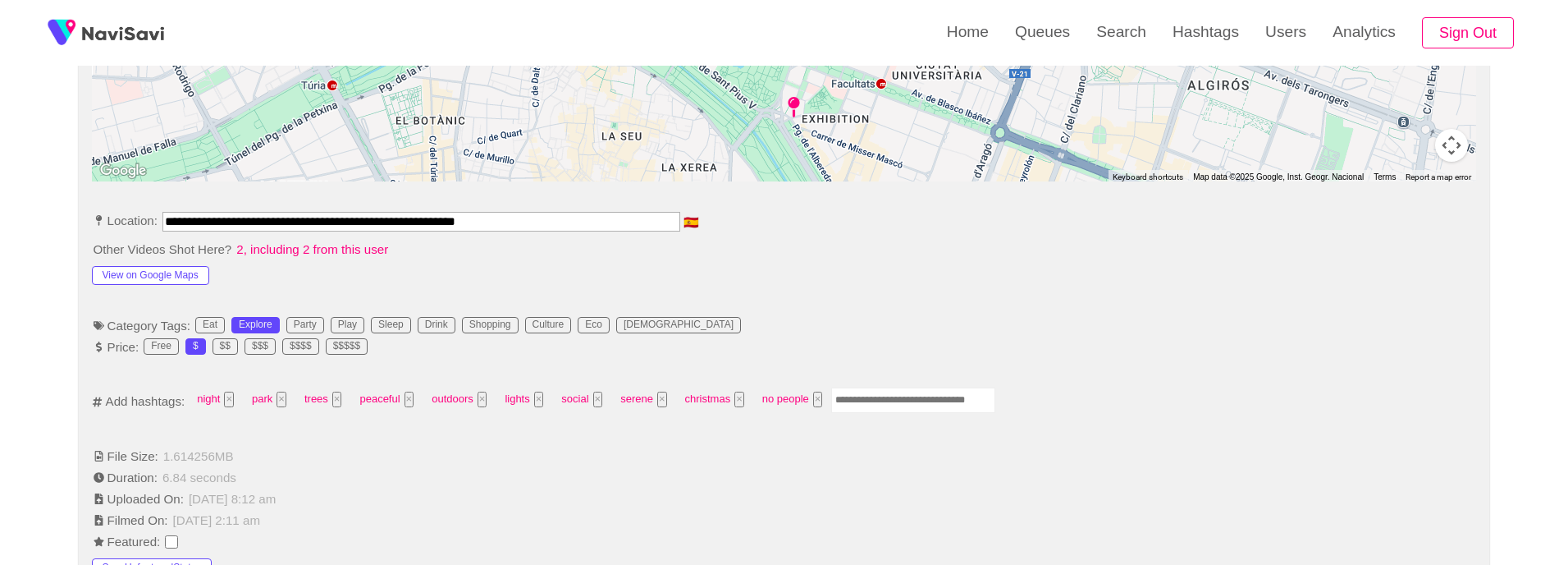 scroll, scrollTop: 794, scrollLeft: 0, axis: vertical 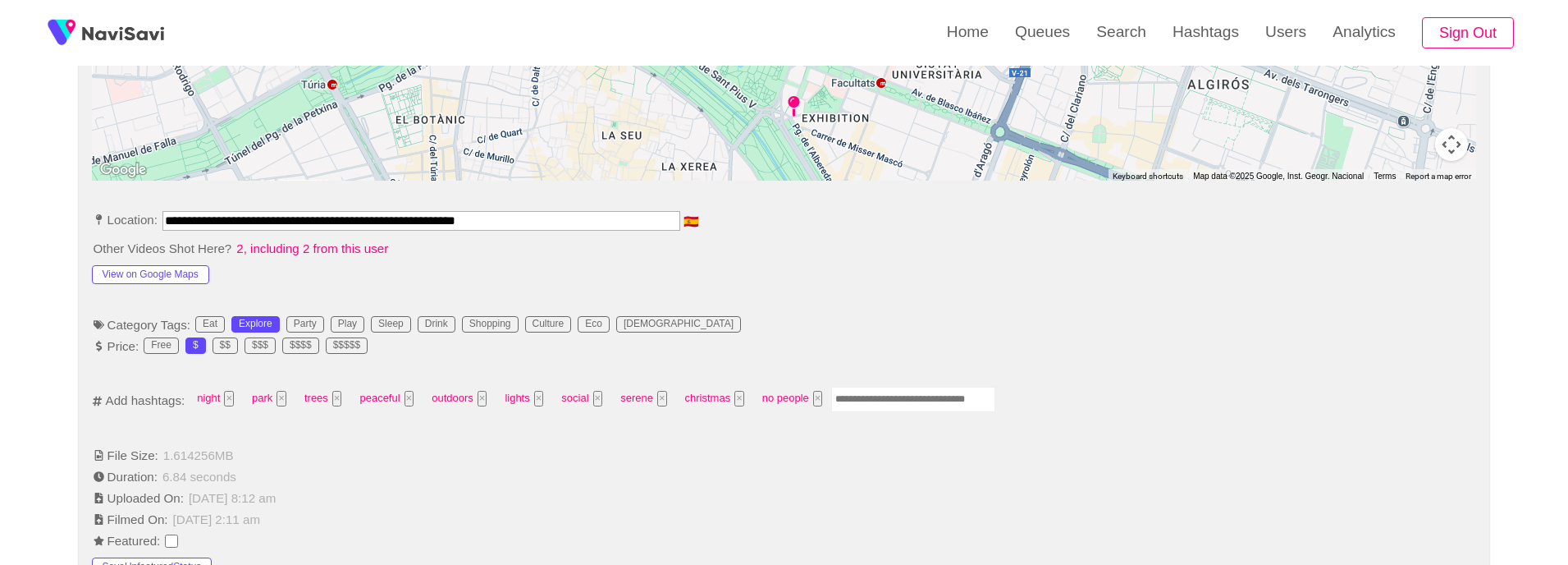 click at bounding box center [913, 399] 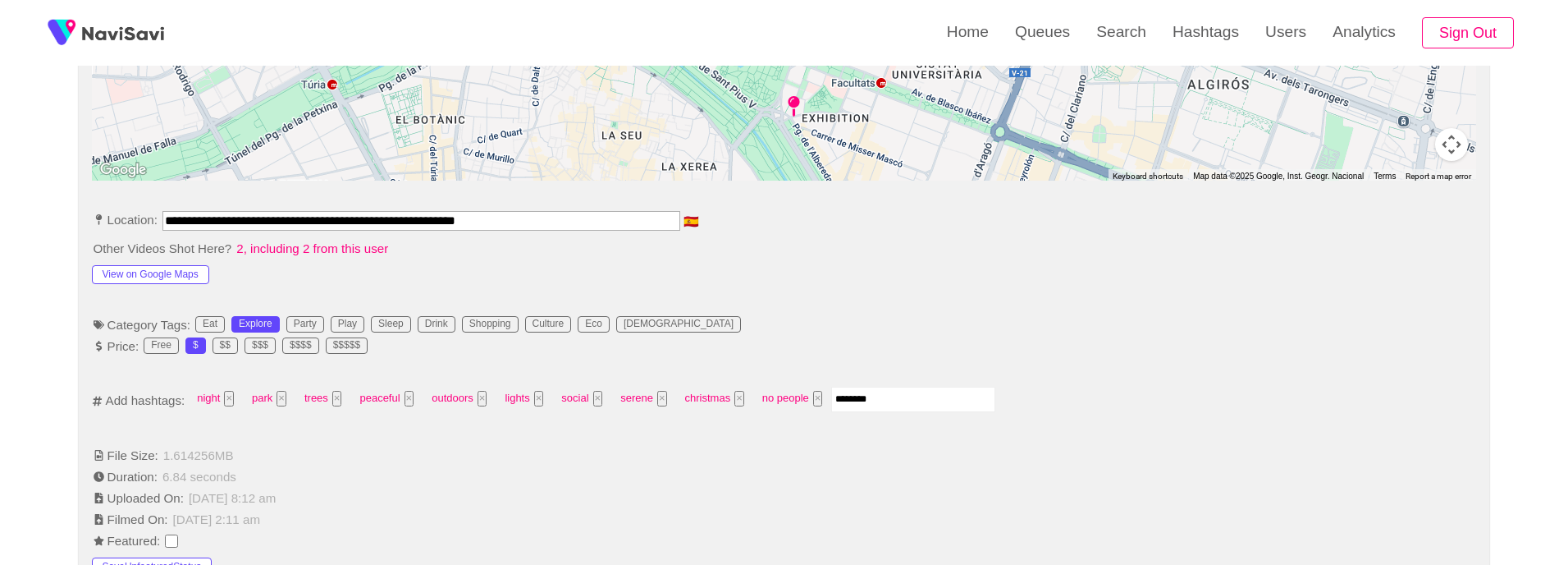 type on "*********" 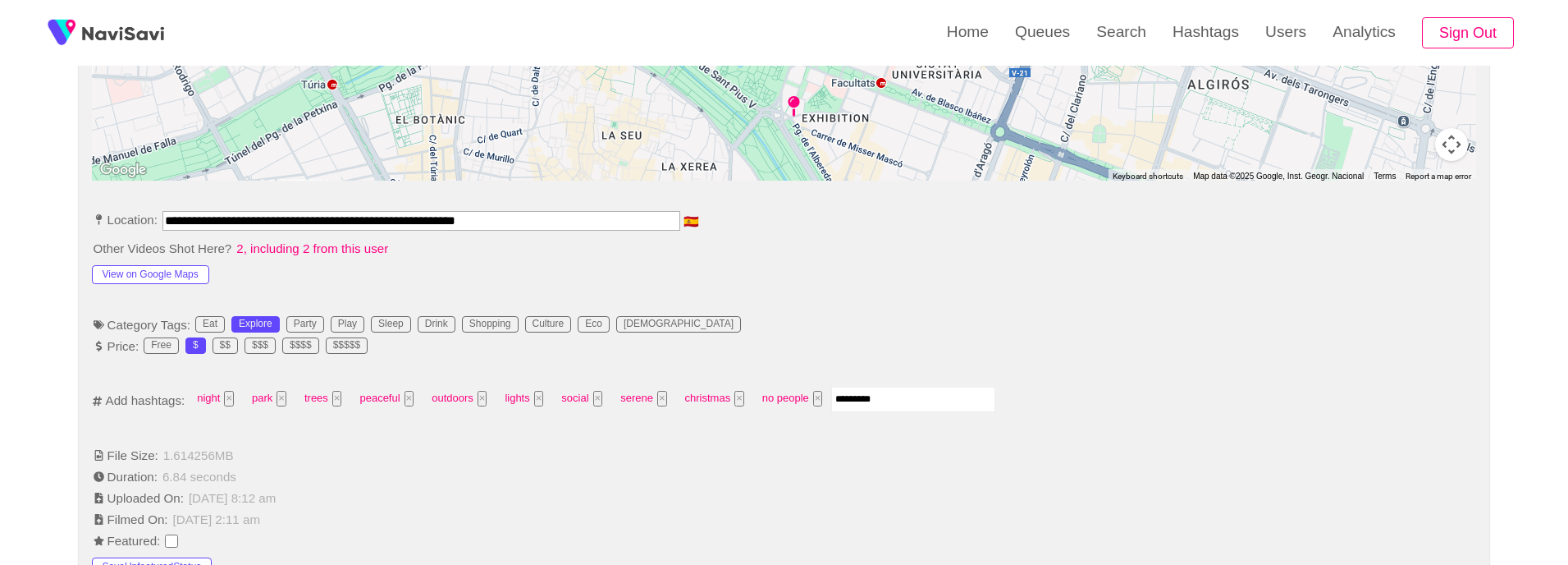 type 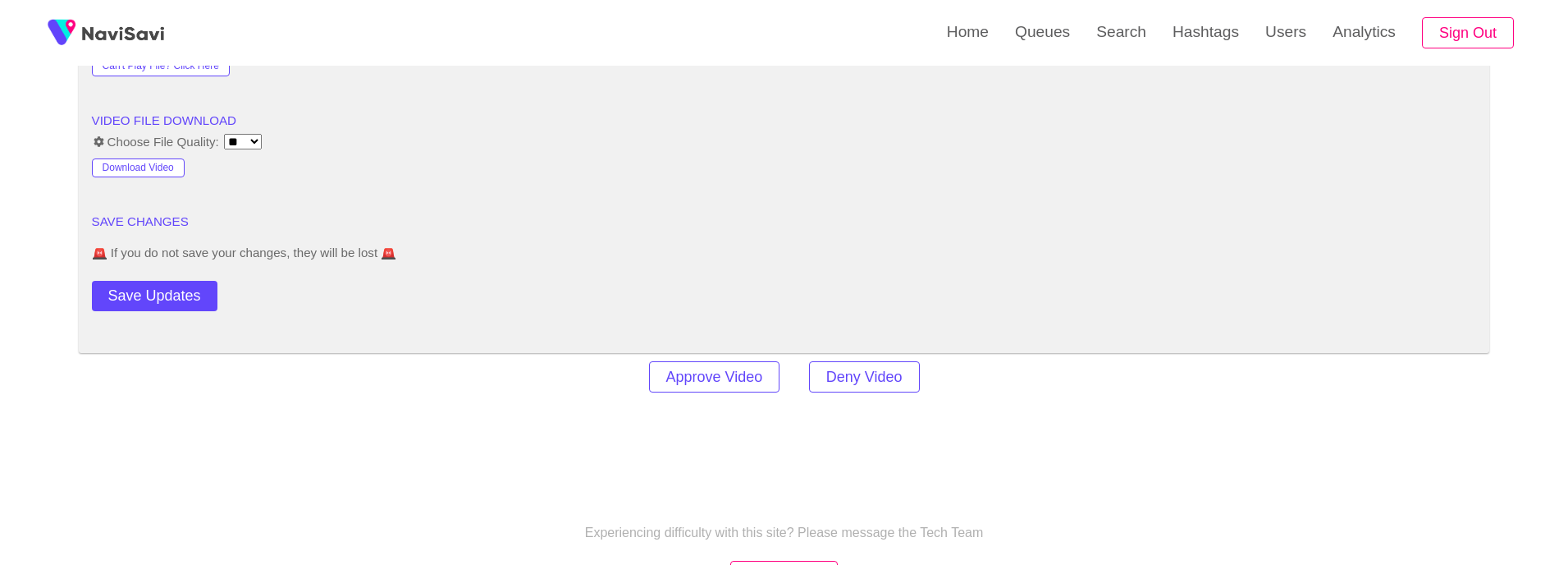 scroll, scrollTop: 2288, scrollLeft: 0, axis: vertical 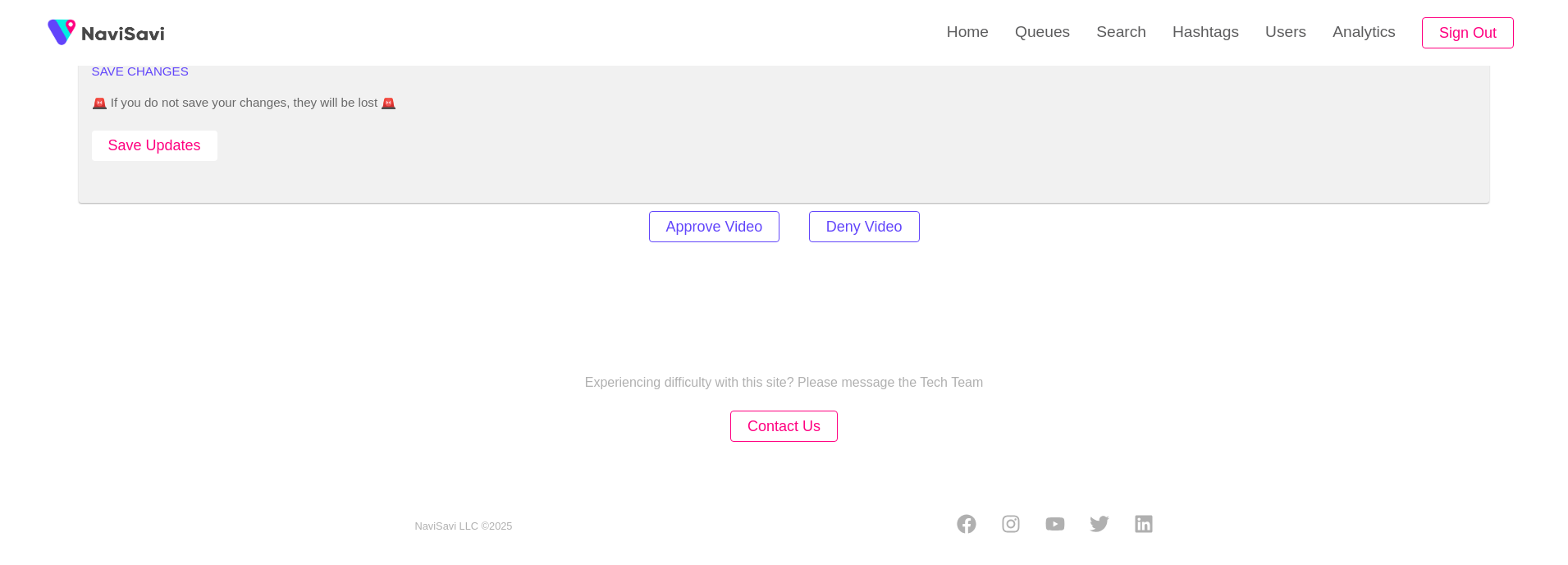click on "Save Updates" at bounding box center [154, 145] 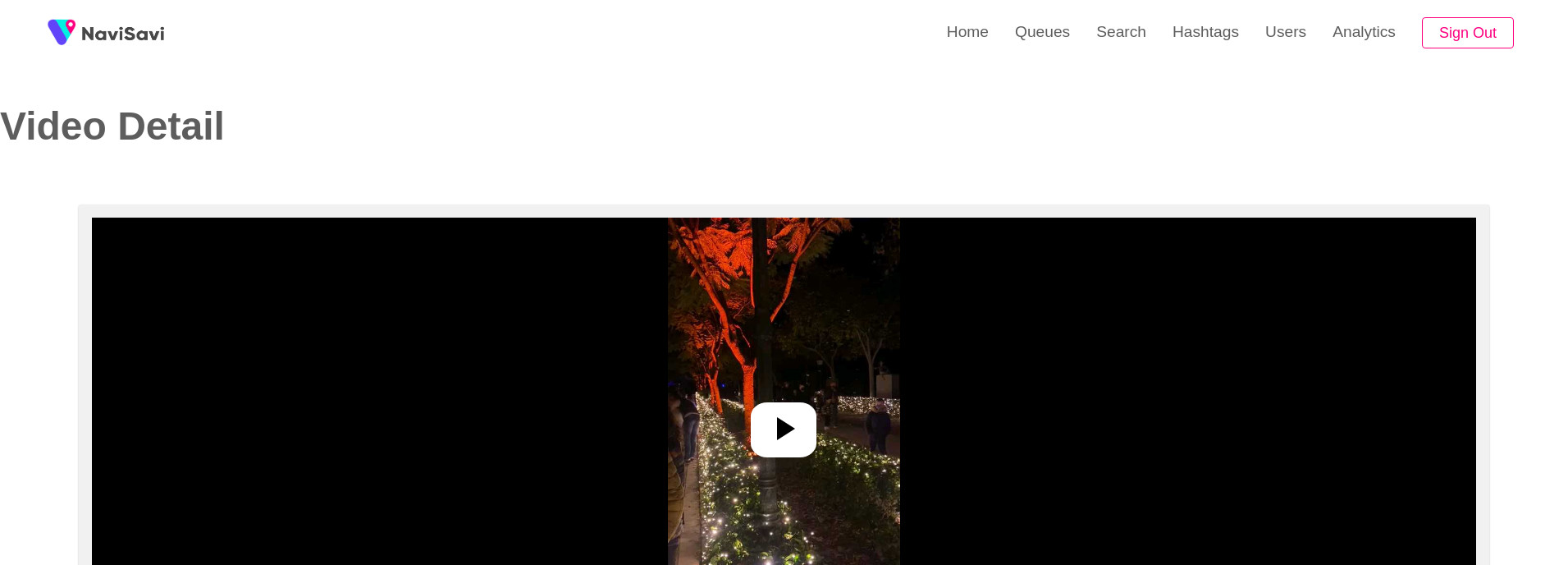 select on "**********" 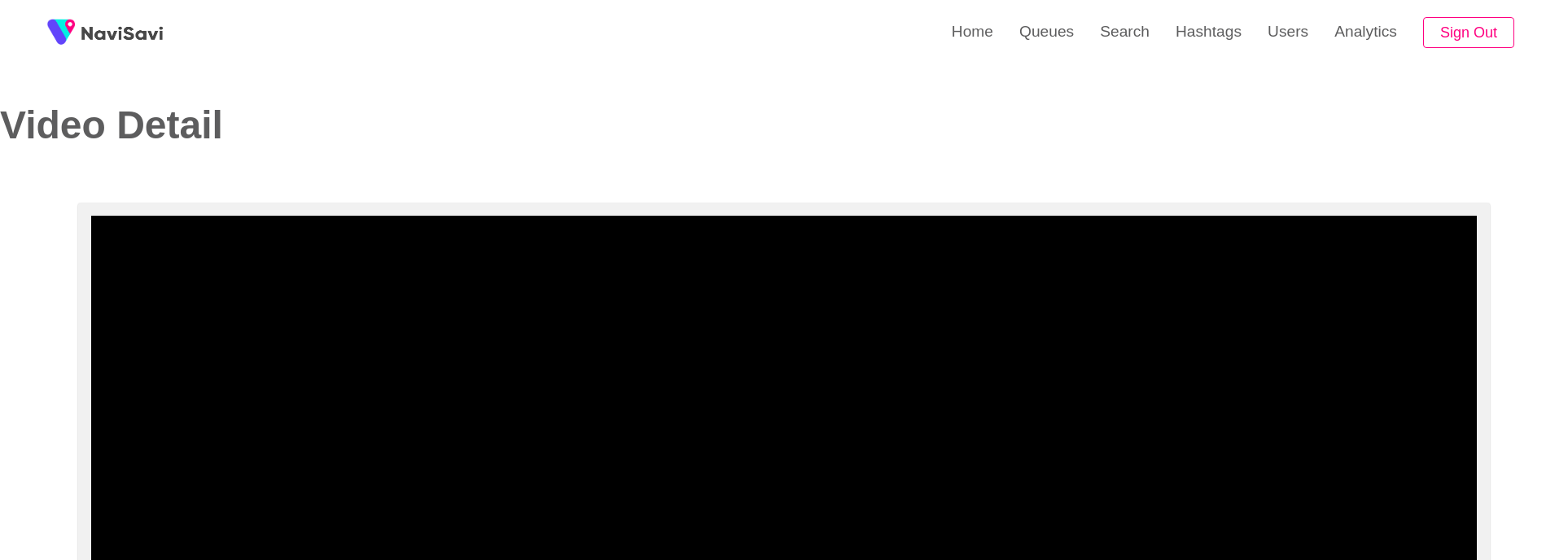 select on "**********" 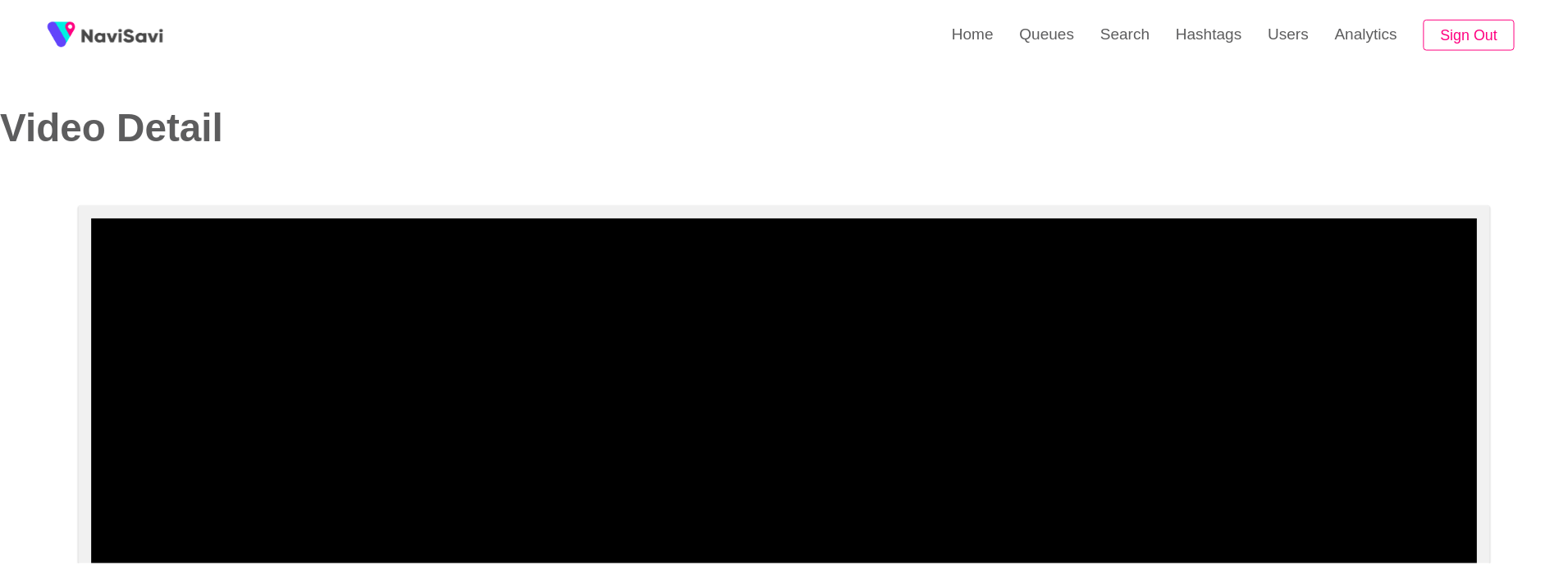 scroll, scrollTop: 165, scrollLeft: 0, axis: vertical 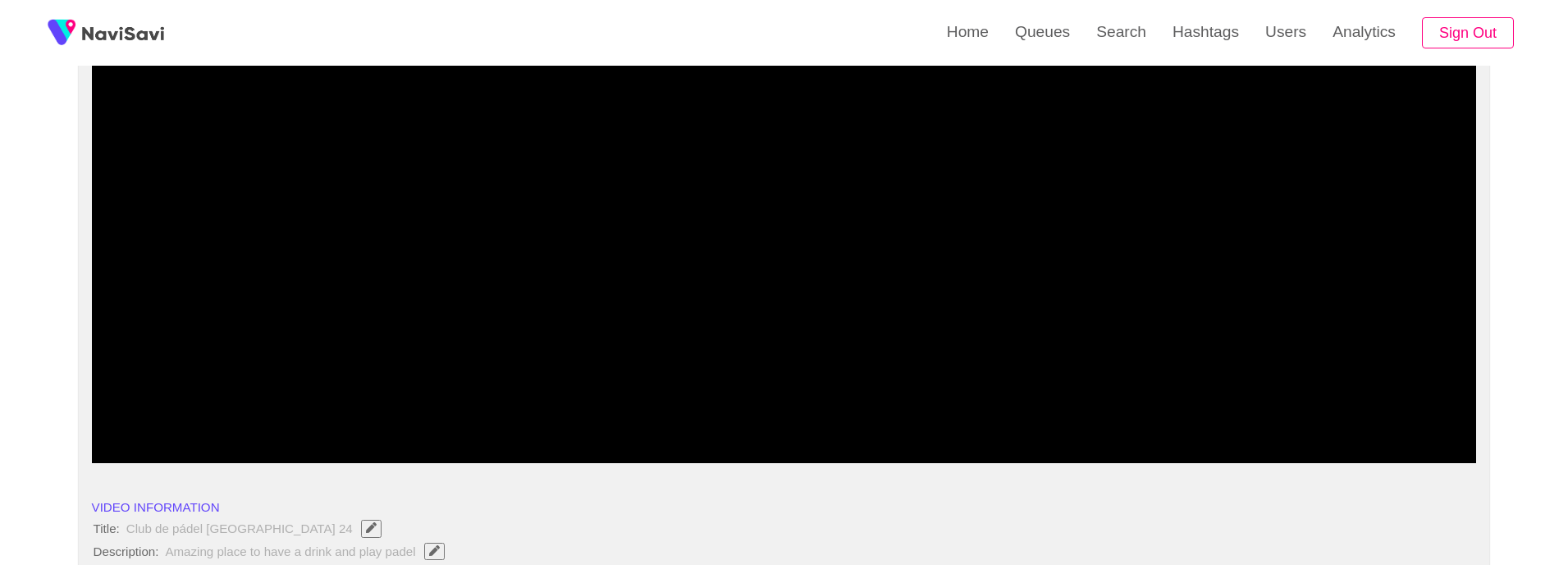 click at bounding box center [784, 258] 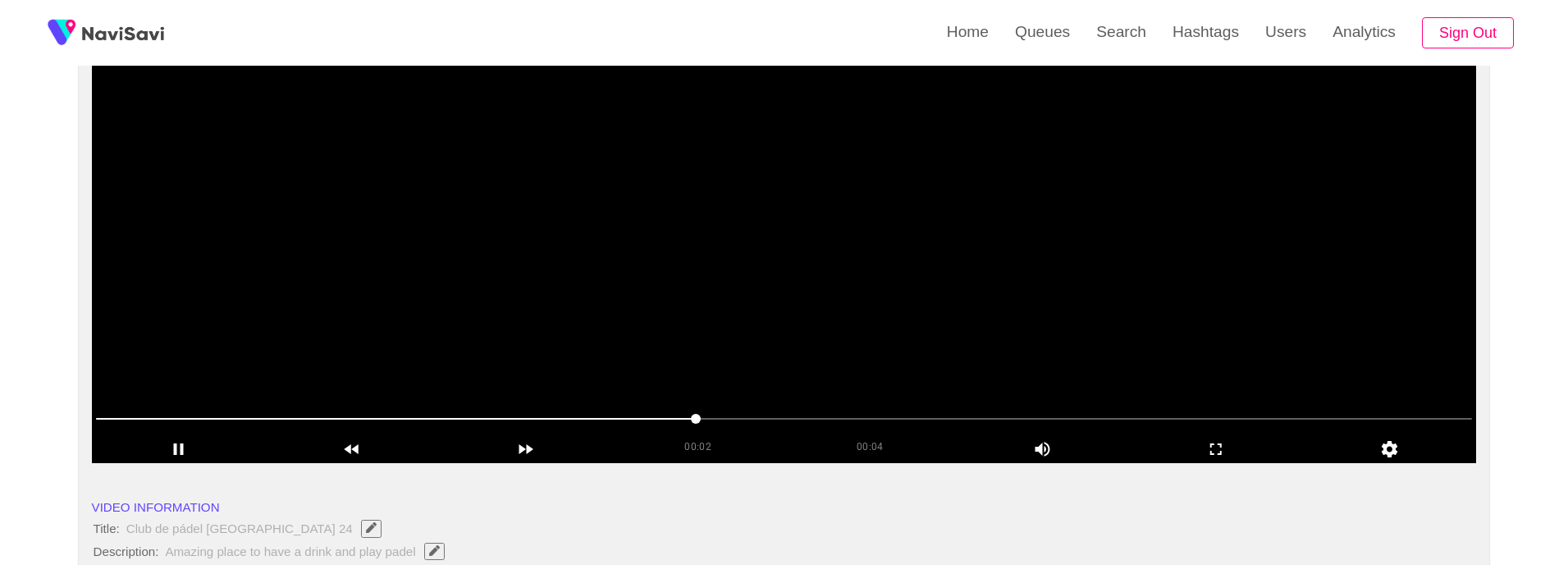 click at bounding box center (784, 258) 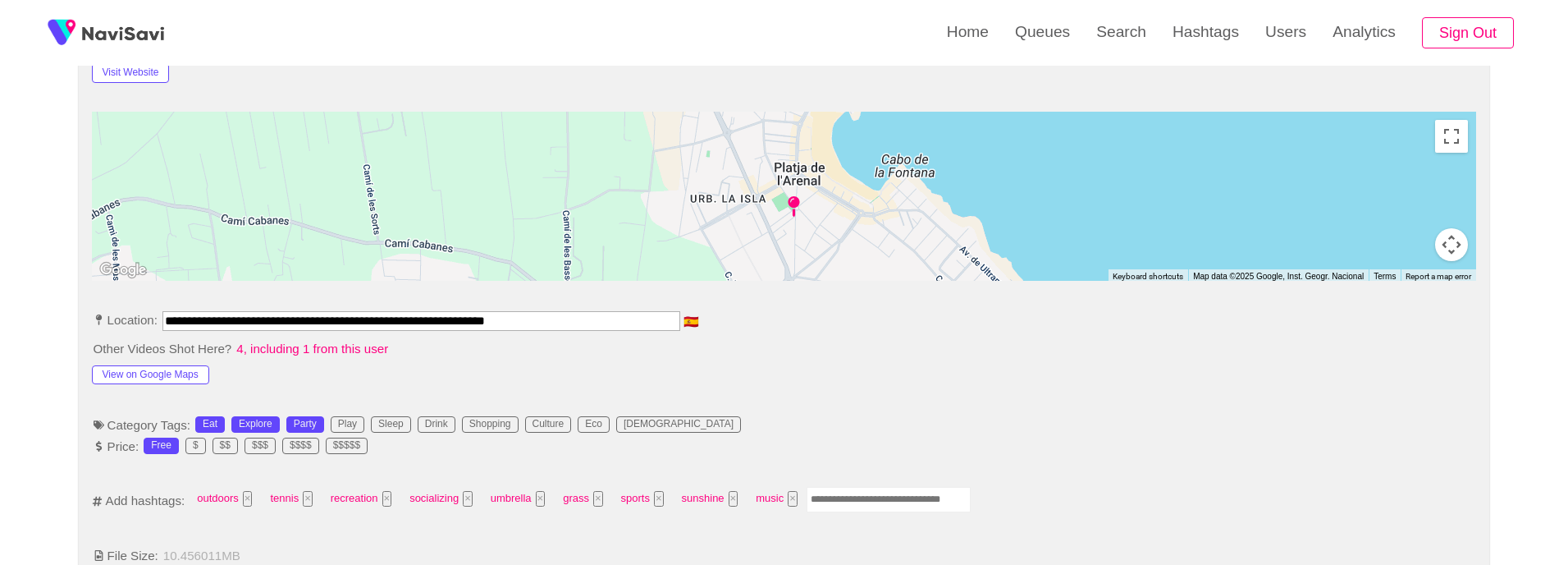 scroll, scrollTop: 691, scrollLeft: 0, axis: vertical 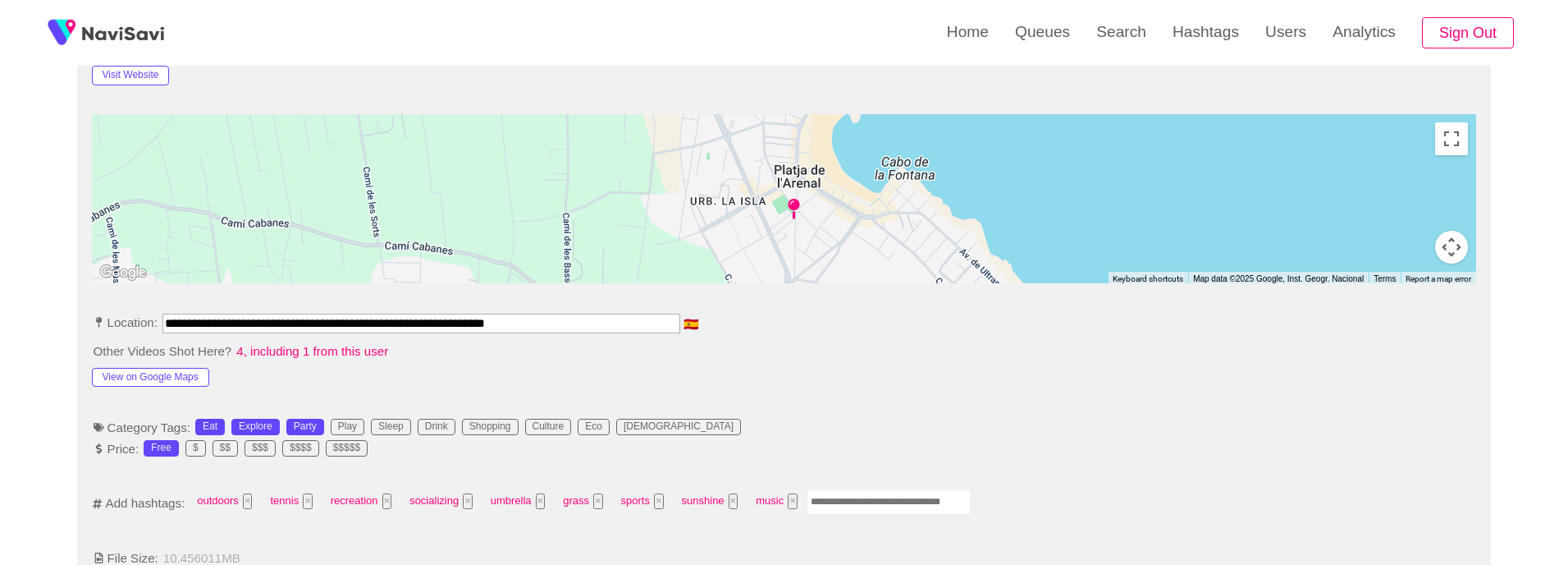 click at bounding box center (889, 502) 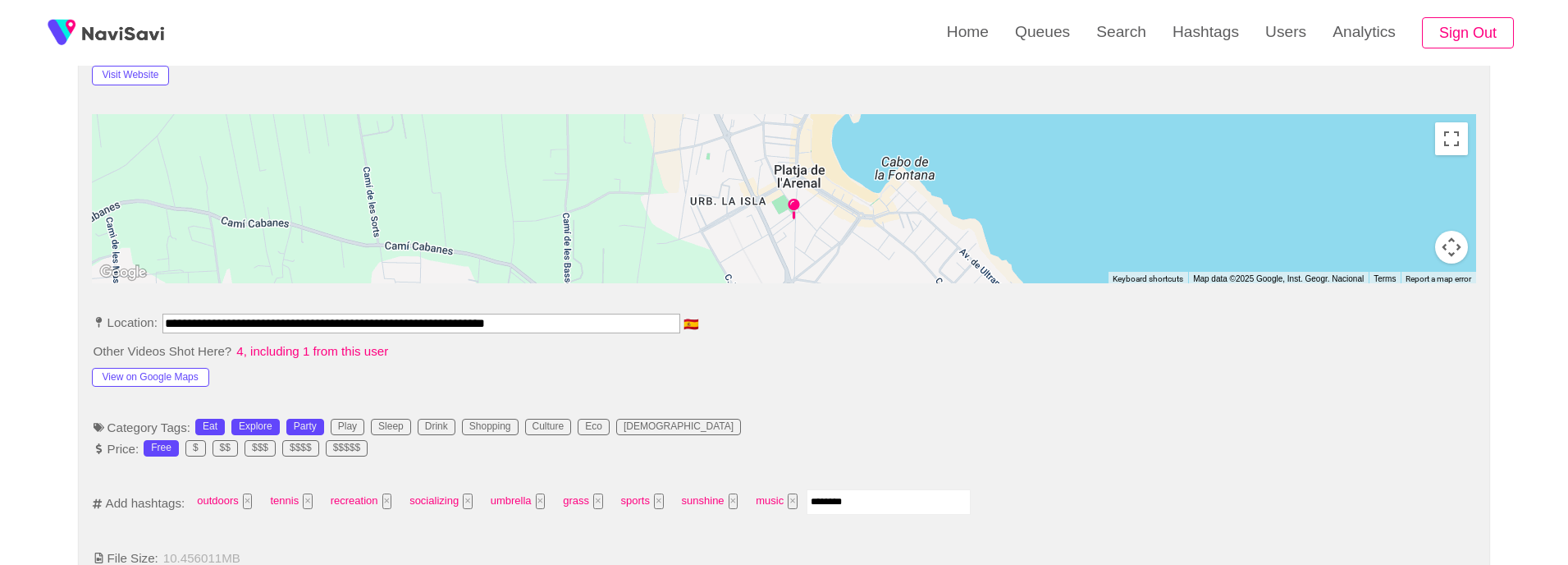type on "*********" 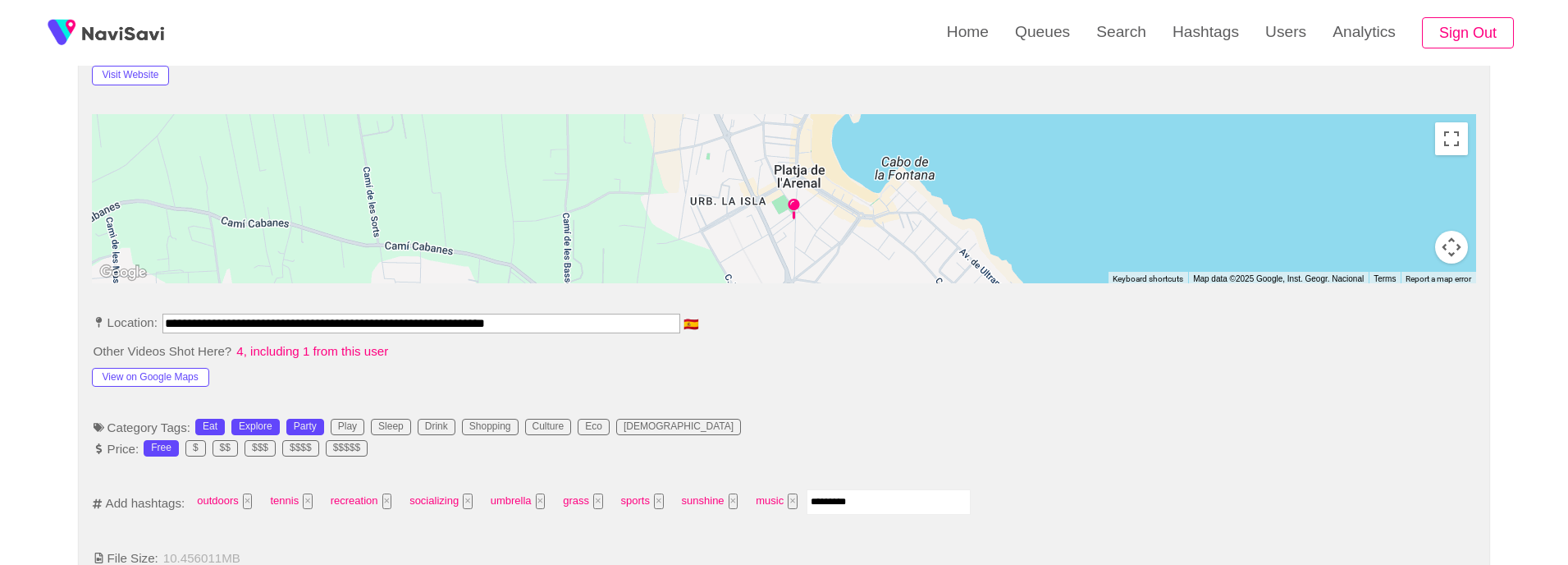 type 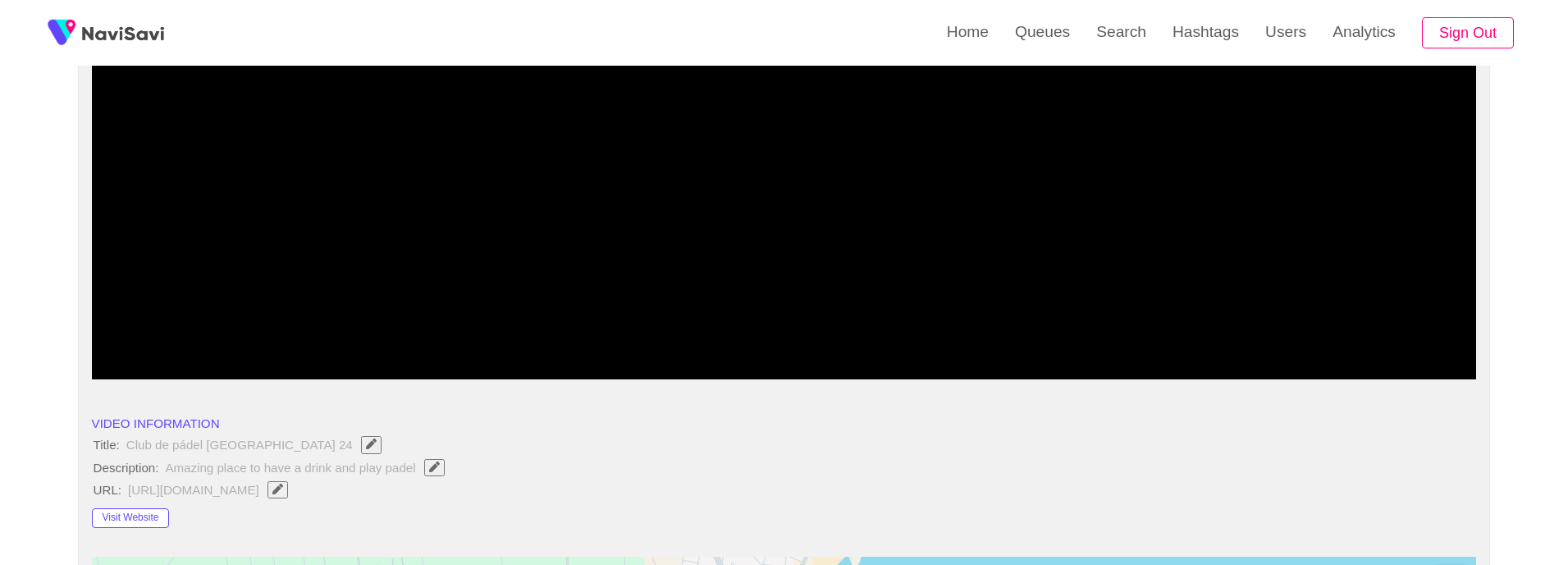 scroll, scrollTop: 0, scrollLeft: 0, axis: both 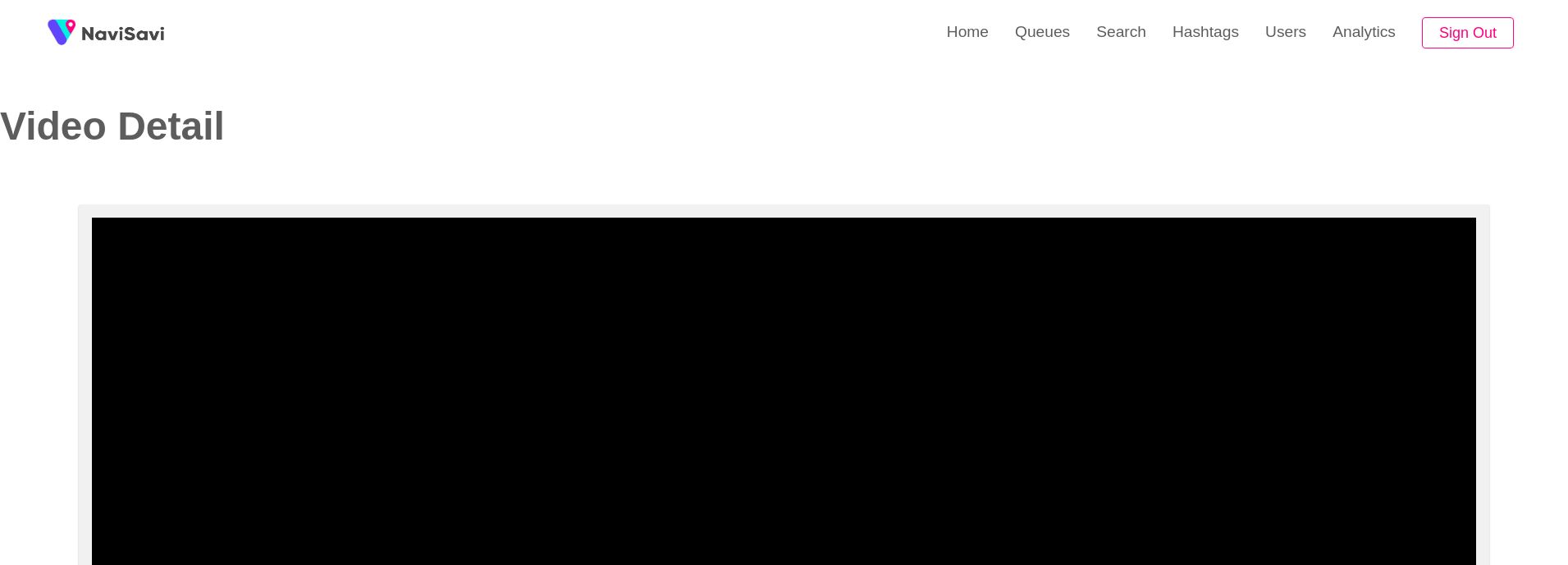 click at bounding box center [784, 423] 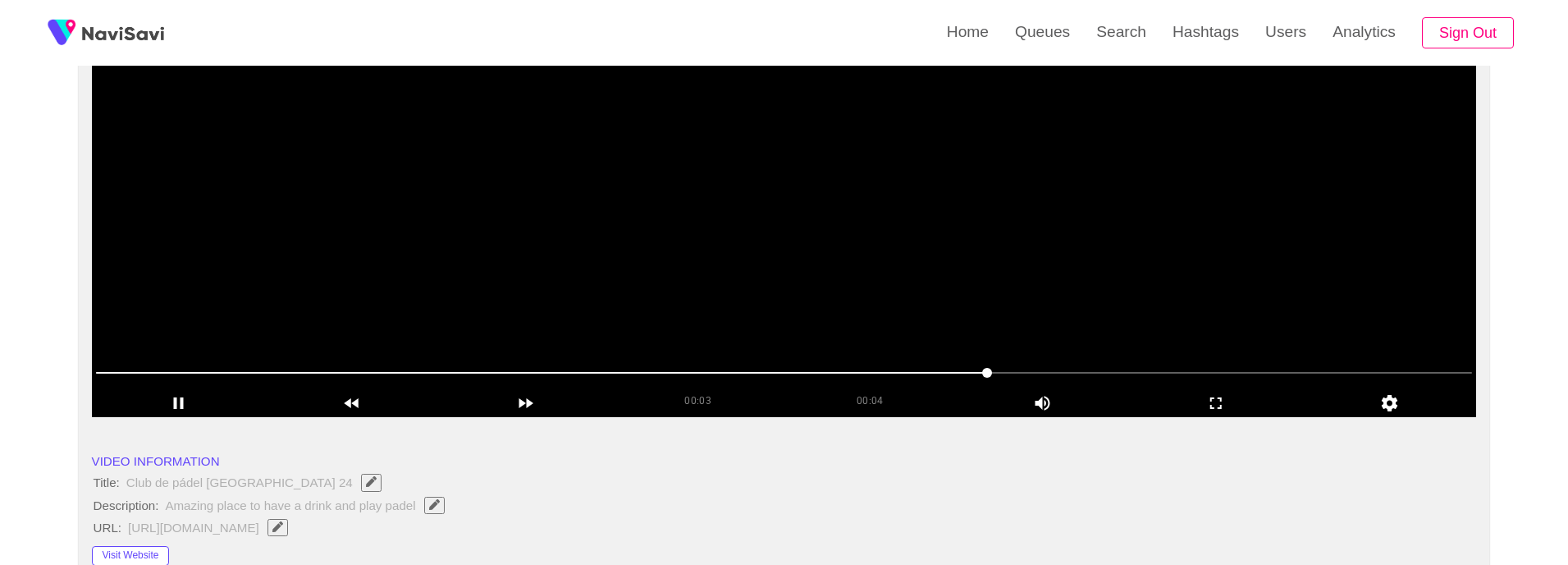 scroll, scrollTop: 210, scrollLeft: 0, axis: vertical 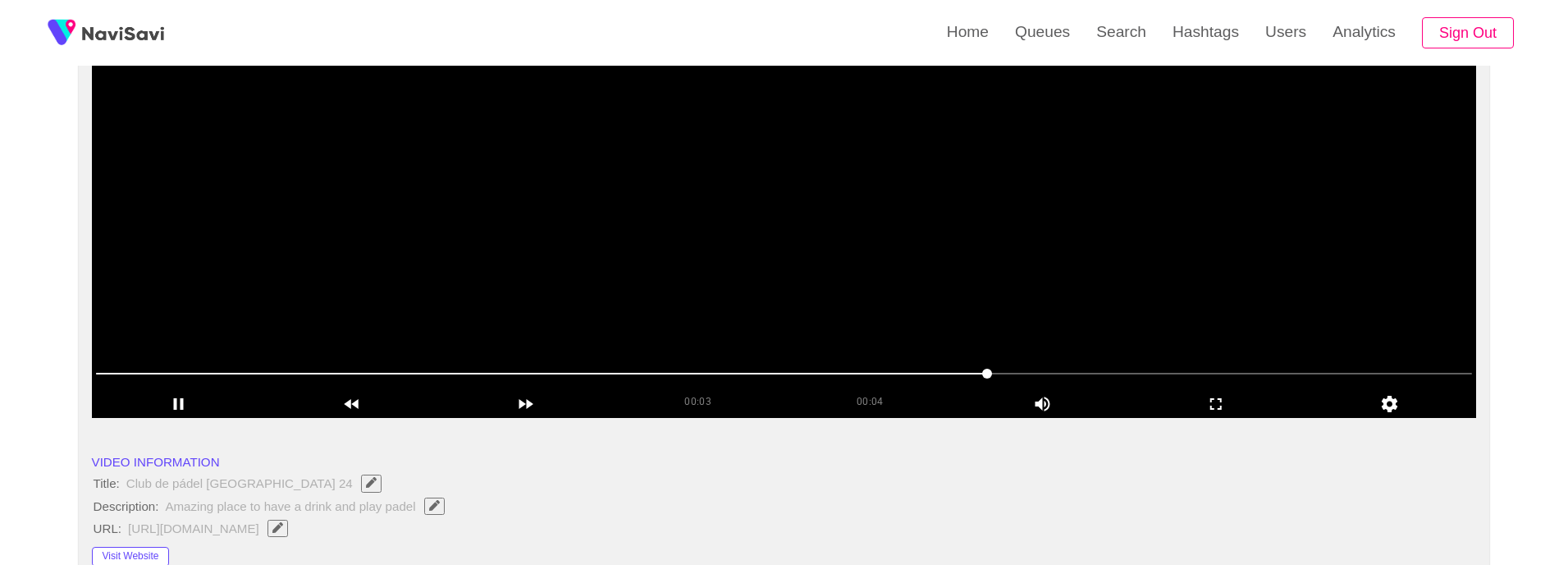 click at bounding box center (784, 213) 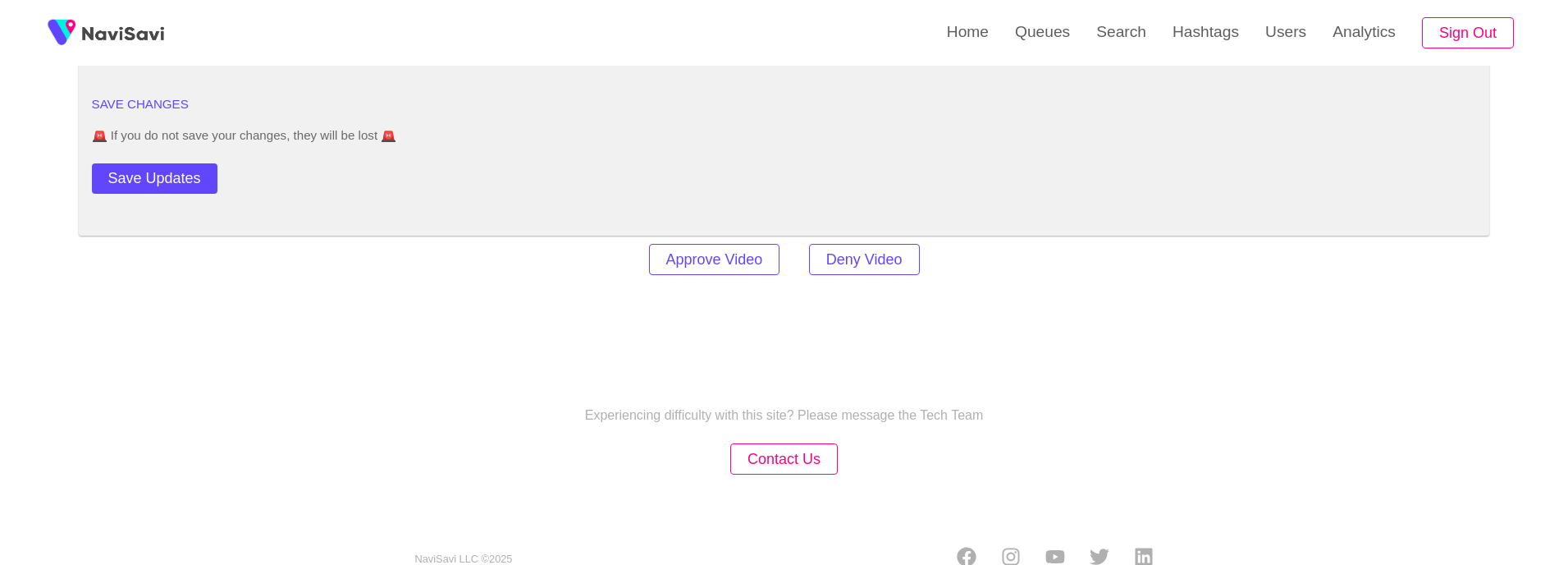 scroll, scrollTop: 2267, scrollLeft: 0, axis: vertical 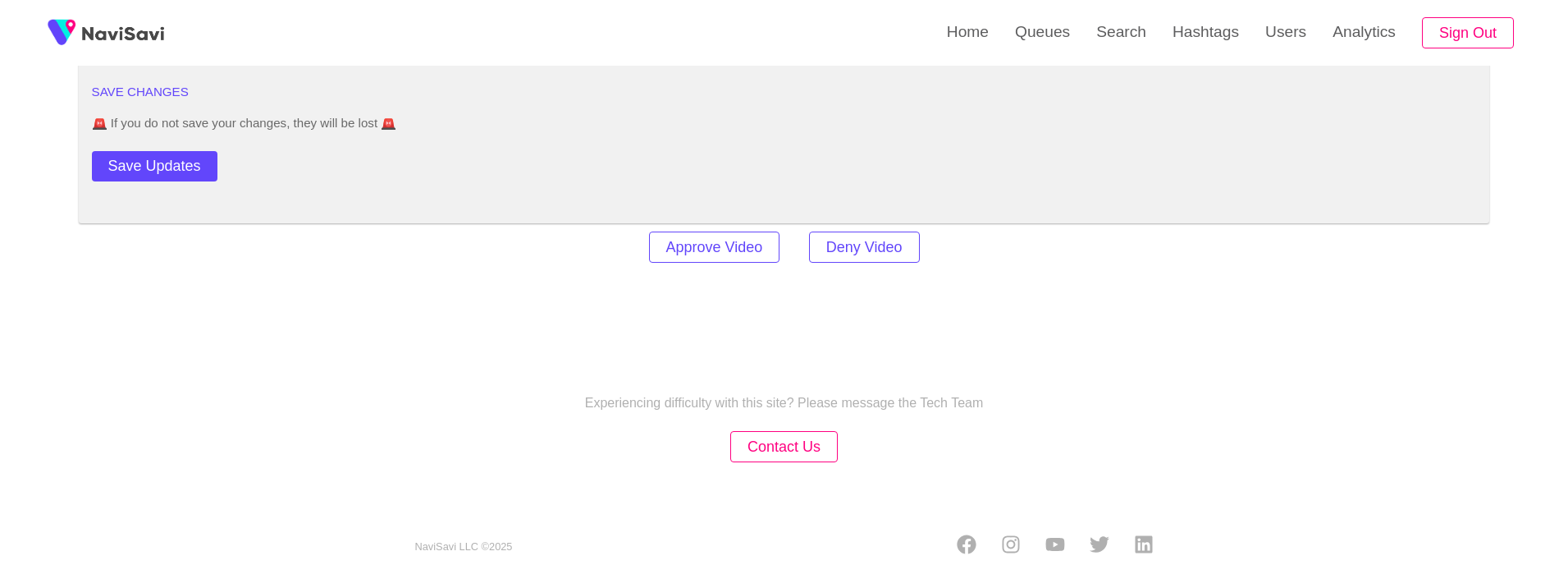 click on "Save Updates" at bounding box center (231, 163) 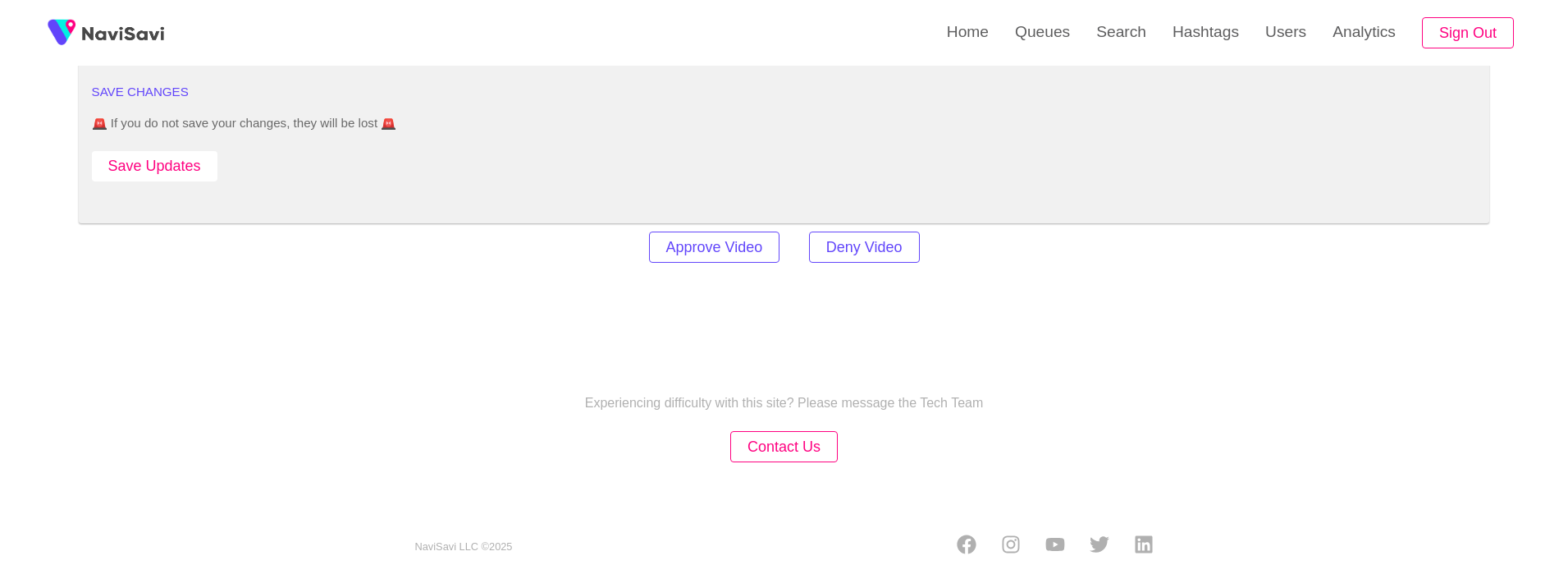 click on "Save Updates" at bounding box center (154, 166) 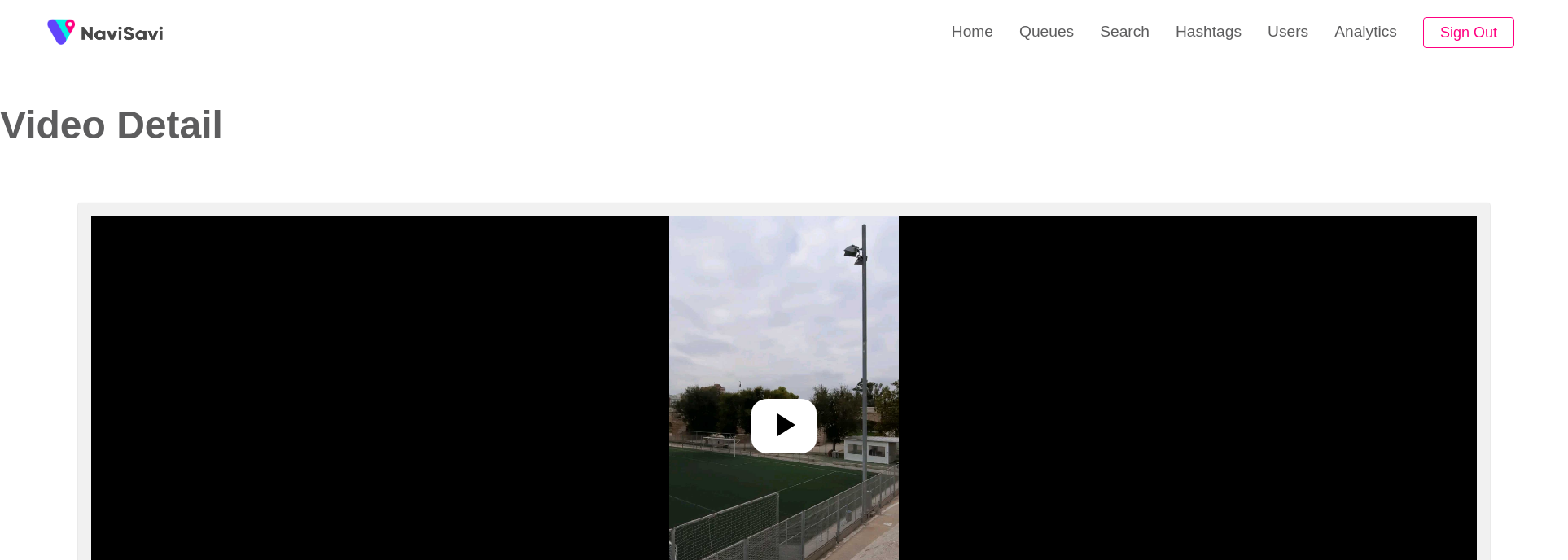 select on "**********" 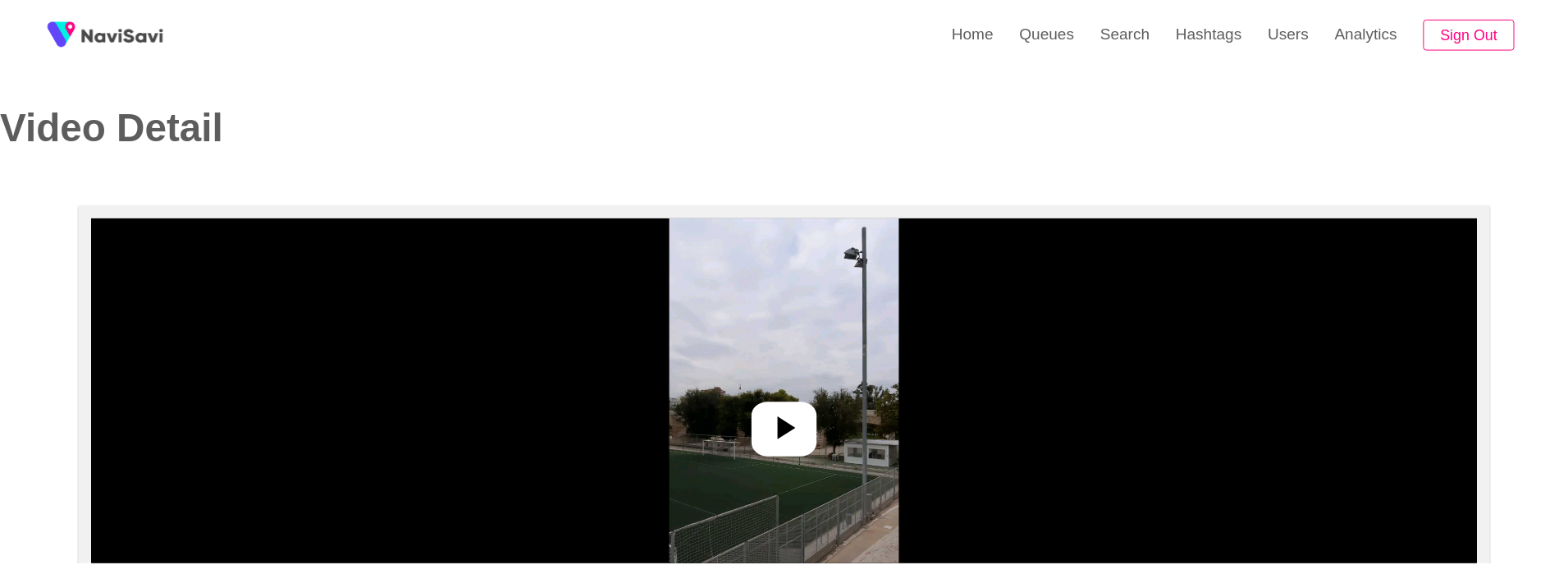 scroll, scrollTop: 0, scrollLeft: 0, axis: both 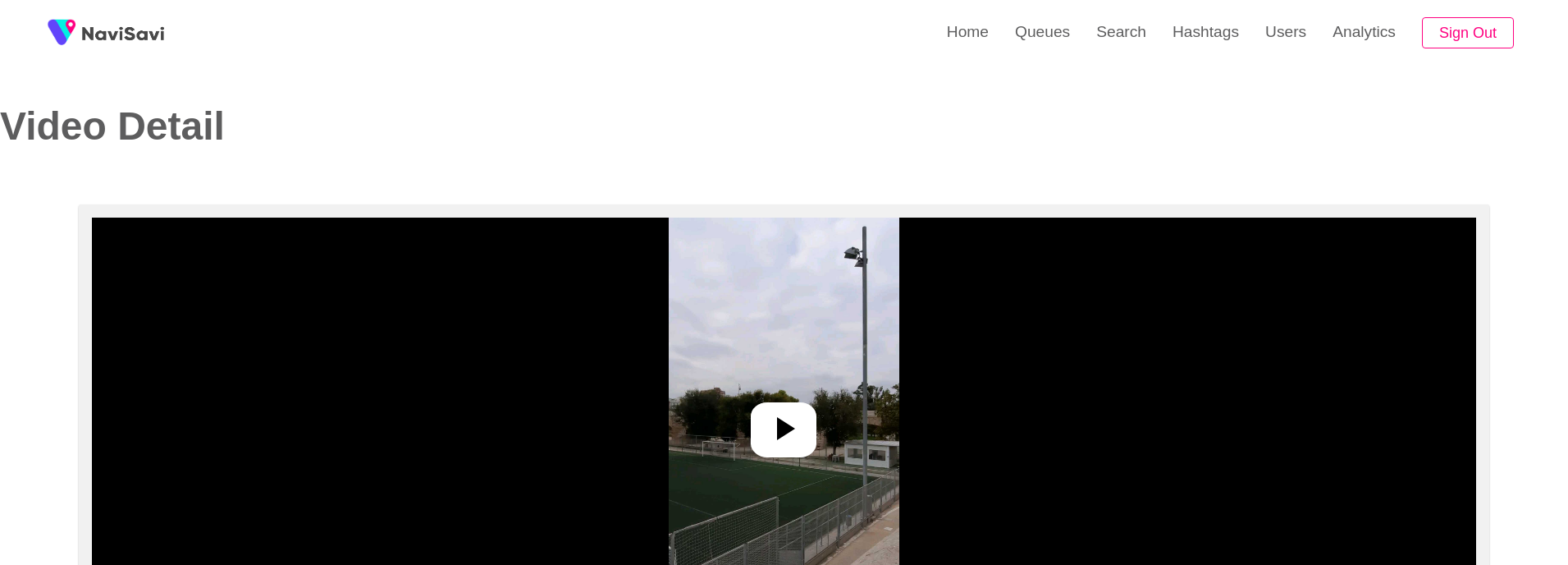 click at bounding box center (784, 429) 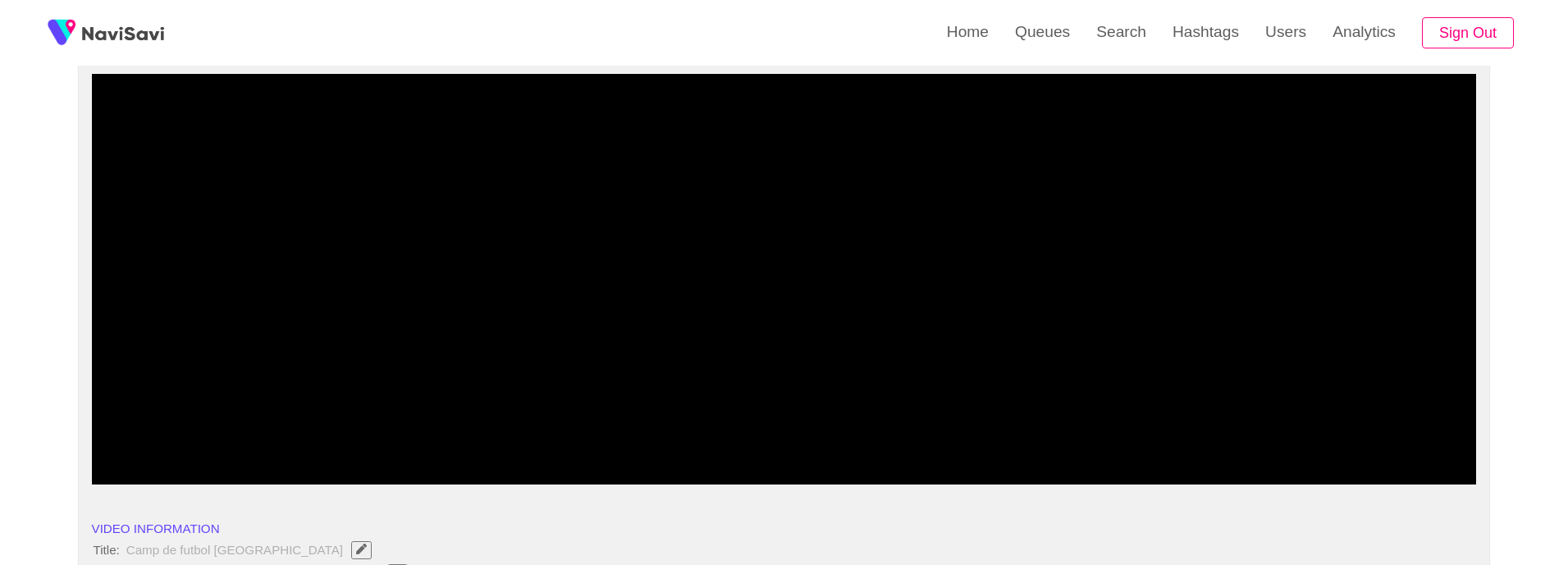 scroll, scrollTop: 159, scrollLeft: 0, axis: vertical 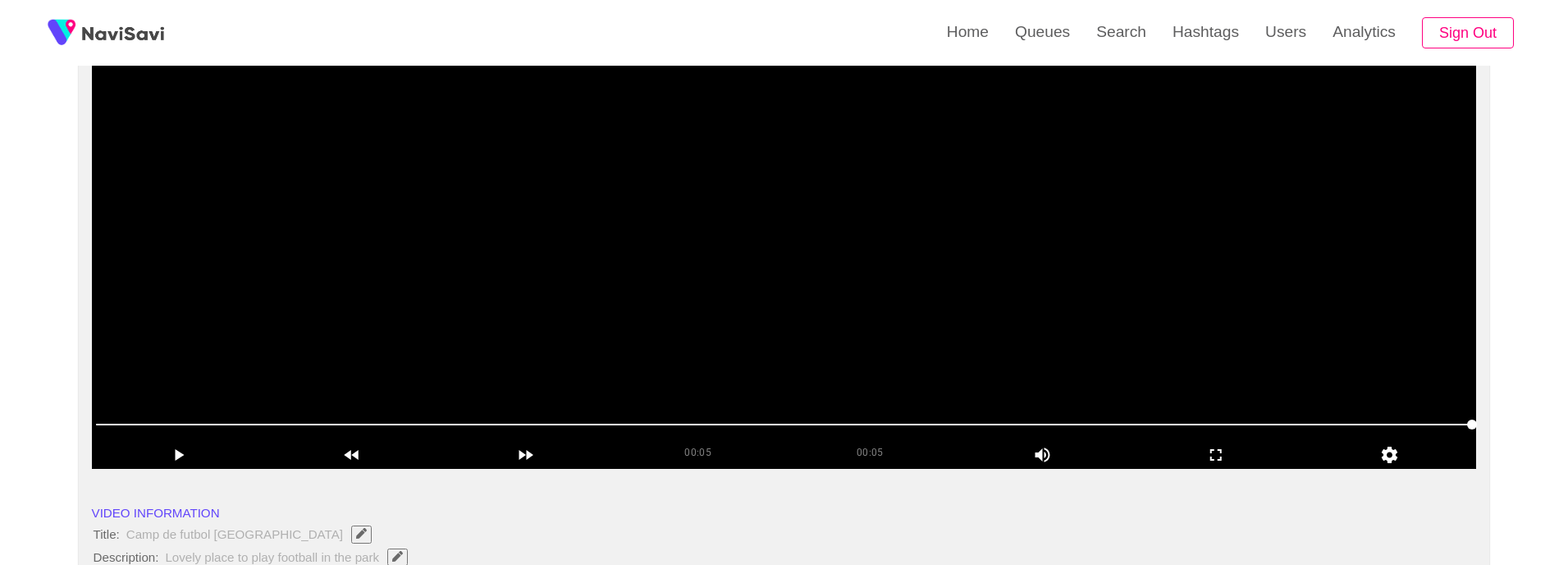 click at bounding box center (784, 264) 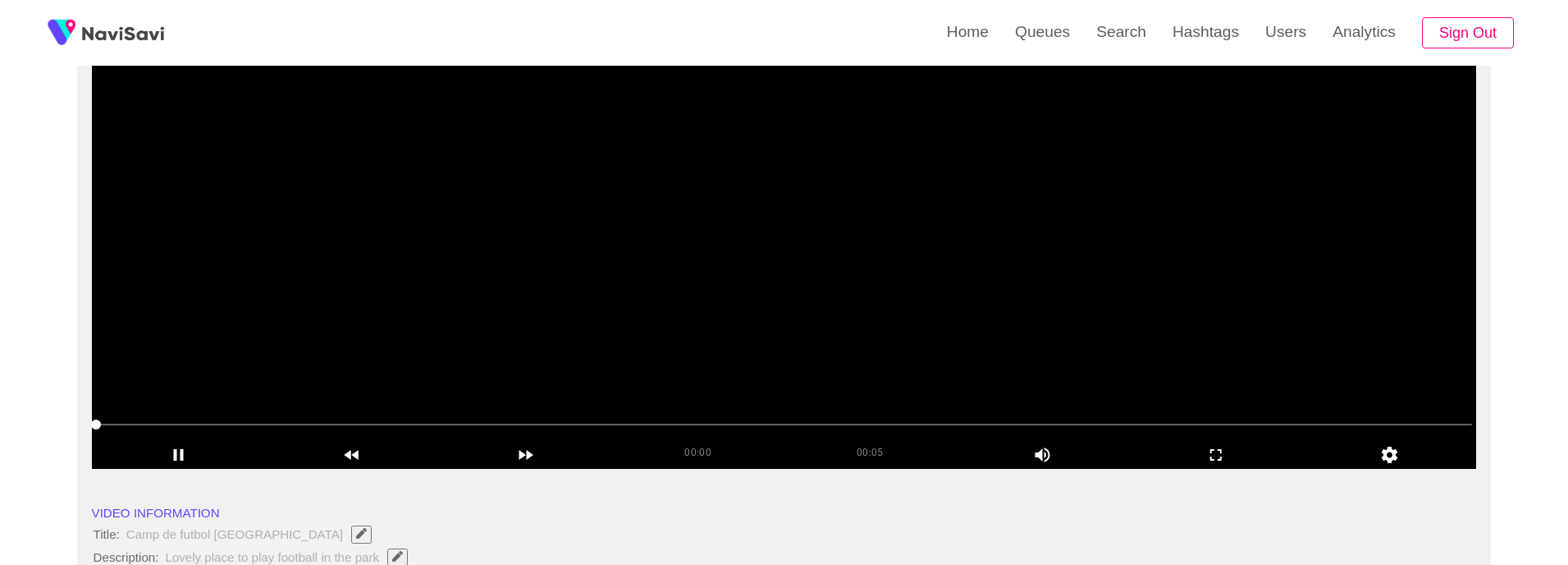 click at bounding box center (784, 264) 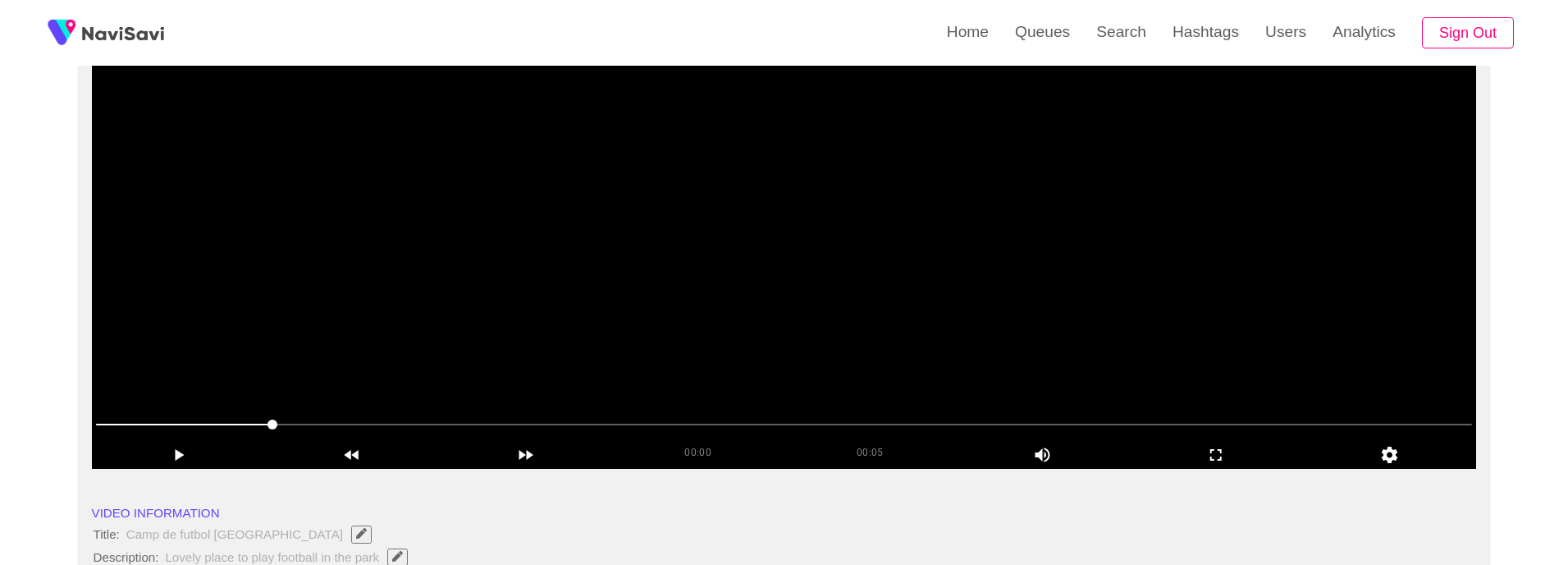 click at bounding box center [784, 264] 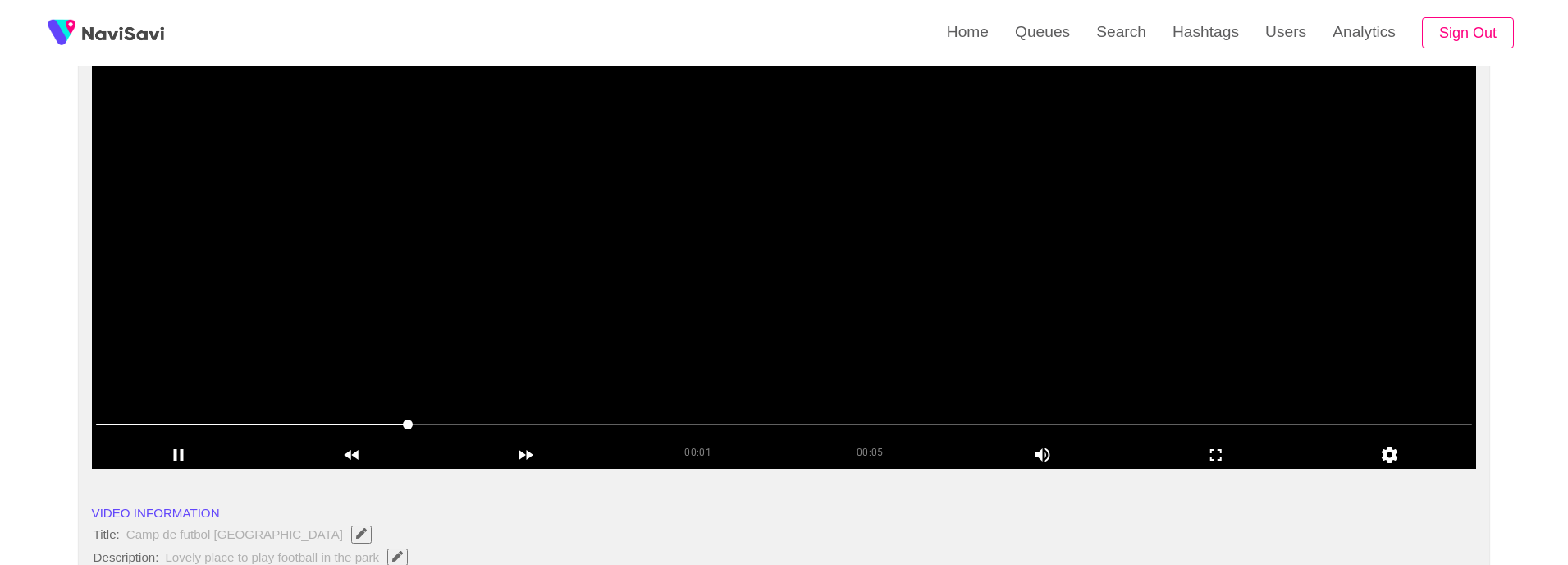 click at bounding box center [784, 264] 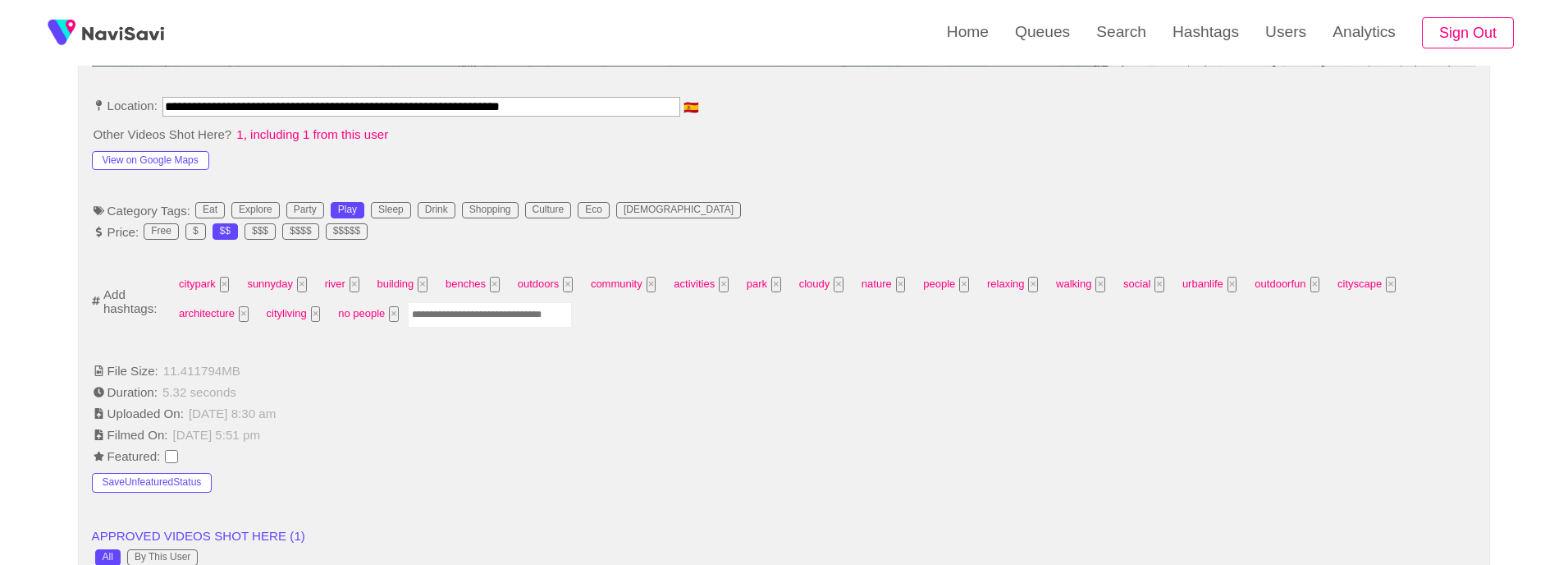 scroll, scrollTop: 907, scrollLeft: 0, axis: vertical 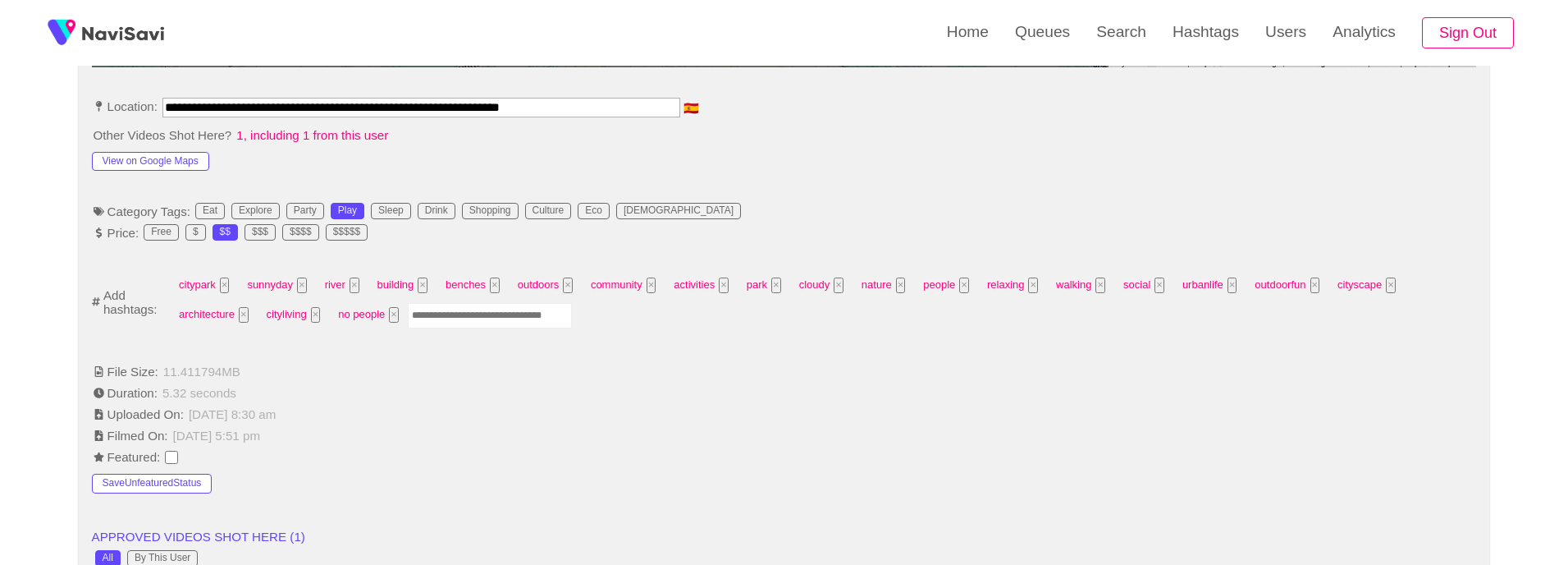 click at bounding box center [490, 315] 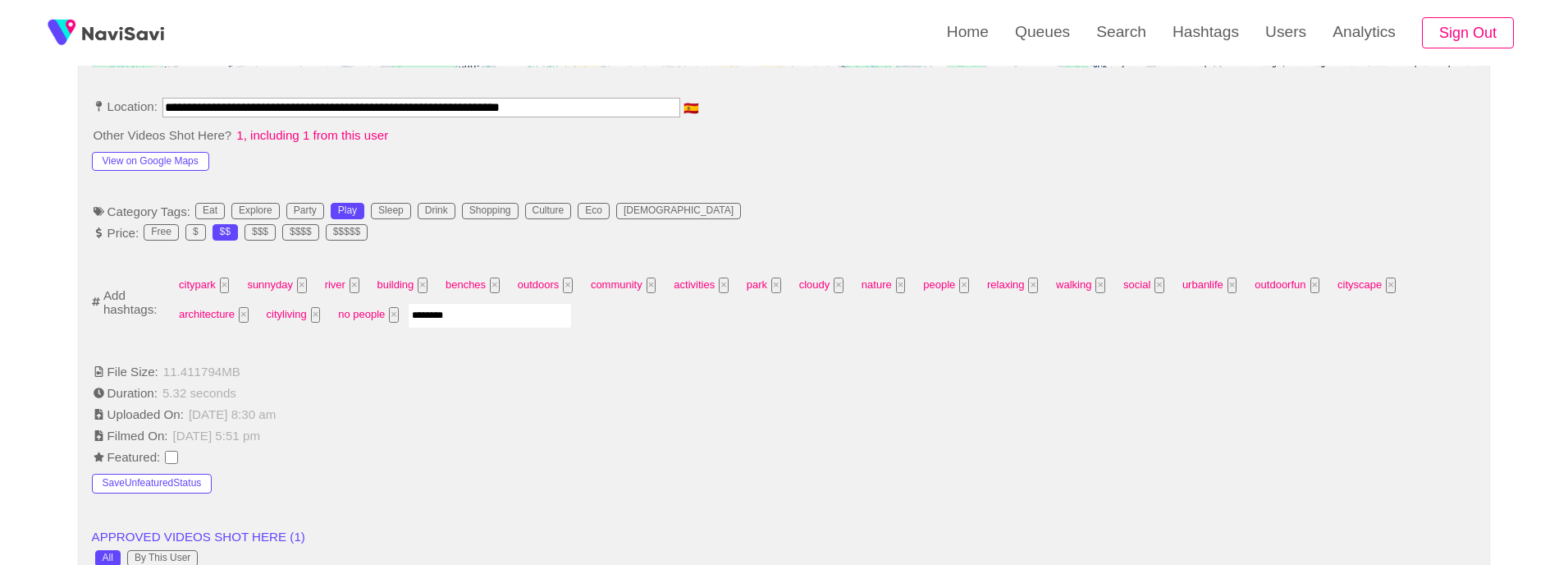 type on "*********" 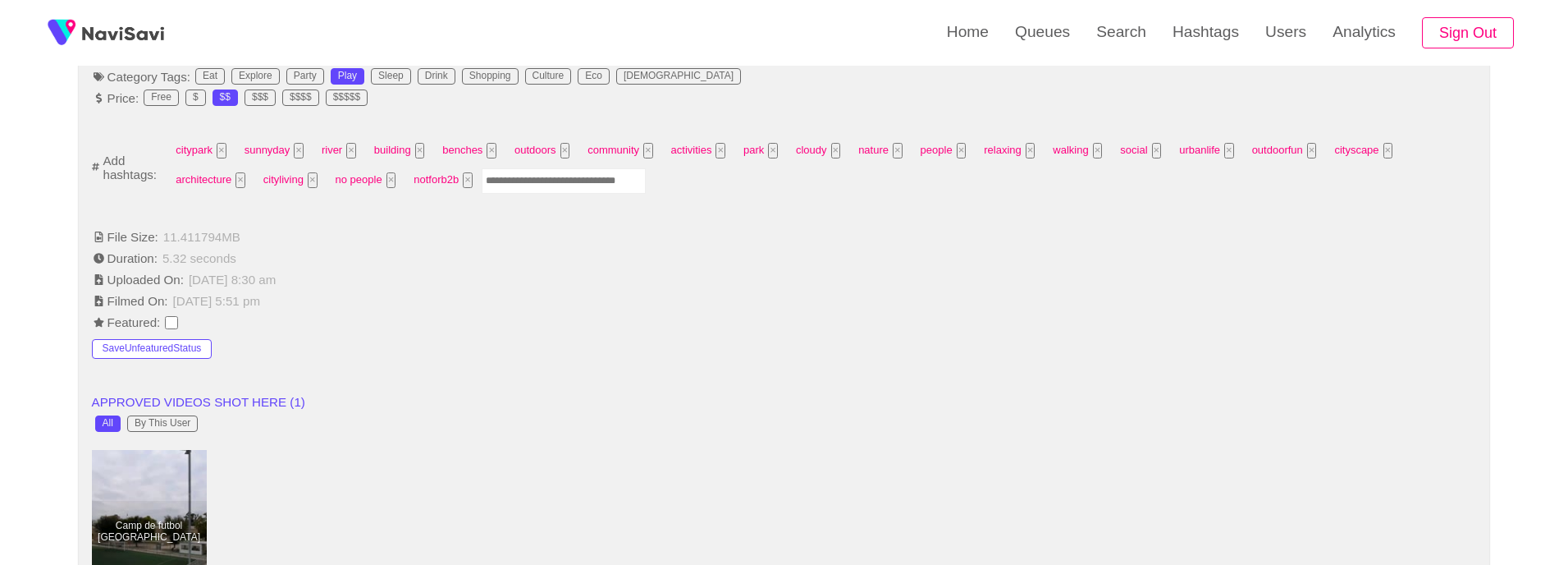 scroll, scrollTop: 1043, scrollLeft: 0, axis: vertical 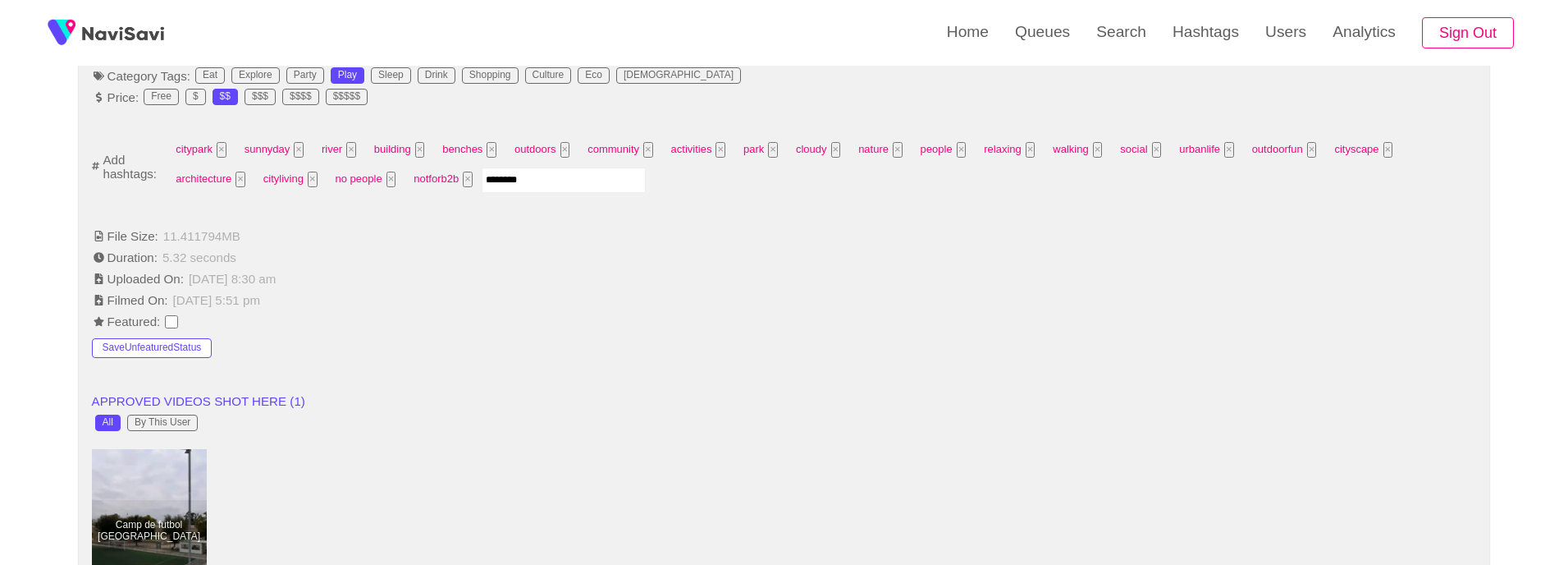 type on "*********" 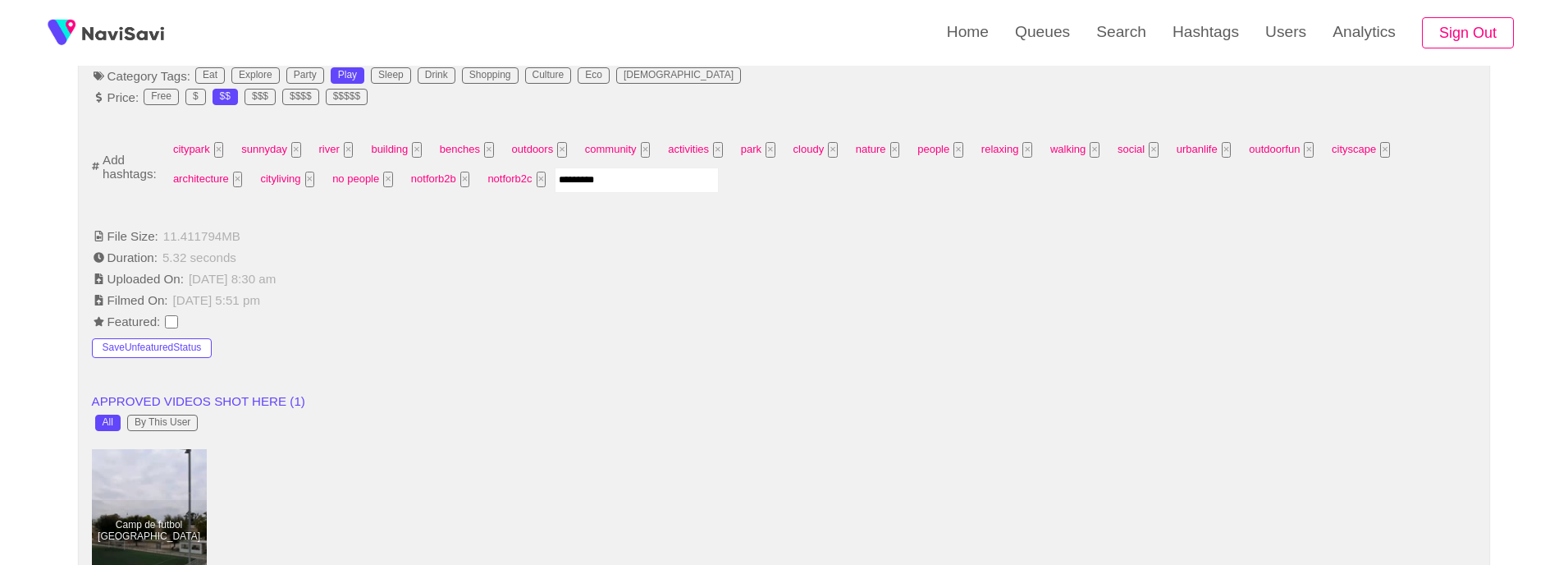 type 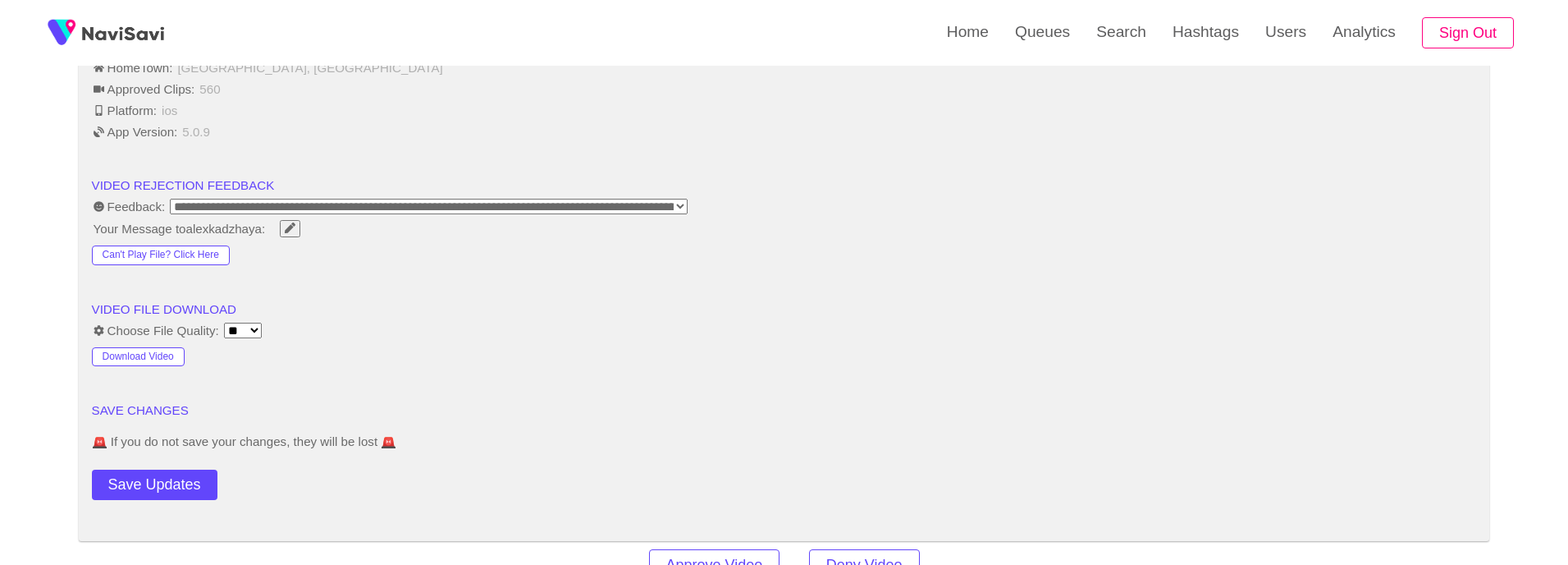 scroll, scrollTop: 2317, scrollLeft: 0, axis: vertical 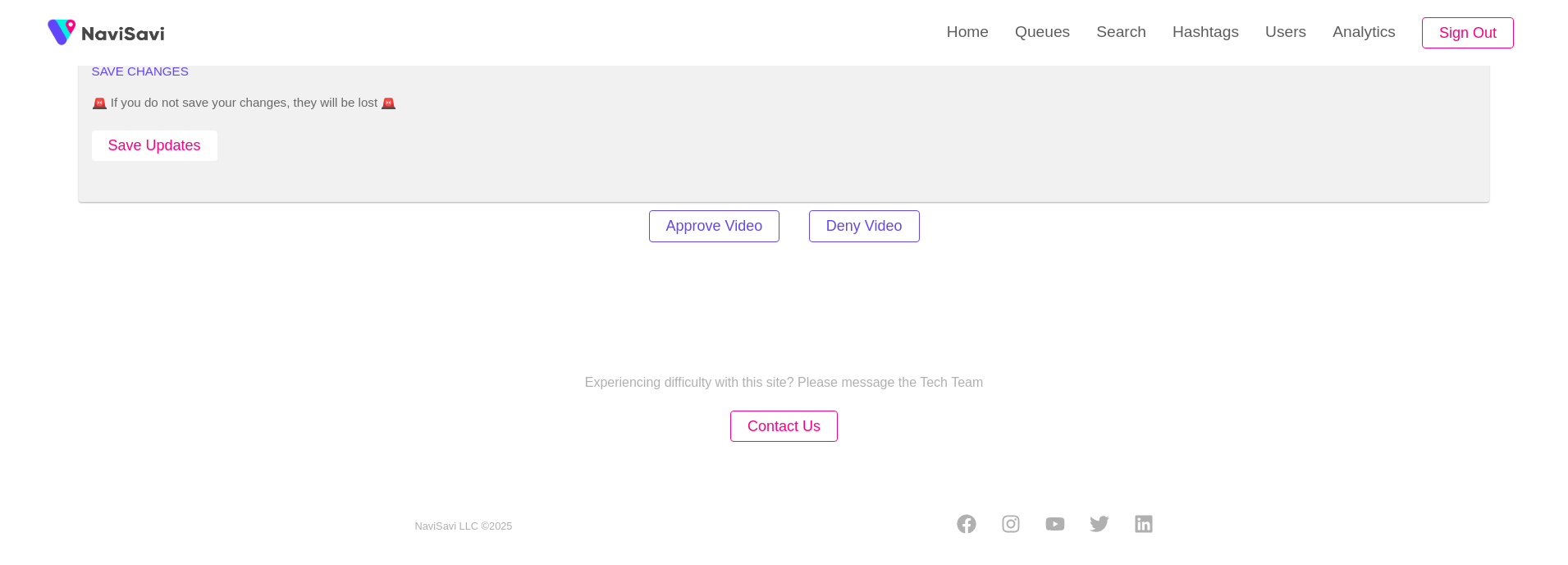 click on "Save Updates" at bounding box center [154, 145] 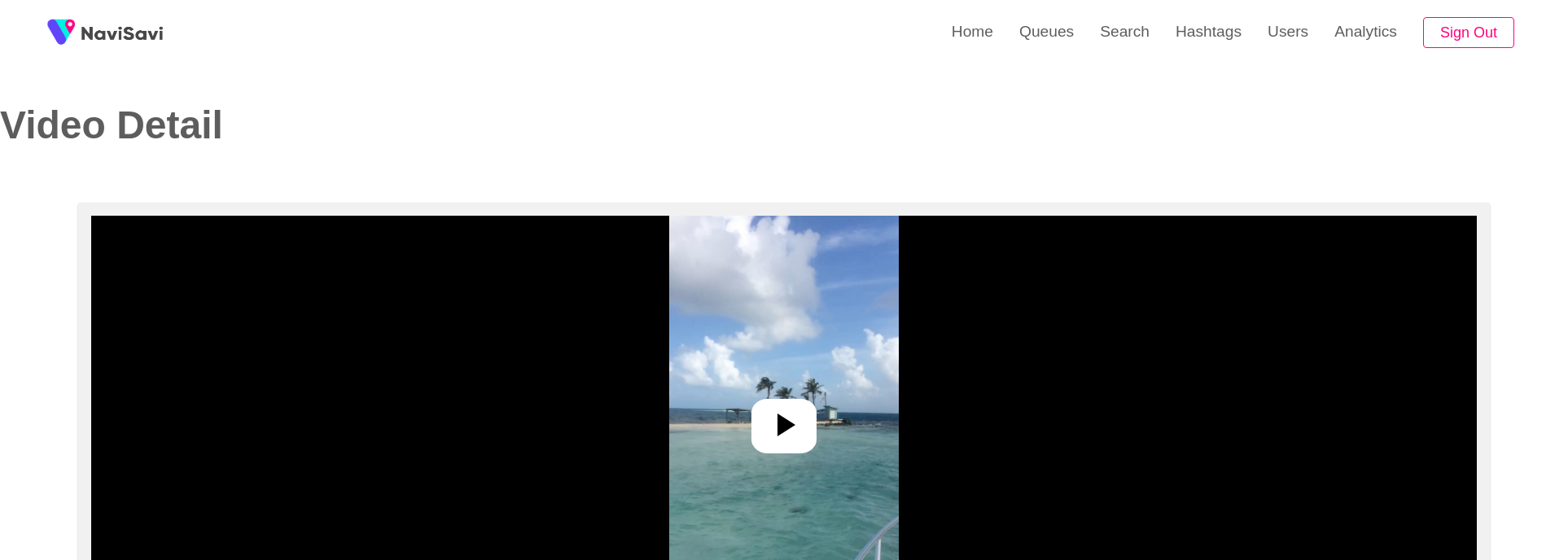 select on "**" 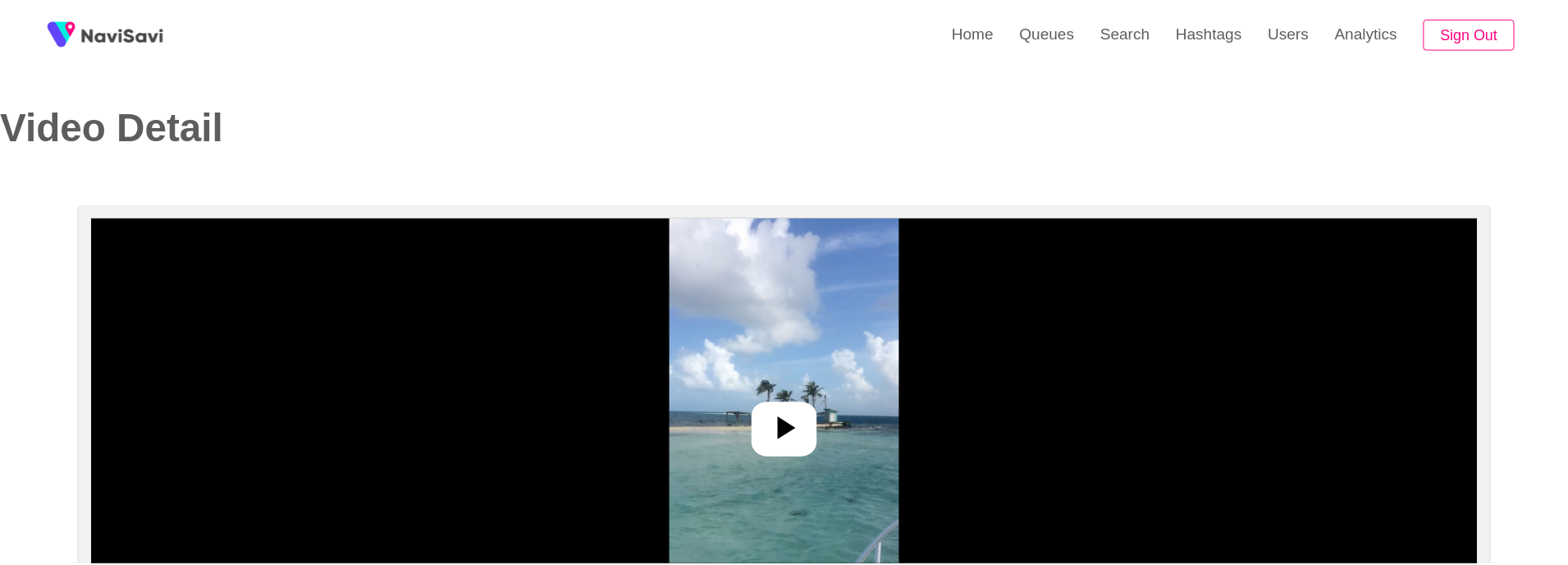 scroll, scrollTop: 0, scrollLeft: 0, axis: both 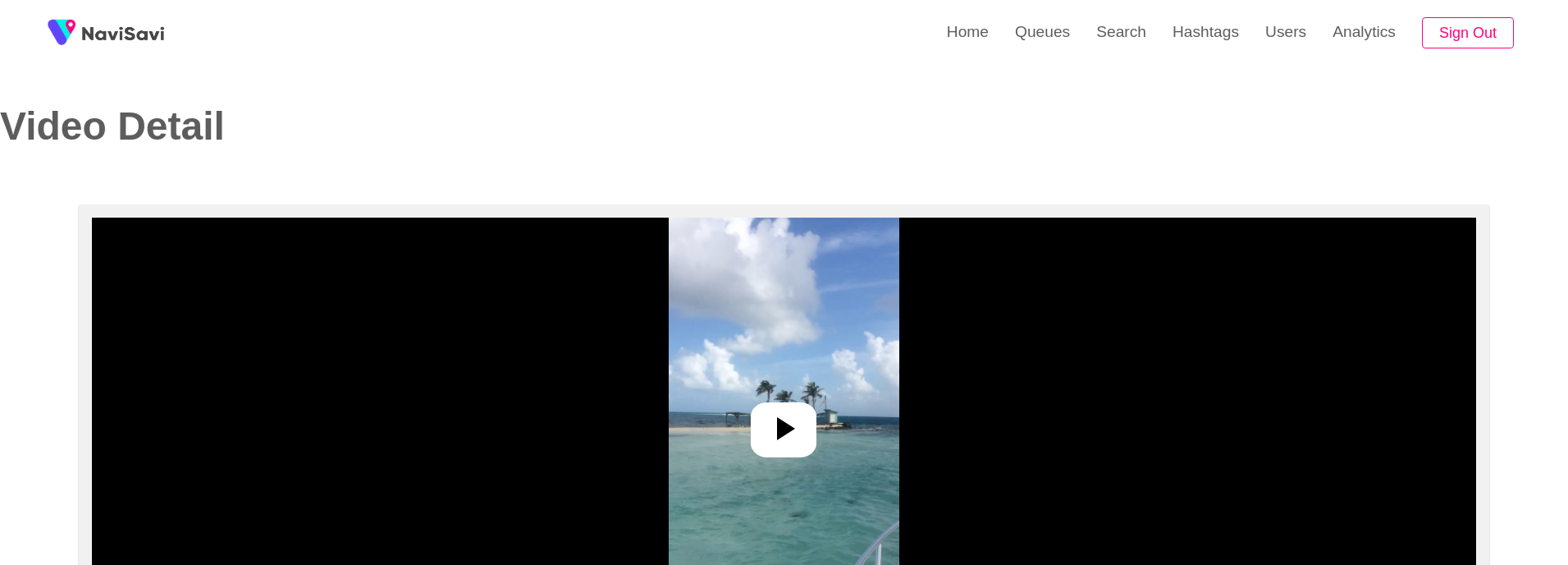 select on "**********" 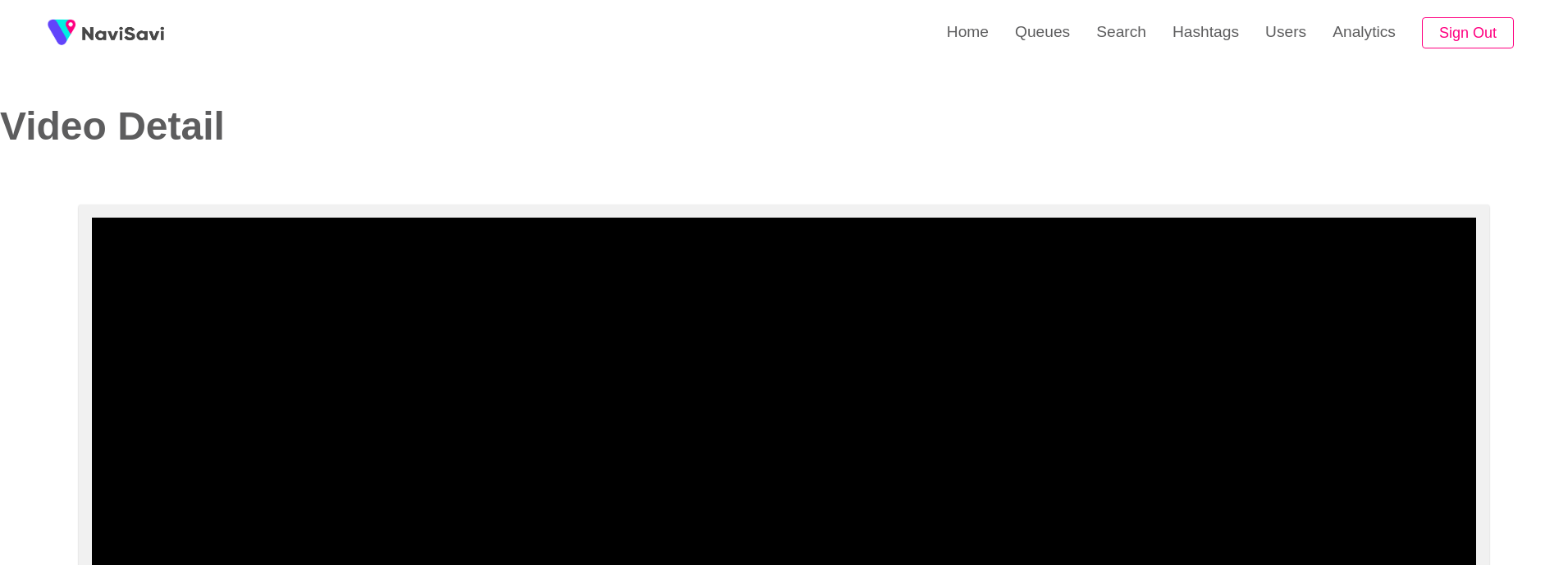 scroll, scrollTop: 112, scrollLeft: 0, axis: vertical 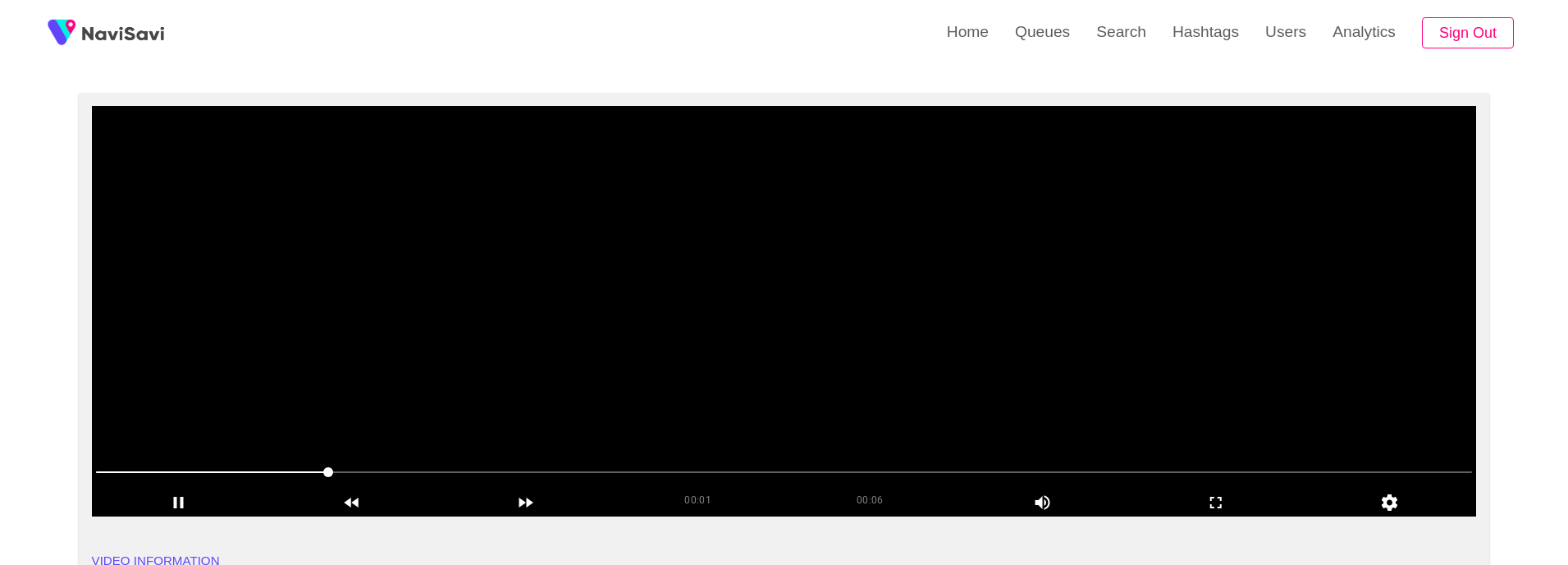 click at bounding box center (784, 311) 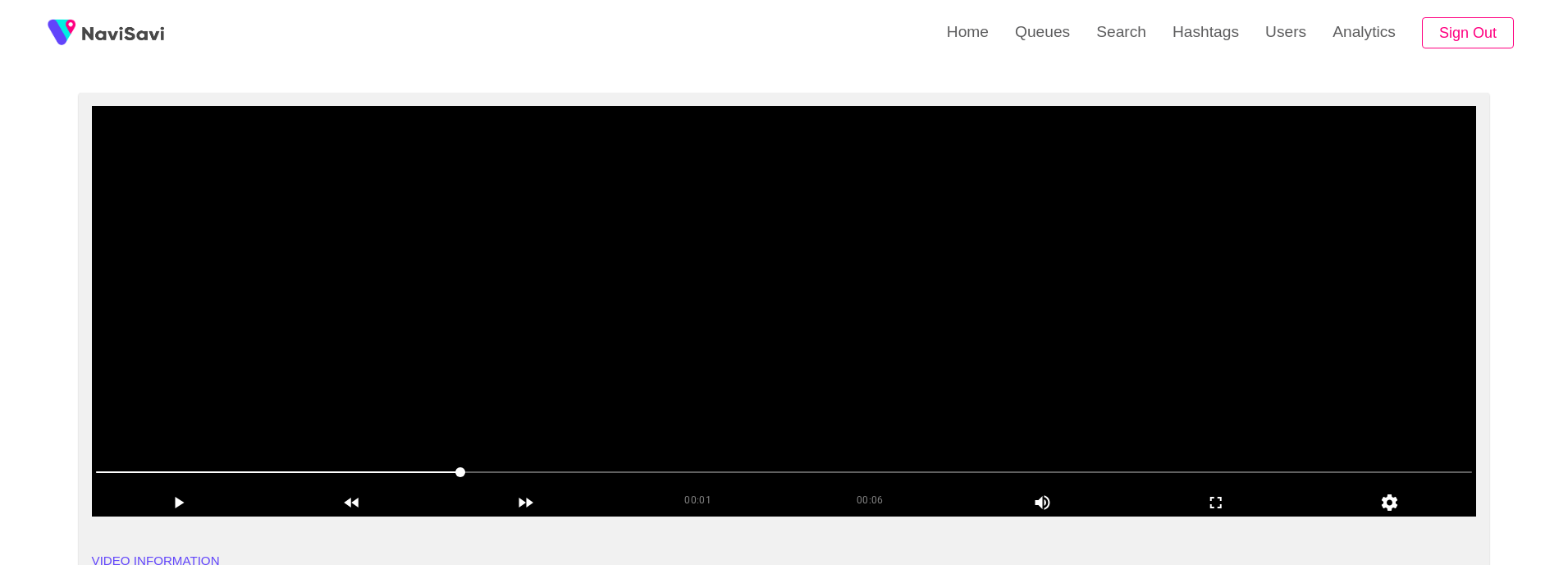 click at bounding box center (784, 311) 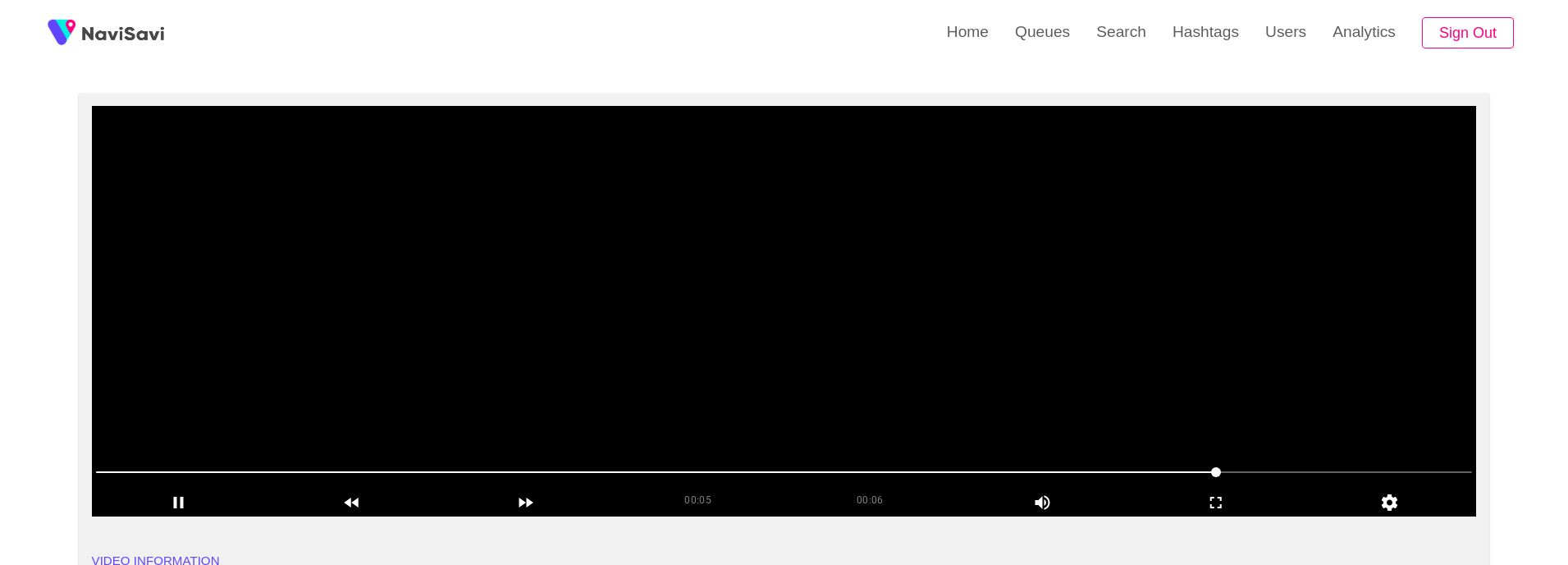 click at bounding box center [784, 311] 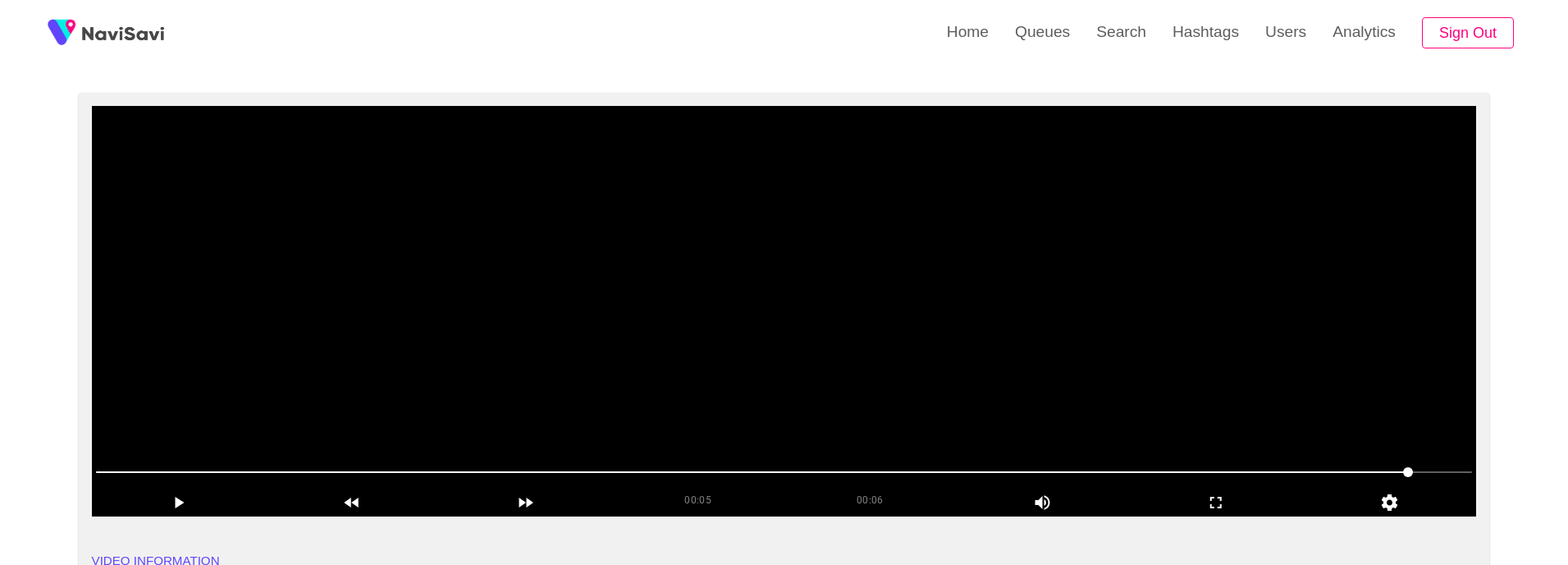 click at bounding box center [784, 311] 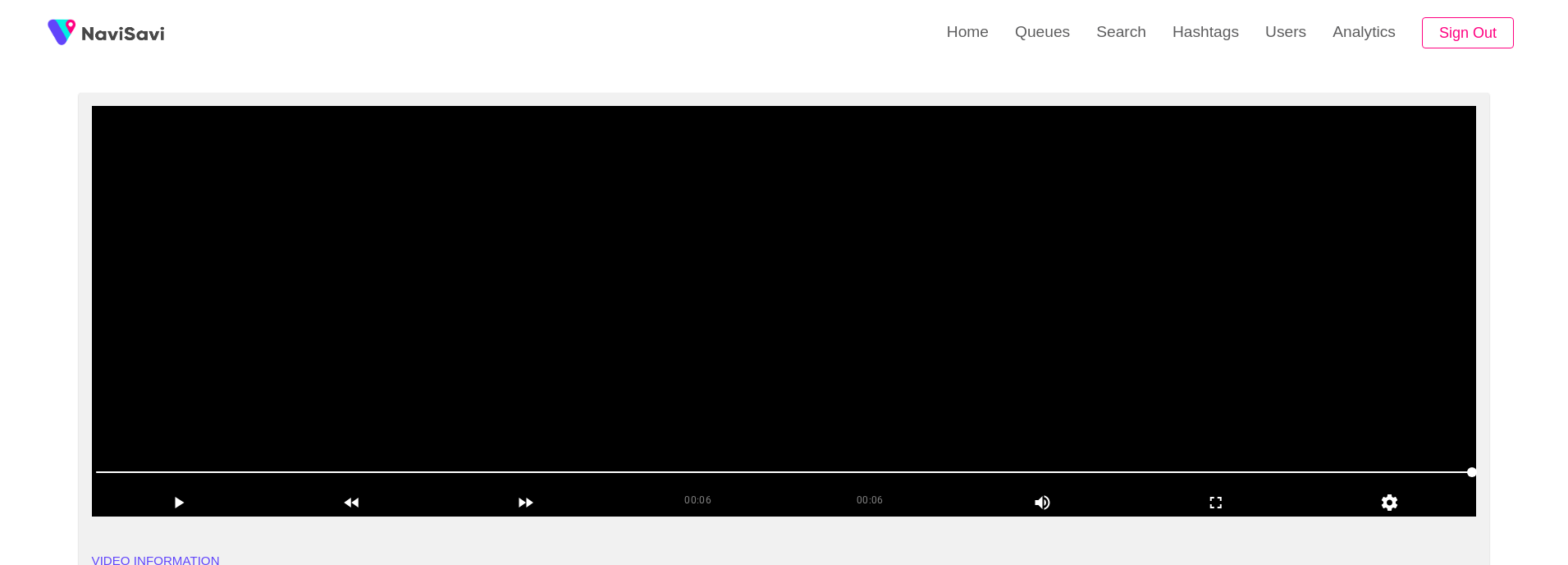 click at bounding box center [784, 311] 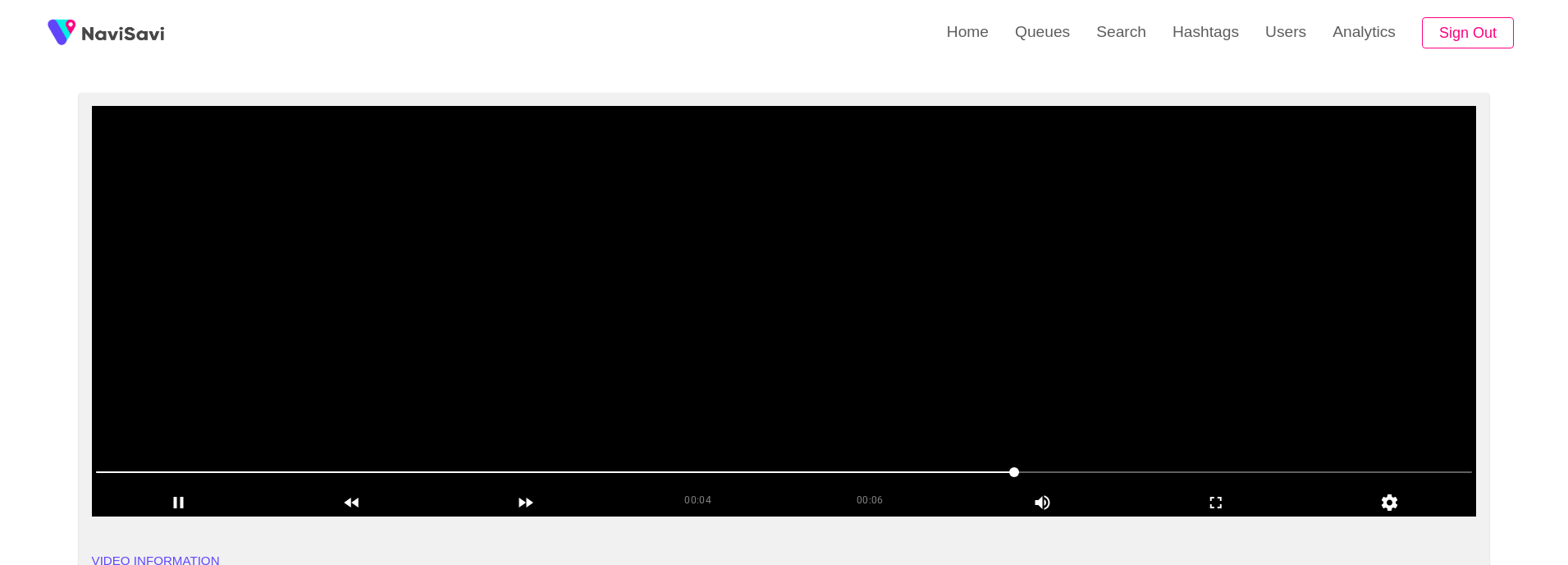 click at bounding box center [784, 311] 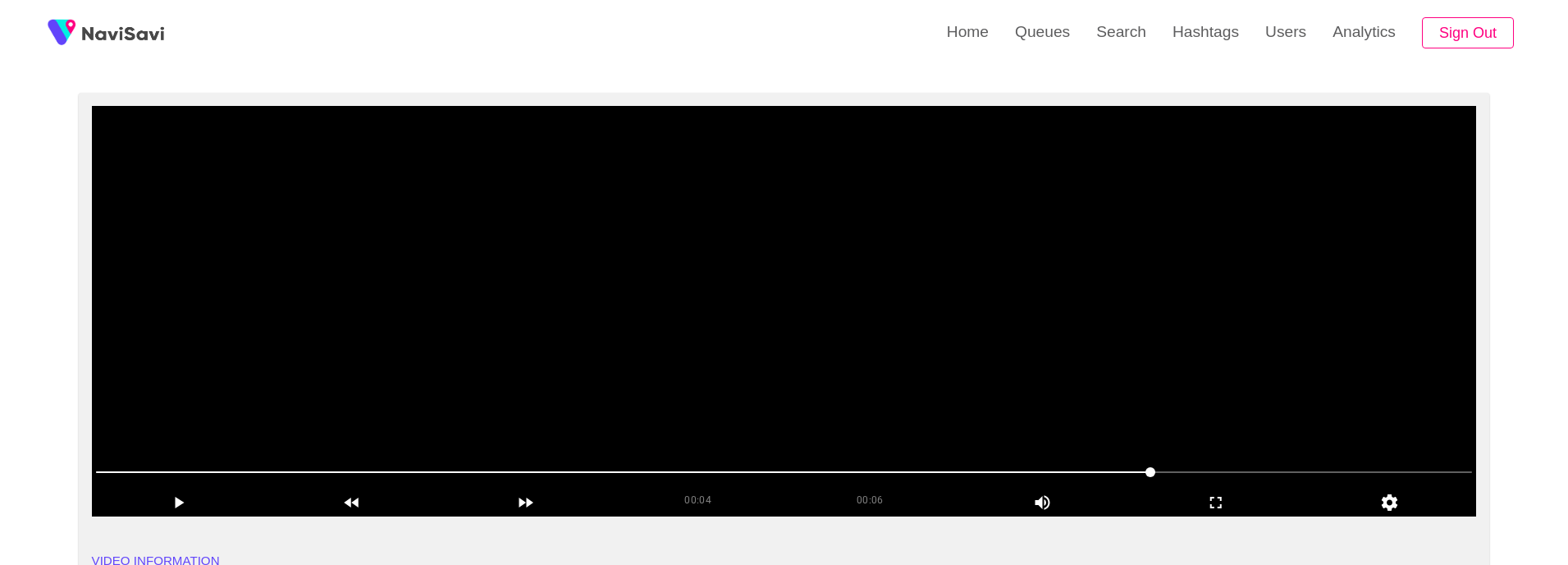click at bounding box center [784, 311] 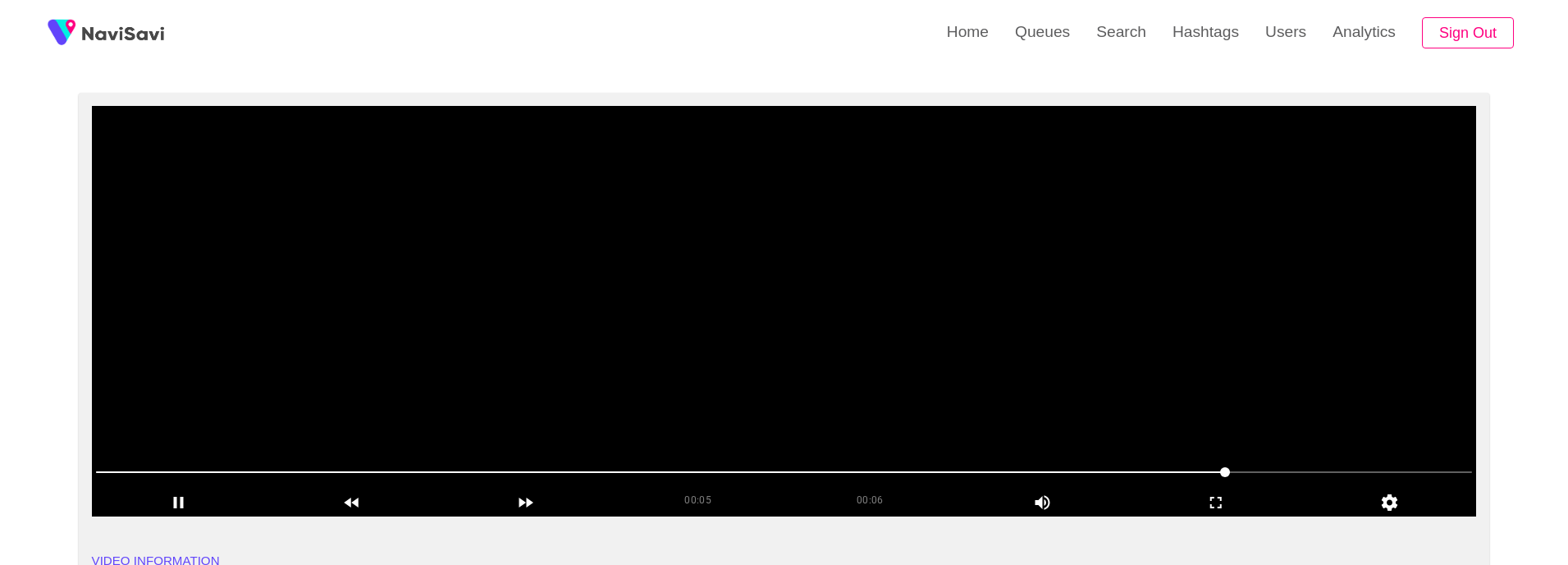 click at bounding box center [784, 311] 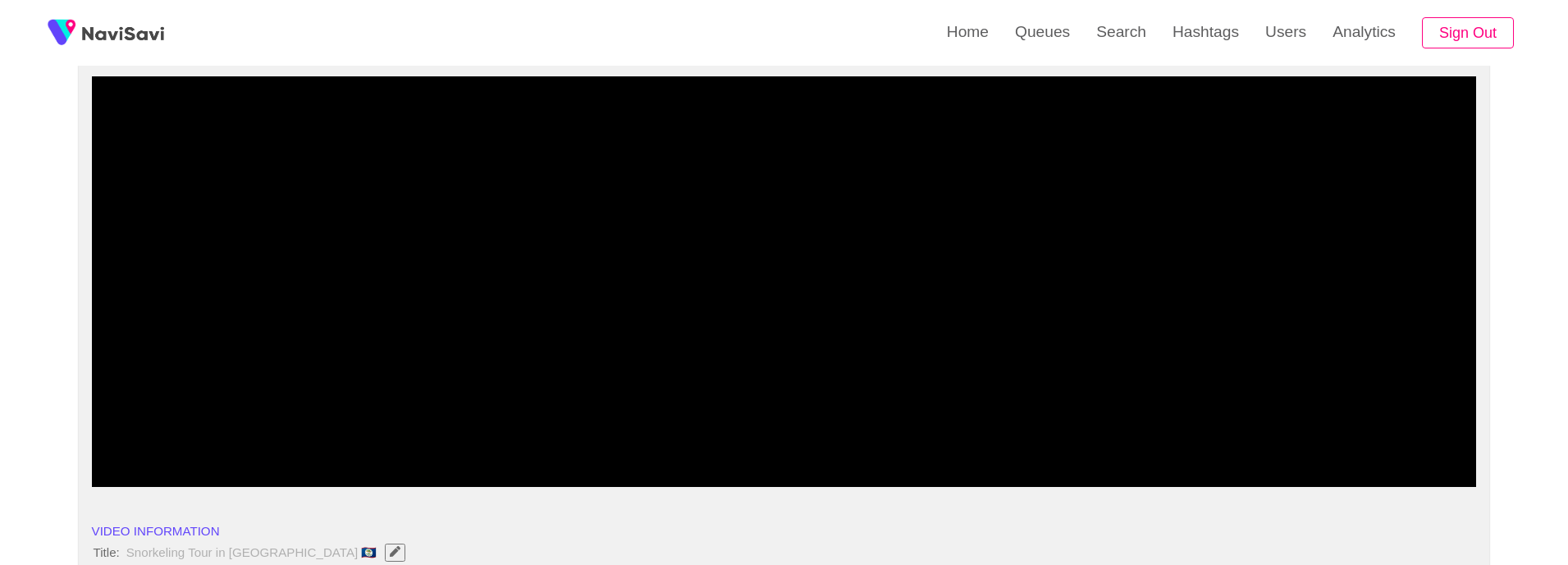 scroll, scrollTop: 57, scrollLeft: 0, axis: vertical 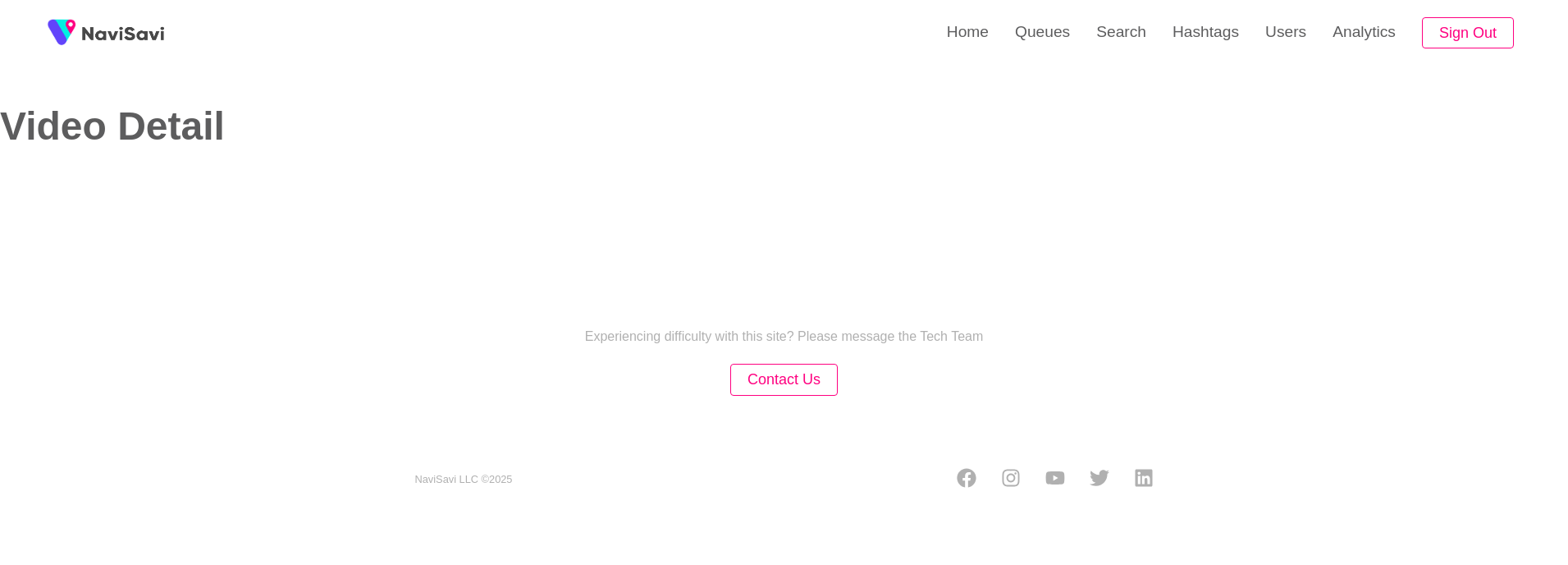 select on "**********" 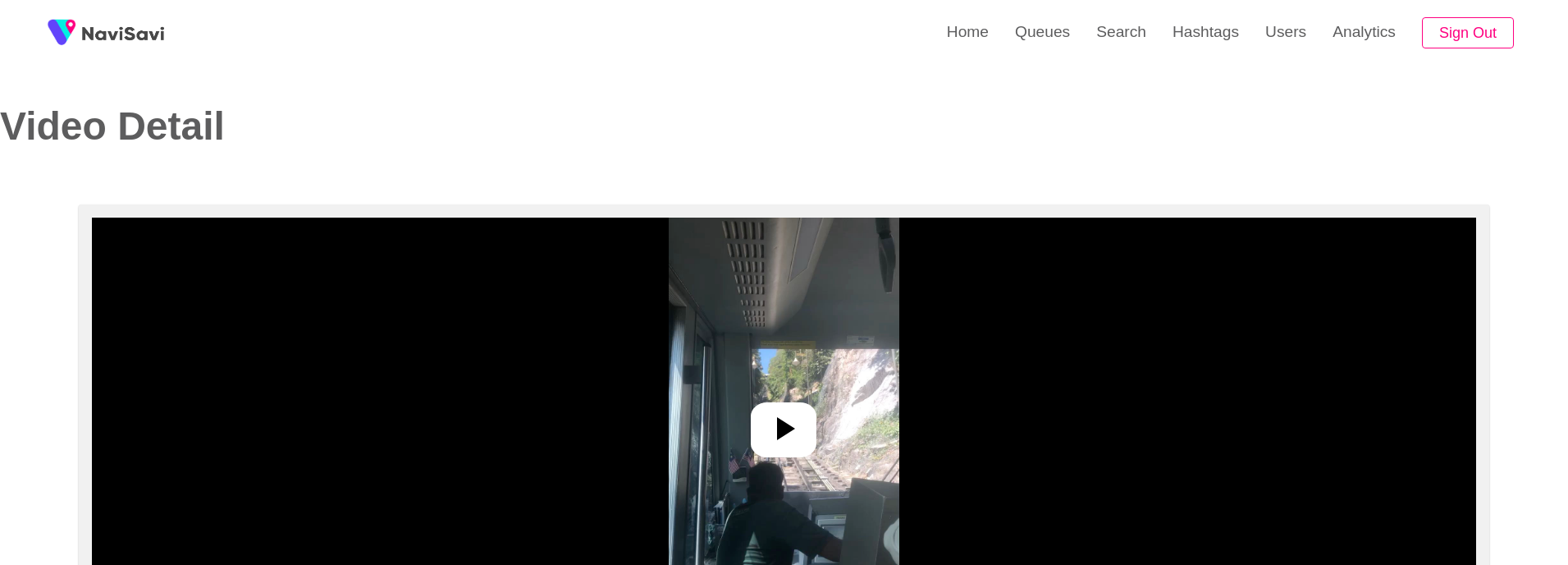 click at bounding box center [784, 429] 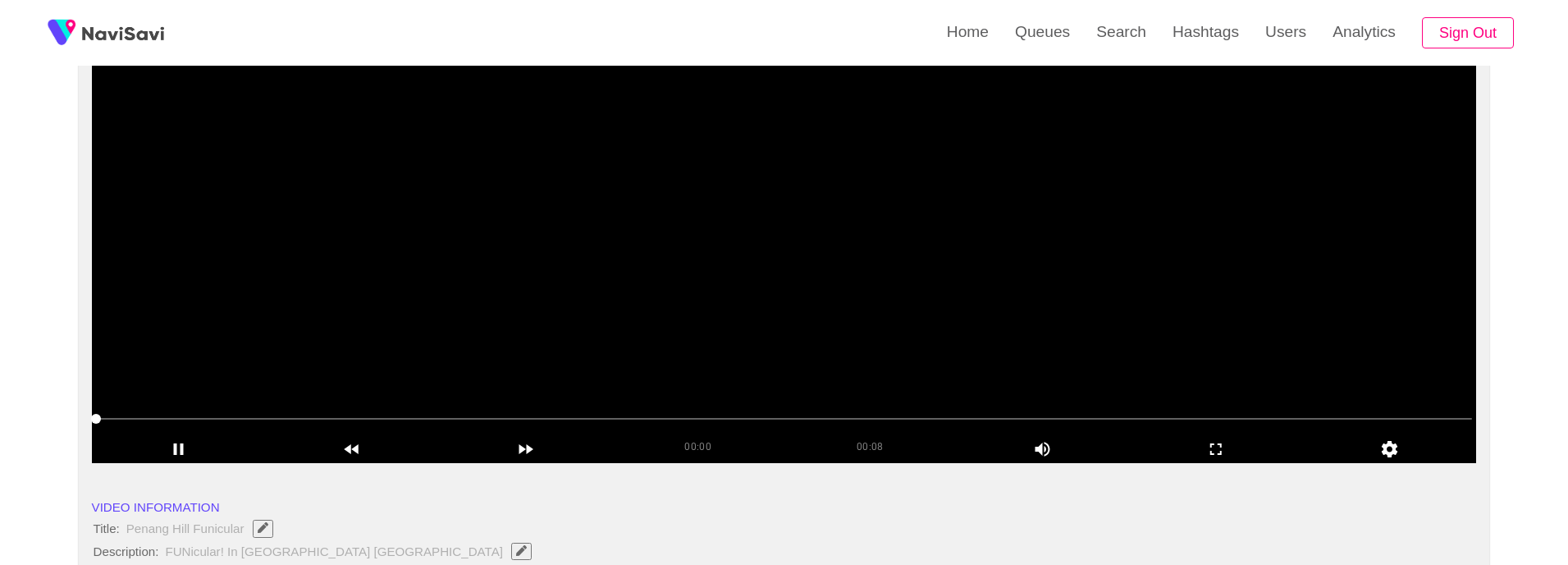 scroll, scrollTop: 166, scrollLeft: 0, axis: vertical 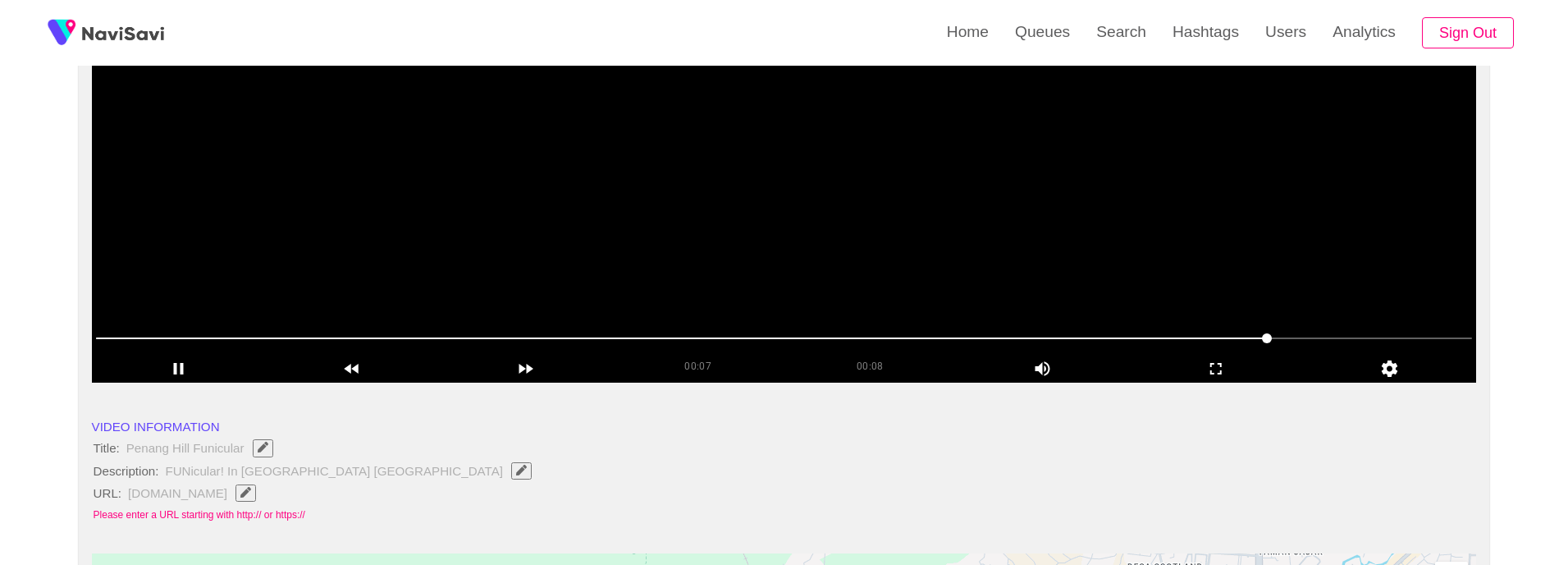 click at bounding box center [784, 177] 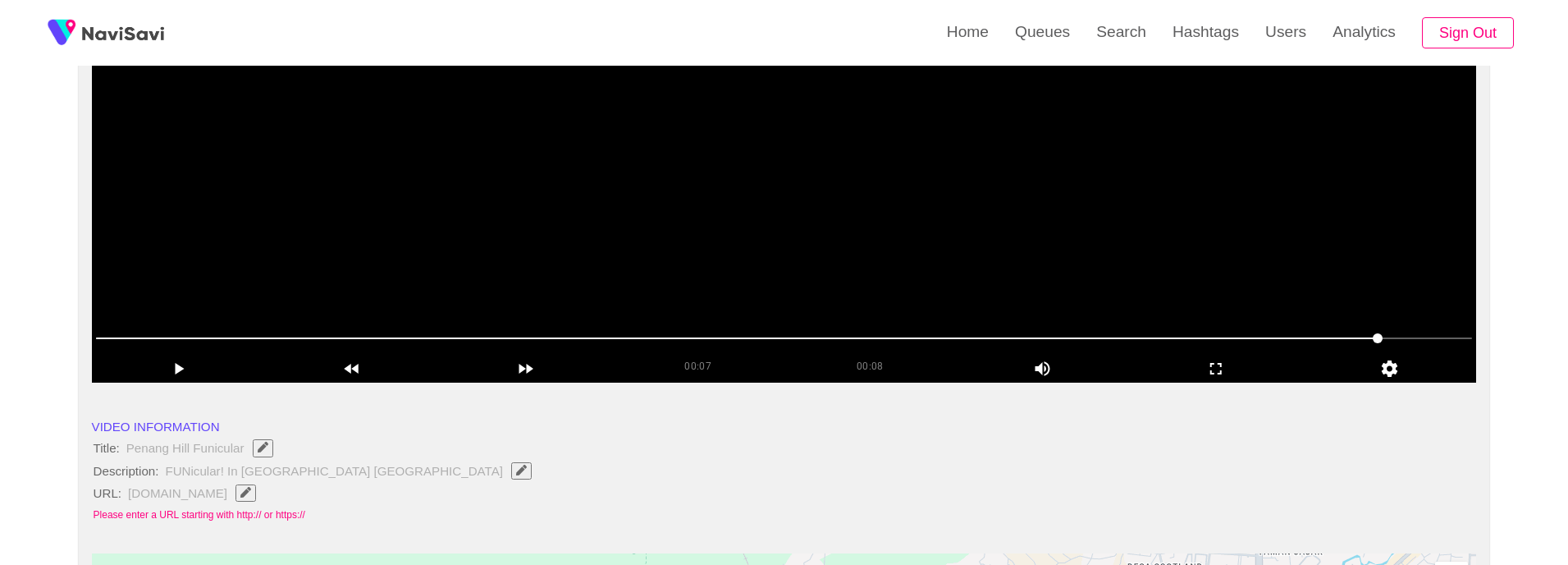 click at bounding box center [784, 177] 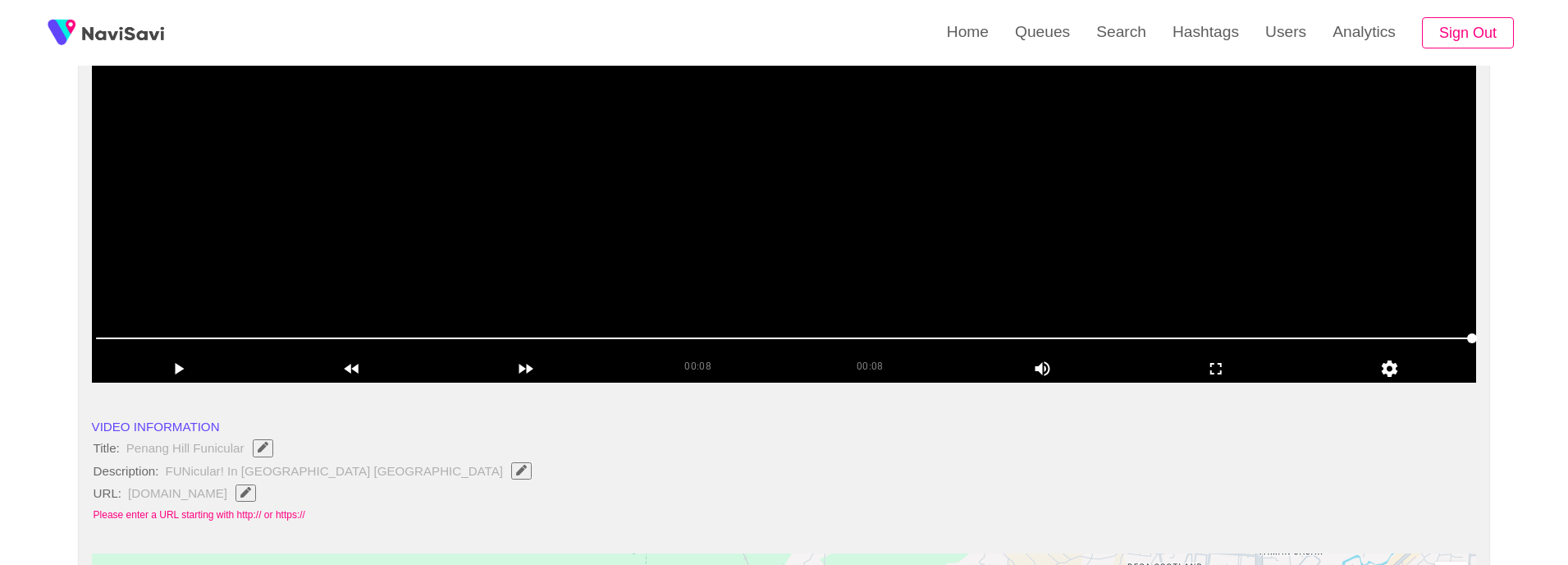 click at bounding box center [784, 177] 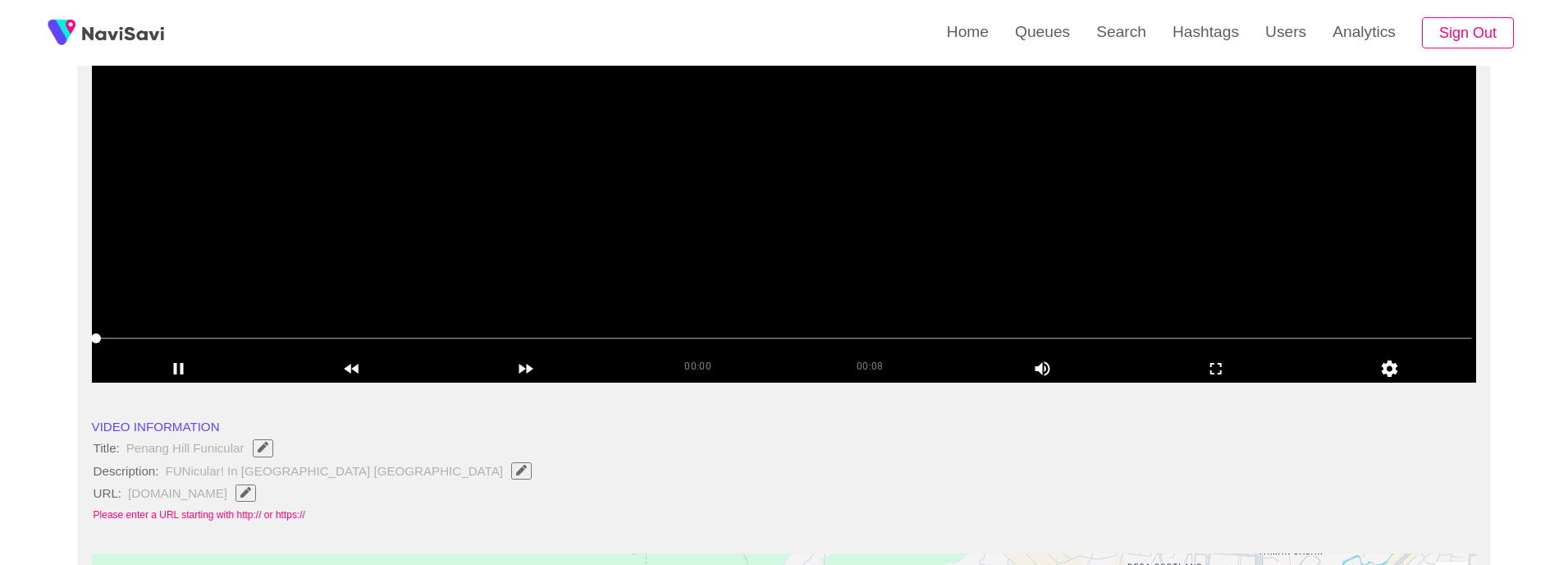 click at bounding box center (784, 177) 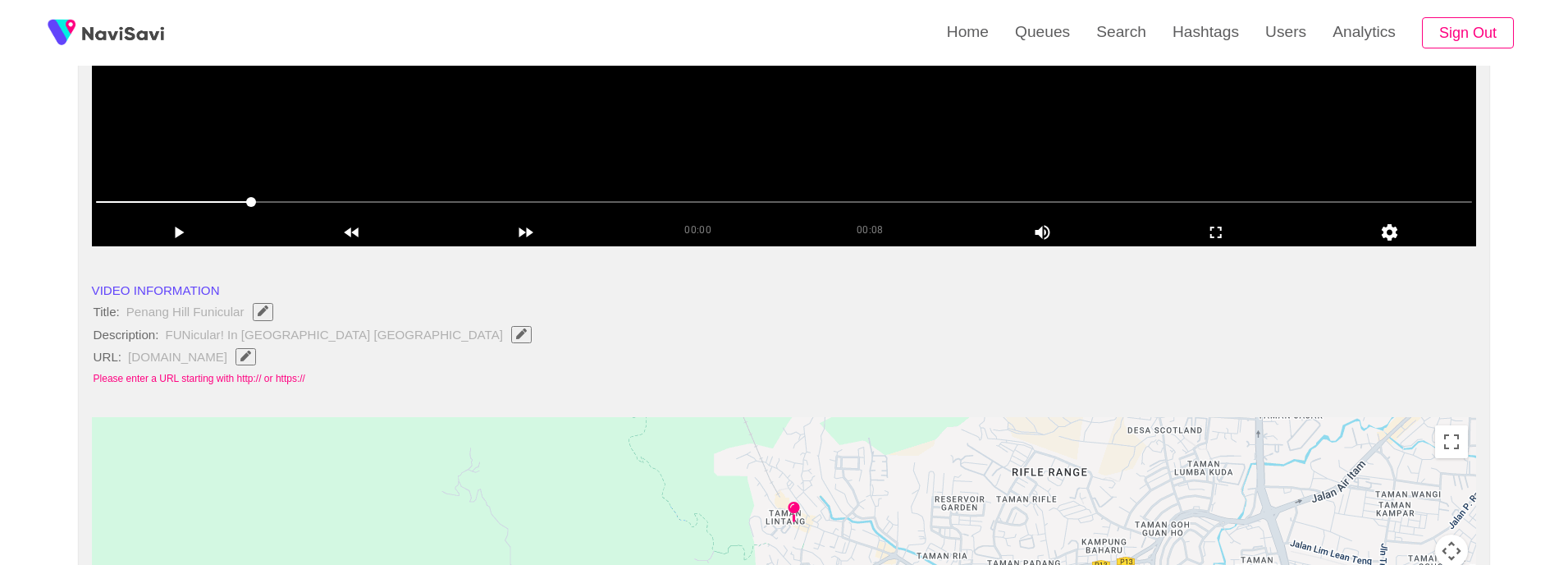 scroll, scrollTop: 222, scrollLeft: 0, axis: vertical 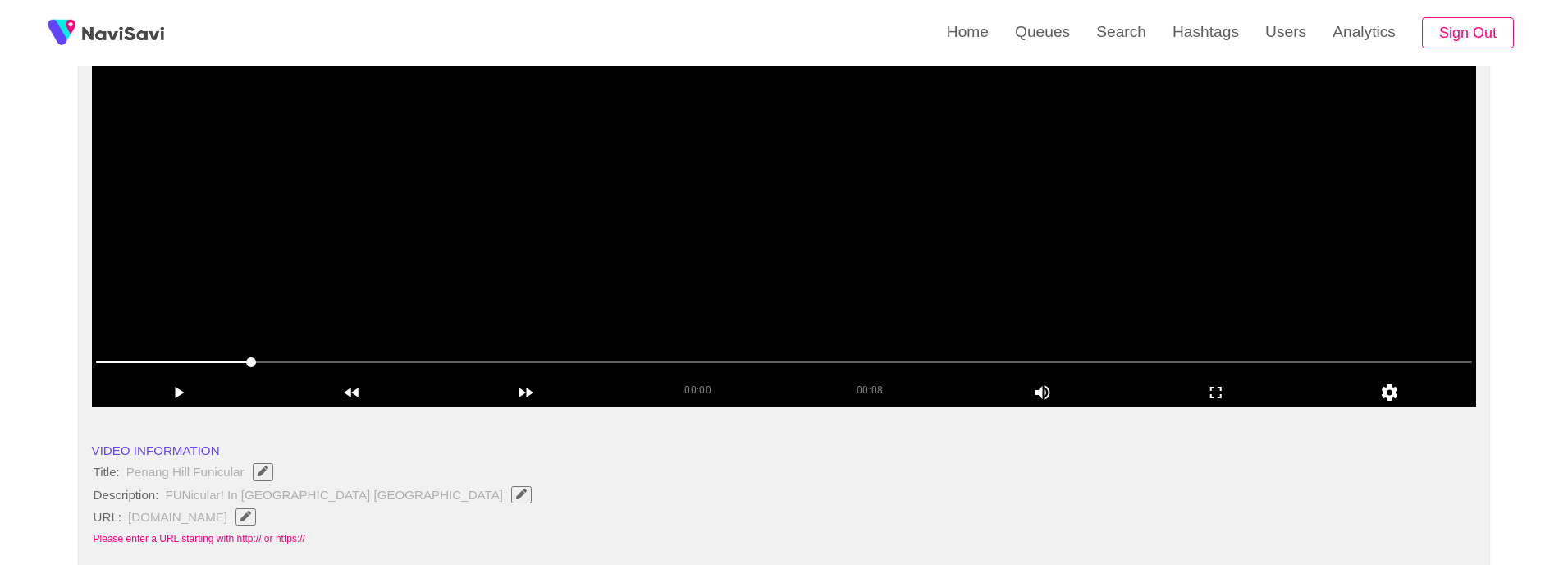click at bounding box center [784, 201] 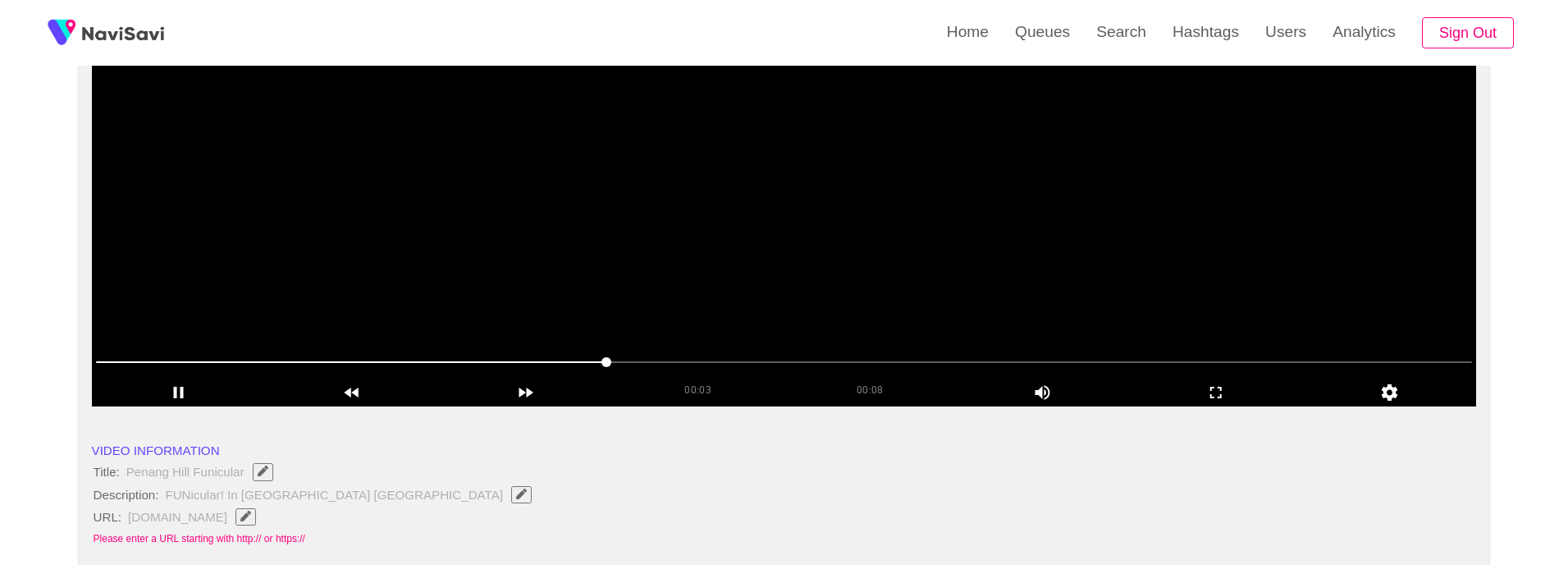 click at bounding box center [784, 201] 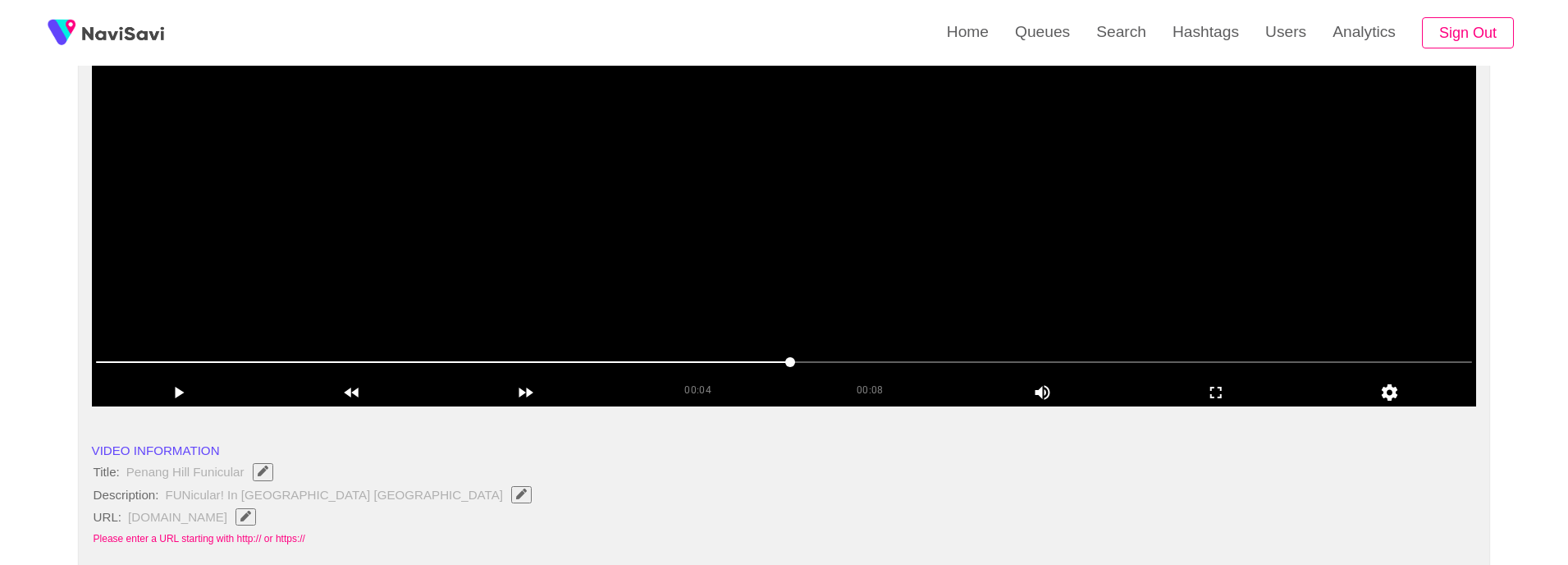 click at bounding box center (784, 201) 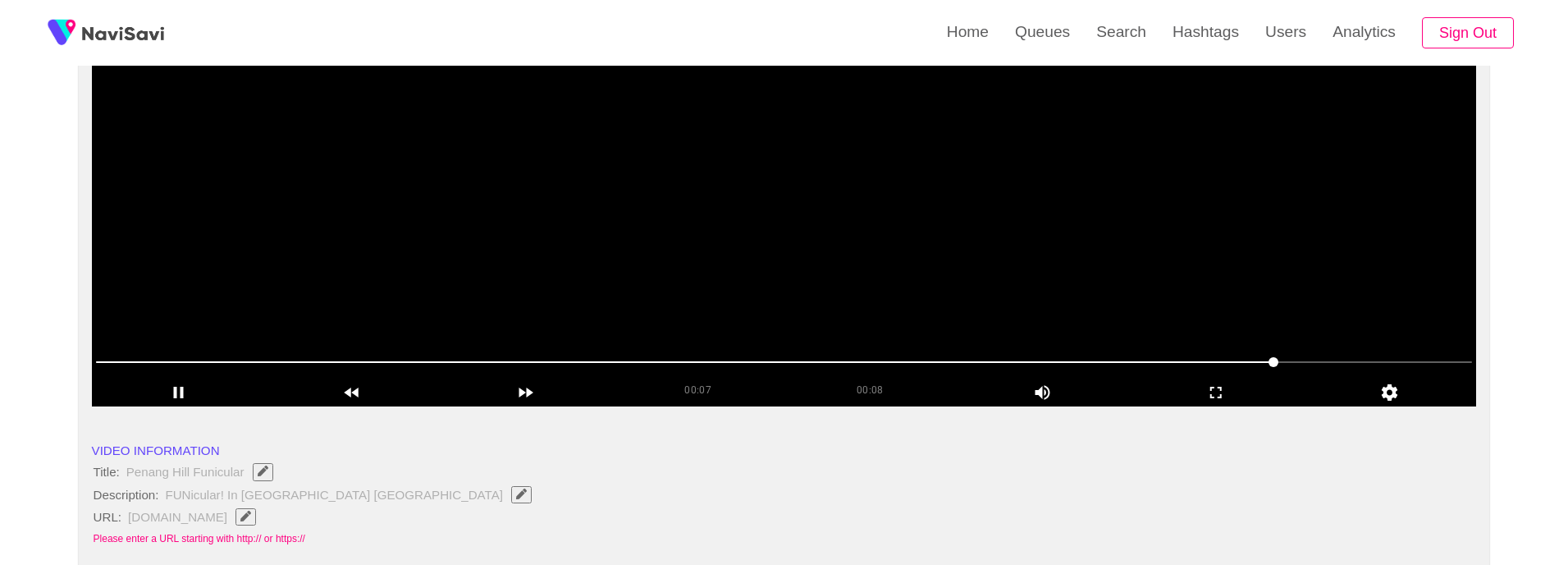 click at bounding box center [784, 201] 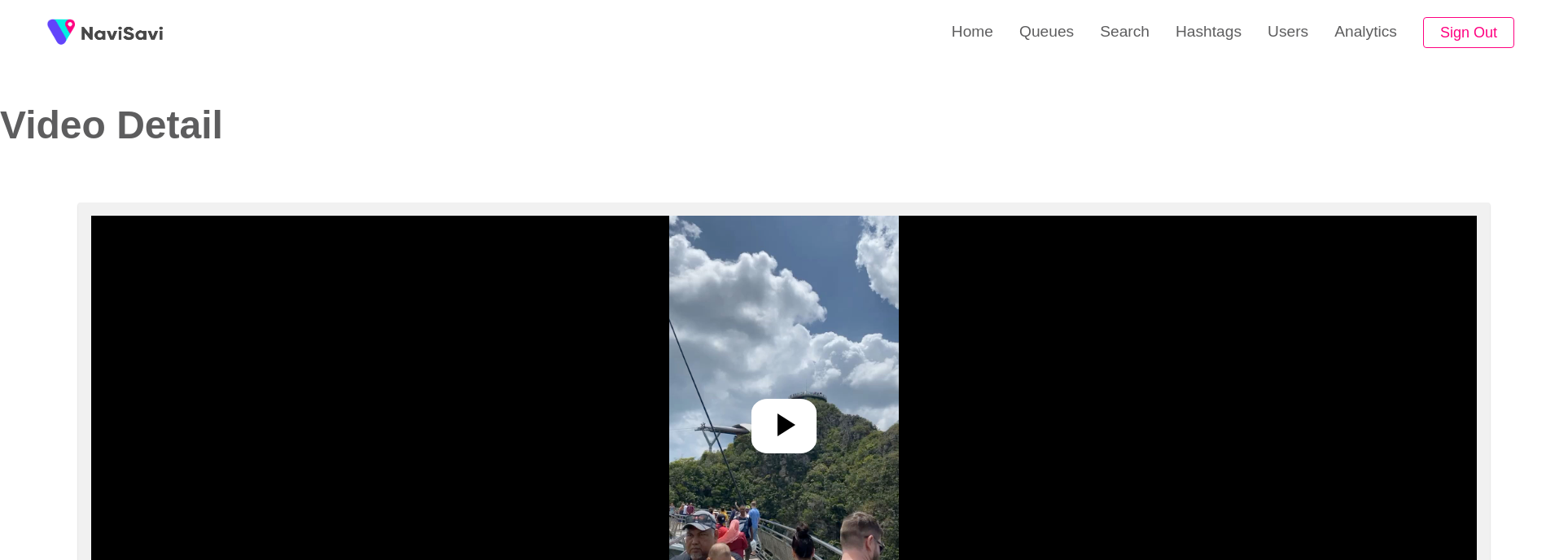 select on "**********" 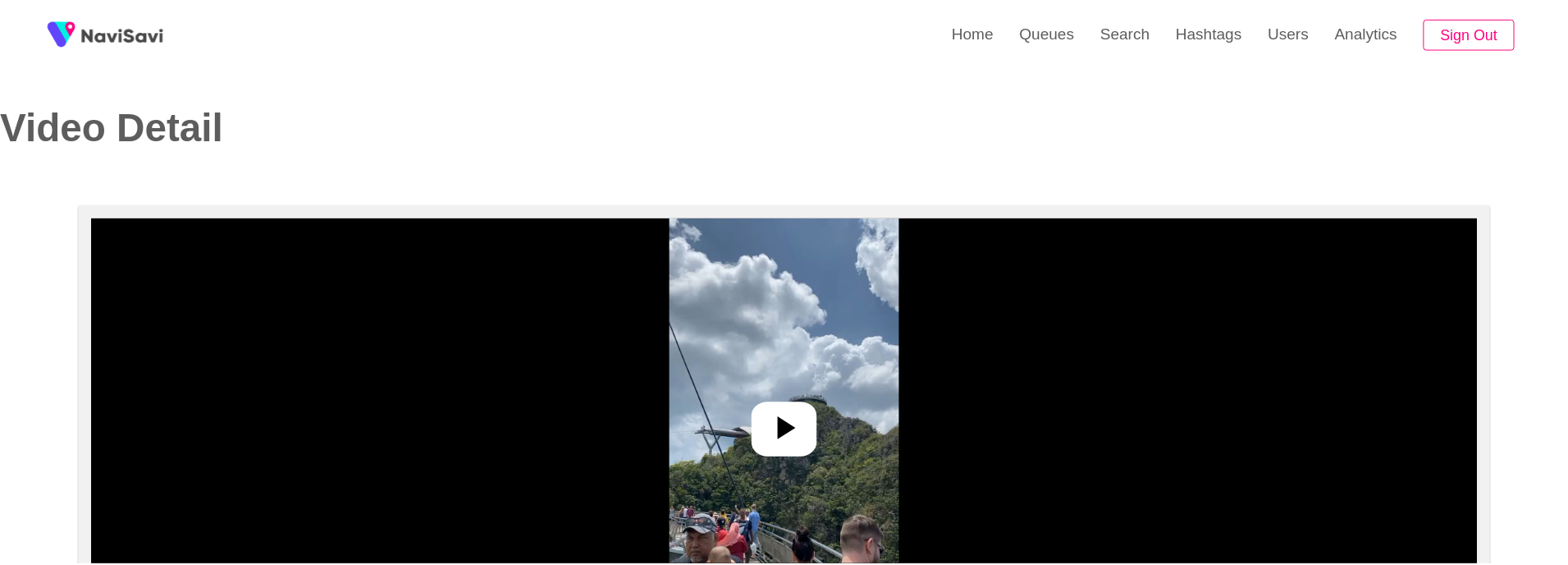 scroll, scrollTop: 0, scrollLeft: 0, axis: both 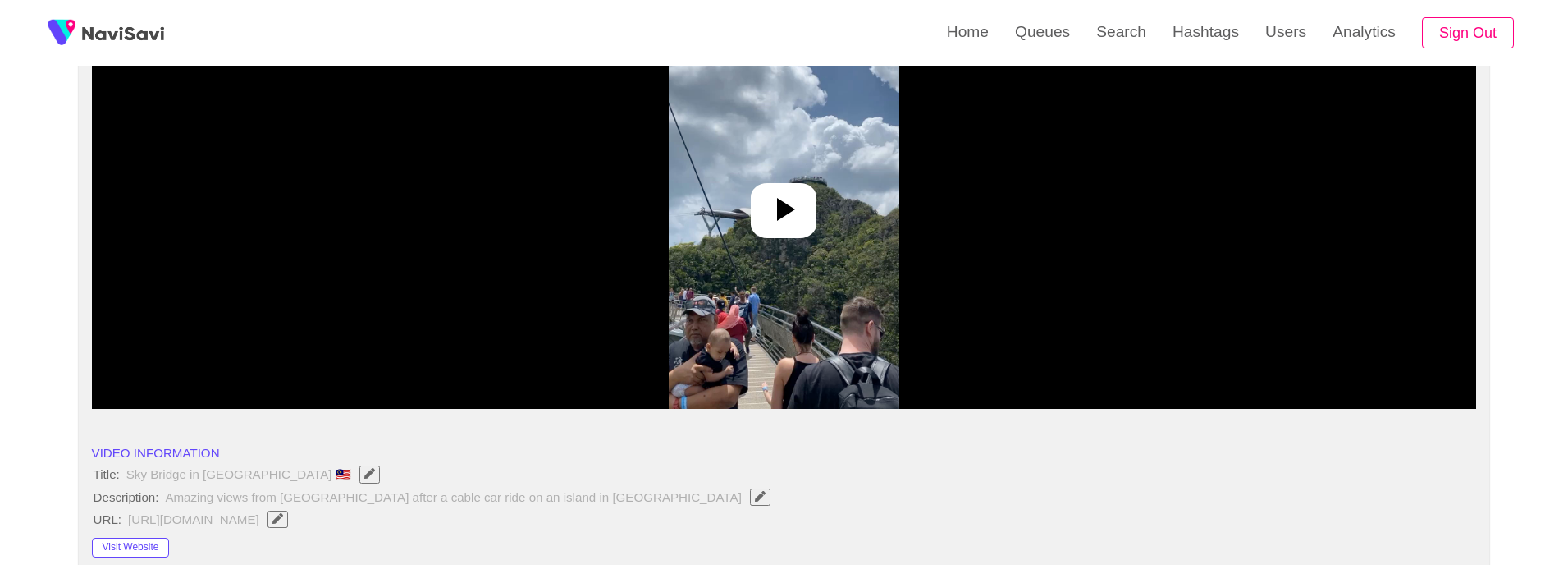 click at bounding box center (784, 204) 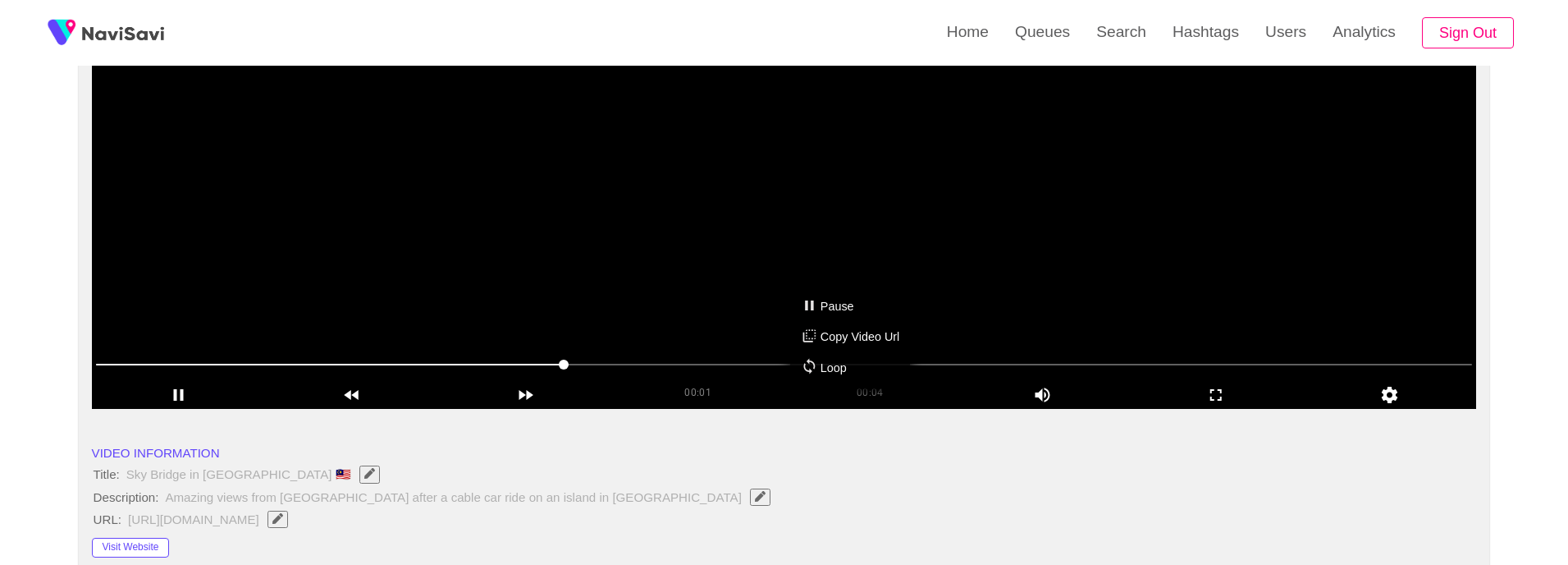 click on "Pause Copy Video Url Loop" at bounding box center (784, 282) 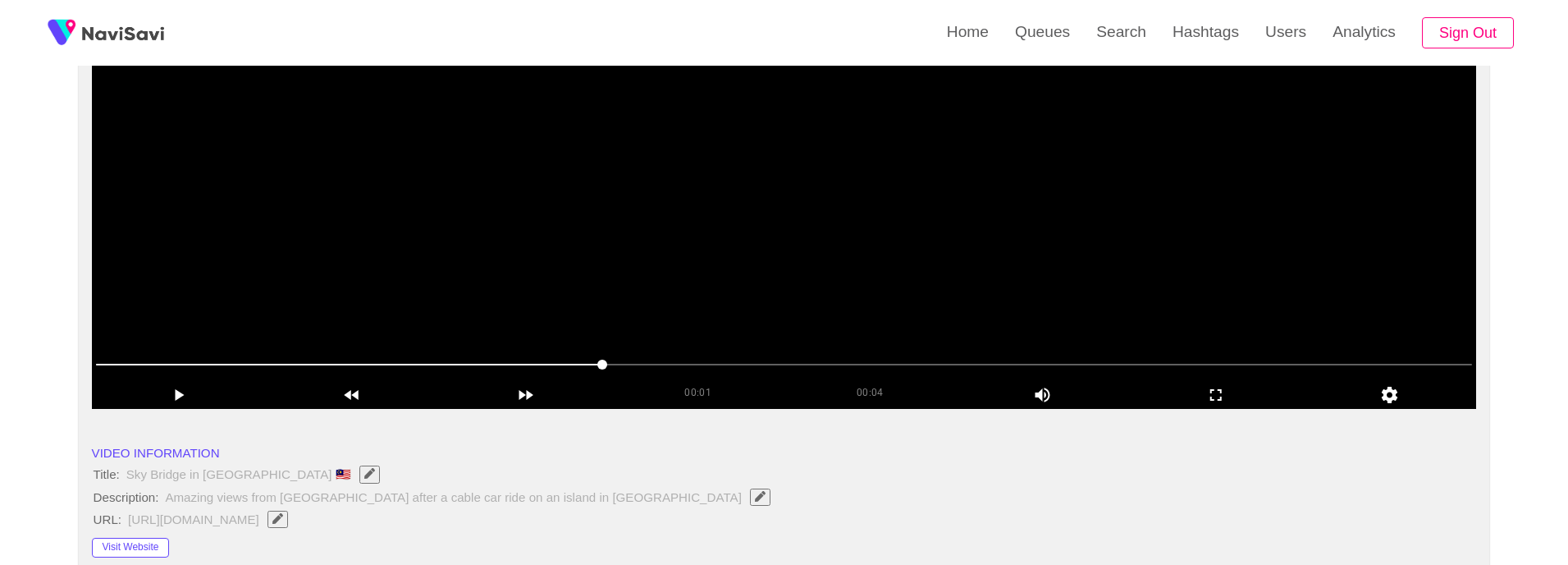 click at bounding box center (784, 204) 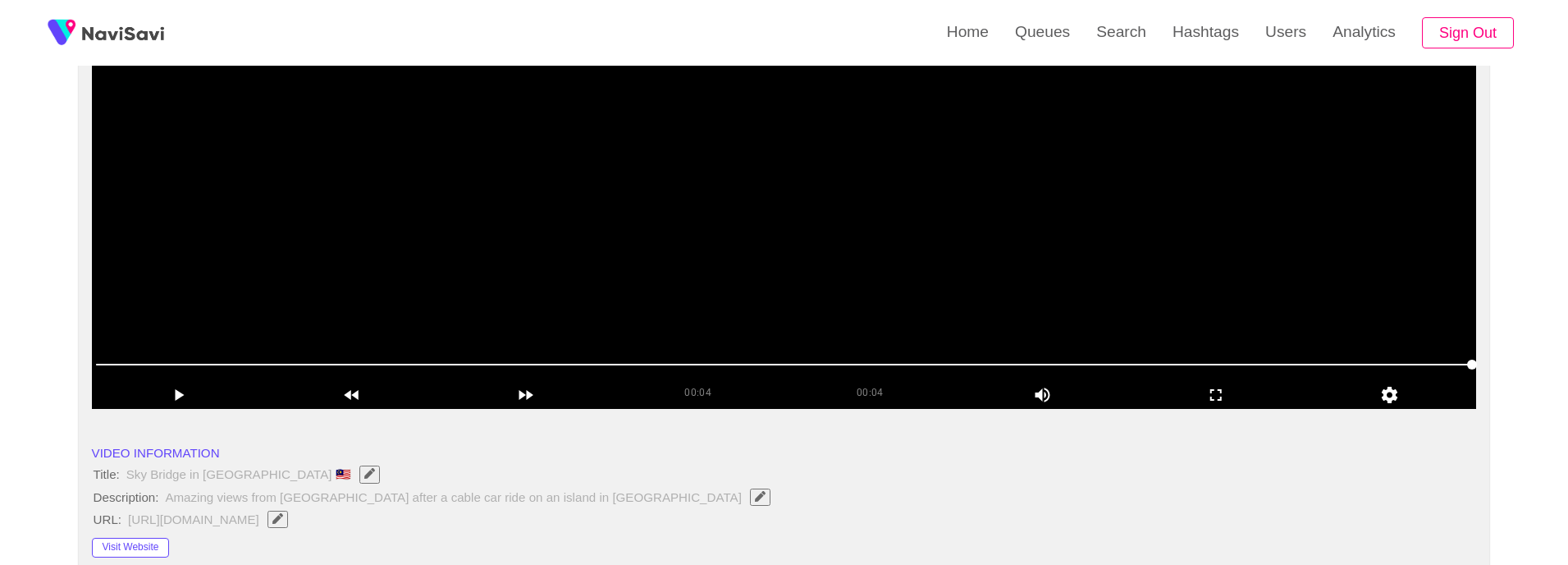 click at bounding box center (784, 204) 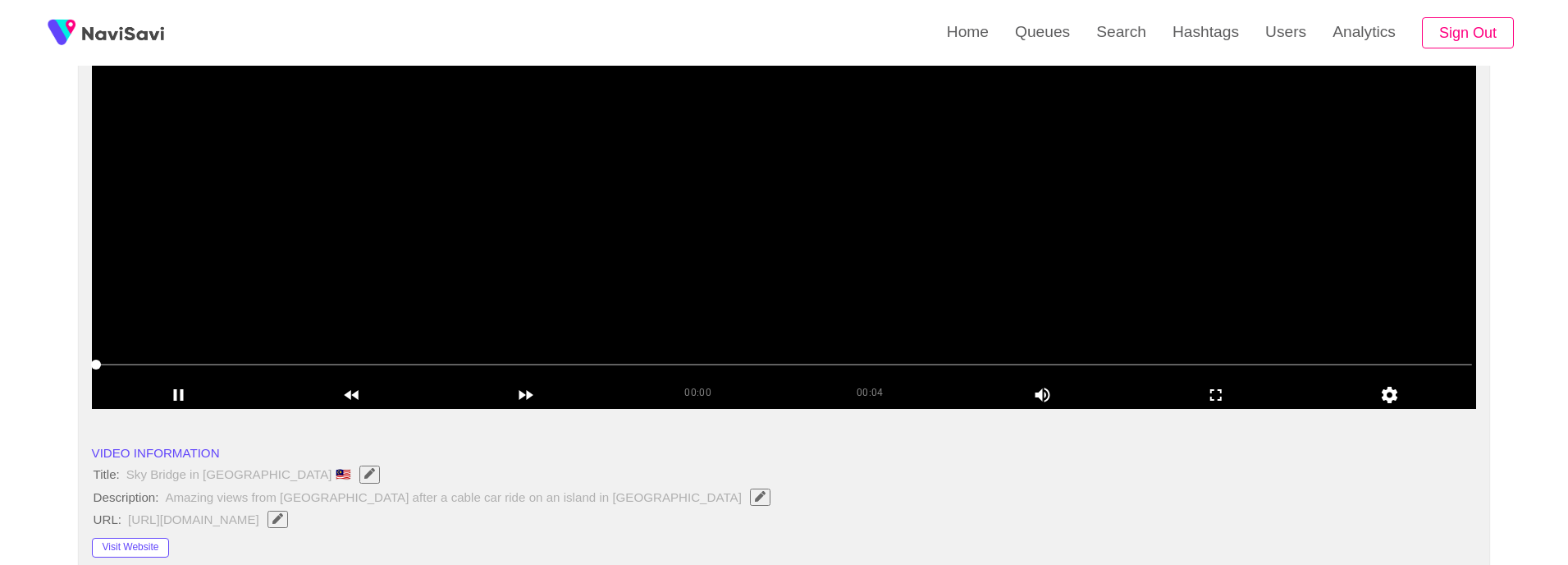 click at bounding box center (784, 204) 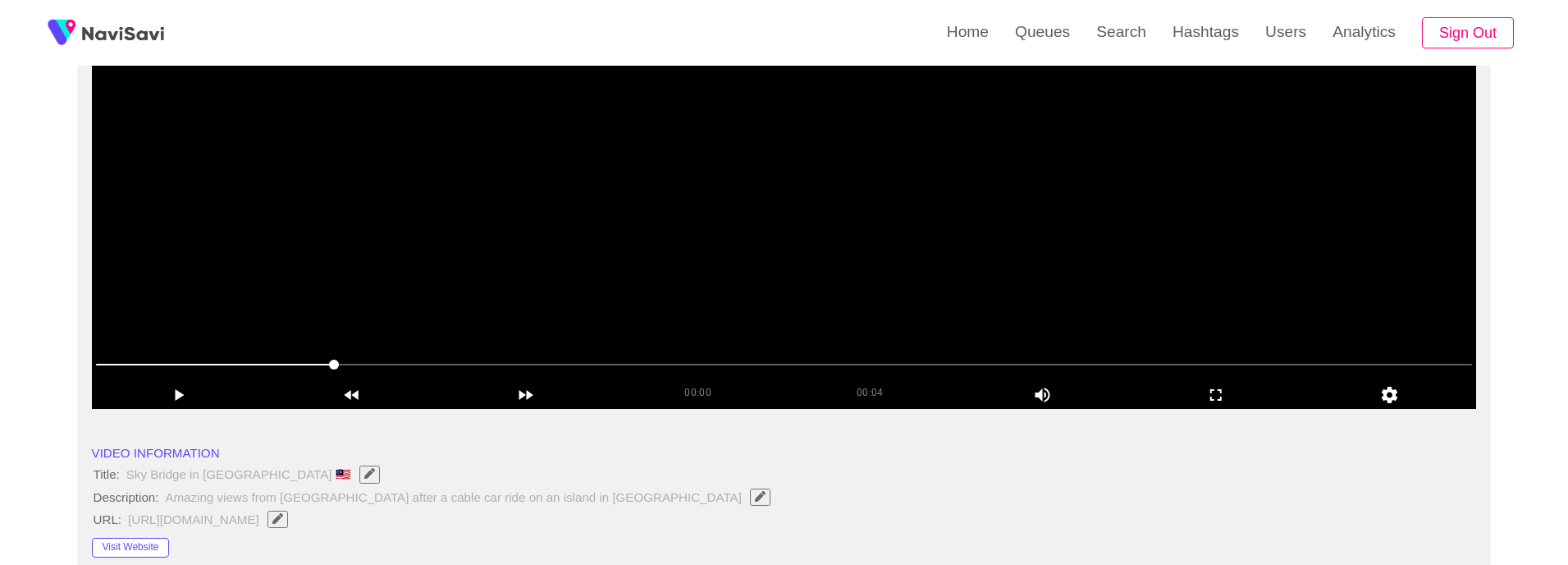 click at bounding box center [784, 204] 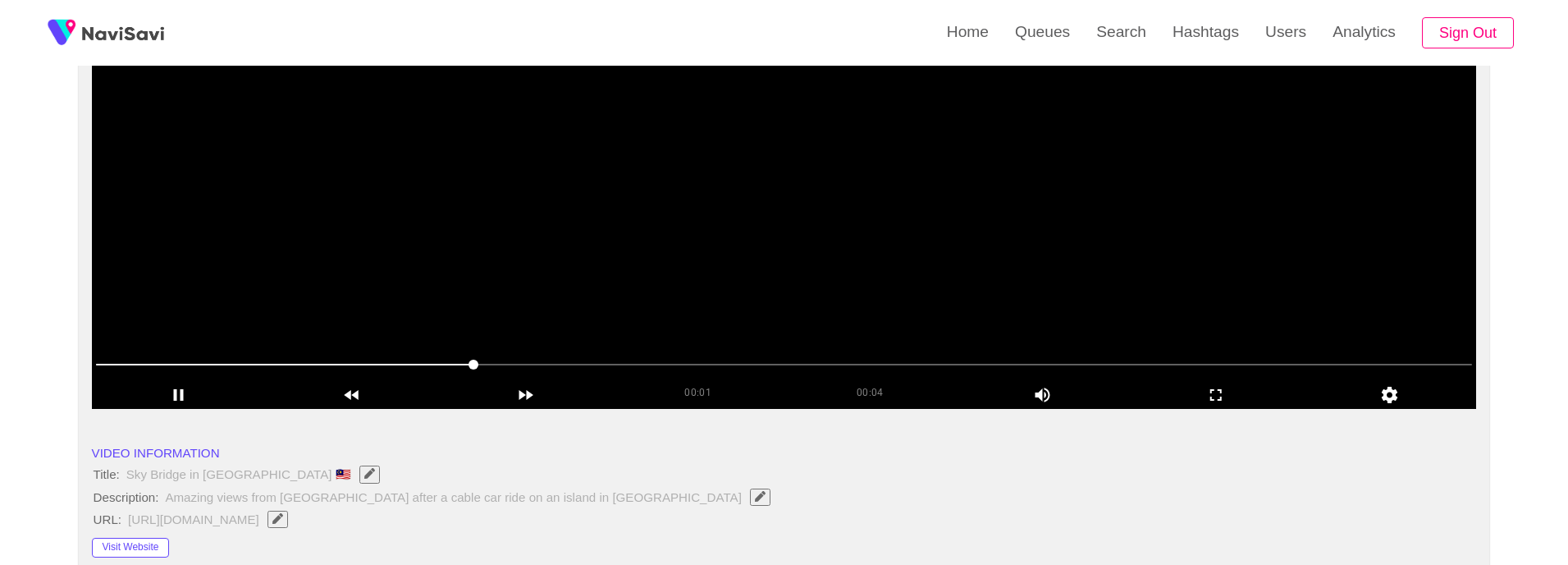 click at bounding box center (784, 204) 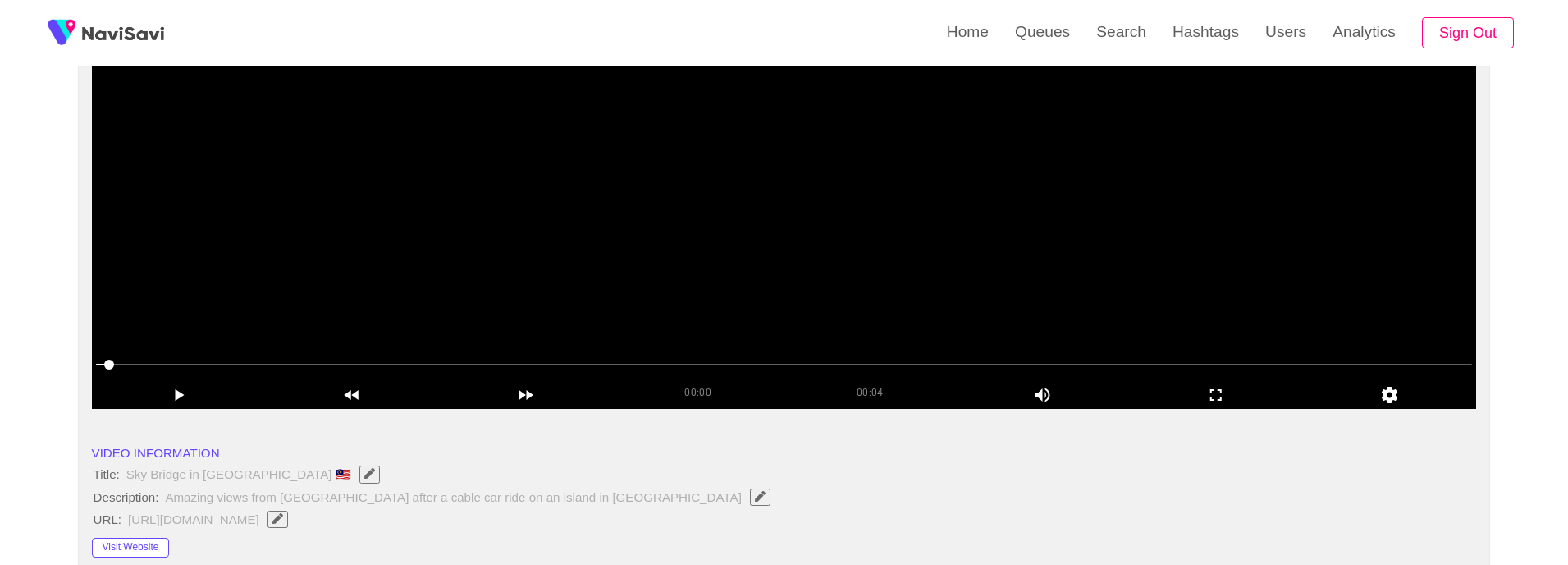 click at bounding box center (784, 204) 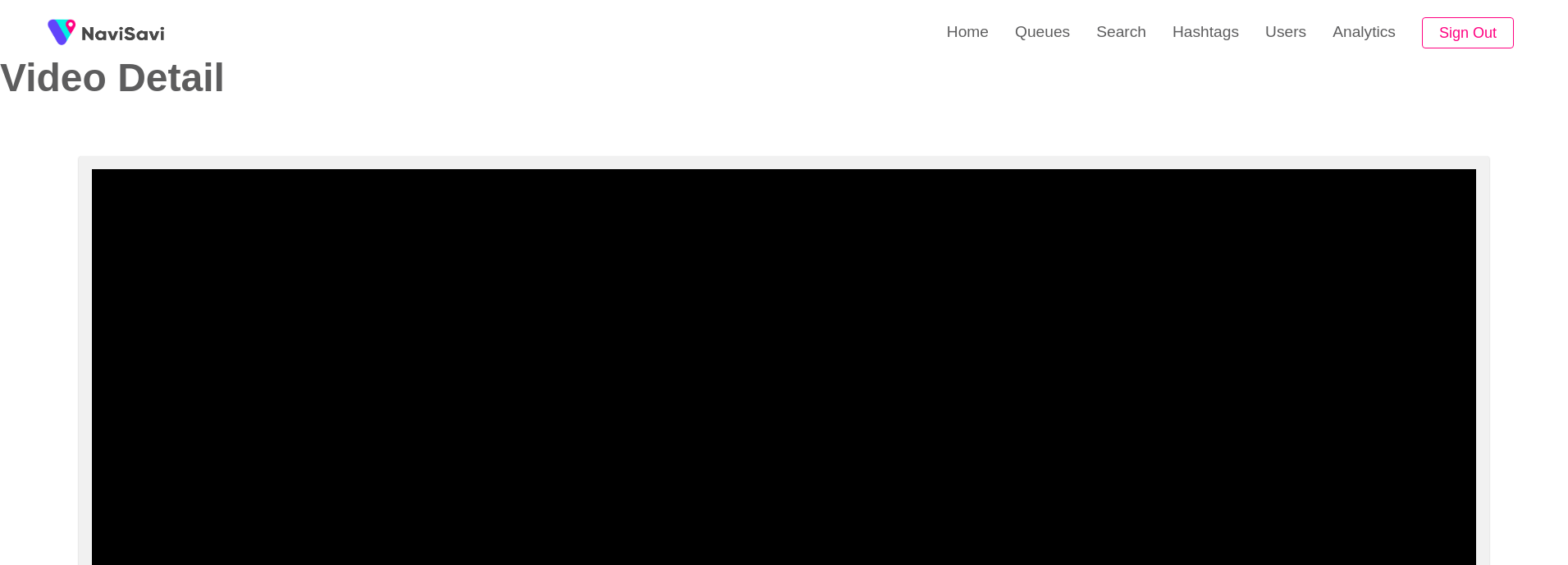 scroll, scrollTop: 44, scrollLeft: 0, axis: vertical 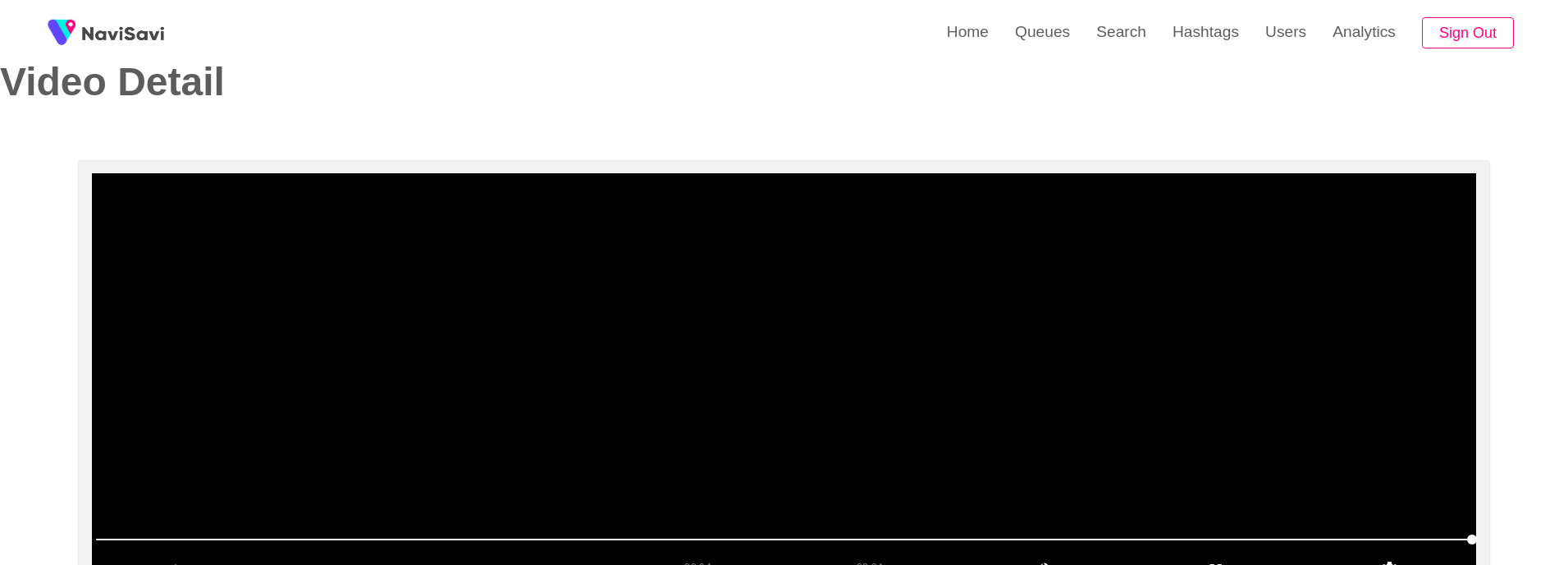 click at bounding box center (784, 379) 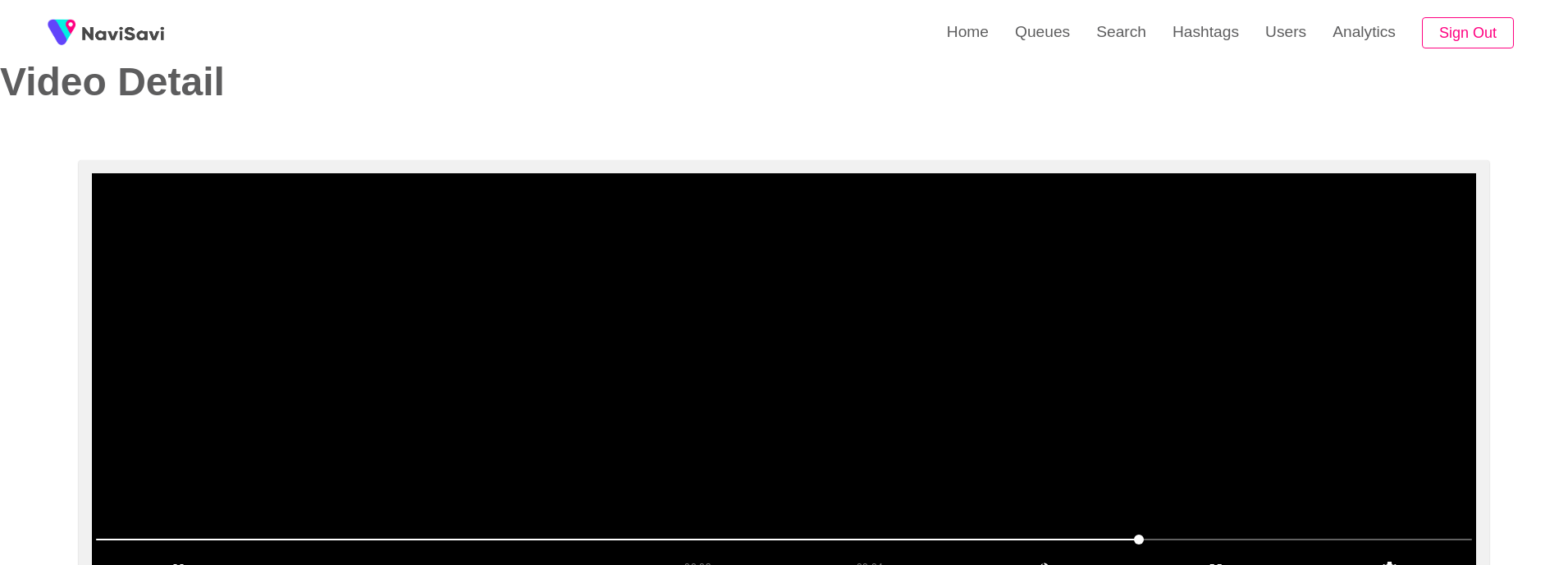 click at bounding box center (784, 379) 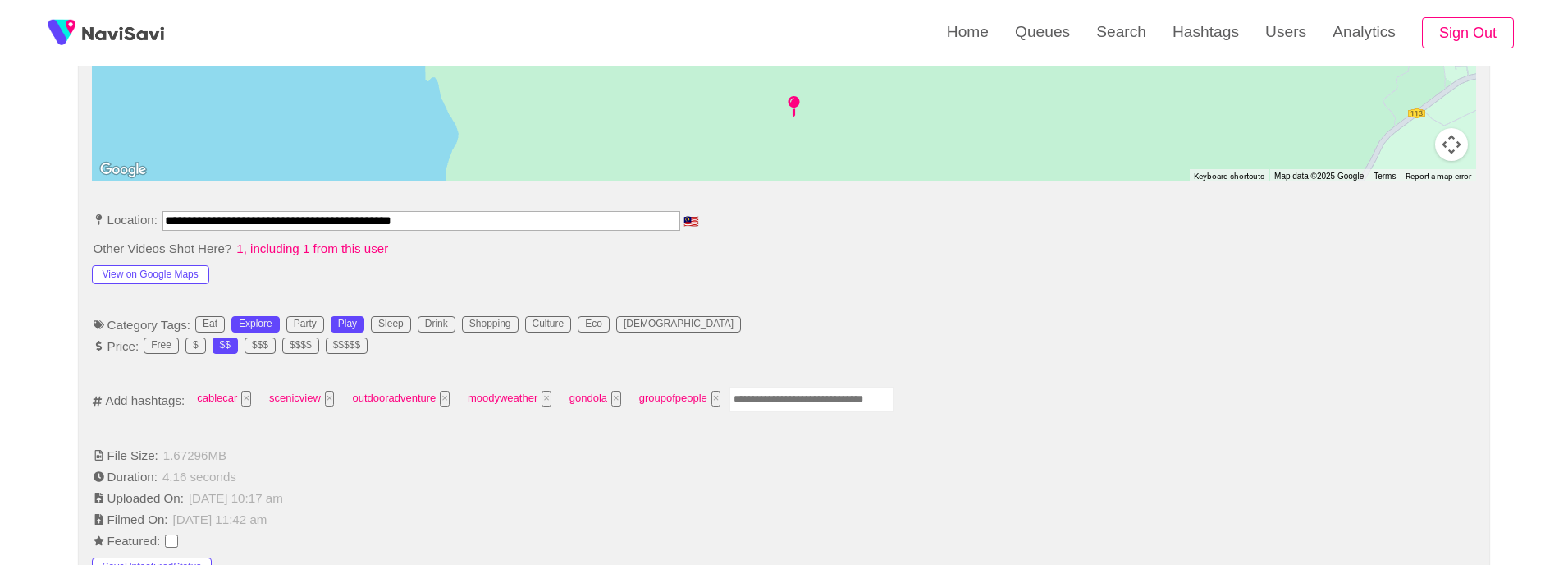 scroll, scrollTop: 793, scrollLeft: 0, axis: vertical 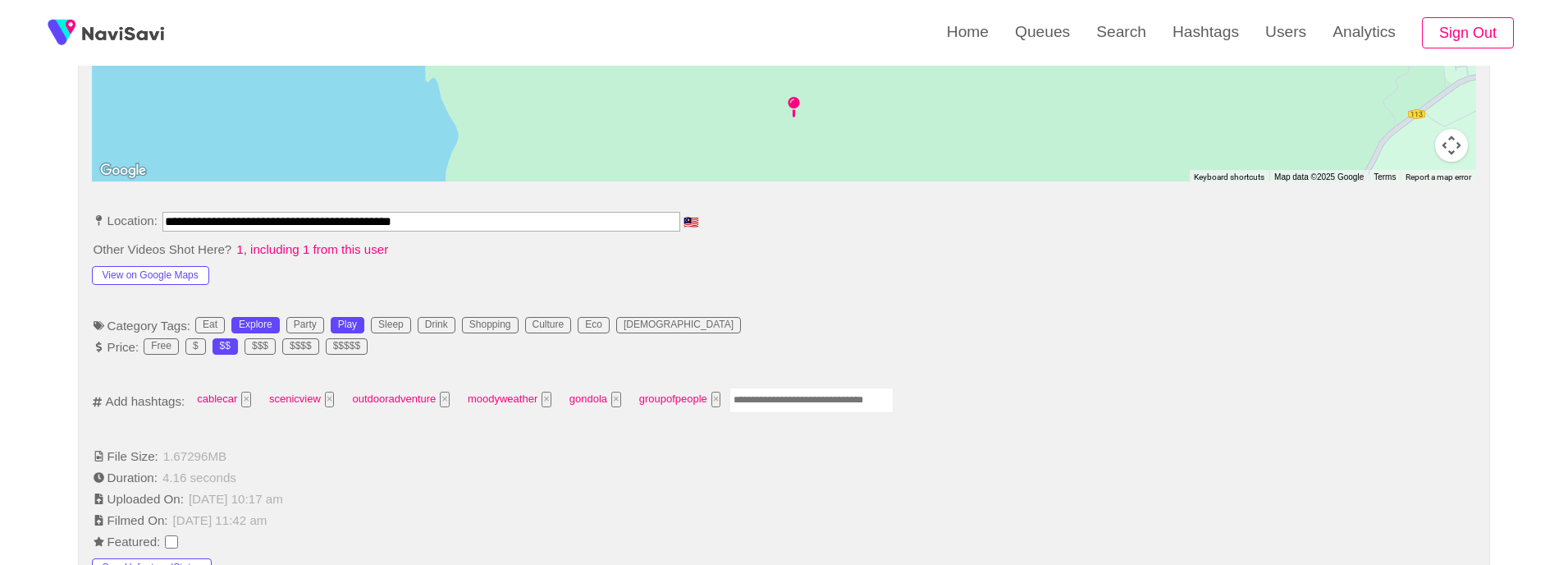 click at bounding box center (811, 400) 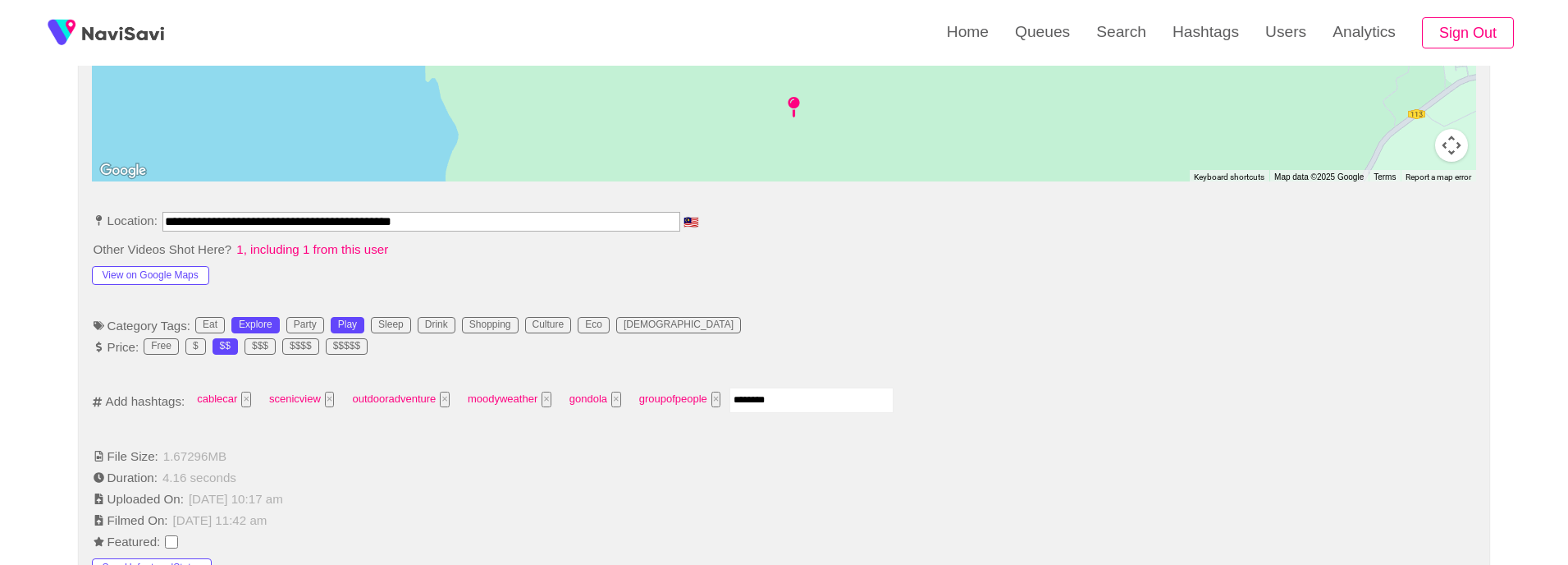 type on "*********" 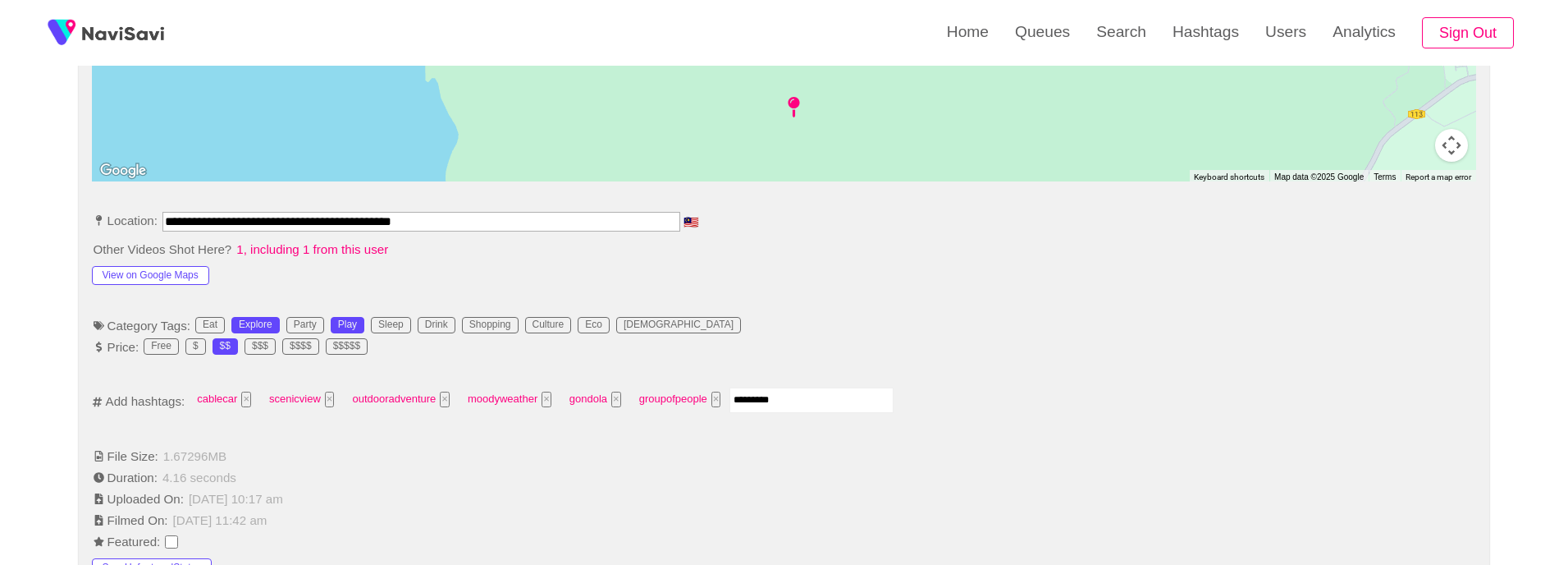 type 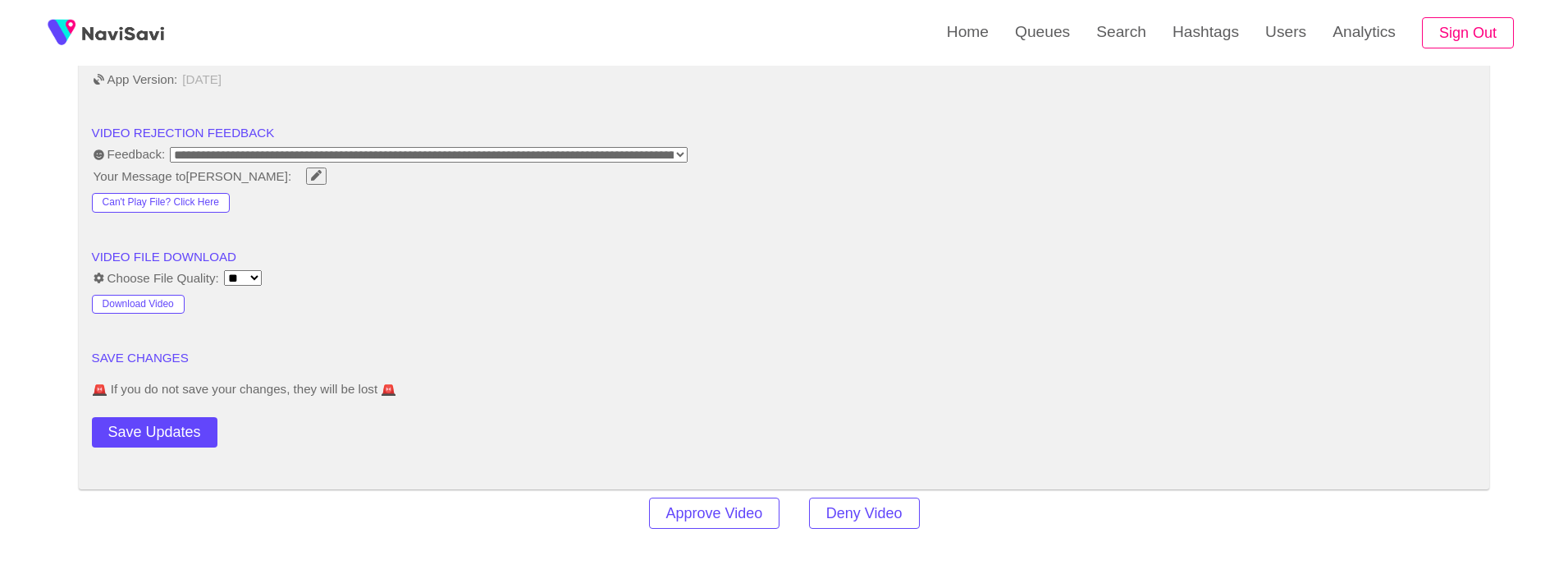 scroll, scrollTop: 2002, scrollLeft: 0, axis: vertical 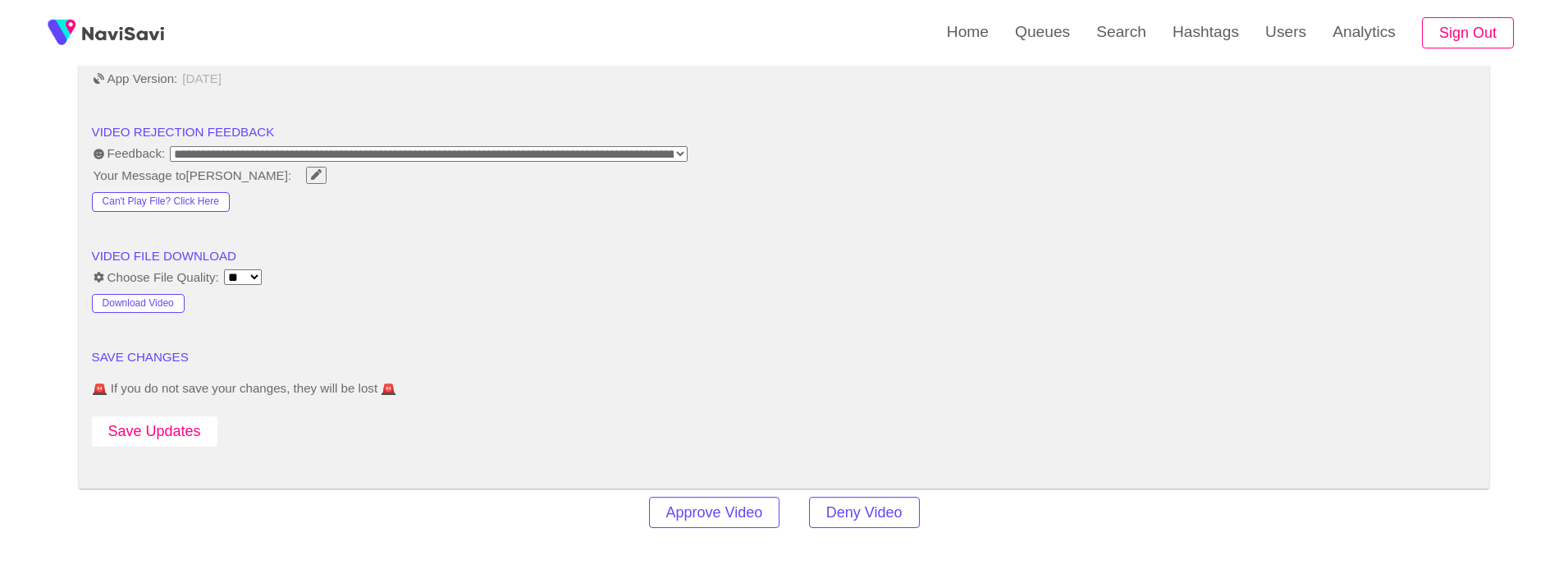 click on "Save Updates" at bounding box center [154, 431] 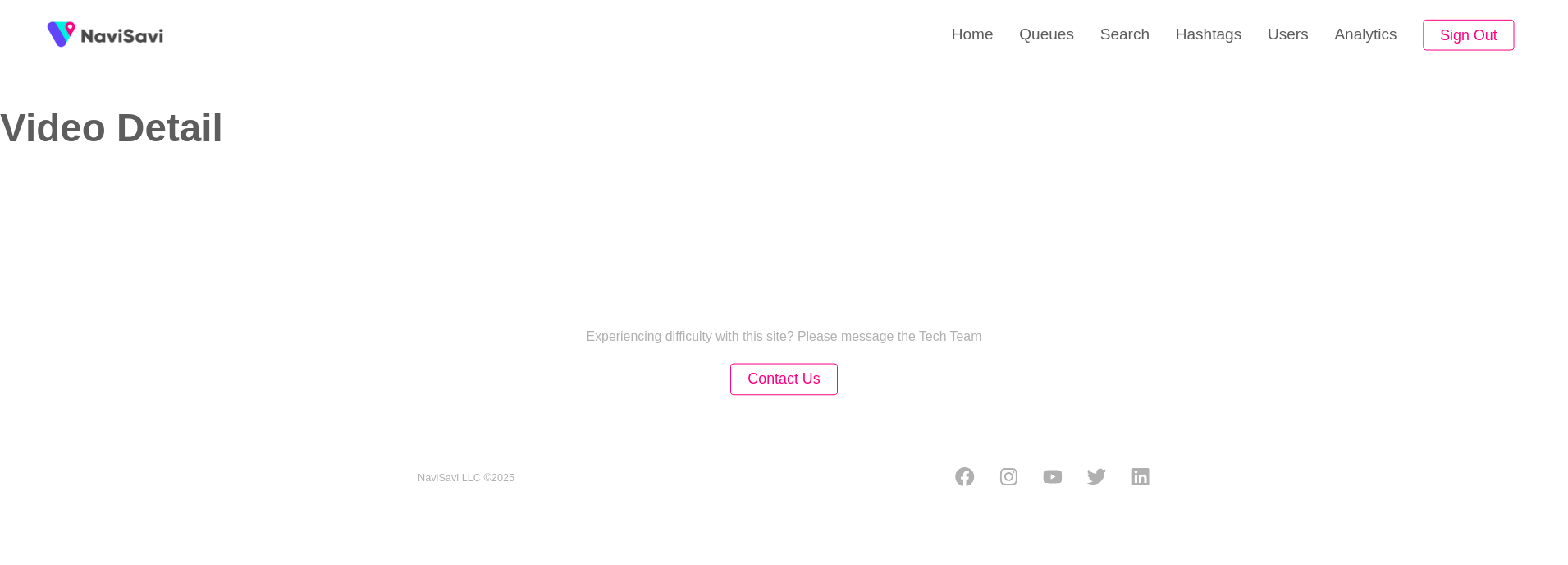 scroll, scrollTop: 0, scrollLeft: 0, axis: both 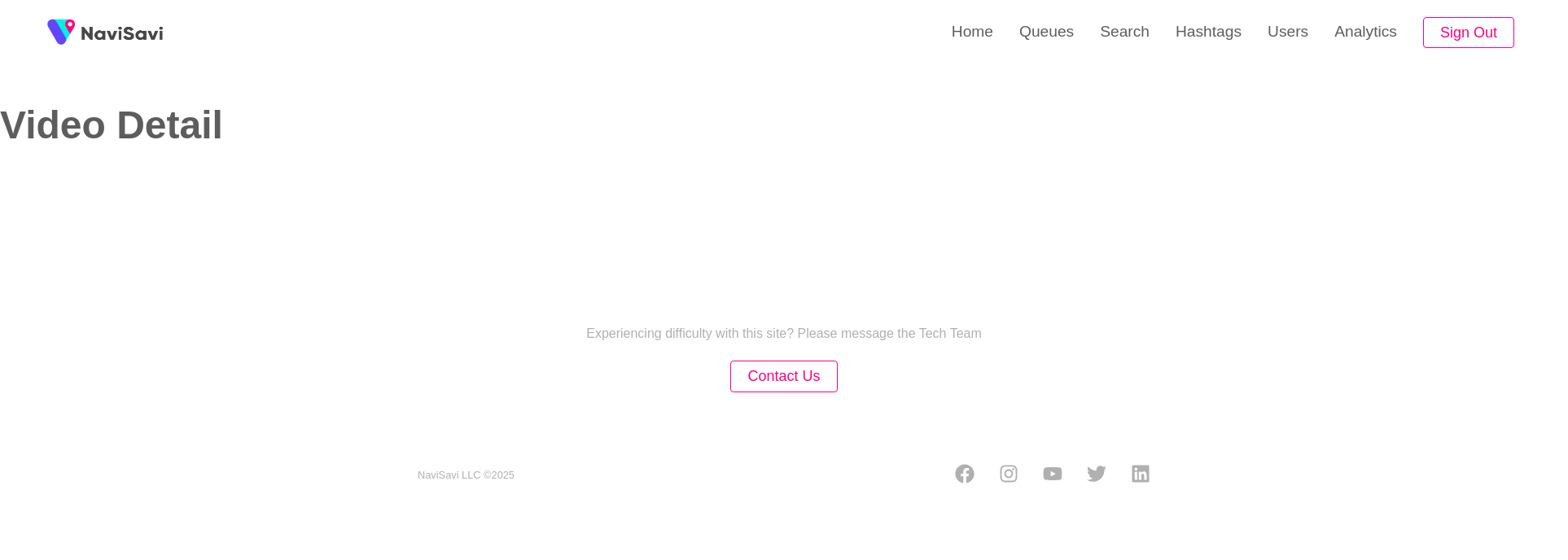 select on "**********" 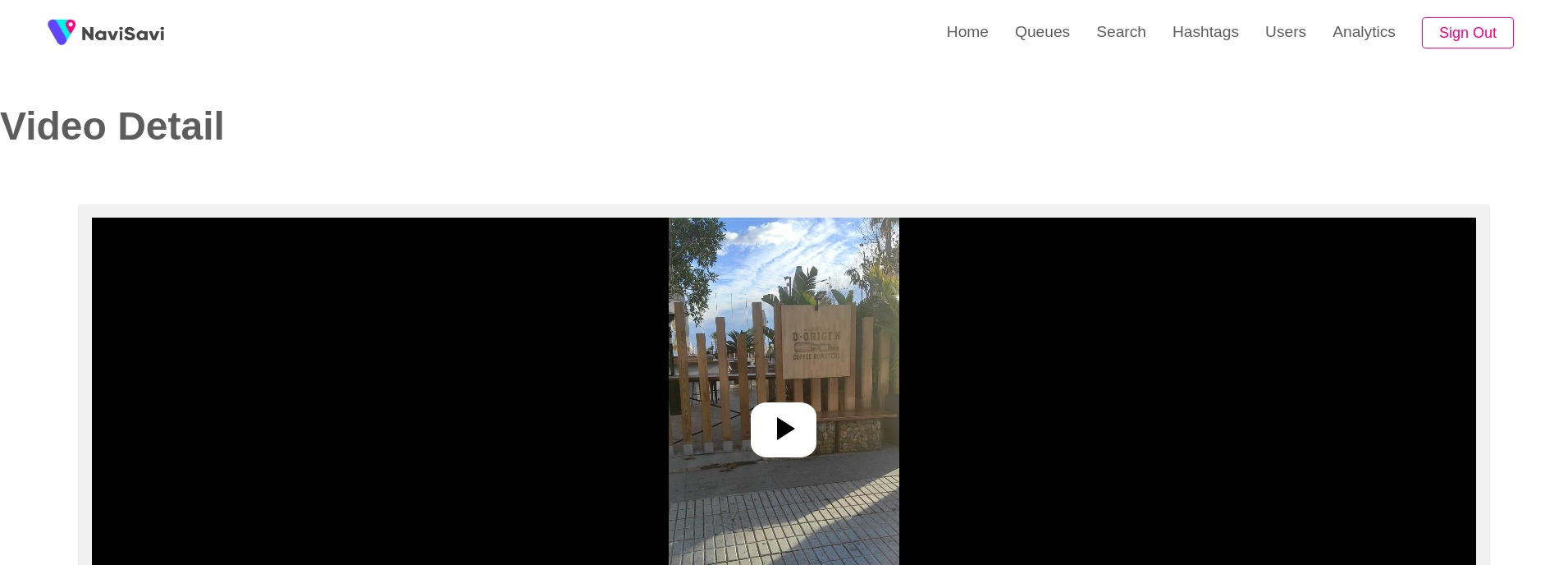 click at bounding box center [784, 423] 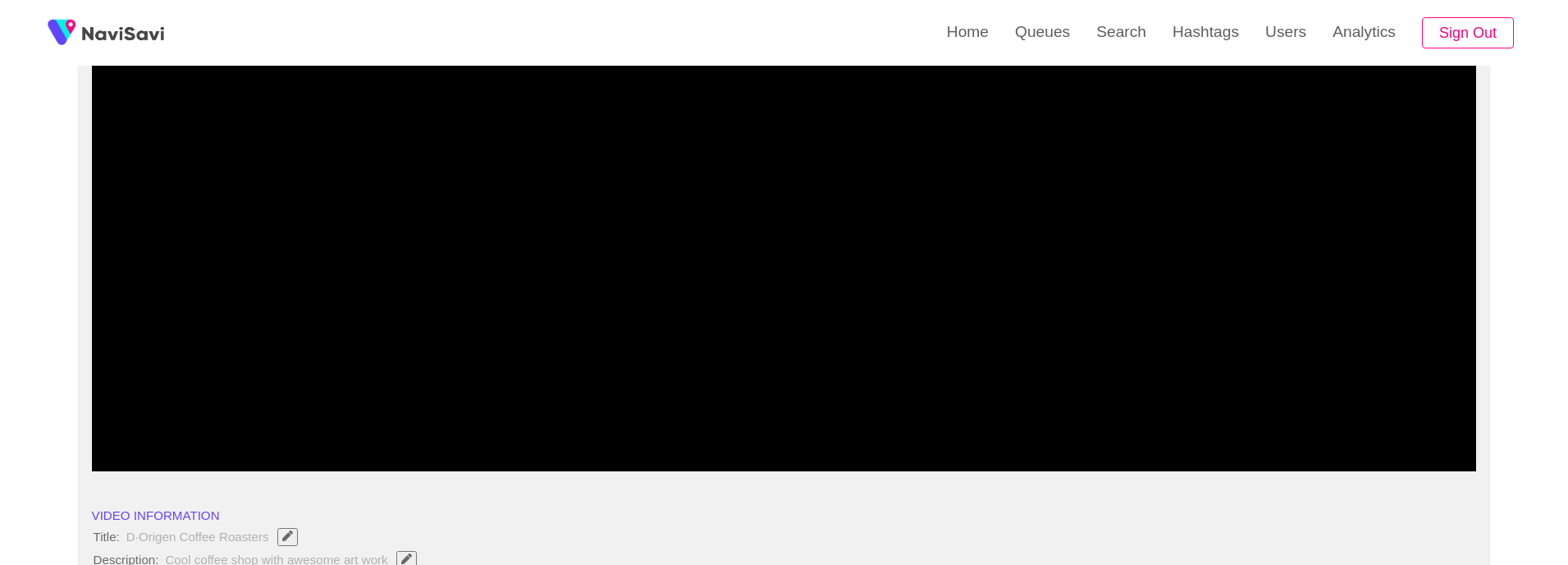 scroll, scrollTop: 158, scrollLeft: 0, axis: vertical 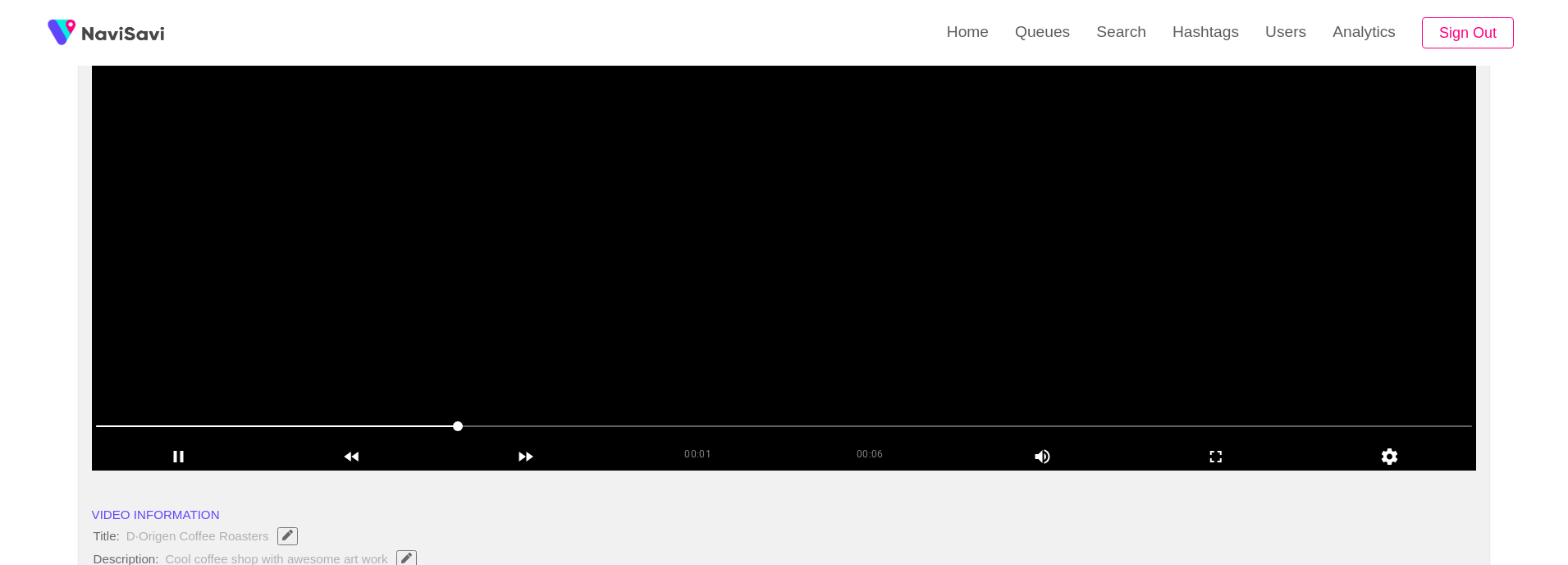 click at bounding box center [784, 426] 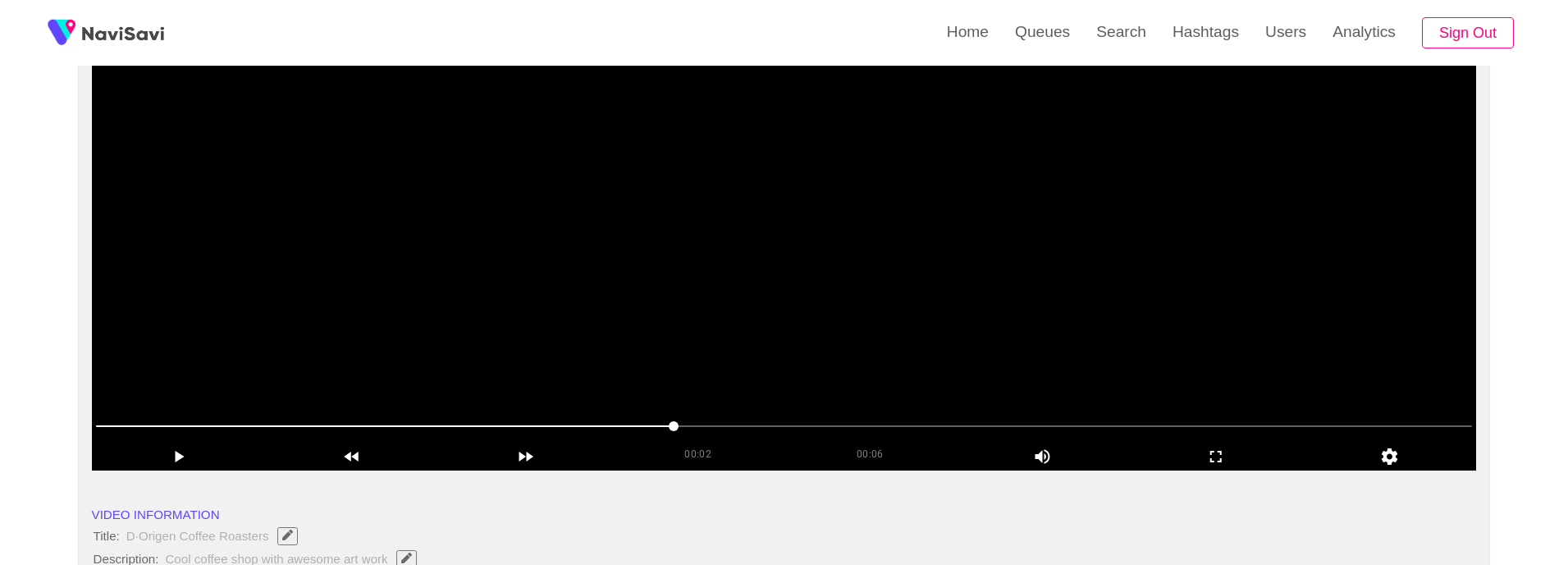 click at bounding box center (784, 265) 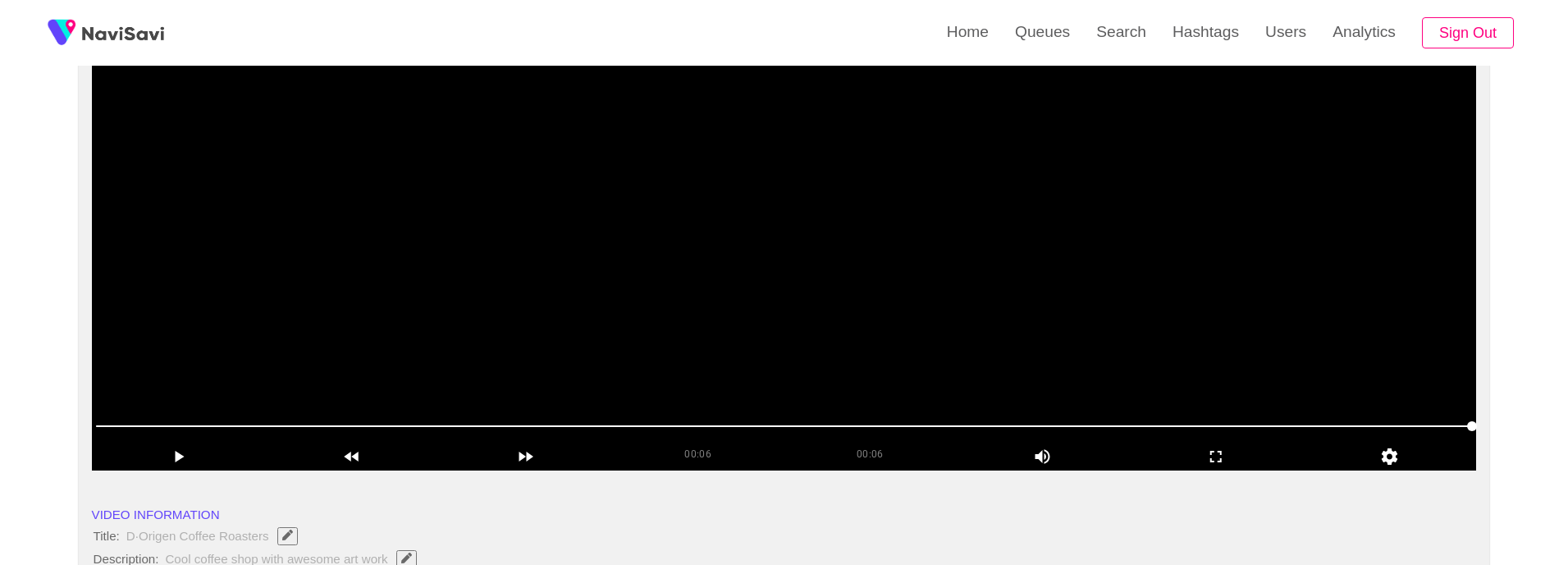 click at bounding box center (784, 265) 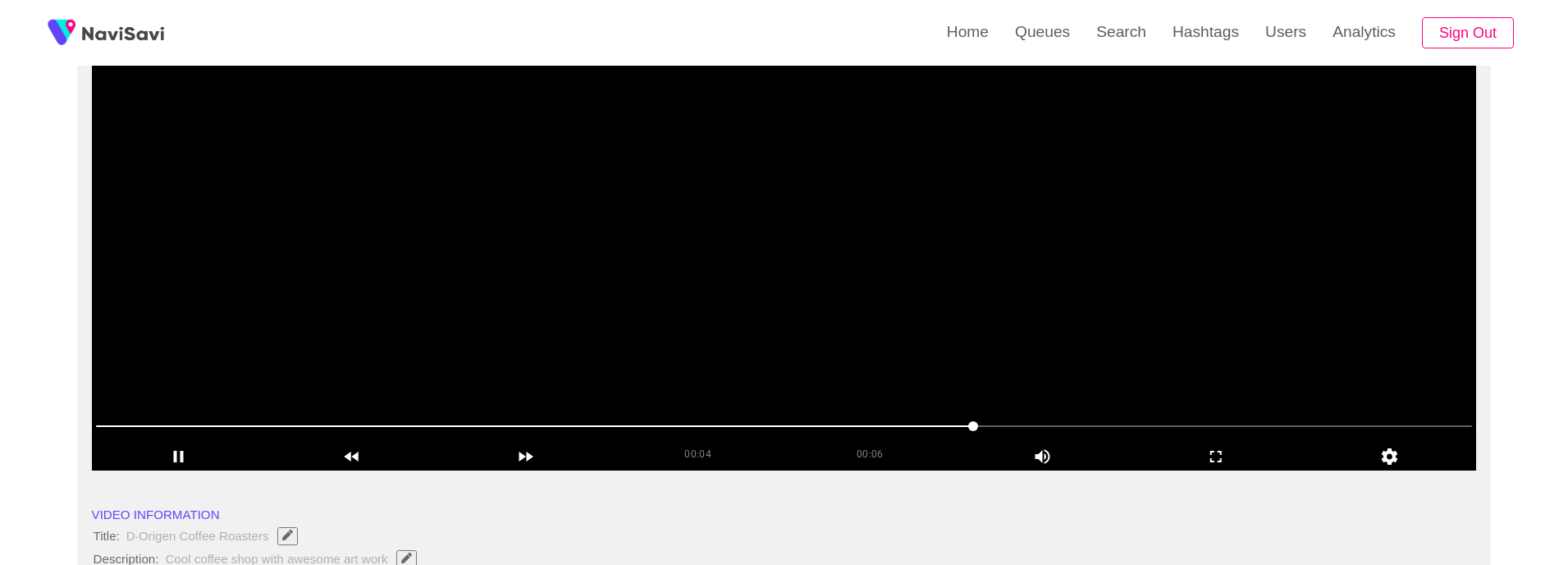 click at bounding box center (784, 265) 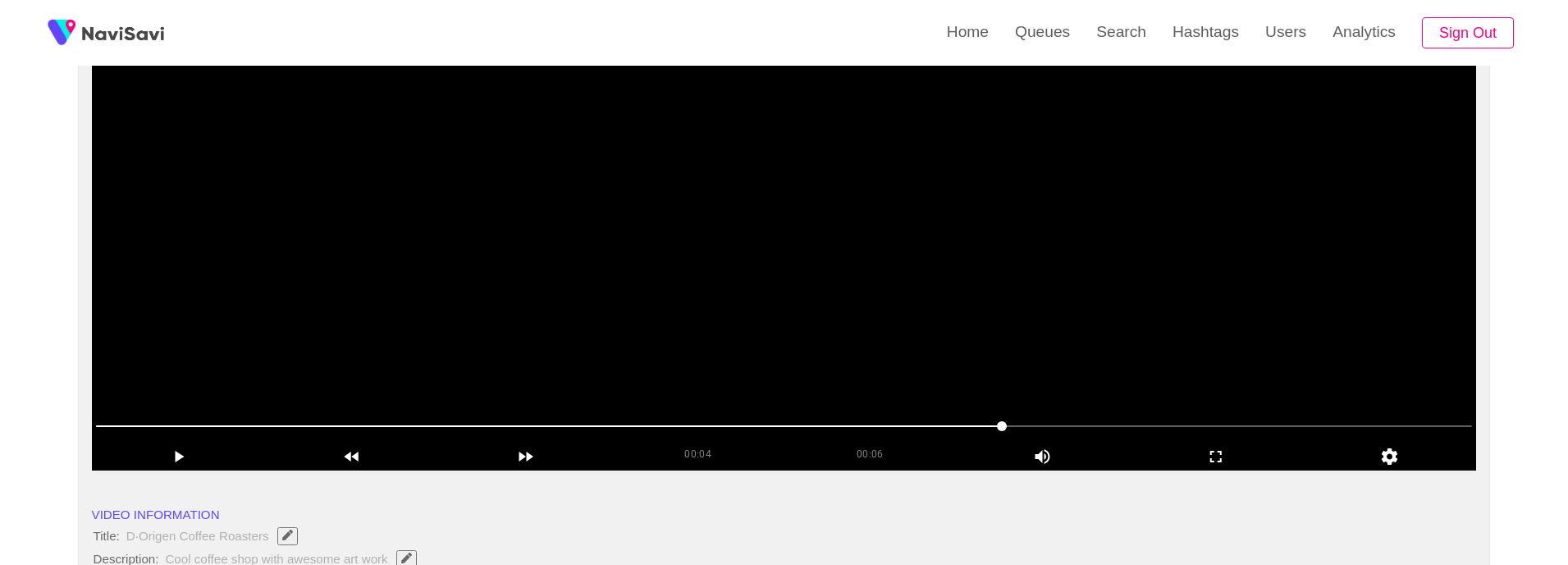 click at bounding box center [784, 265] 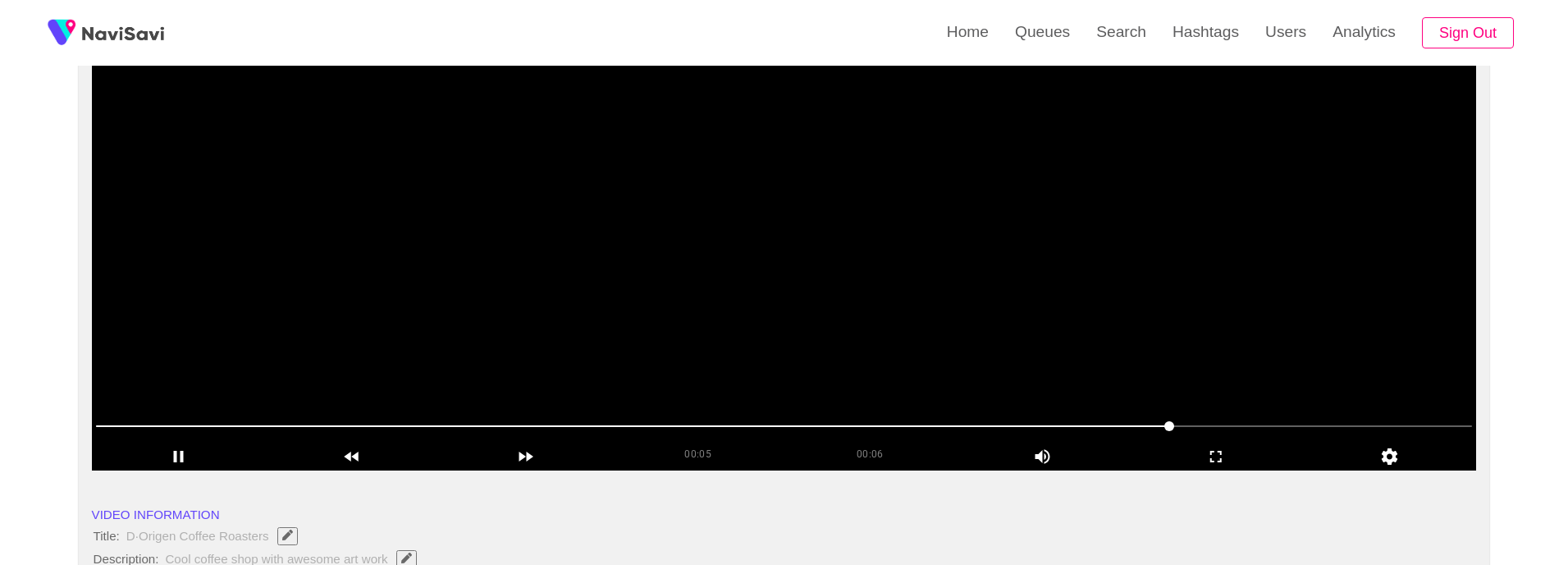click at bounding box center [784, 265] 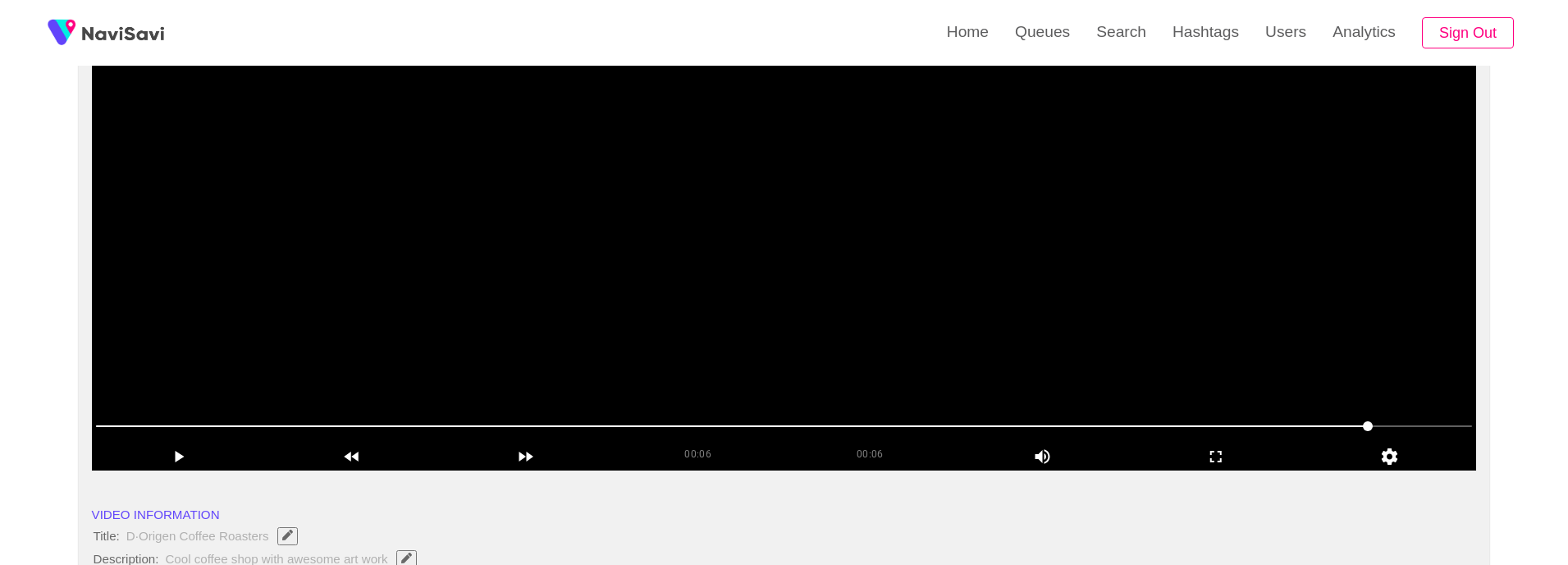 click at bounding box center [784, 265] 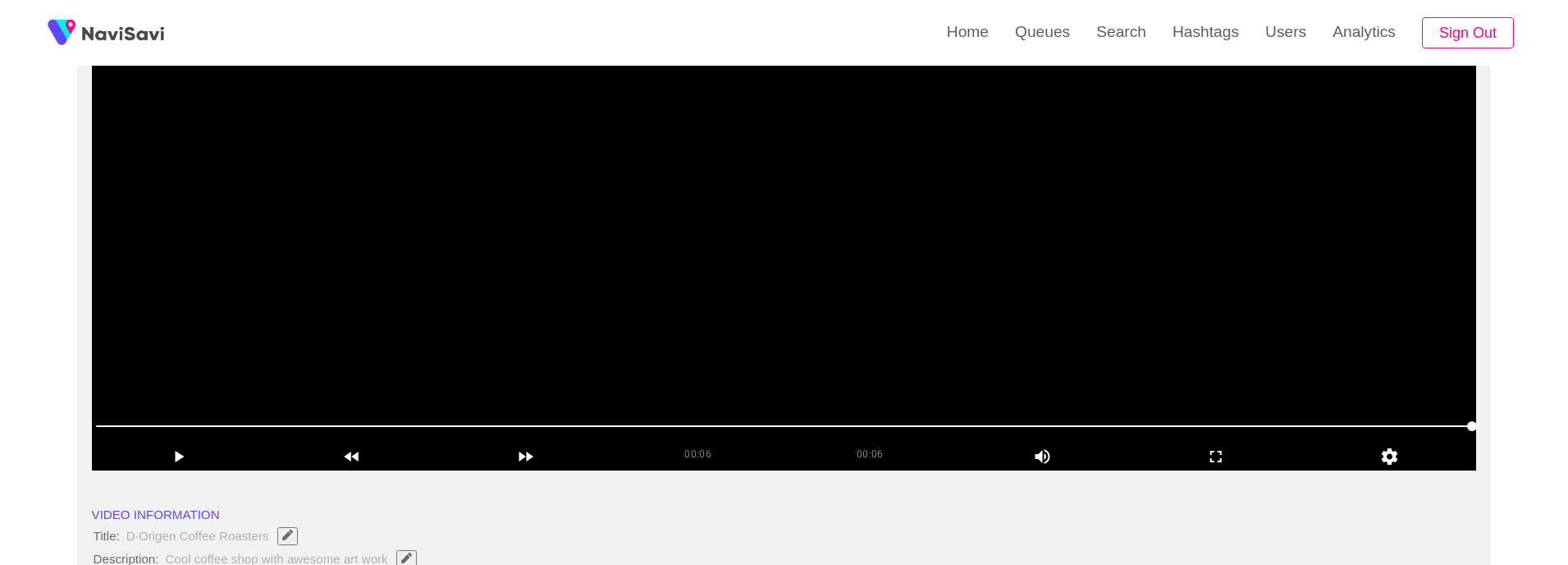 click at bounding box center (784, 265) 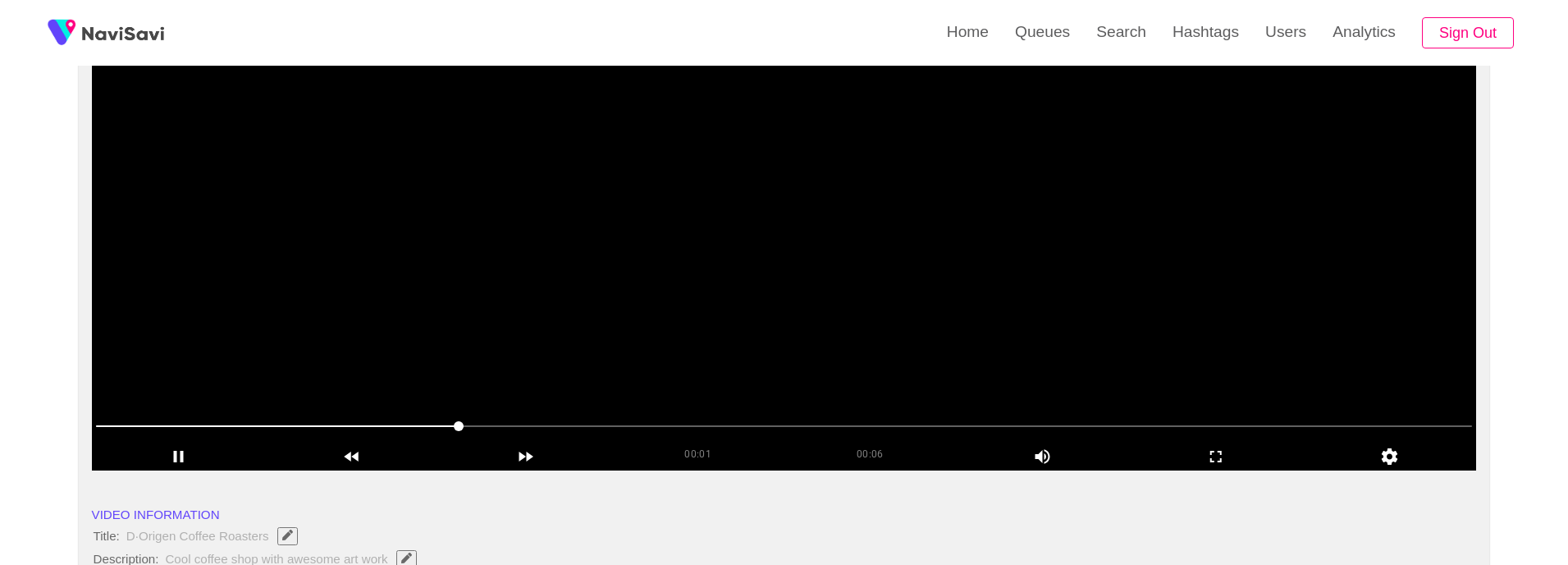 click at bounding box center (784, 265) 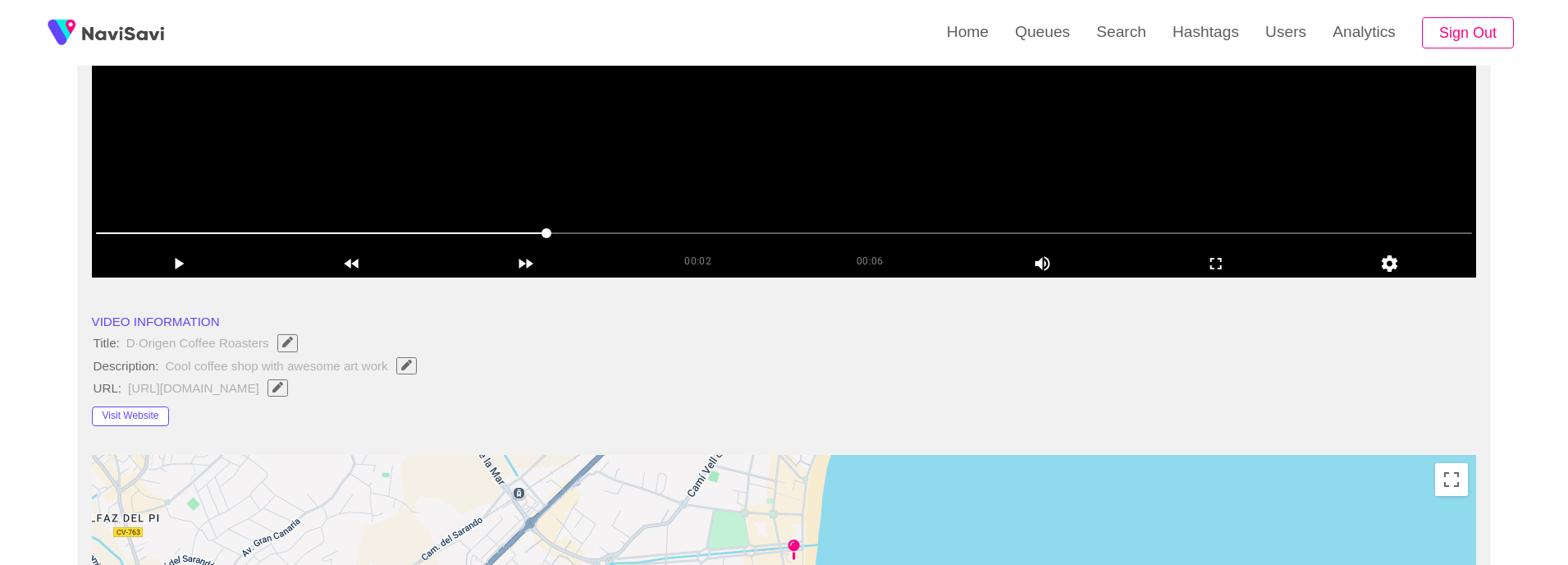 scroll, scrollTop: 788, scrollLeft: 0, axis: vertical 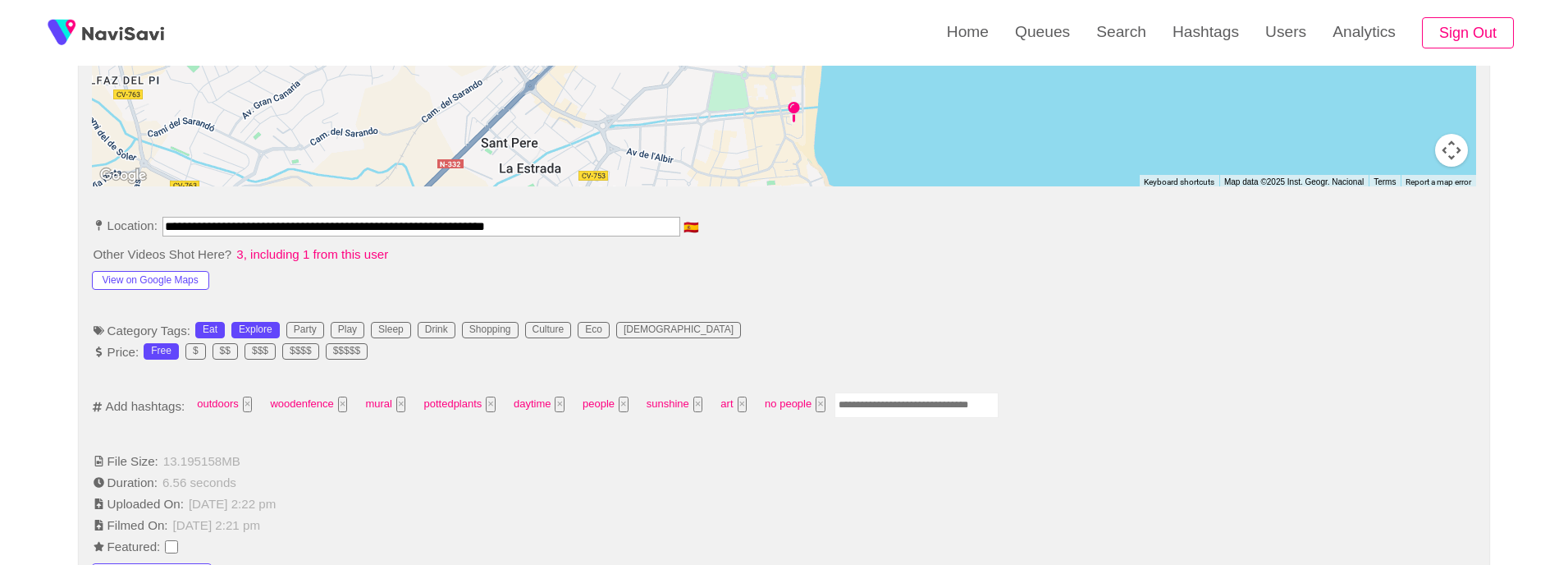click at bounding box center (917, 405) 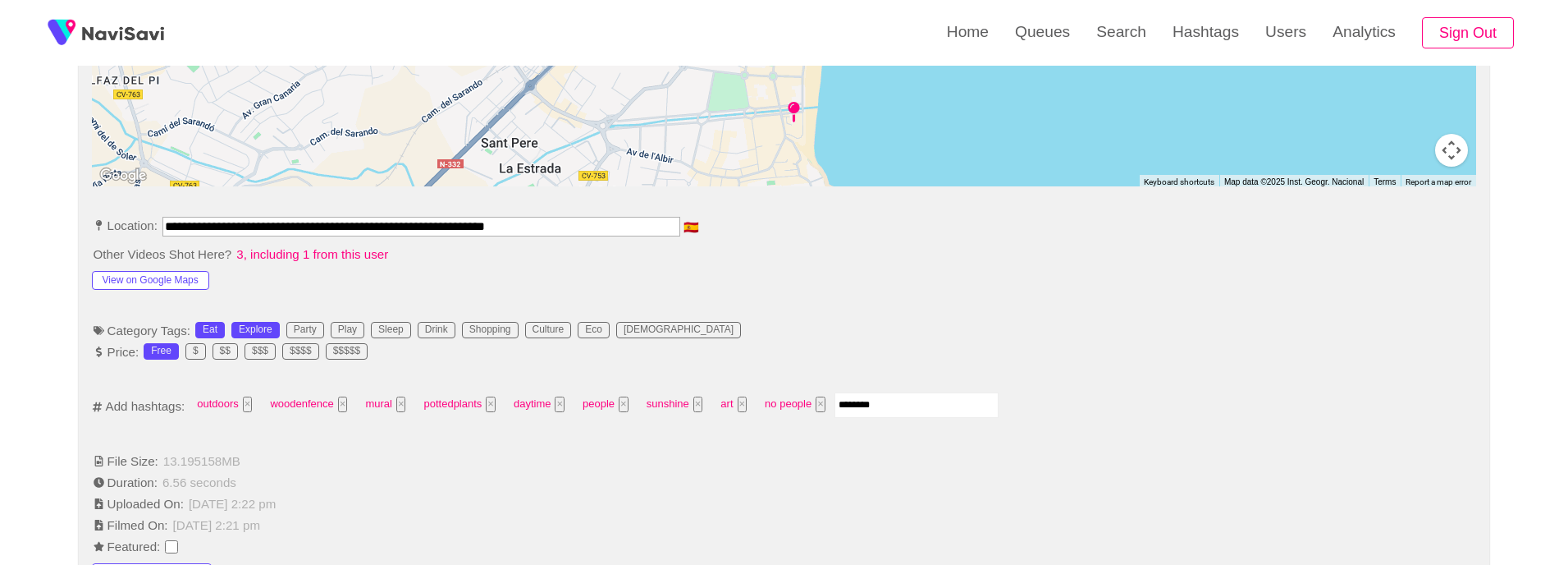 type on "*********" 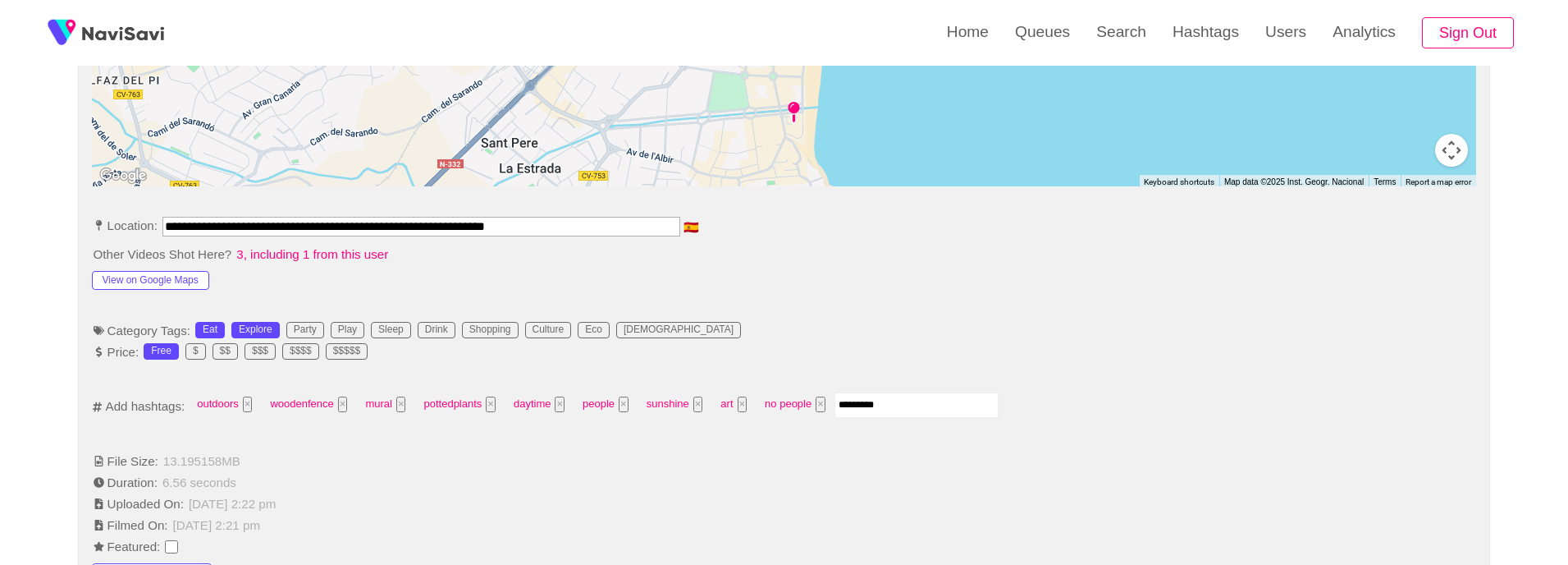 type 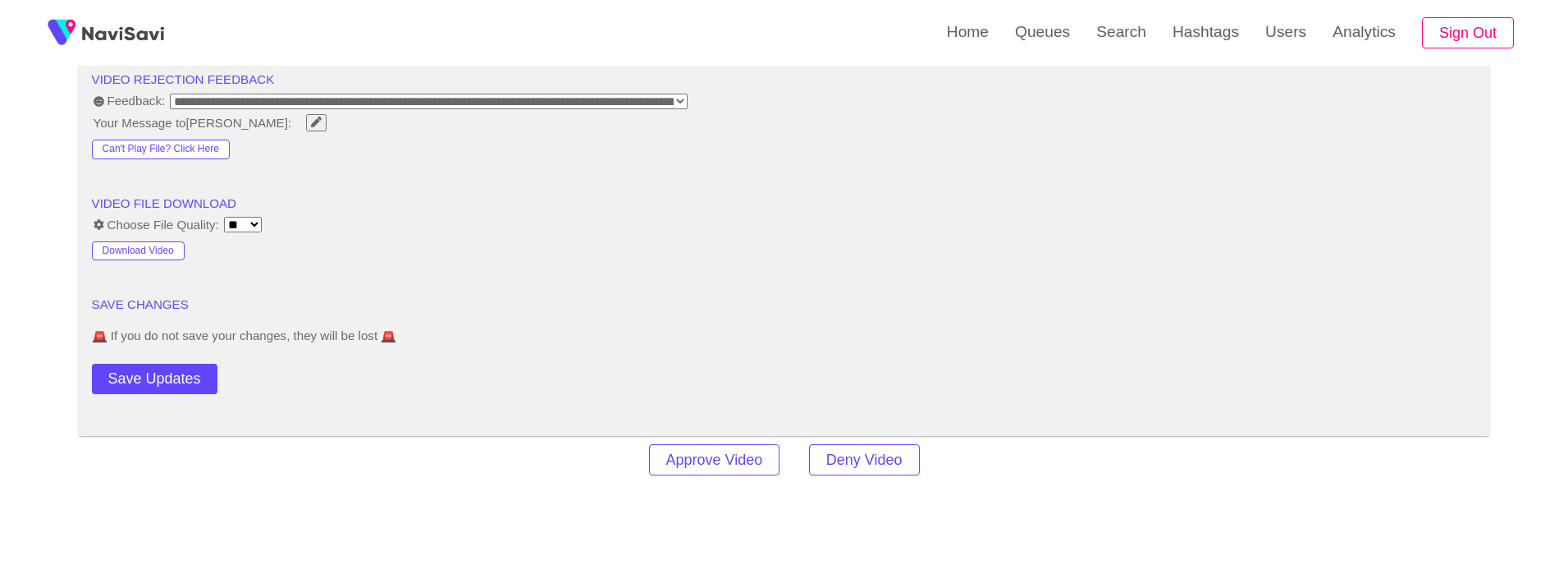 scroll, scrollTop: 2192, scrollLeft: 0, axis: vertical 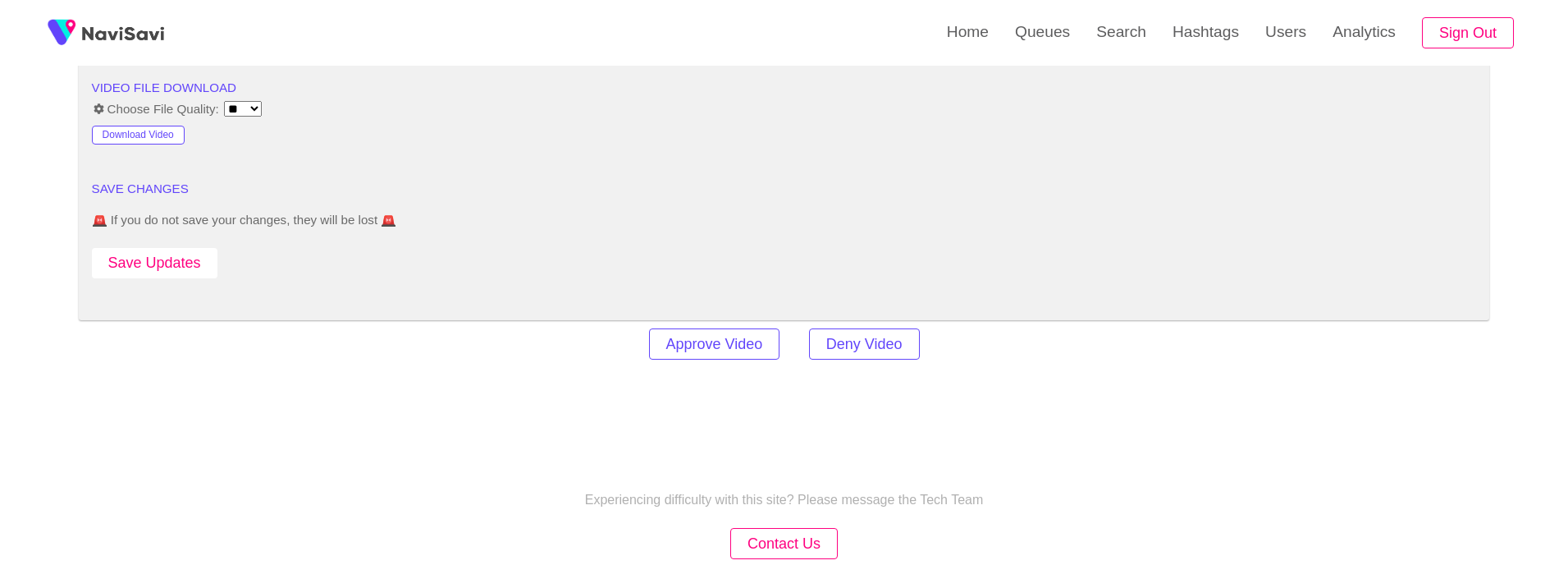 click on "Save Updates" at bounding box center [154, 263] 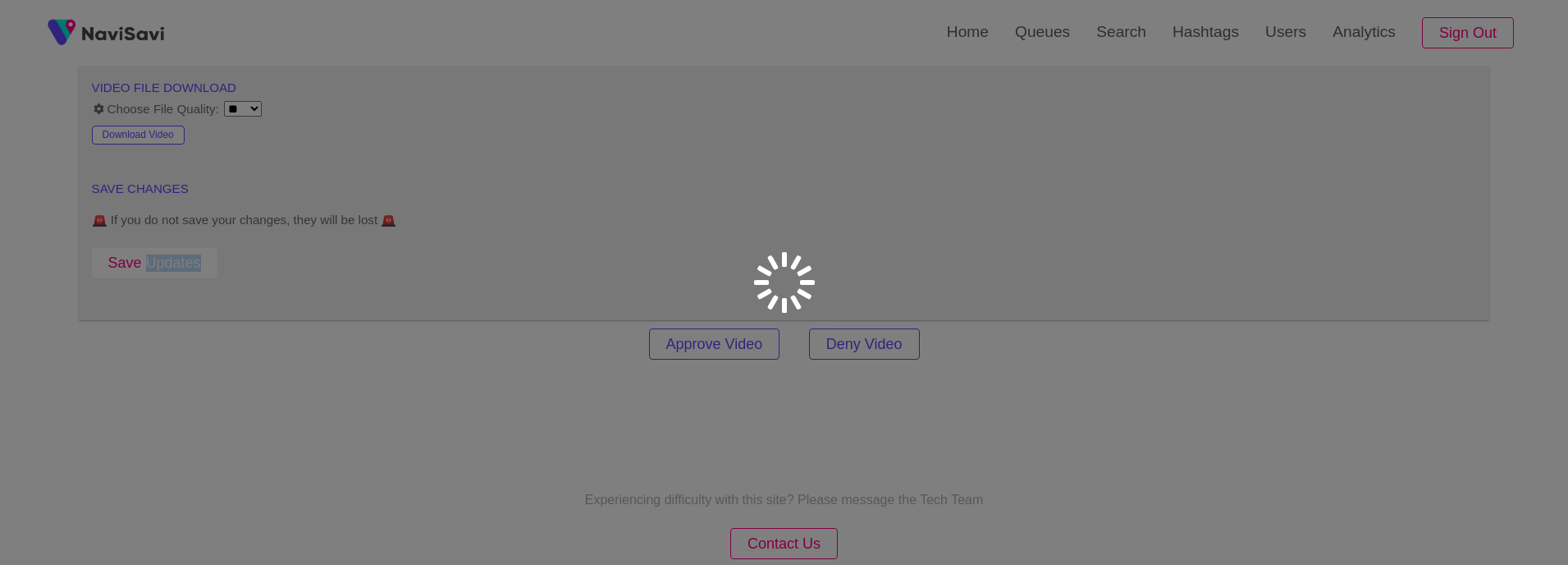 click on "**********" at bounding box center (784, -755) 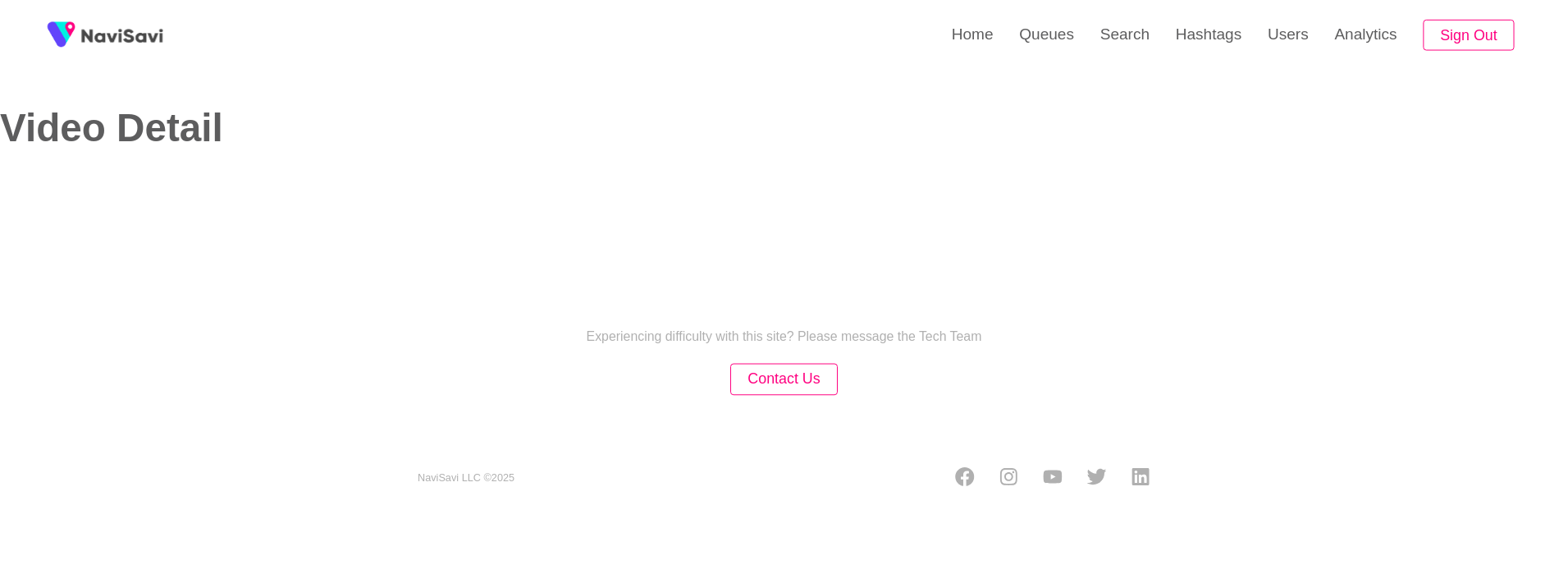 scroll, scrollTop: 0, scrollLeft: 0, axis: both 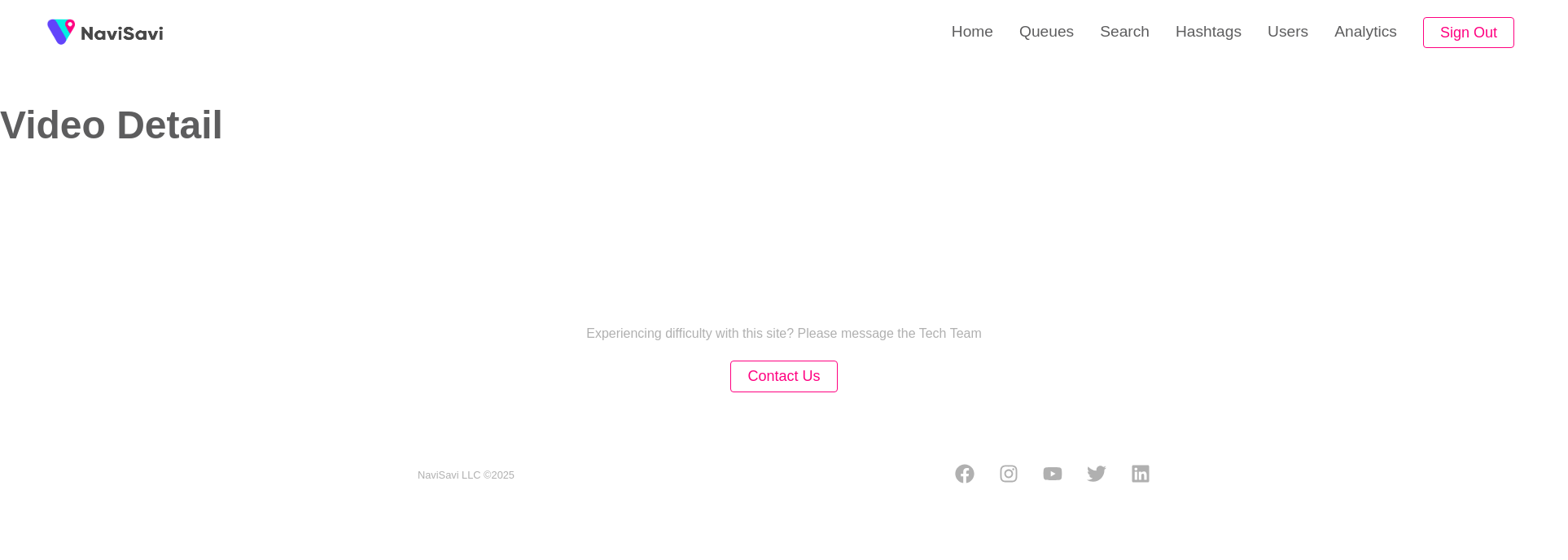 select on "**********" 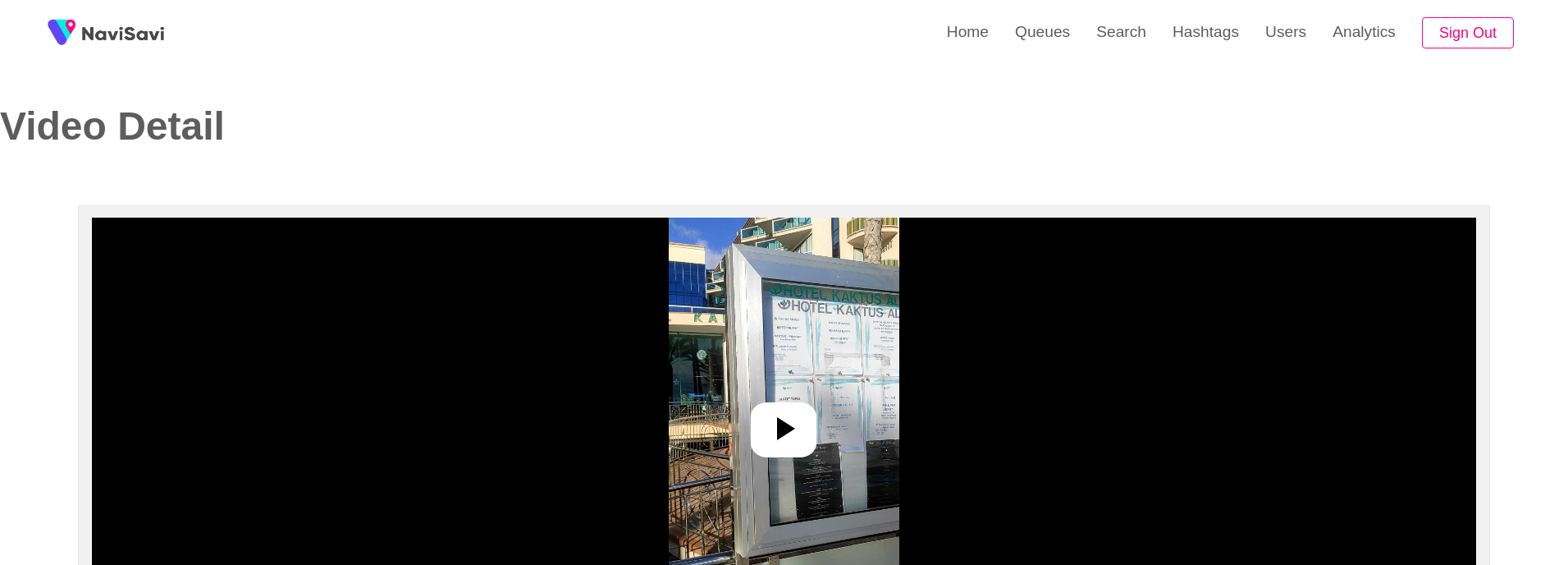 click at bounding box center [784, 423] 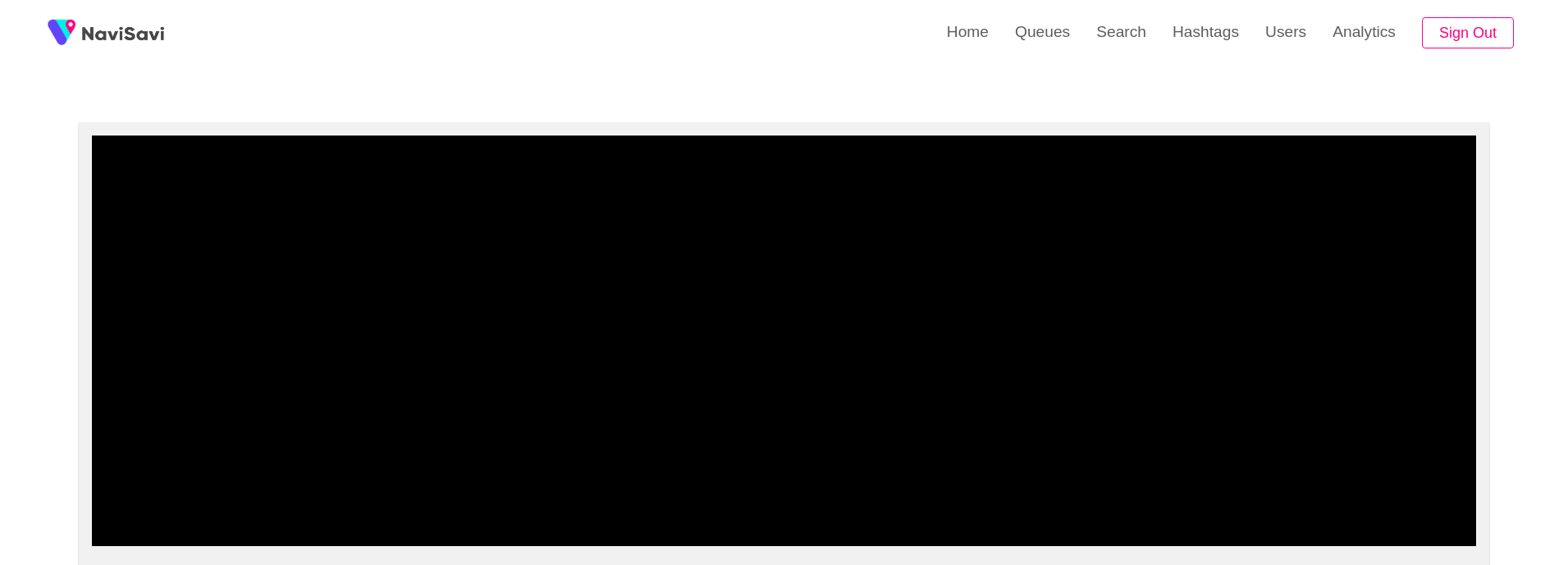 scroll, scrollTop: 83, scrollLeft: 0, axis: vertical 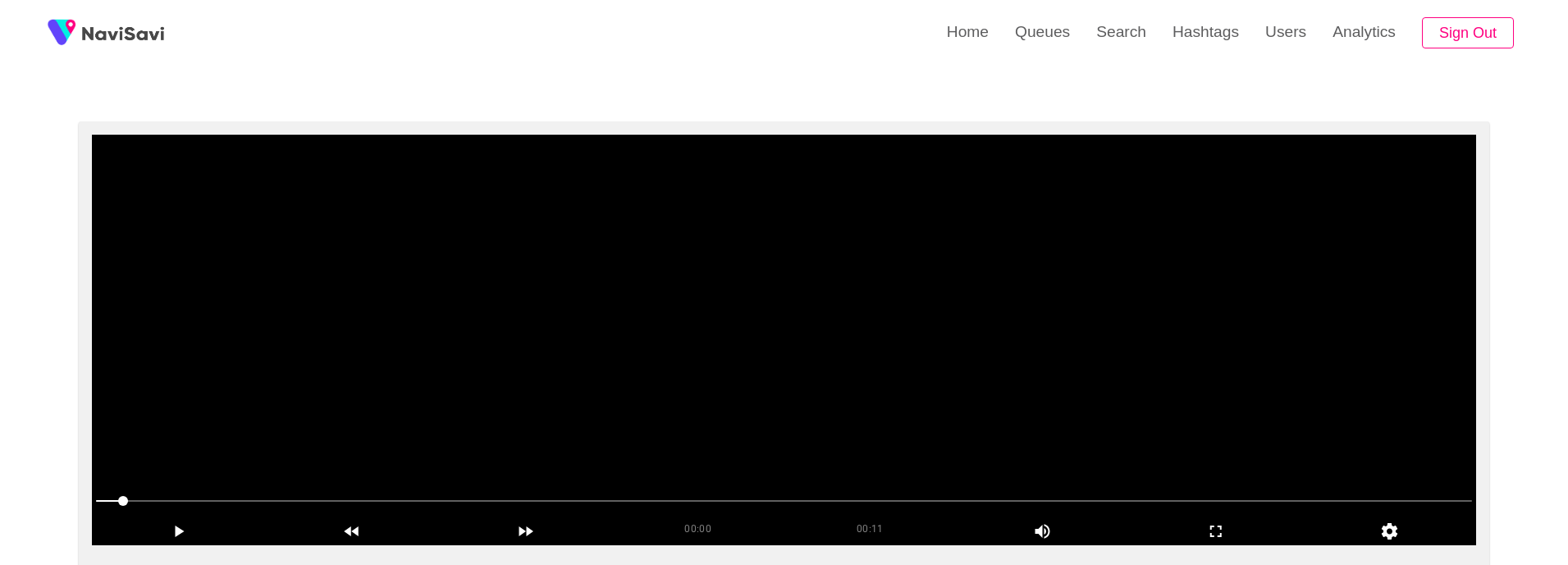 click at bounding box center (784, 340) 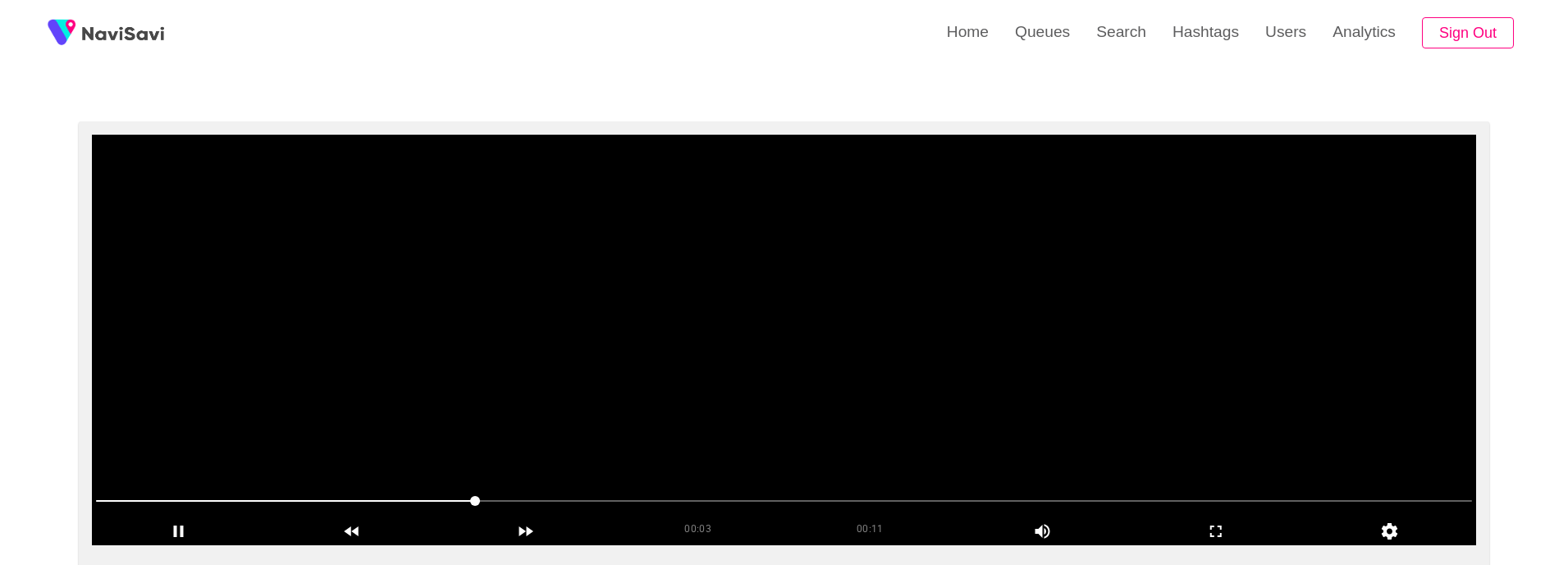 click at bounding box center [784, 340] 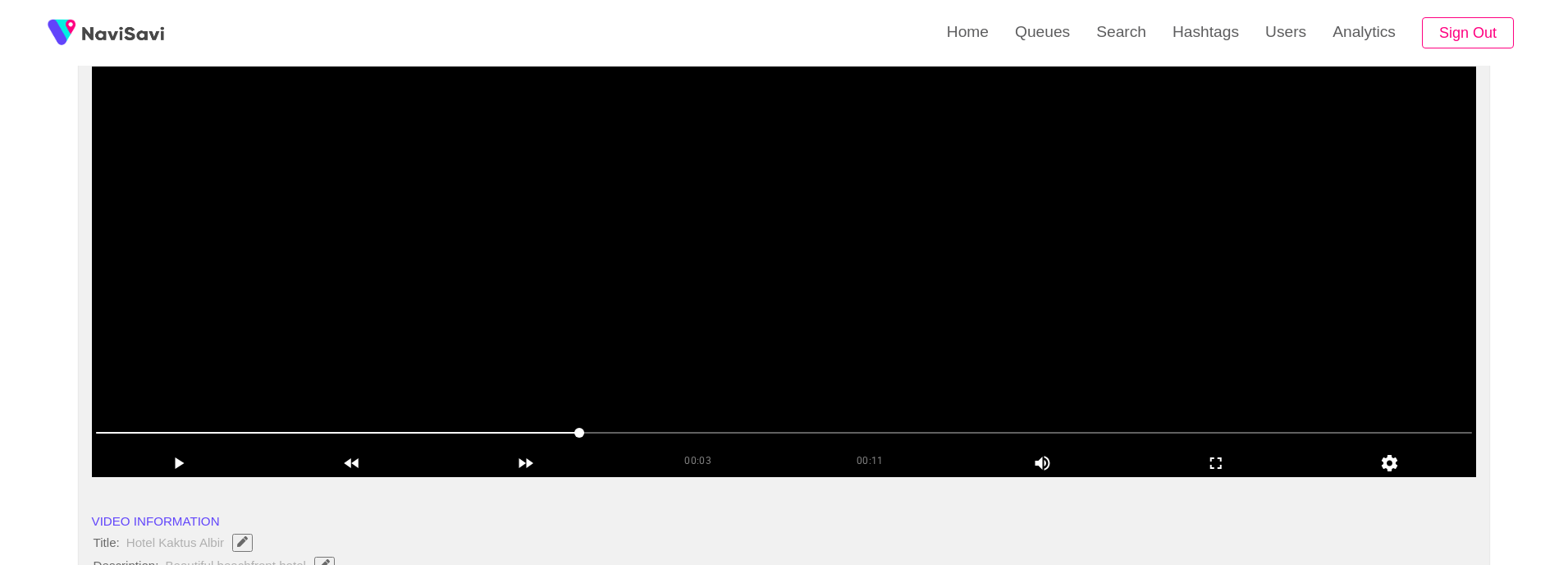 scroll, scrollTop: 150, scrollLeft: 0, axis: vertical 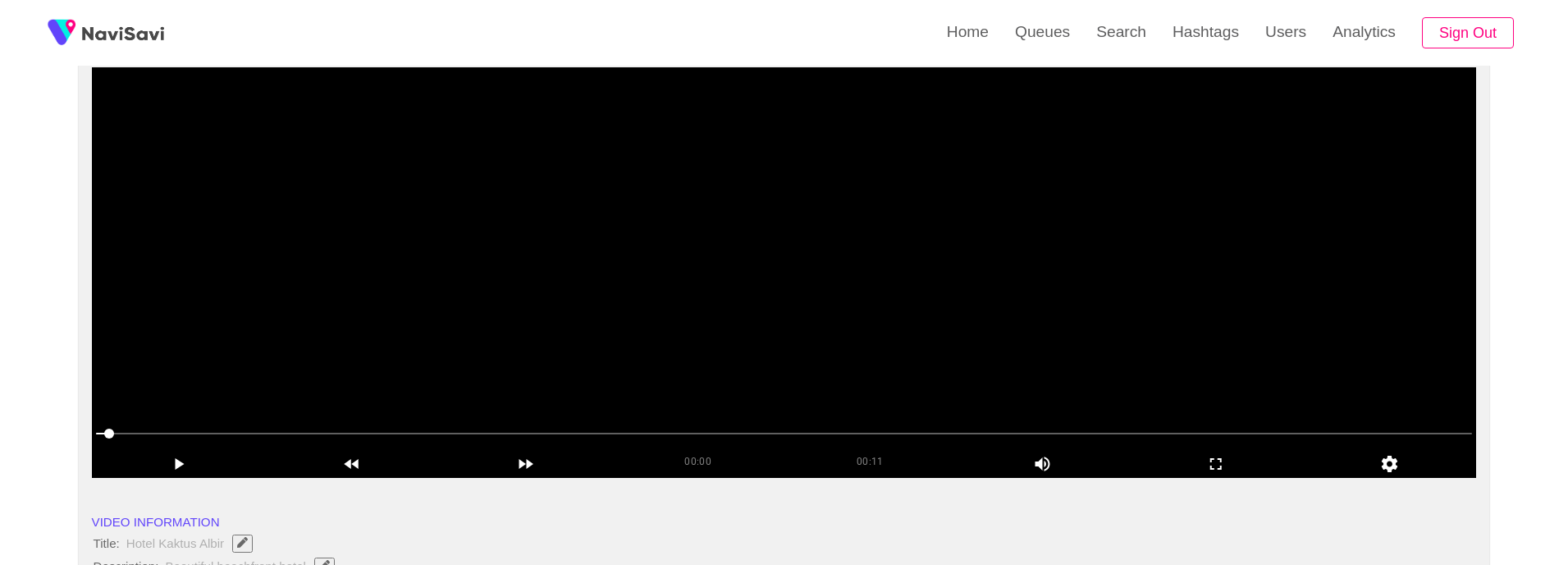 click at bounding box center [784, 273] 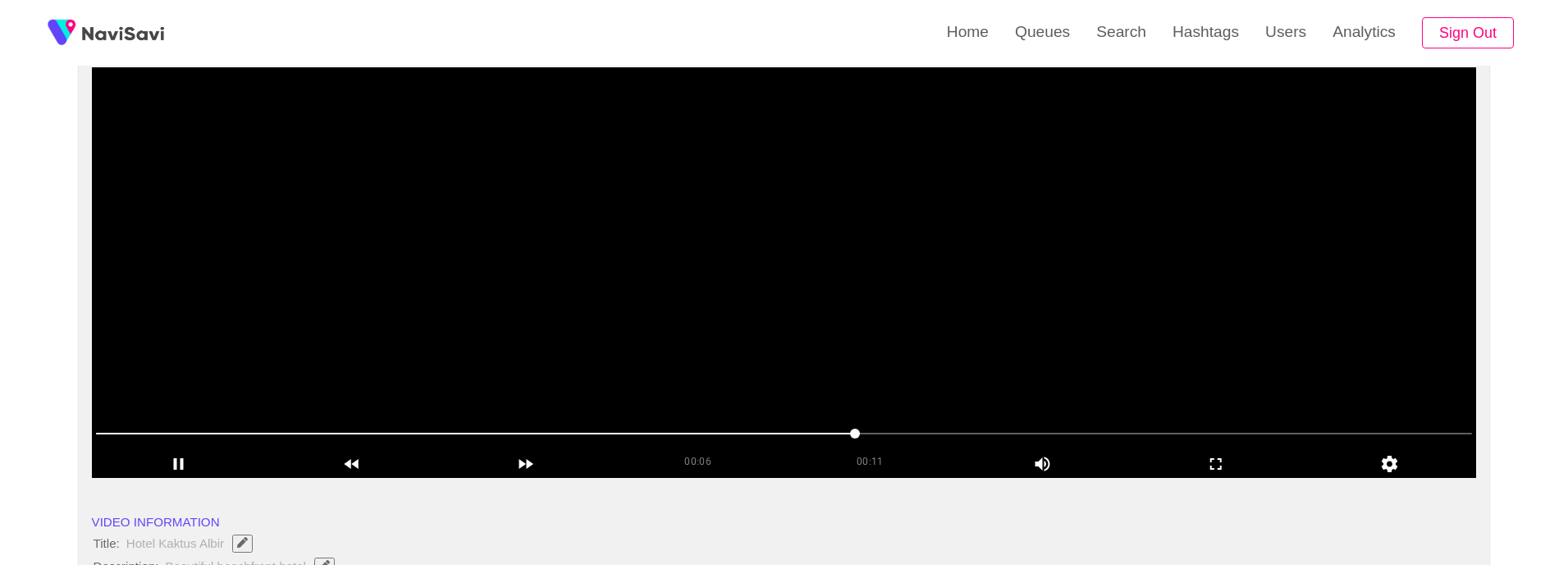 click at bounding box center [784, 273] 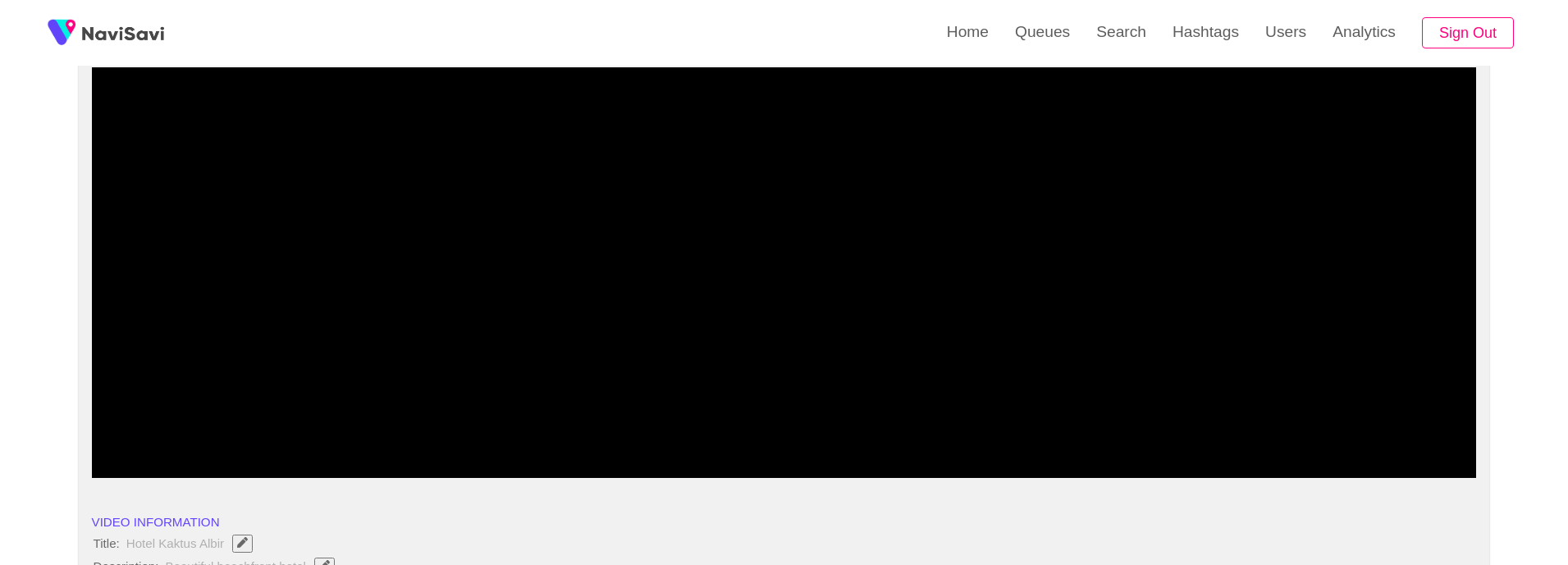 click at bounding box center (330, 434) 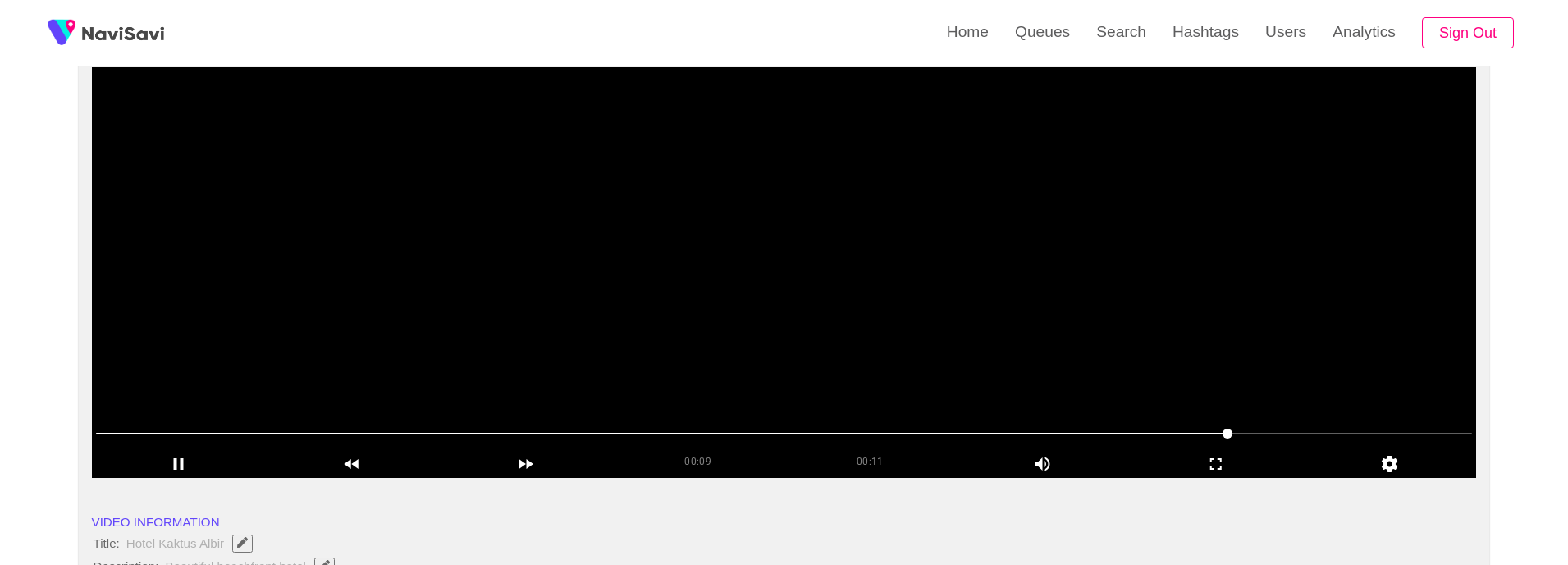 click at bounding box center [784, 273] 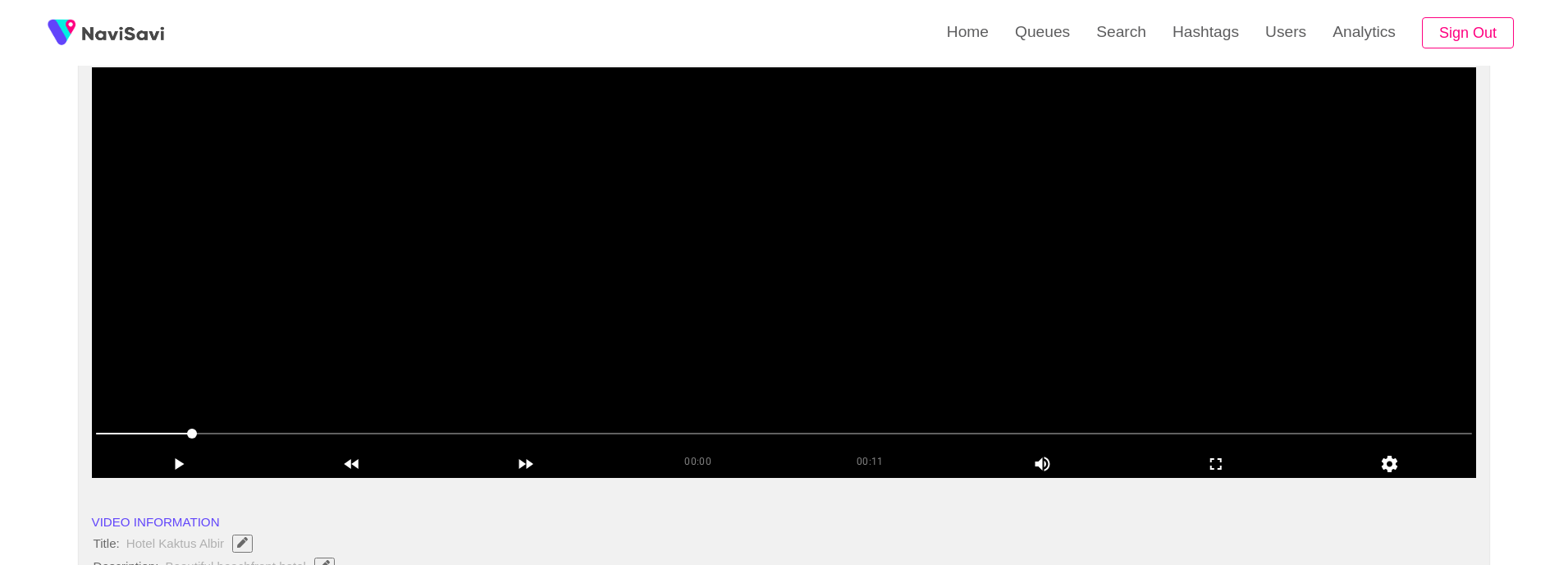 click at bounding box center (784, 273) 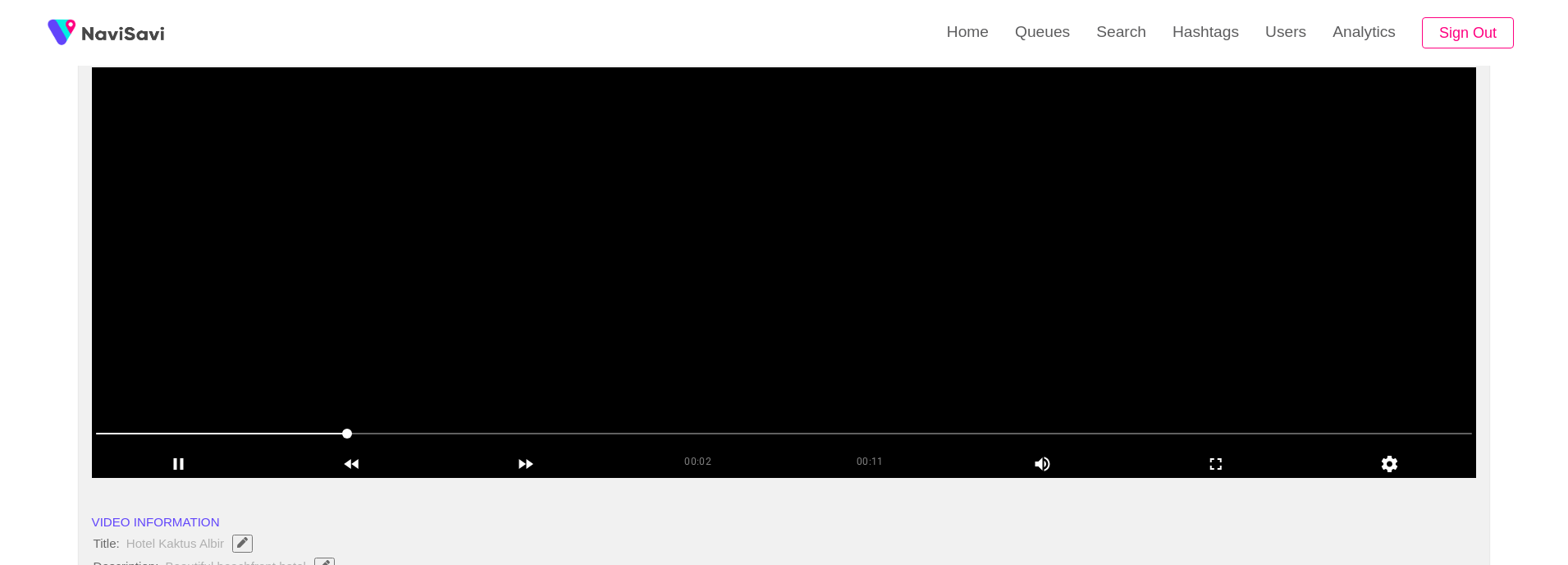 click at bounding box center [784, 273] 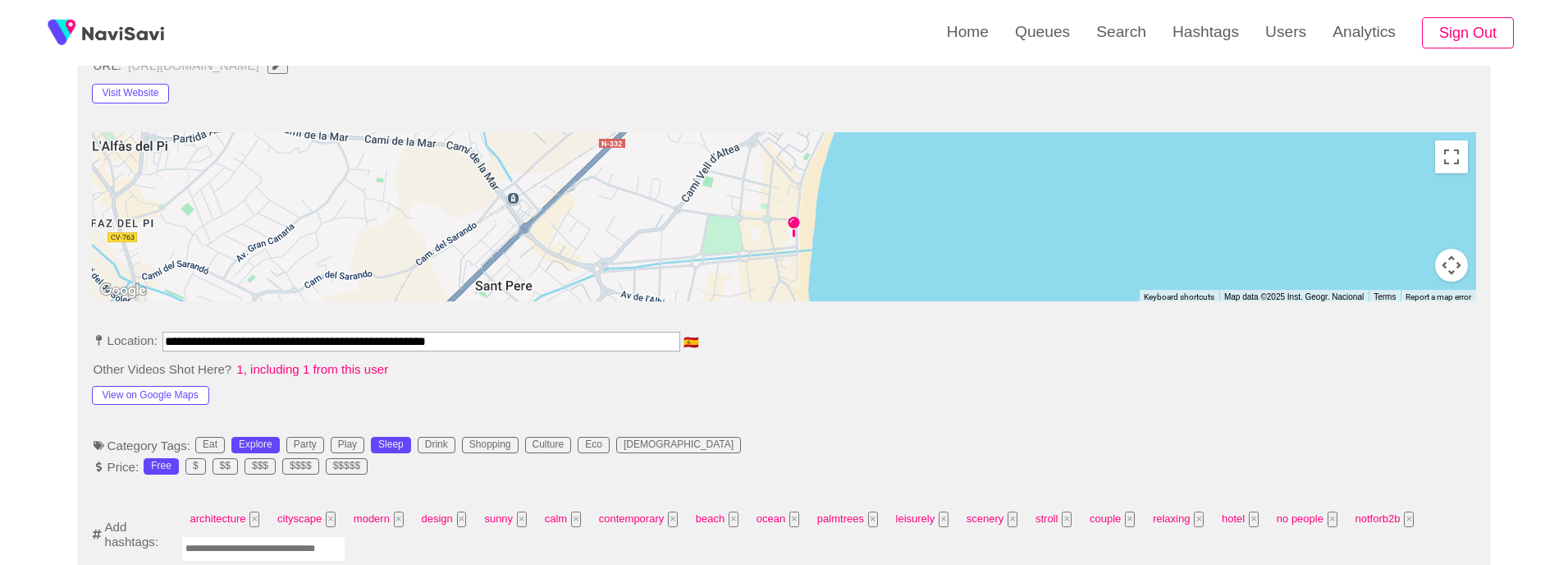 scroll, scrollTop: 861, scrollLeft: 0, axis: vertical 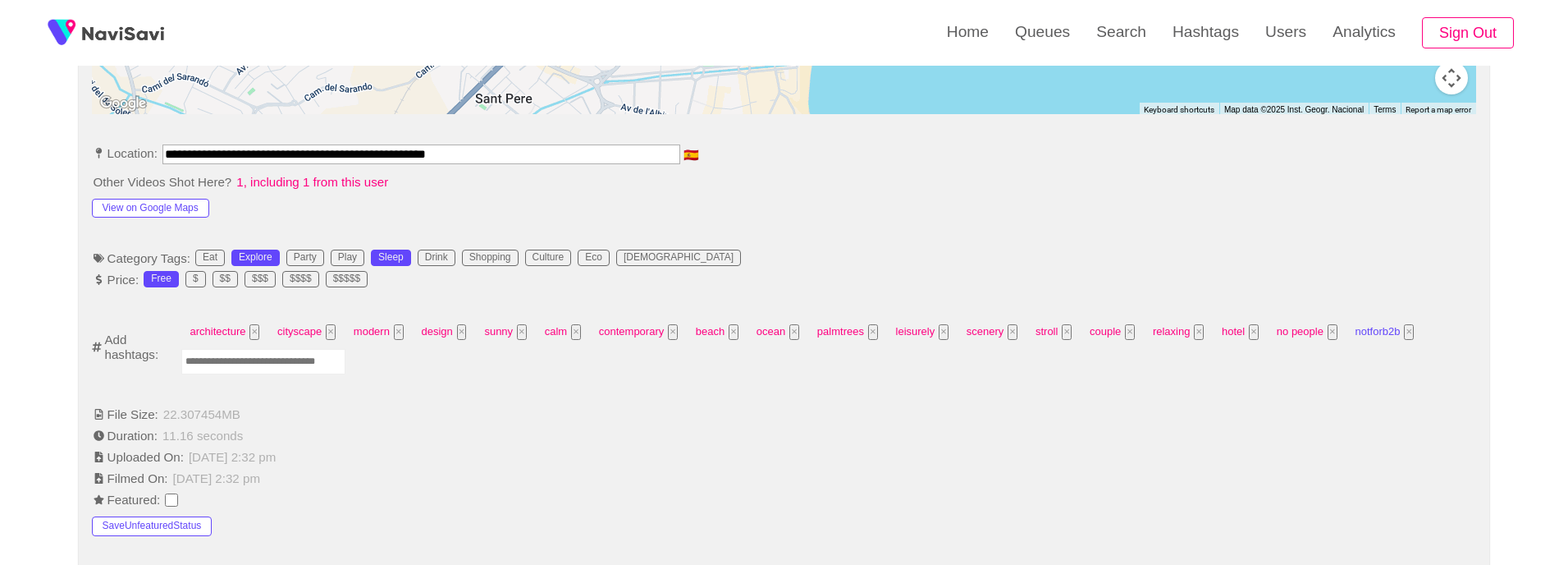 click on "×" at bounding box center [1409, 332] 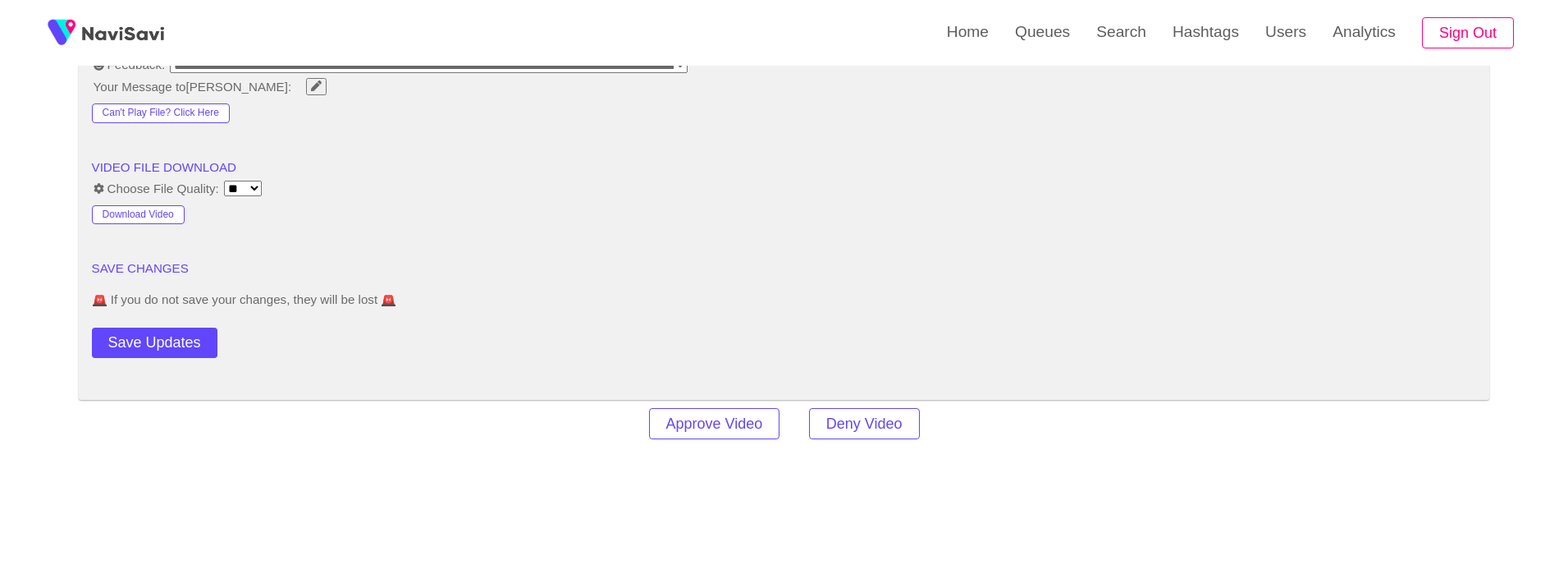 scroll, scrollTop: 2178, scrollLeft: 0, axis: vertical 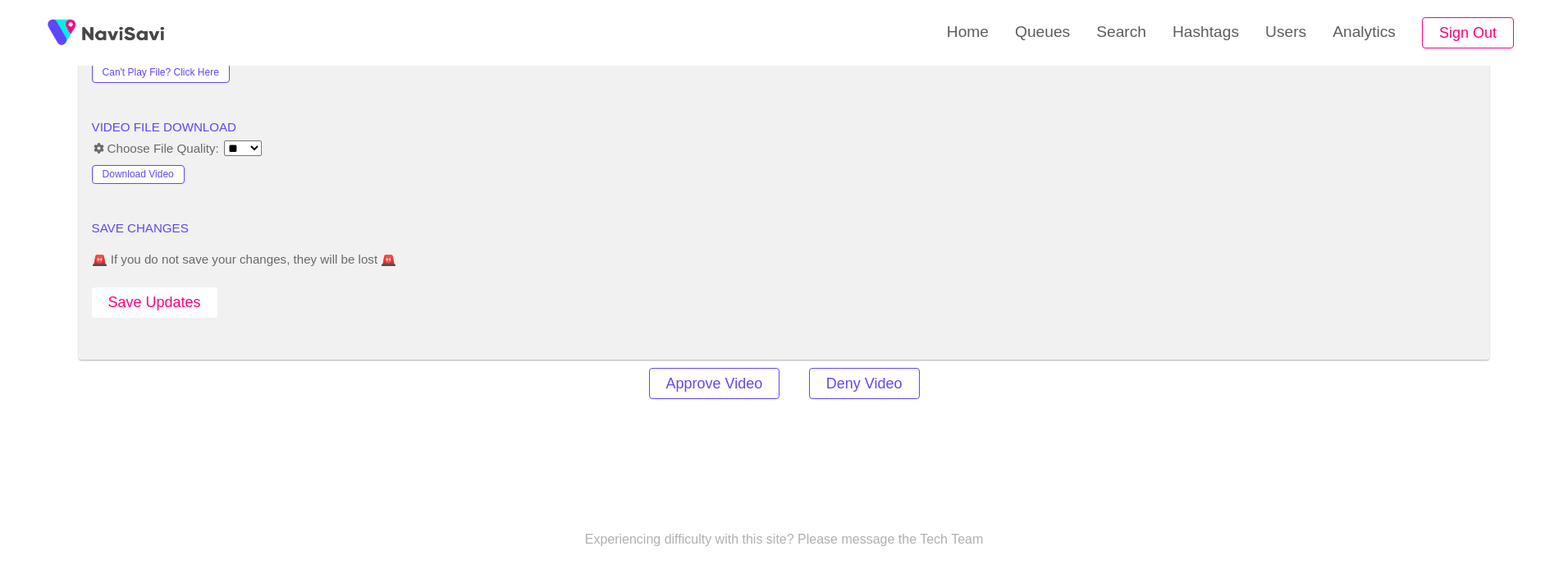 click on "Save Updates" at bounding box center [154, 302] 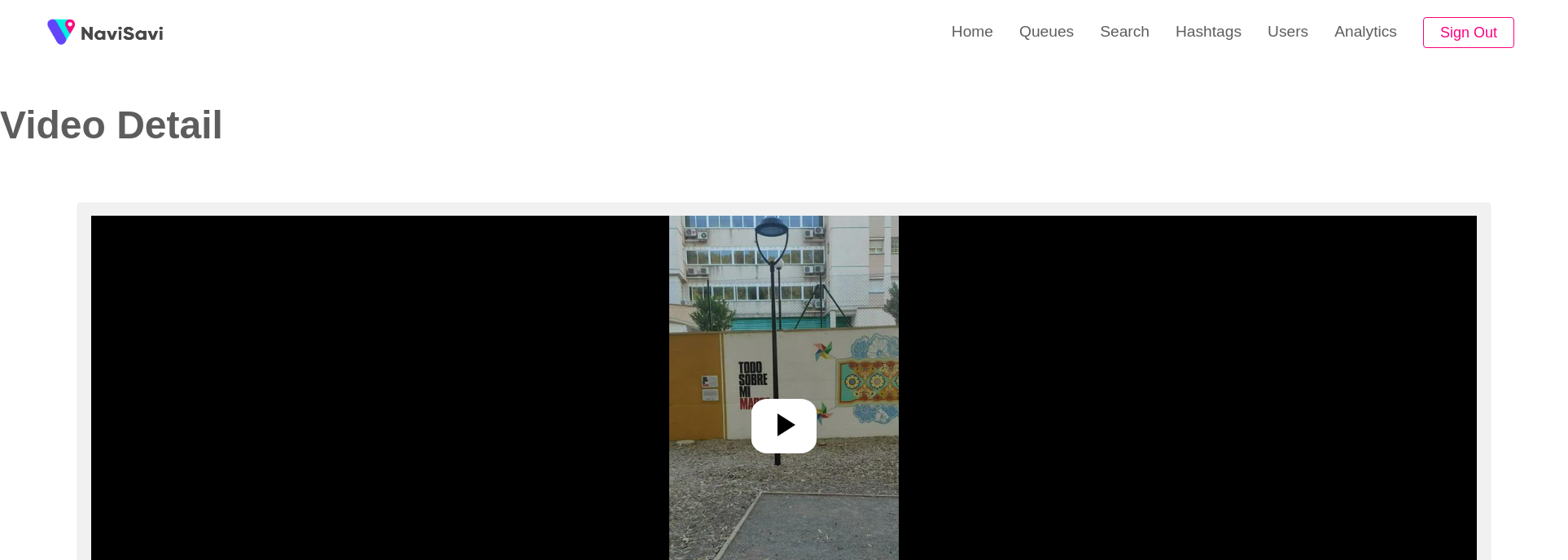 select on "**********" 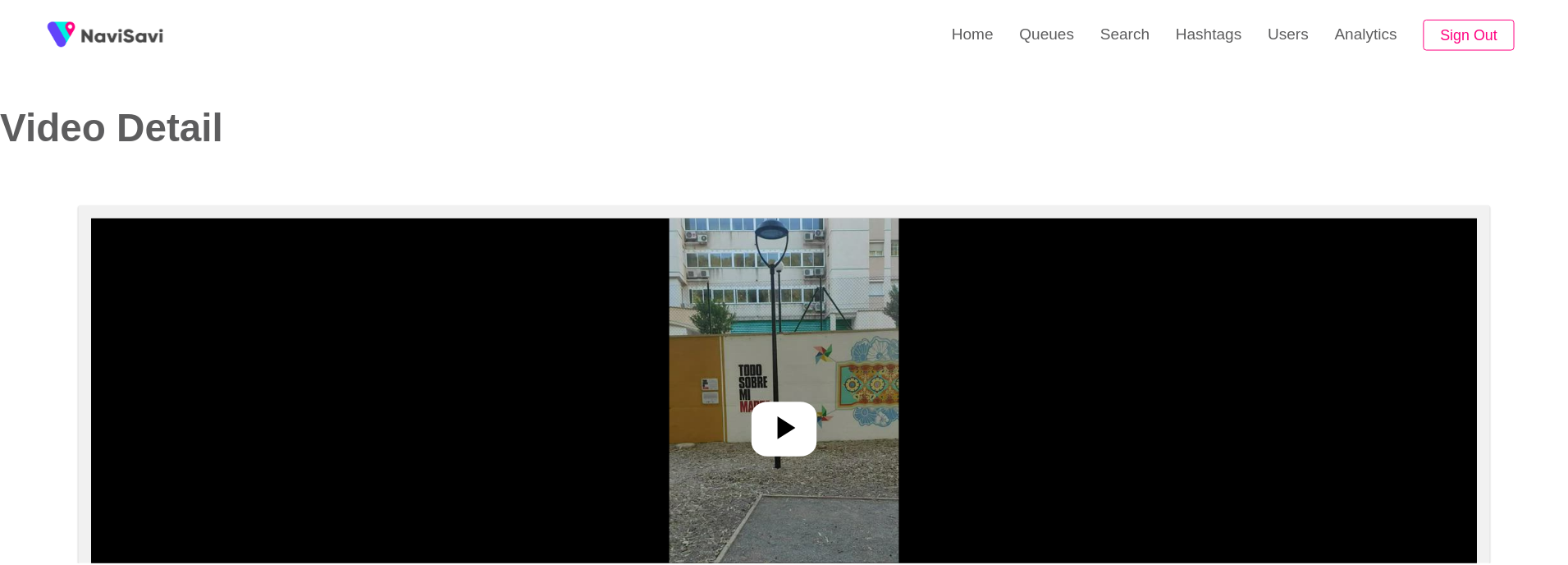 scroll, scrollTop: 0, scrollLeft: 0, axis: both 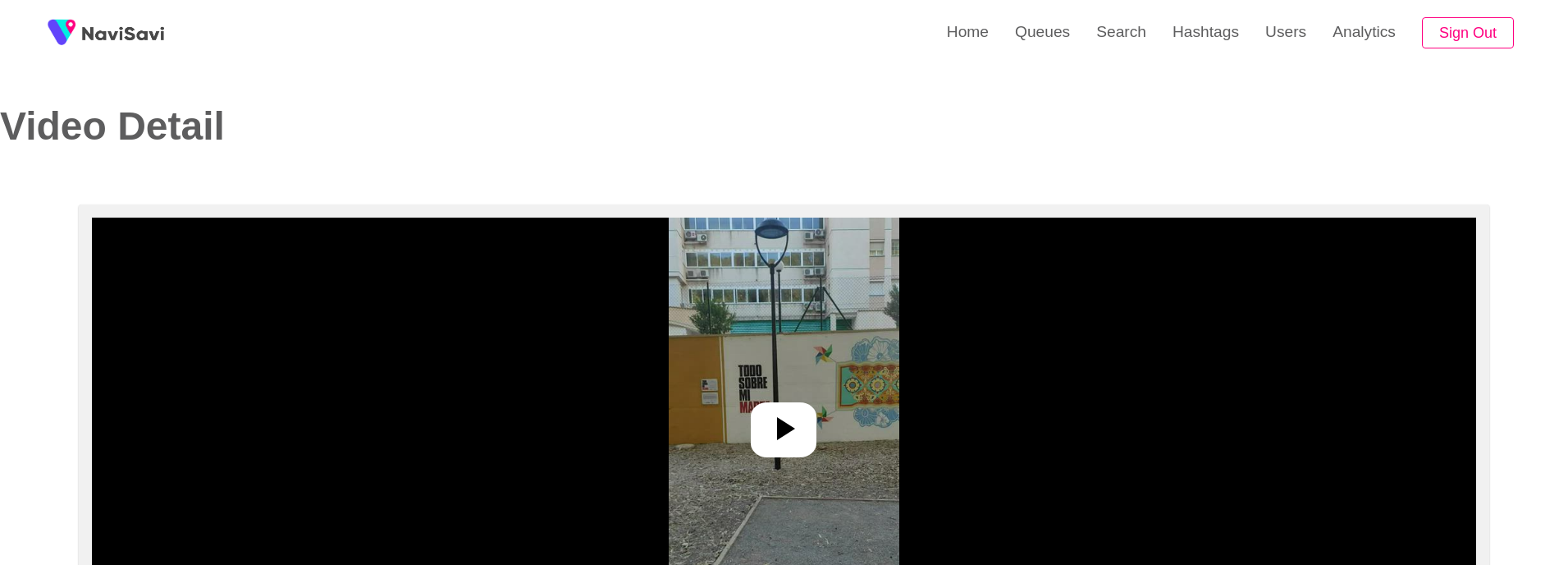 click at bounding box center (784, 423) 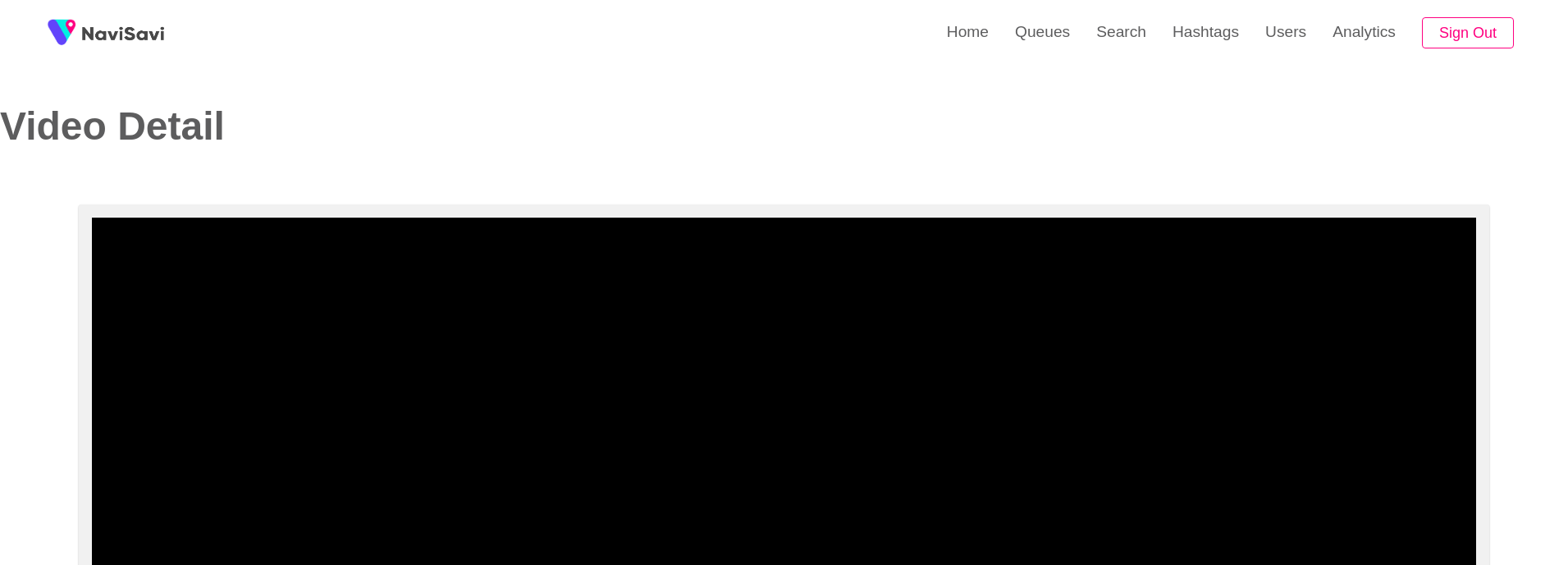 scroll, scrollTop: 117, scrollLeft: 0, axis: vertical 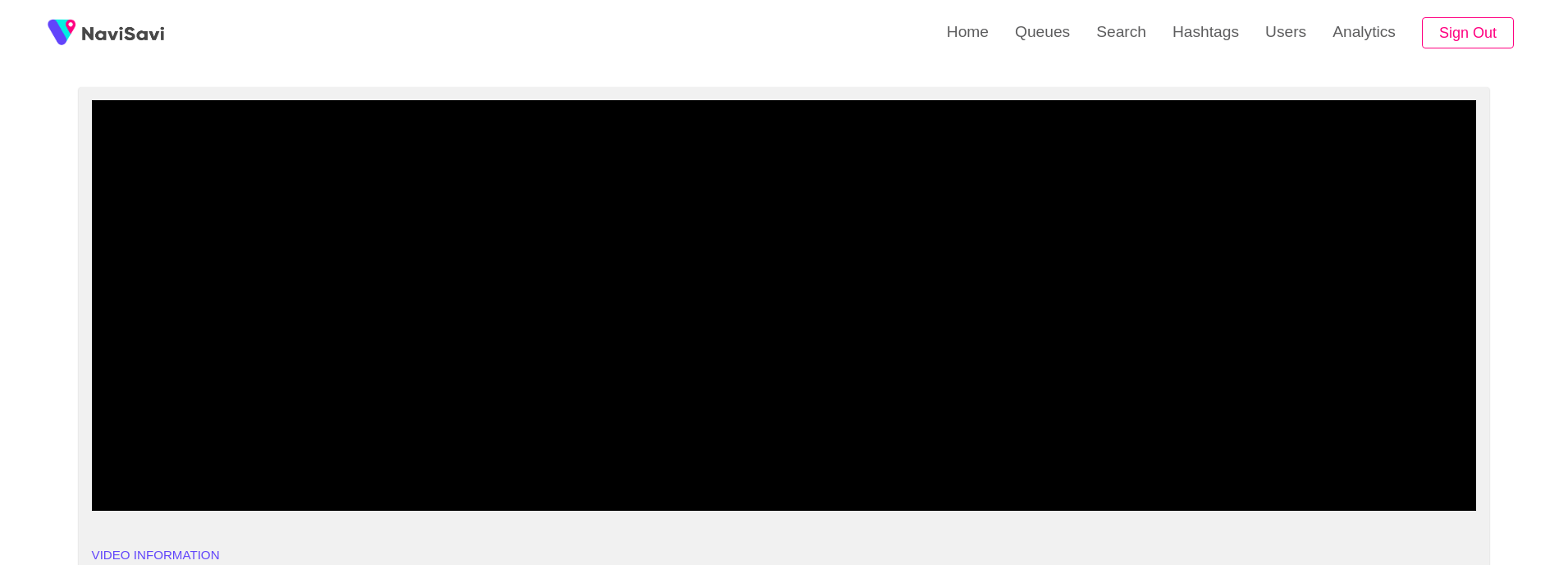 click at bounding box center (784, 305) 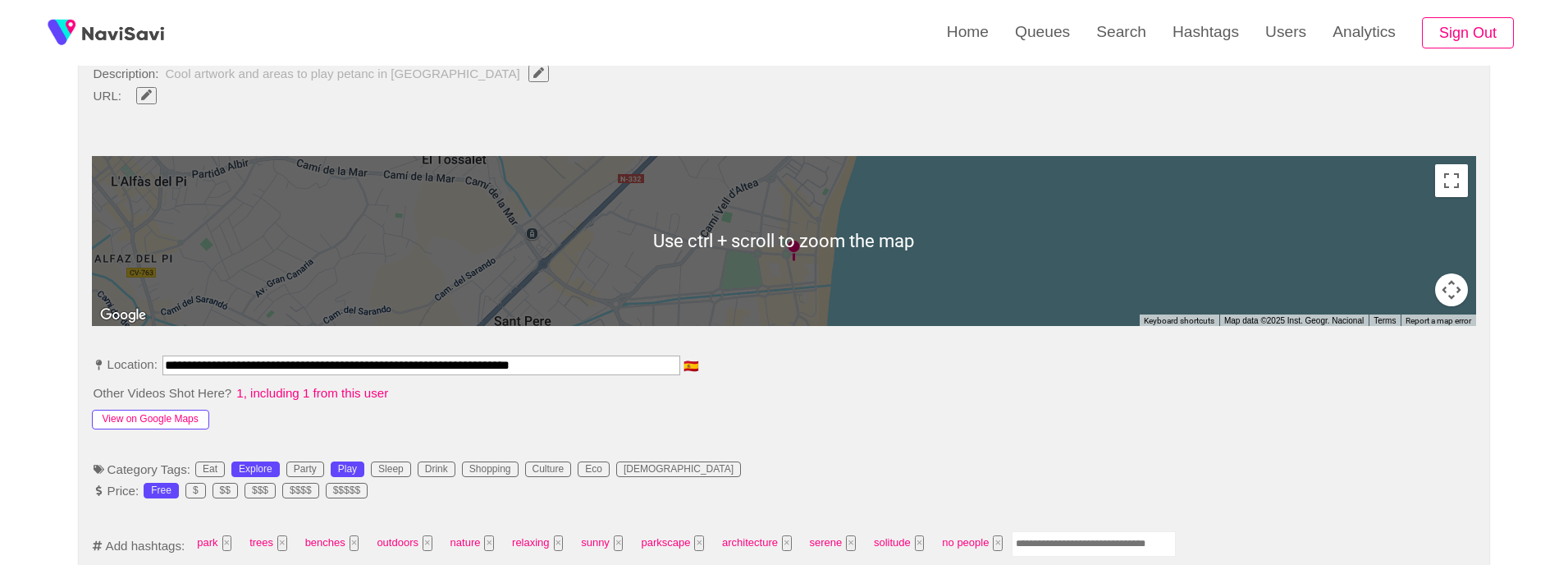 scroll, scrollTop: 641, scrollLeft: 0, axis: vertical 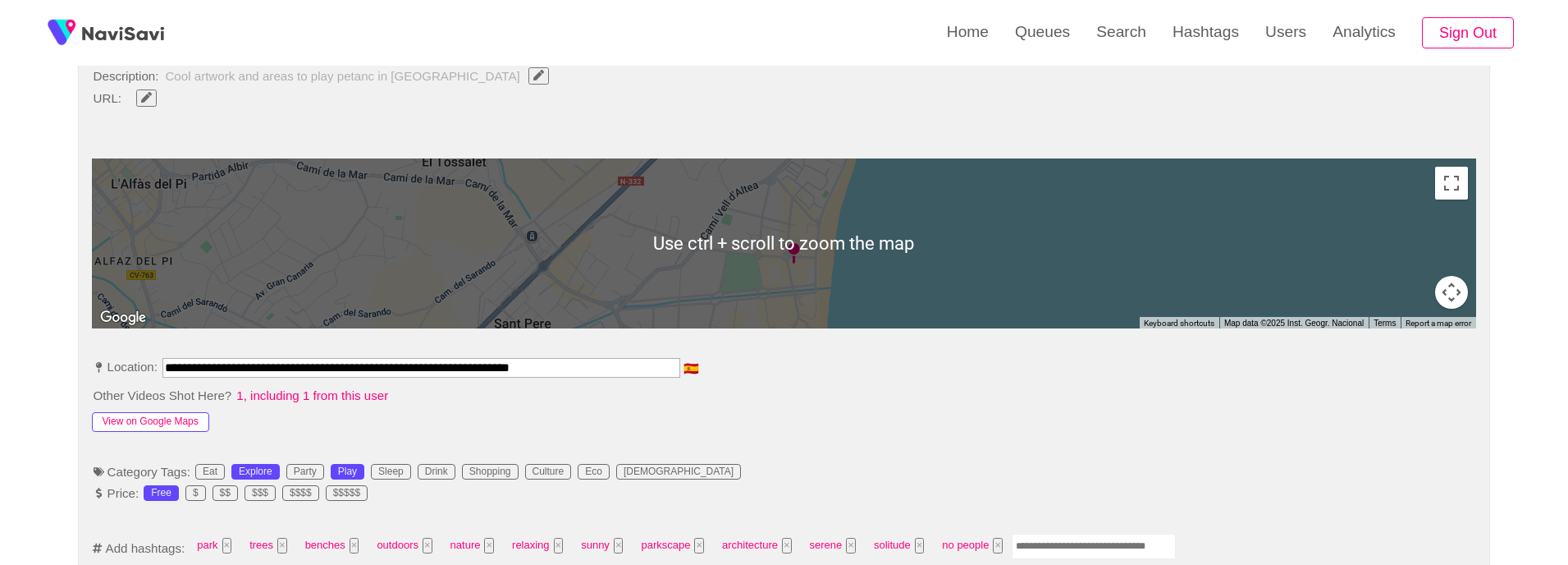 click on "View on Google Maps" at bounding box center [150, 422] 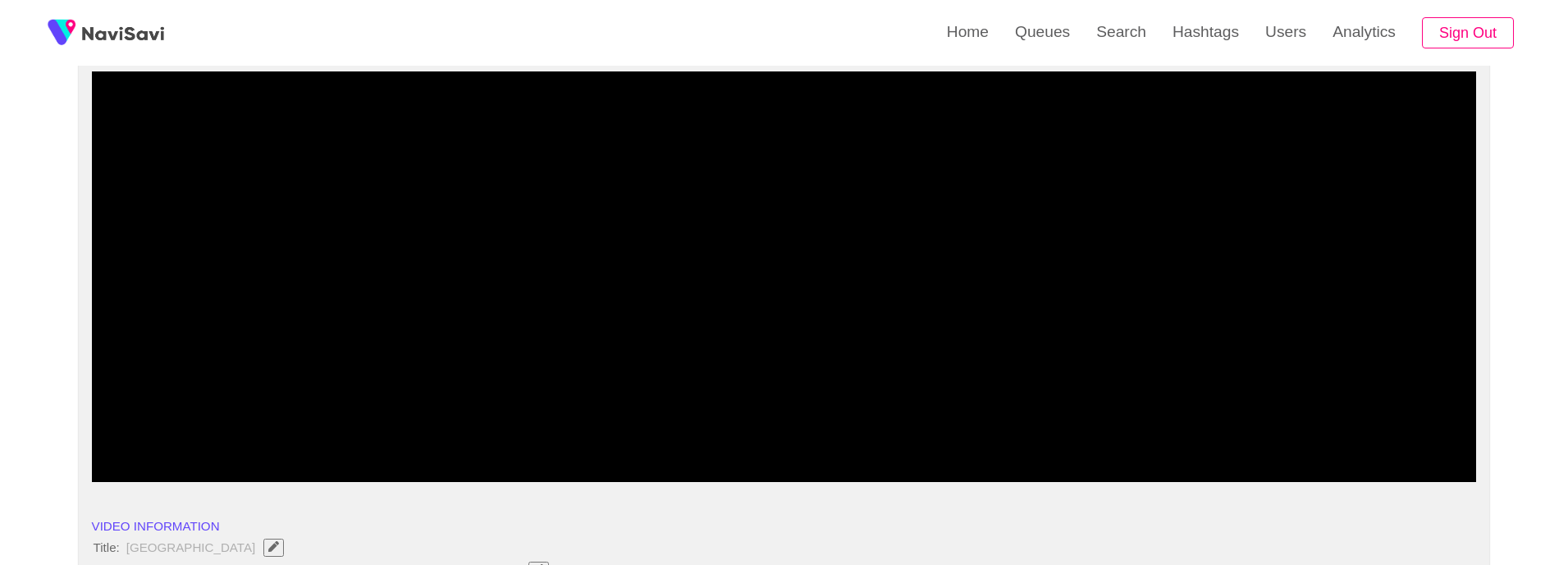 scroll, scrollTop: 145, scrollLeft: 0, axis: vertical 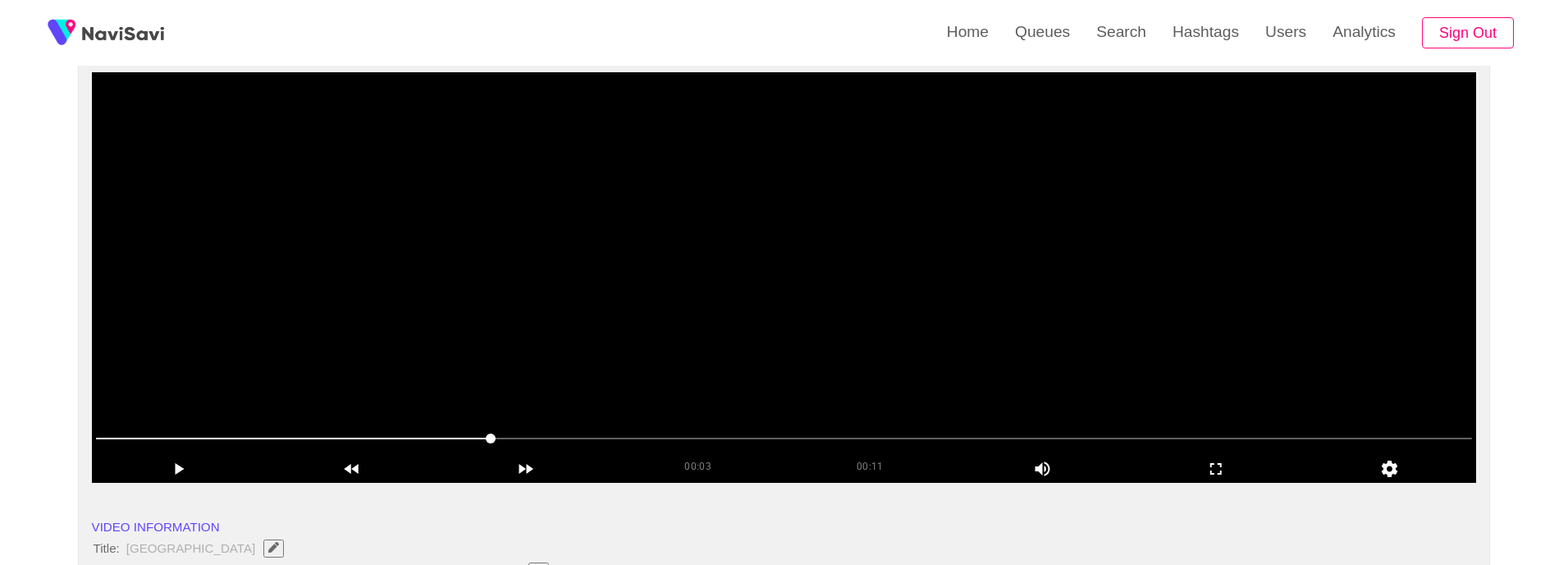 click at bounding box center [784, 439] 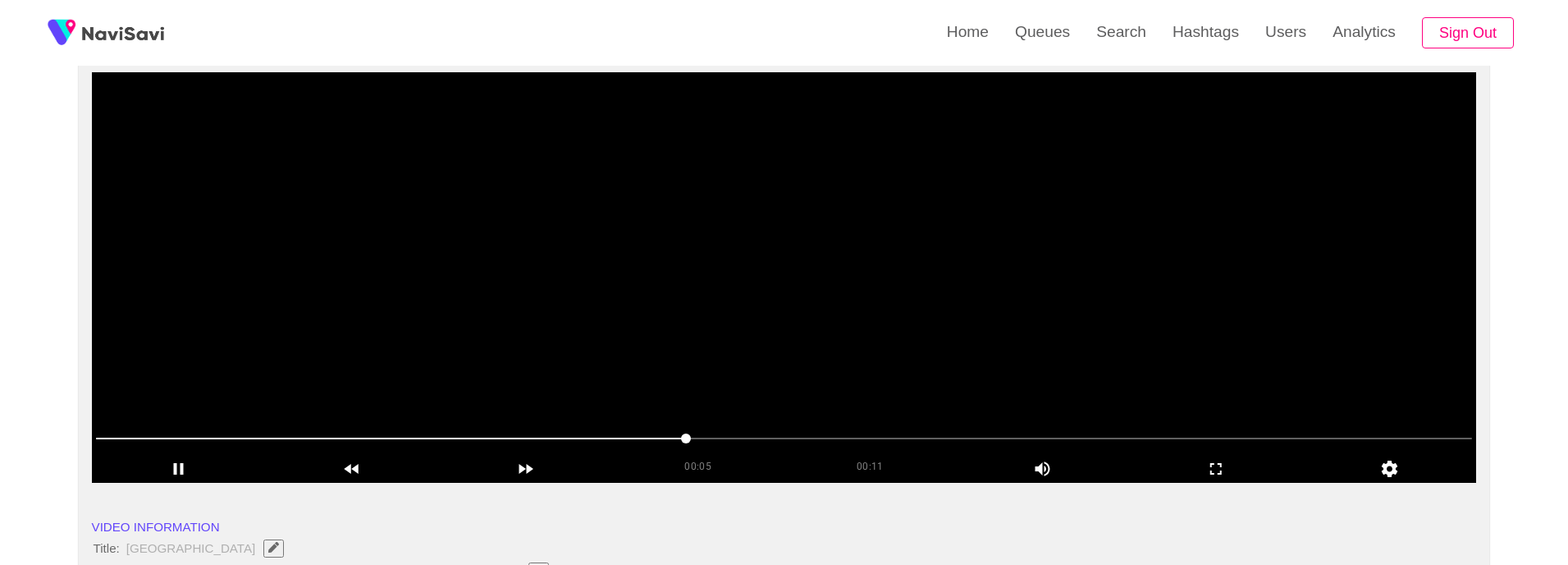 click at bounding box center (784, 278) 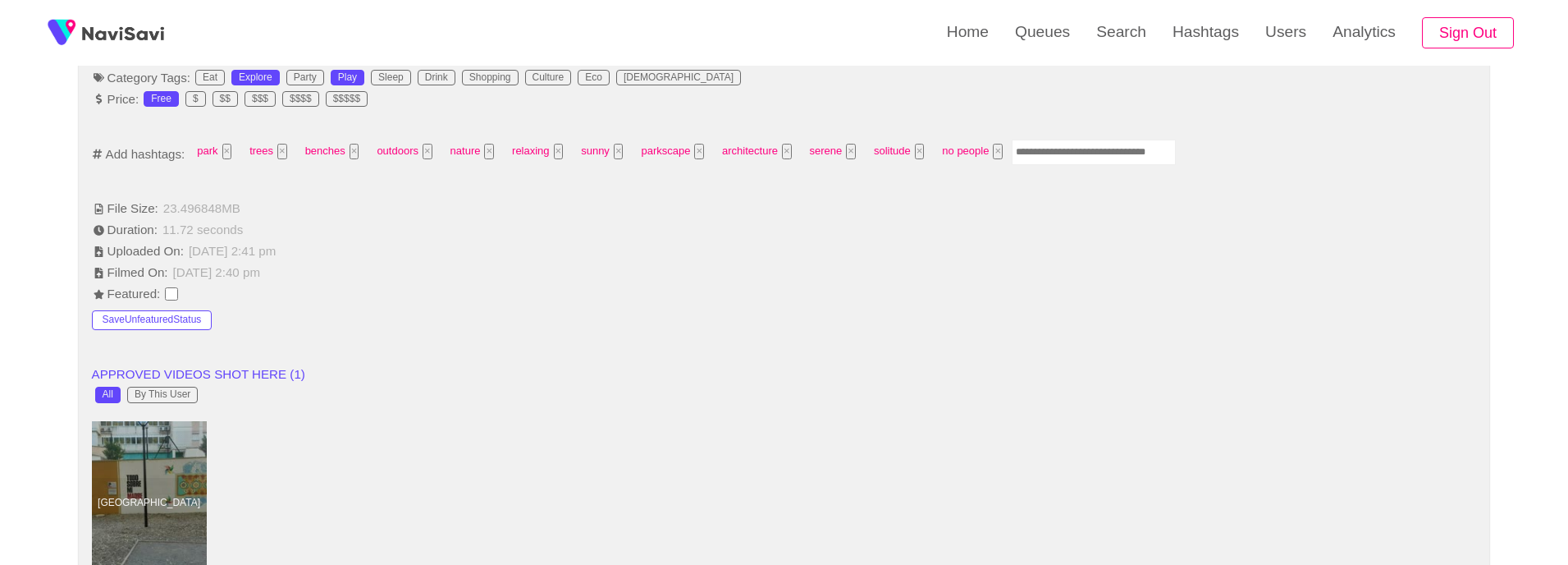 scroll, scrollTop: 1043, scrollLeft: 0, axis: vertical 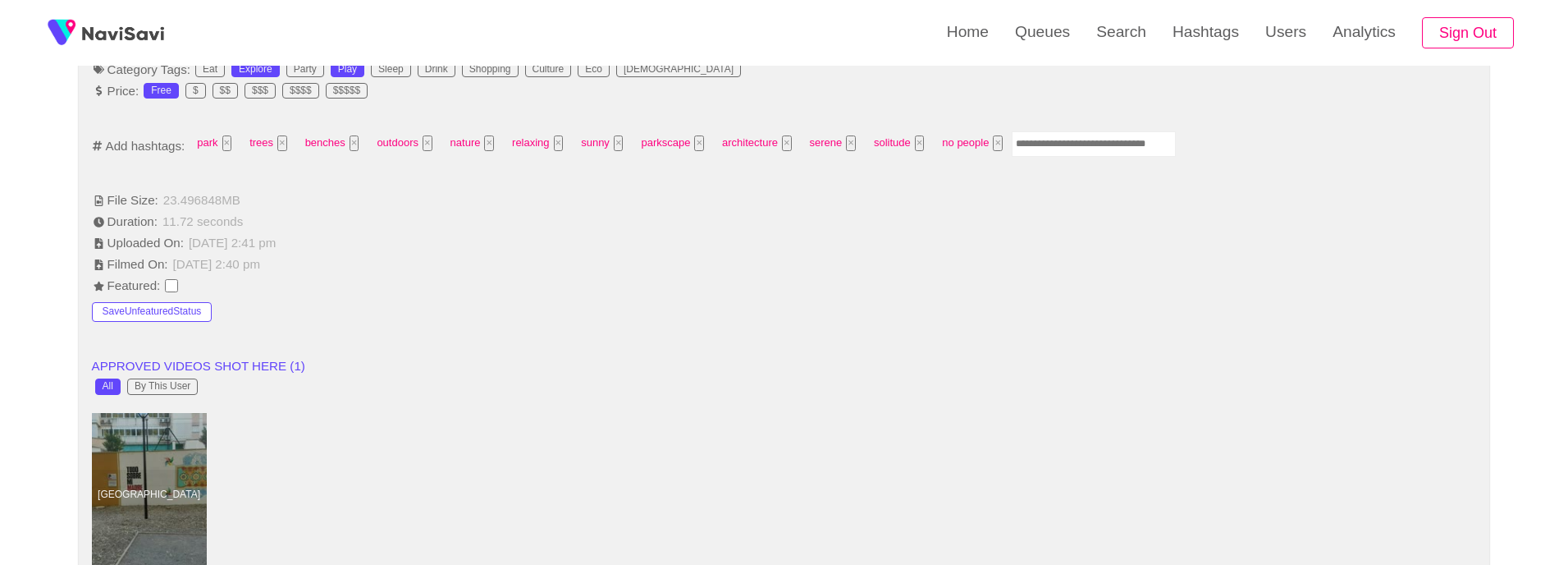 click at bounding box center (1094, 144) 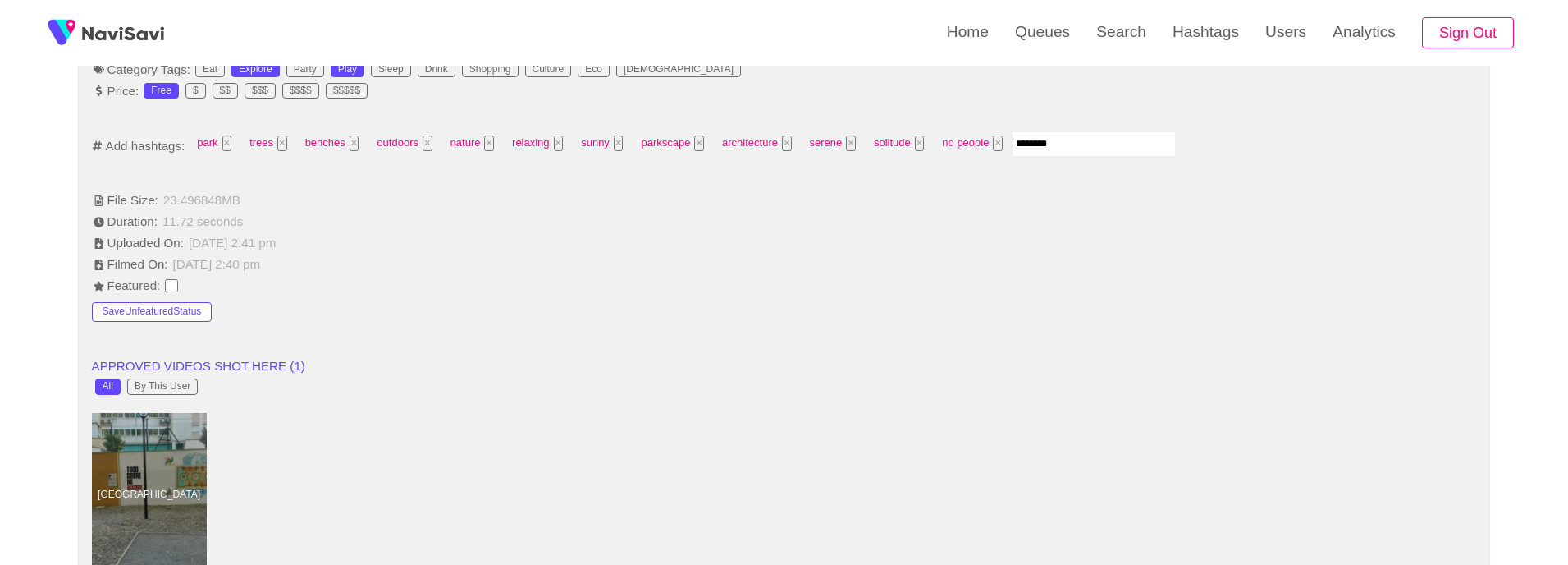 type on "*********" 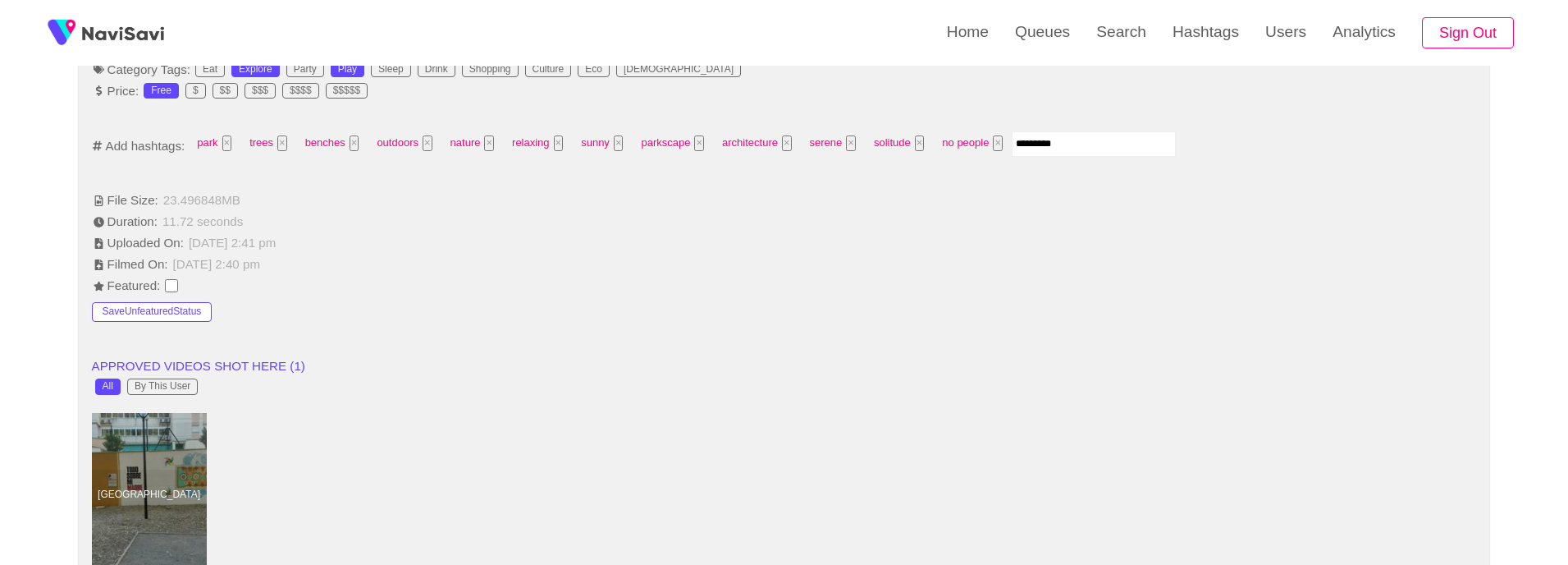 type 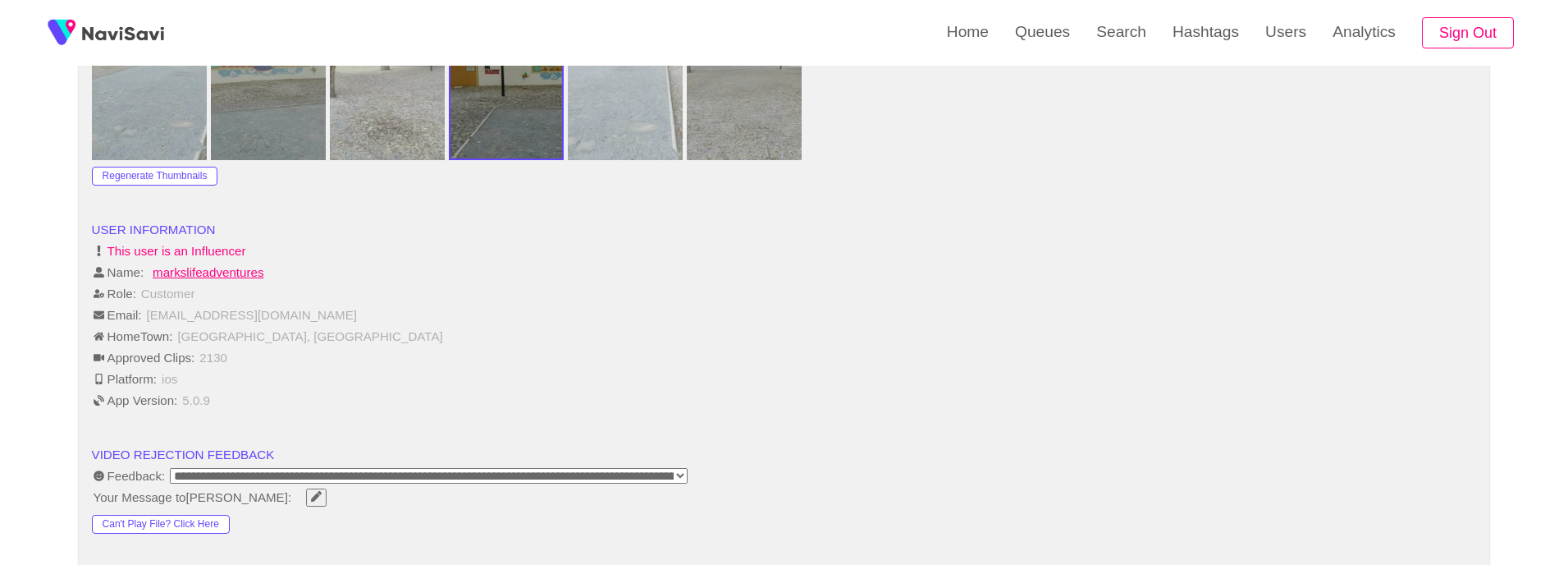 scroll, scrollTop: 2304, scrollLeft: 0, axis: vertical 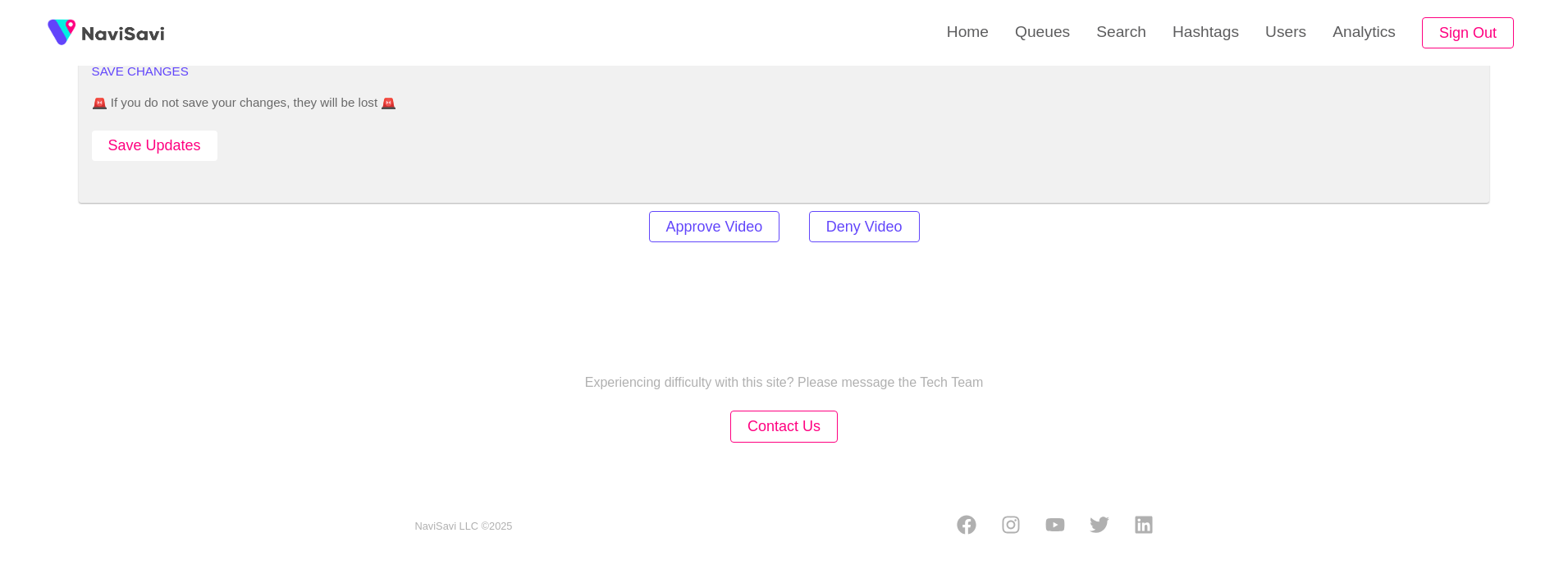 click on "Save Updates" at bounding box center (154, 145) 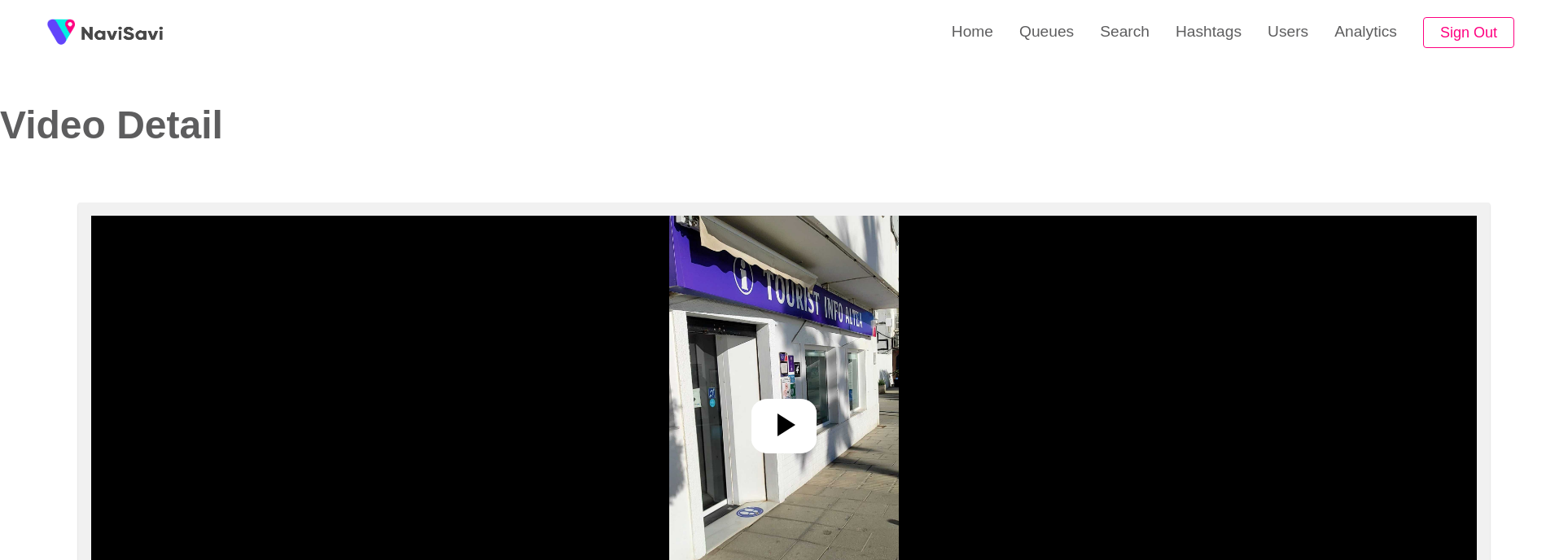 select on "**********" 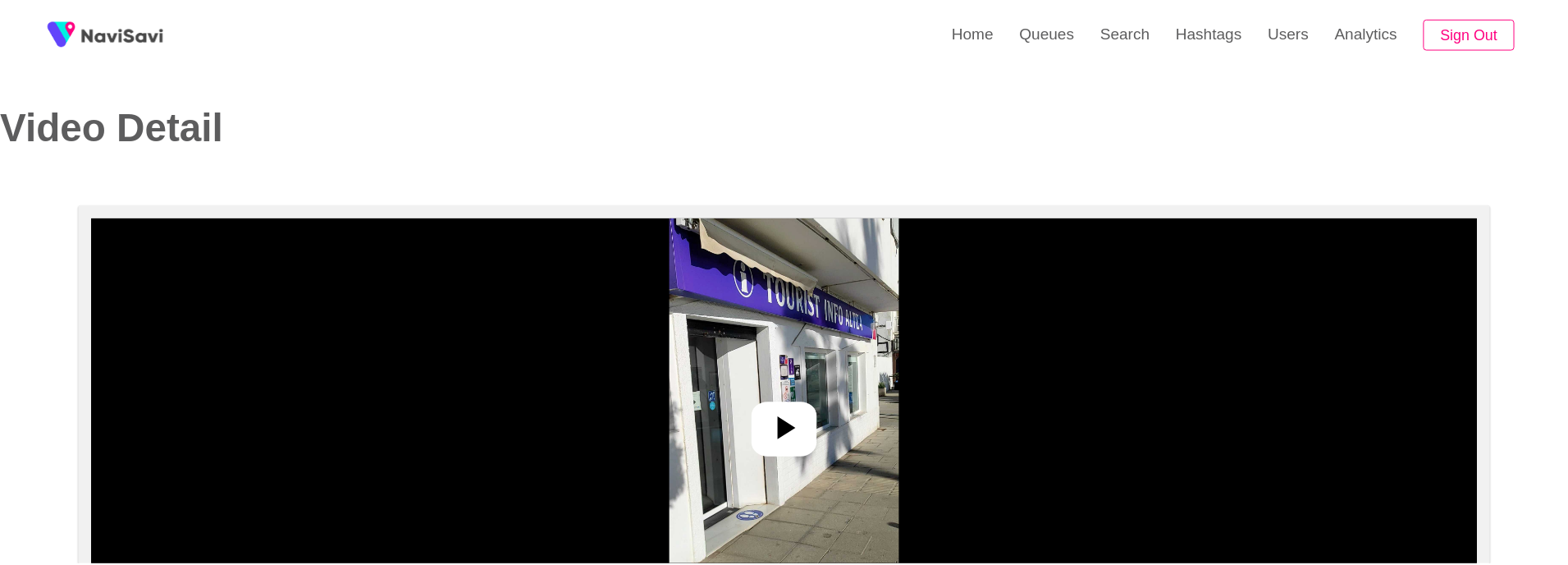 scroll, scrollTop: 0, scrollLeft: 0, axis: both 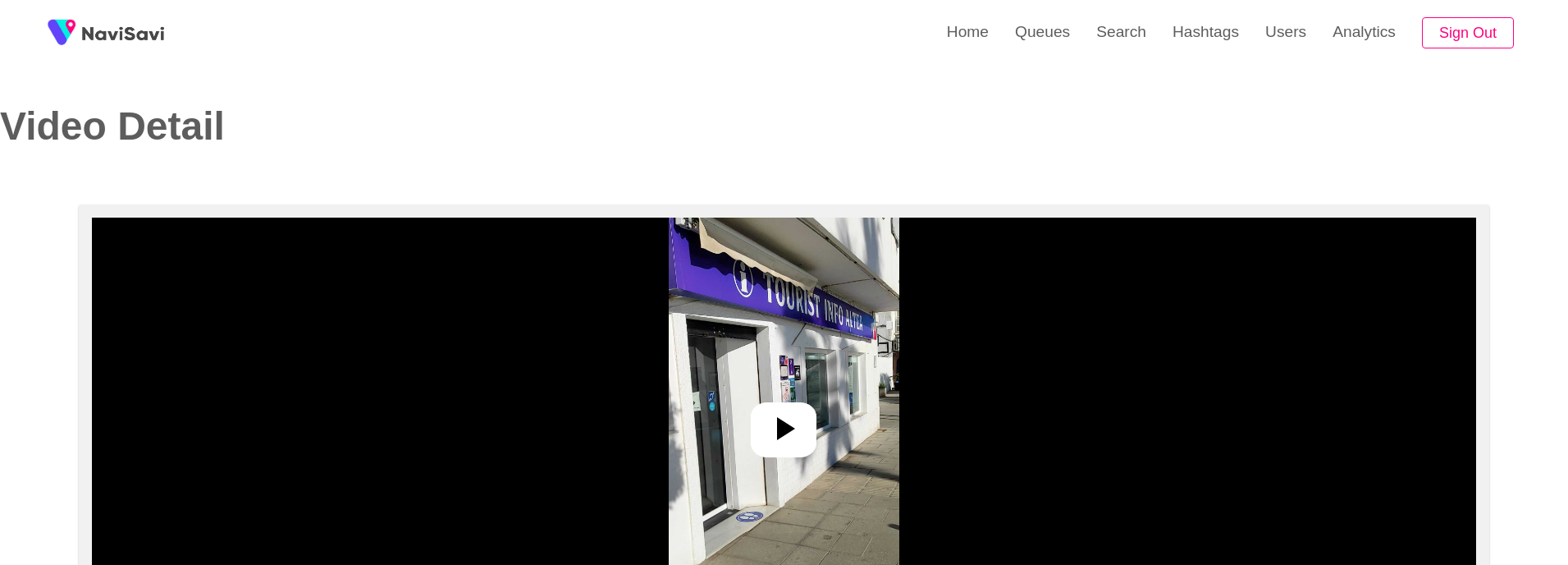 click at bounding box center (784, 429) 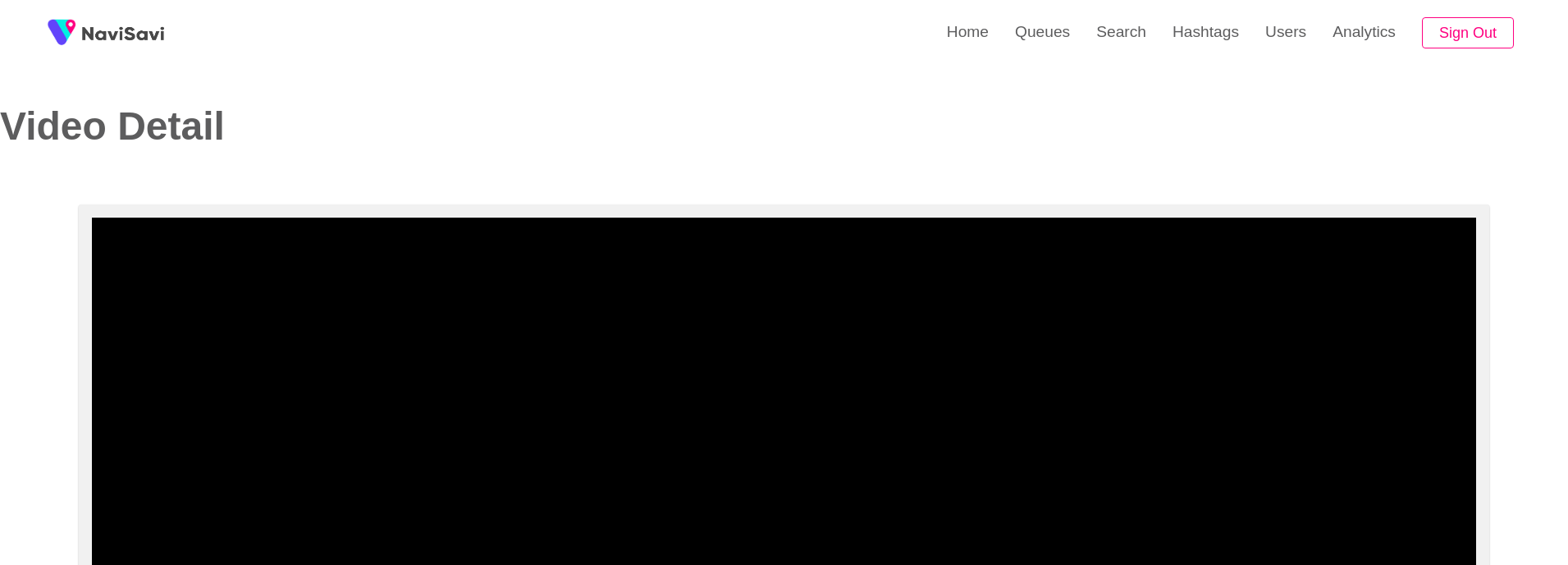 click at bounding box center (784, 423) 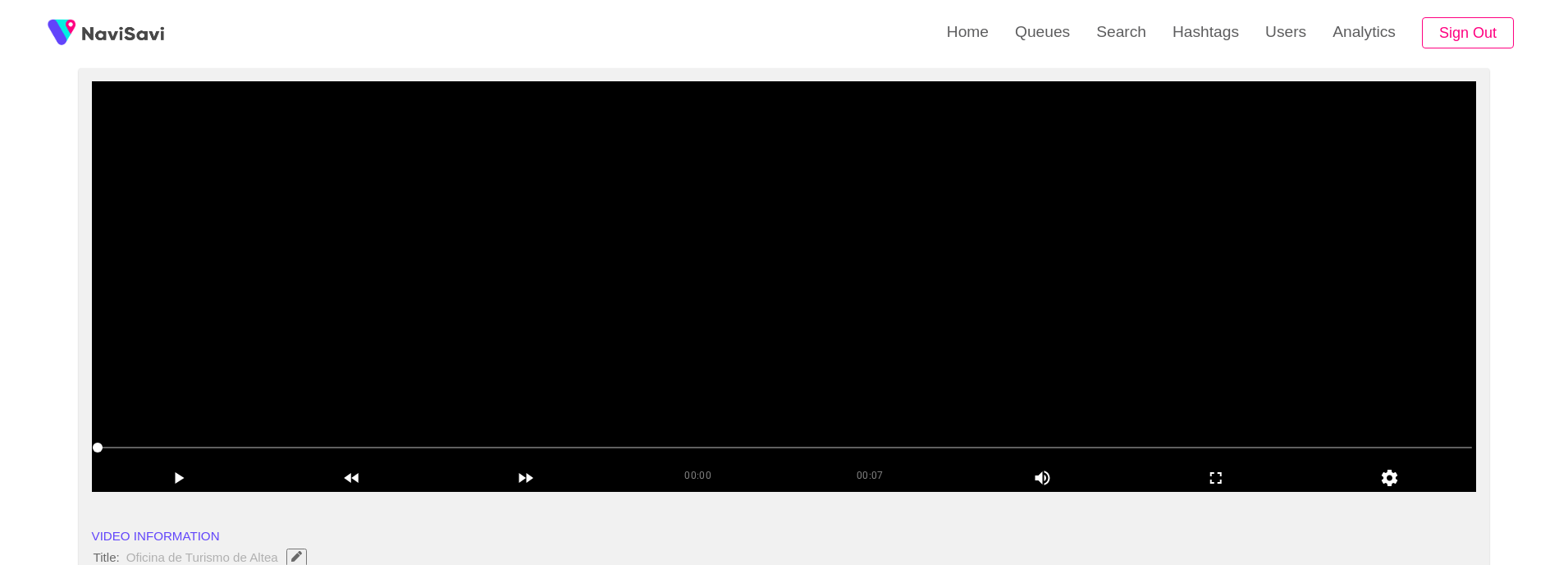 scroll, scrollTop: 136, scrollLeft: 0, axis: vertical 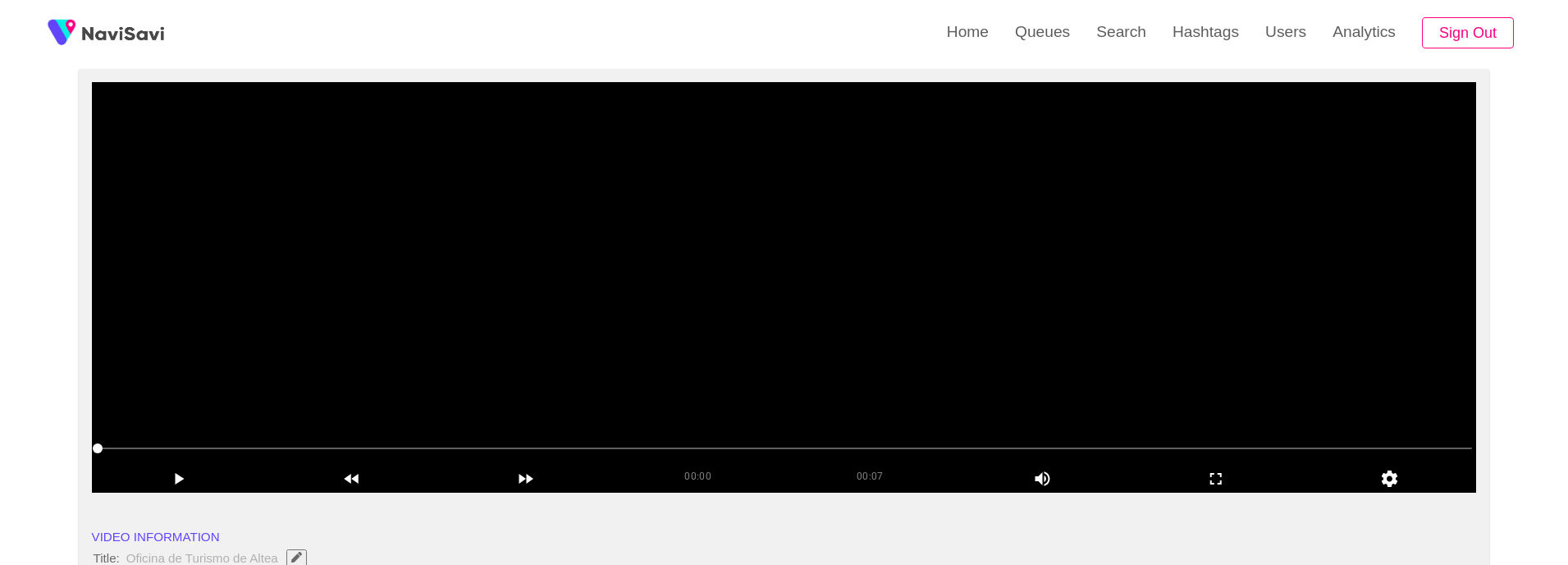 click at bounding box center (784, 287) 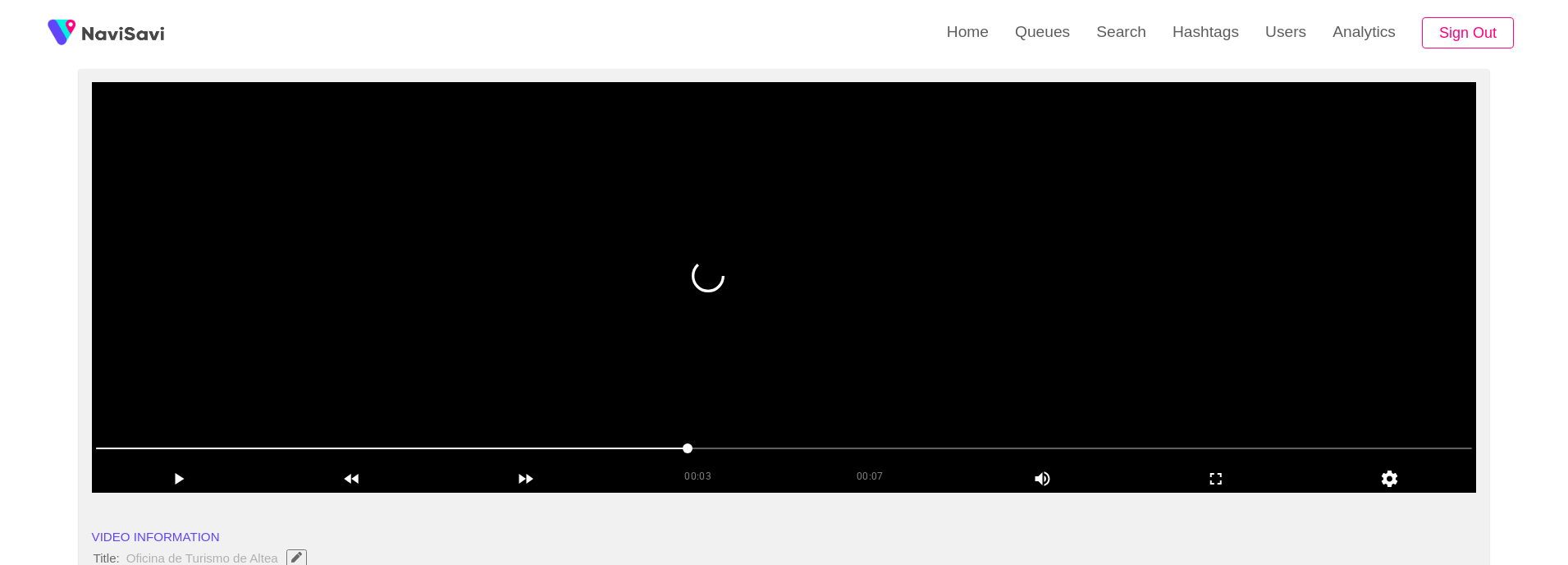 click at bounding box center [784, 287] 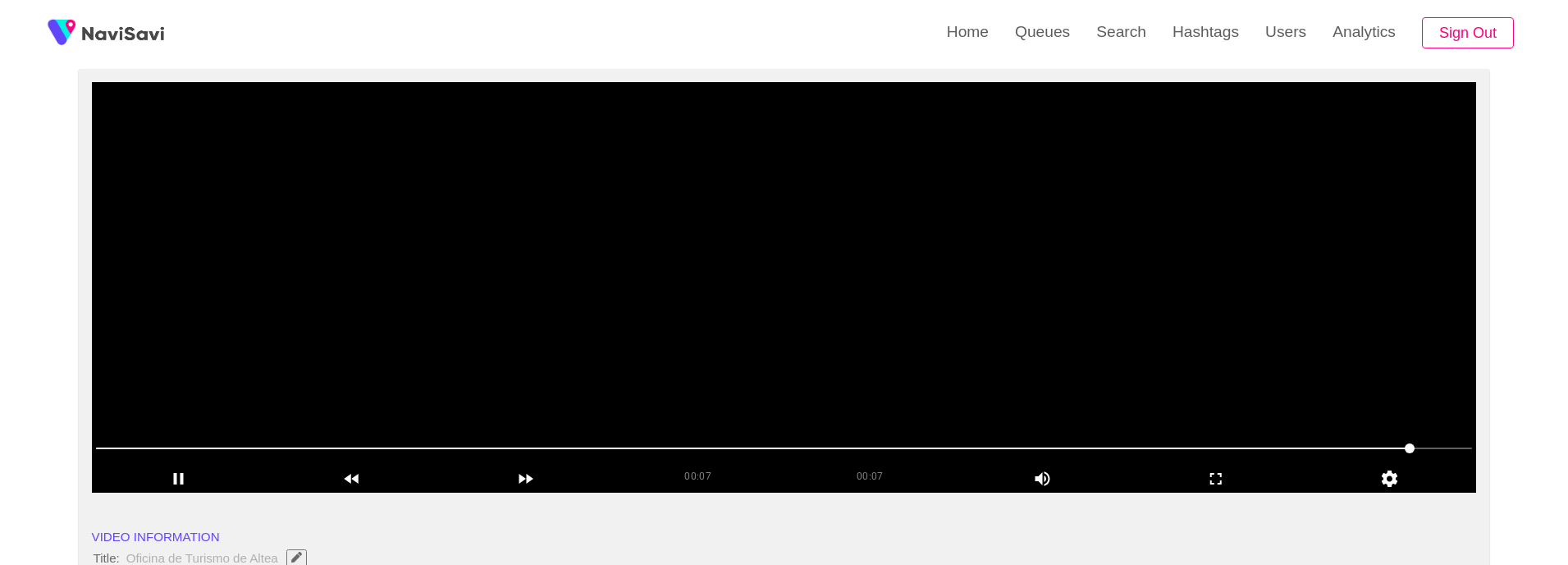 click at bounding box center (784, 287) 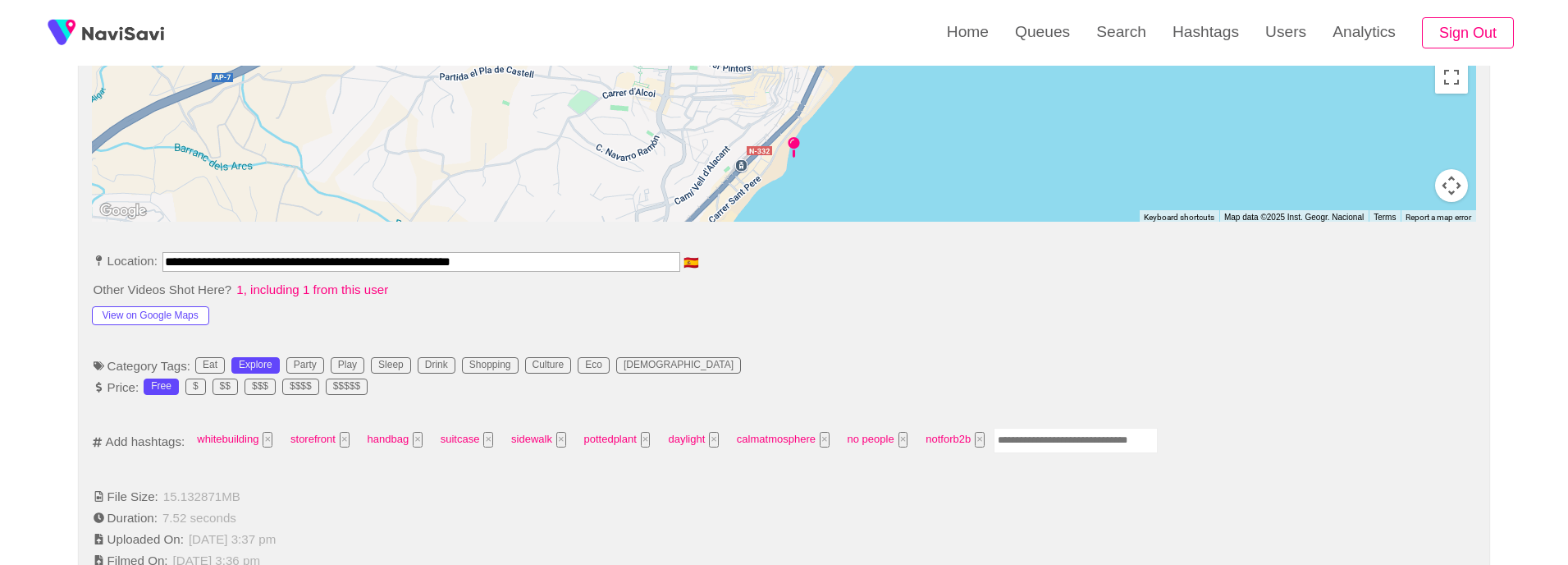 scroll, scrollTop: 751, scrollLeft: 0, axis: vertical 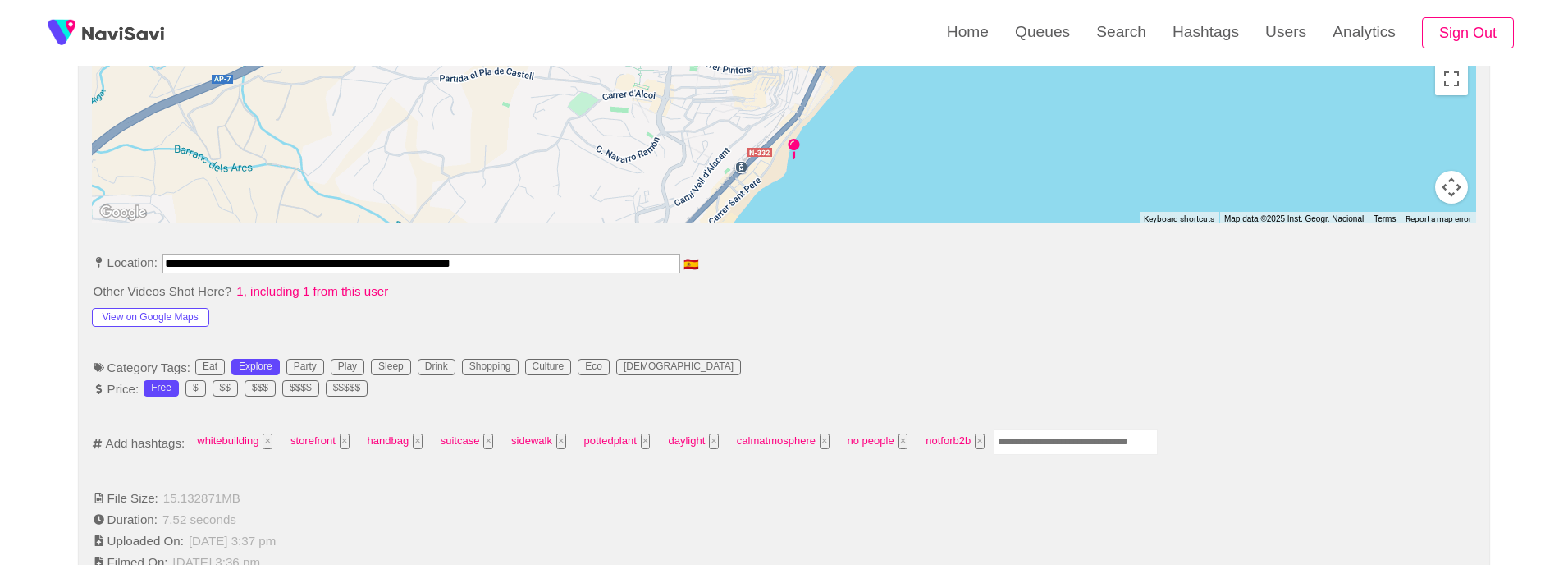 click at bounding box center [1076, 442] 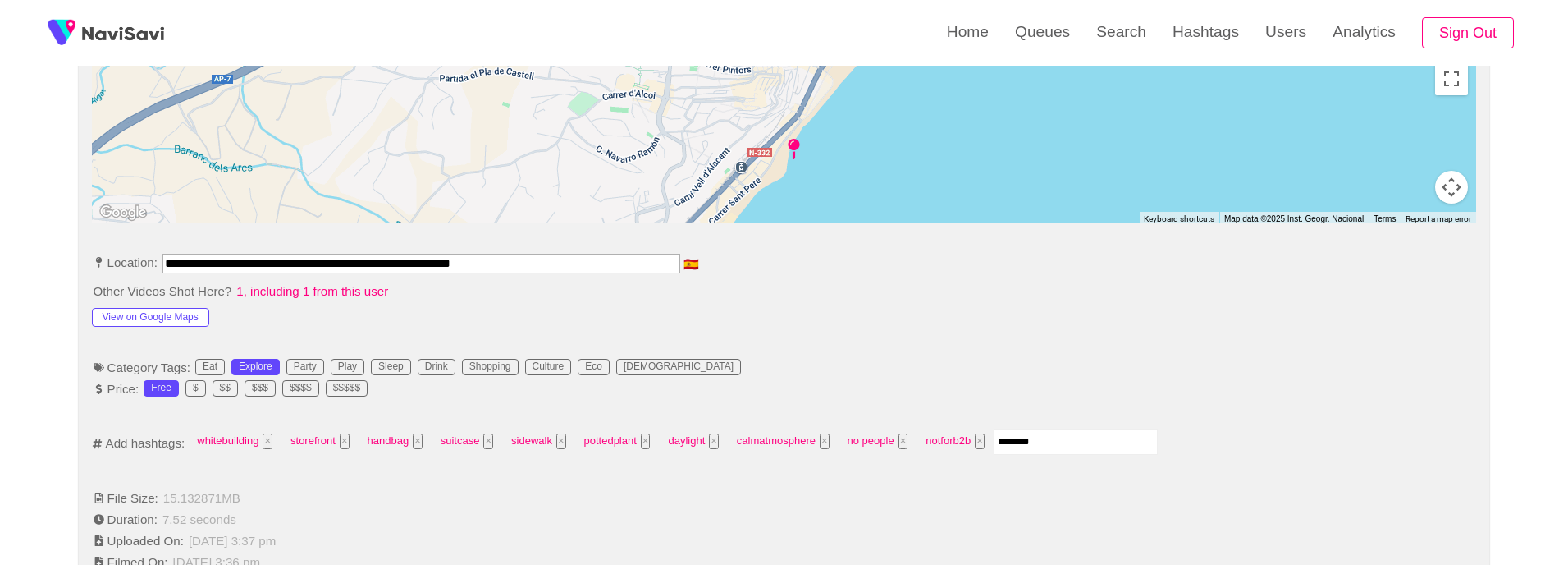 type on "*********" 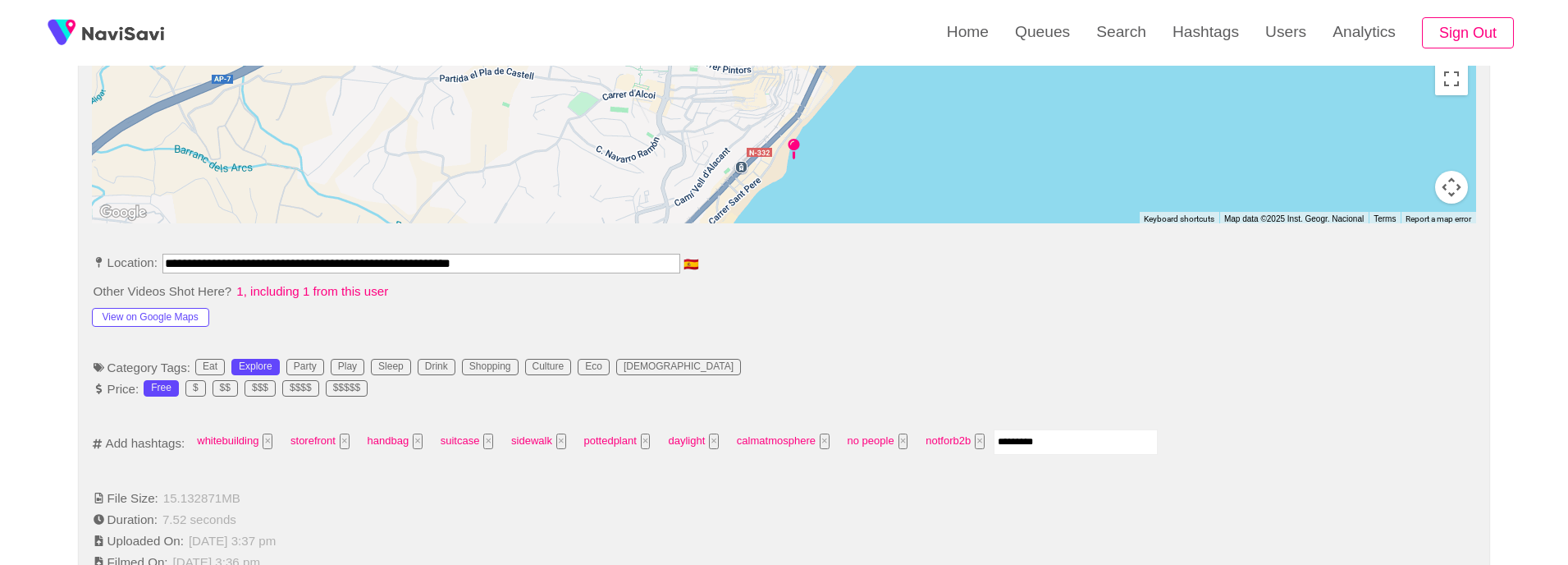 type 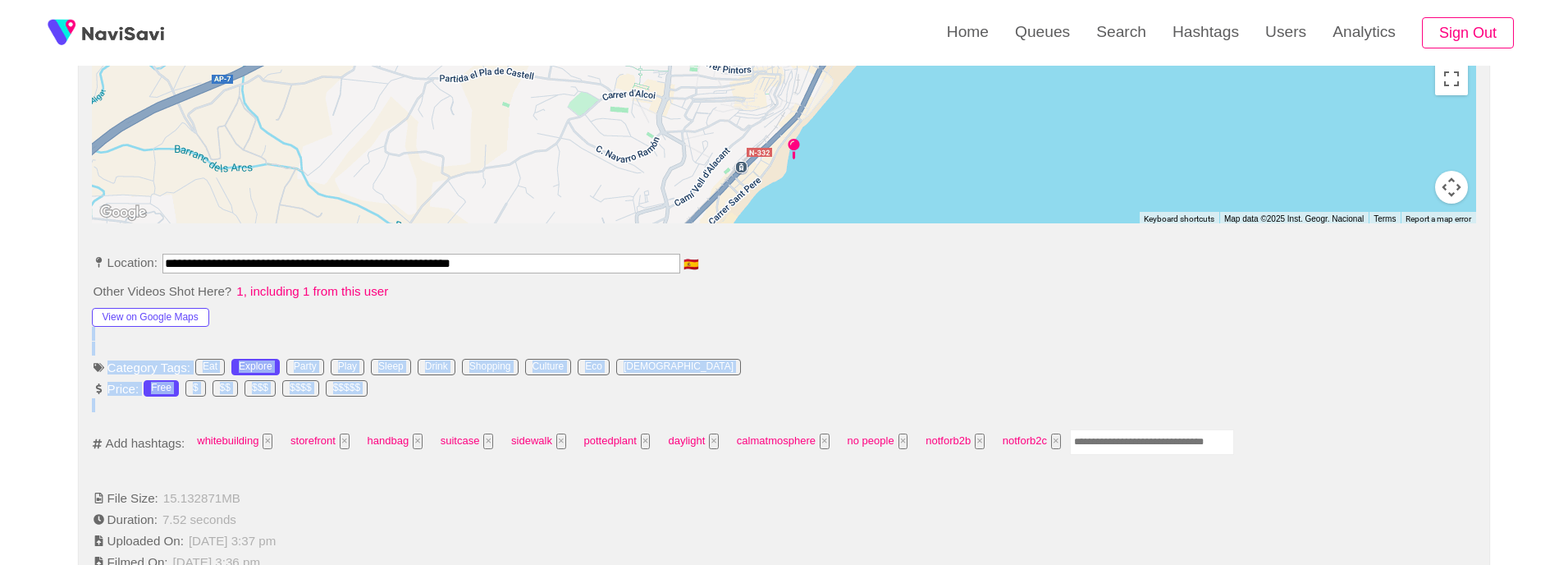 drag, startPoint x: 953, startPoint y: 423, endPoint x: 537, endPoint y: 348, distance: 422.70675 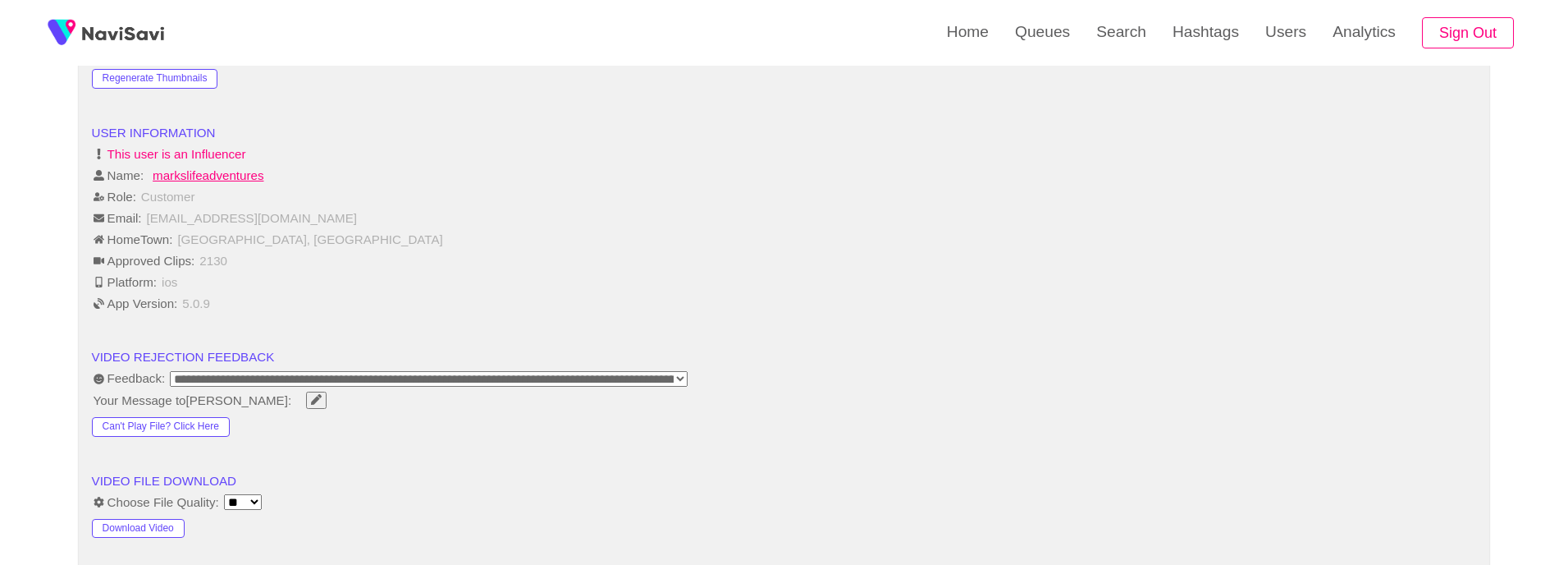 scroll, scrollTop: 2097, scrollLeft: 0, axis: vertical 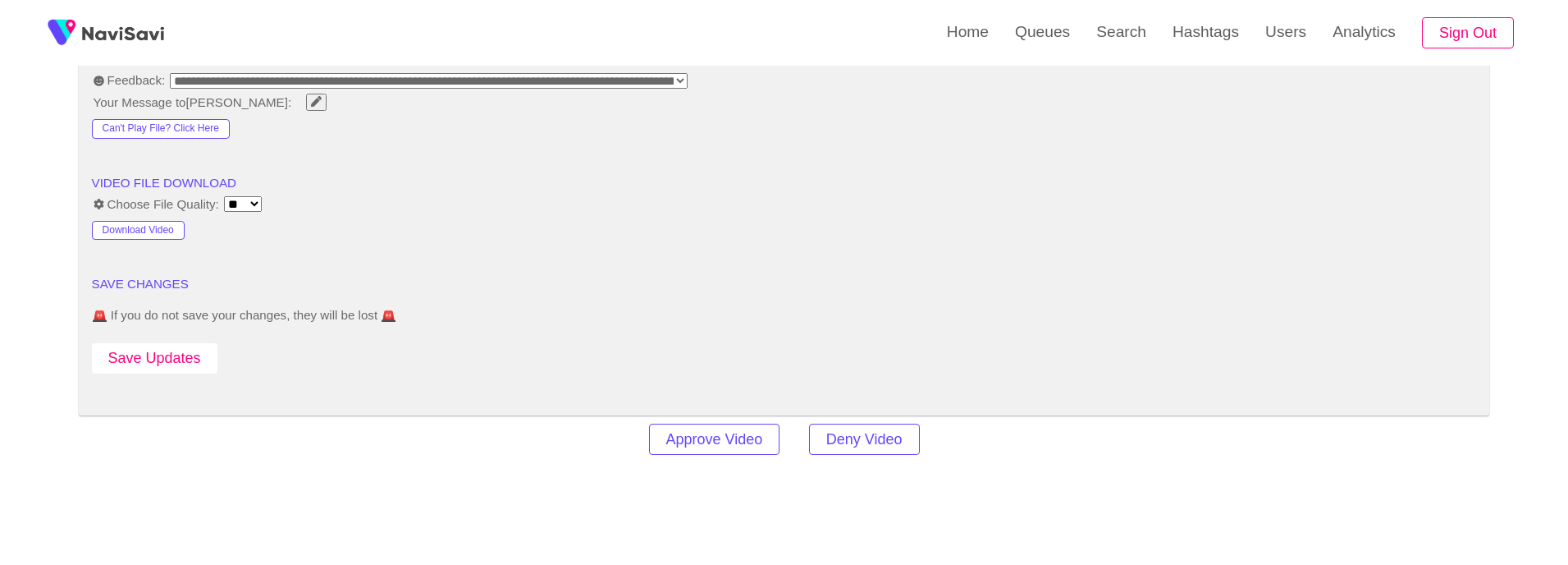 click on "Save Updates" at bounding box center (154, 358) 